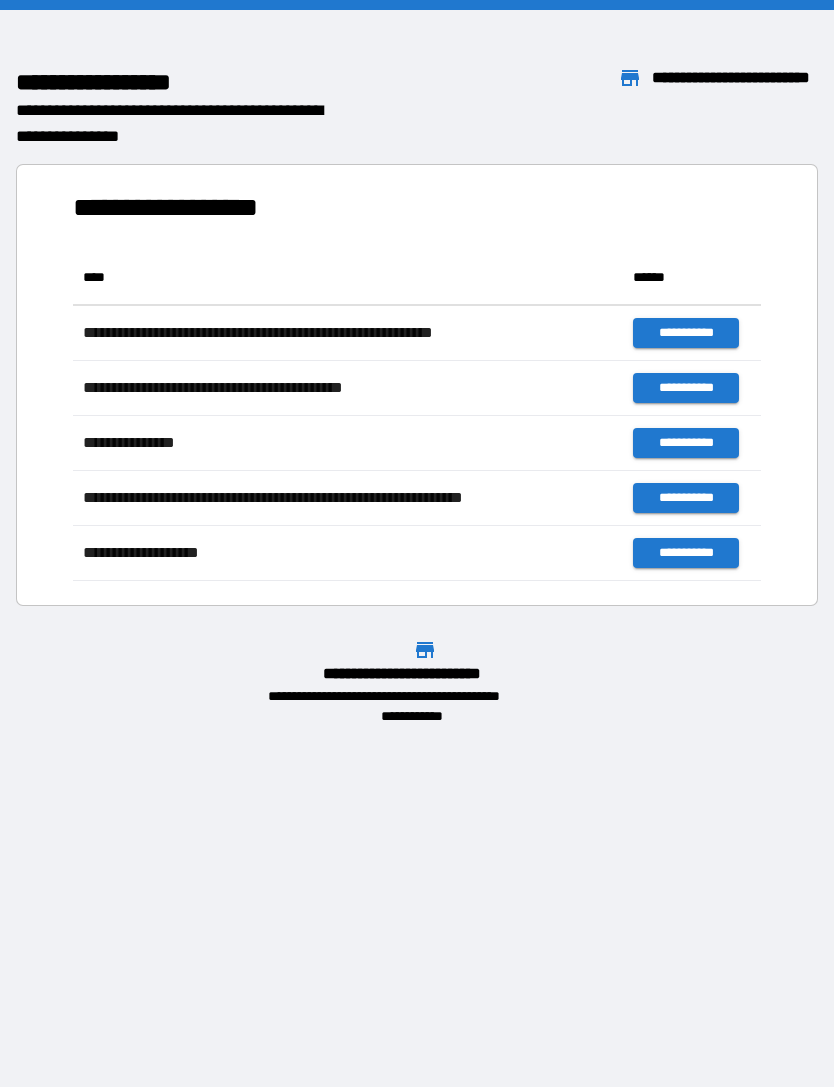 scroll, scrollTop: 0, scrollLeft: 0, axis: both 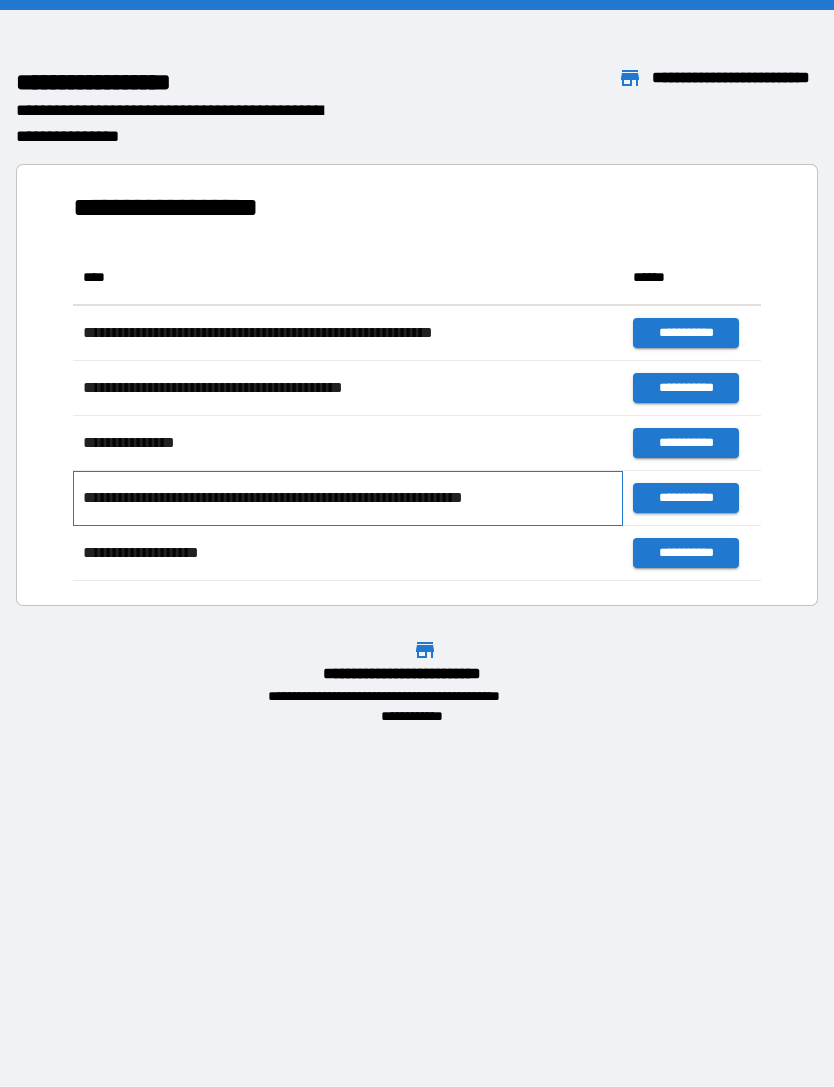 click on "**********" at bounding box center [348, 498] 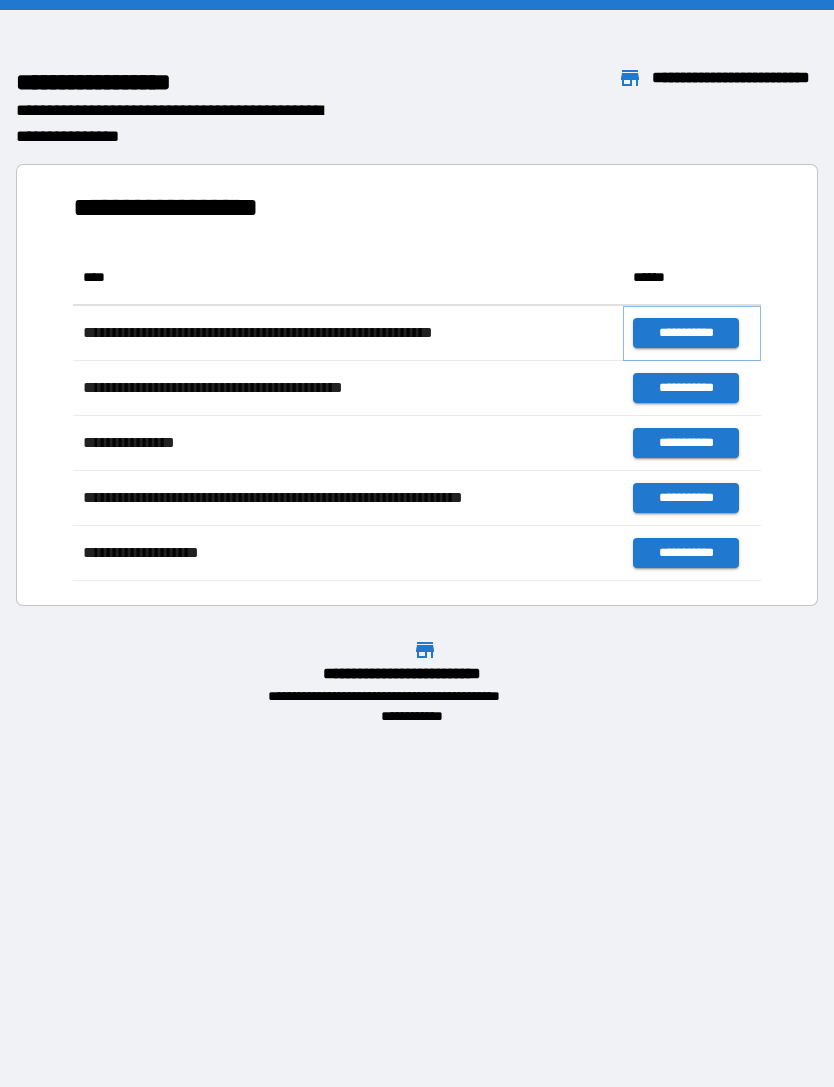 click on "**********" at bounding box center [685, 333] 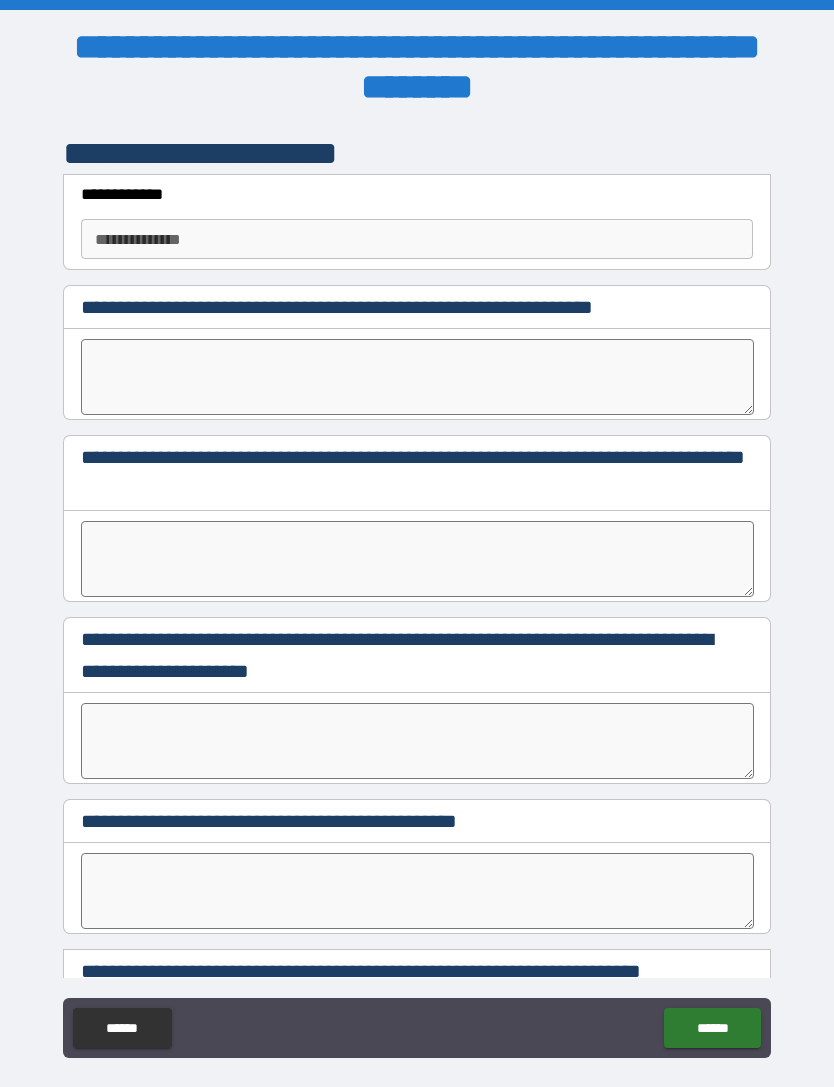 scroll, scrollTop: 0, scrollLeft: 0, axis: both 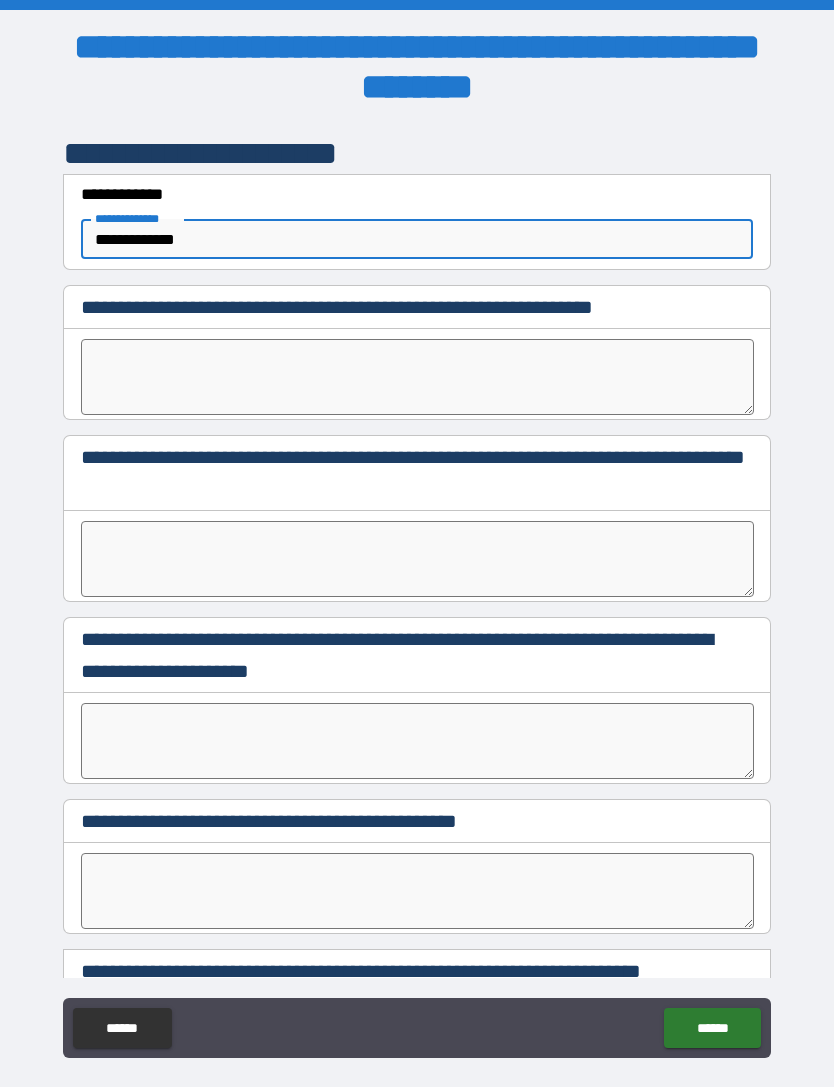 type on "**********" 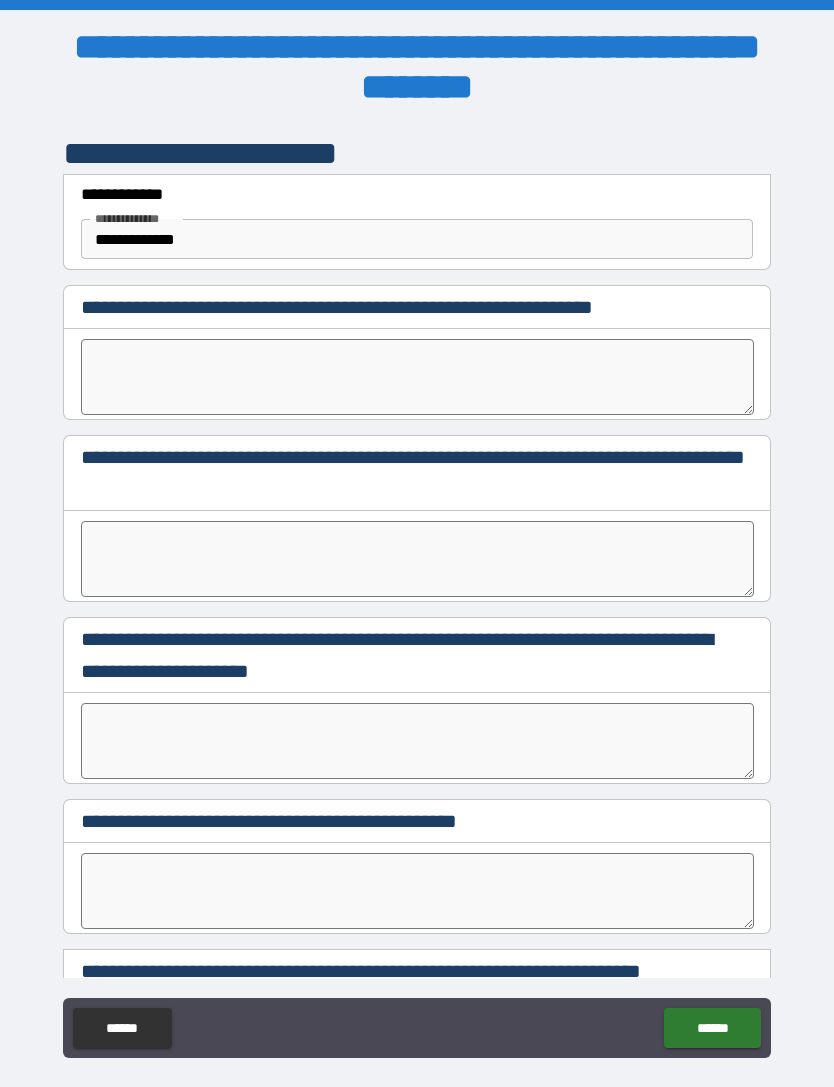 type on "*" 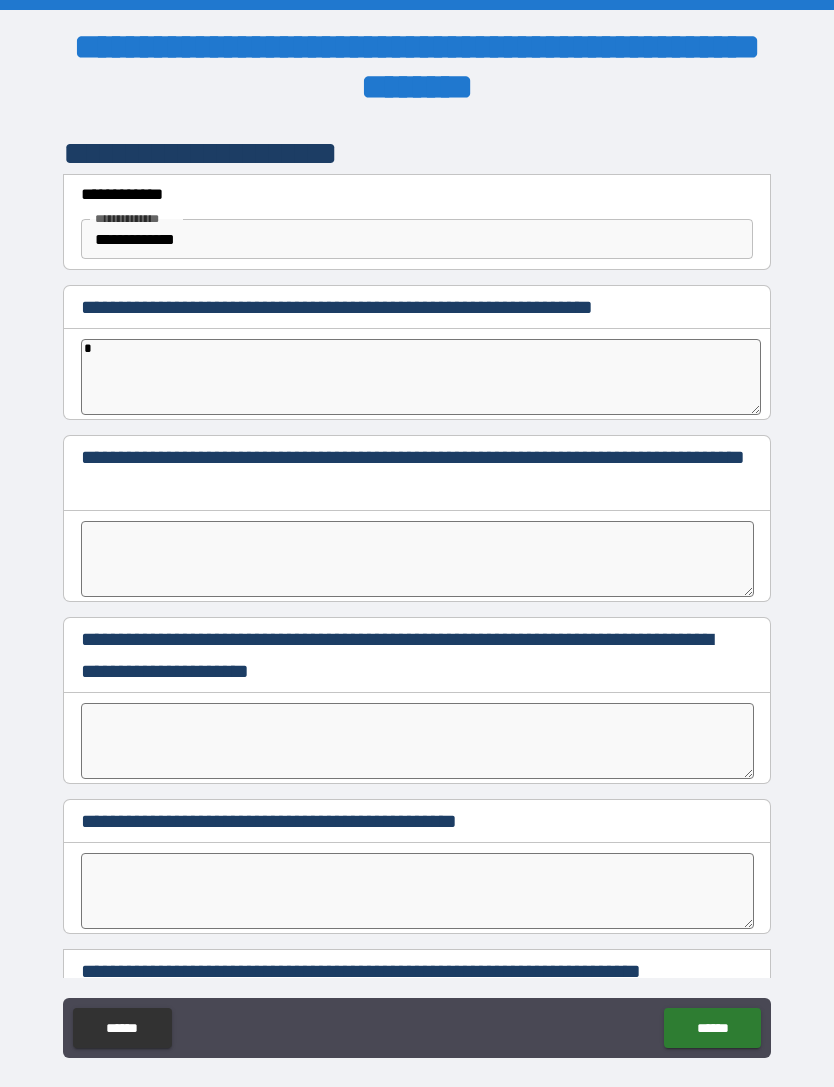 type on "*" 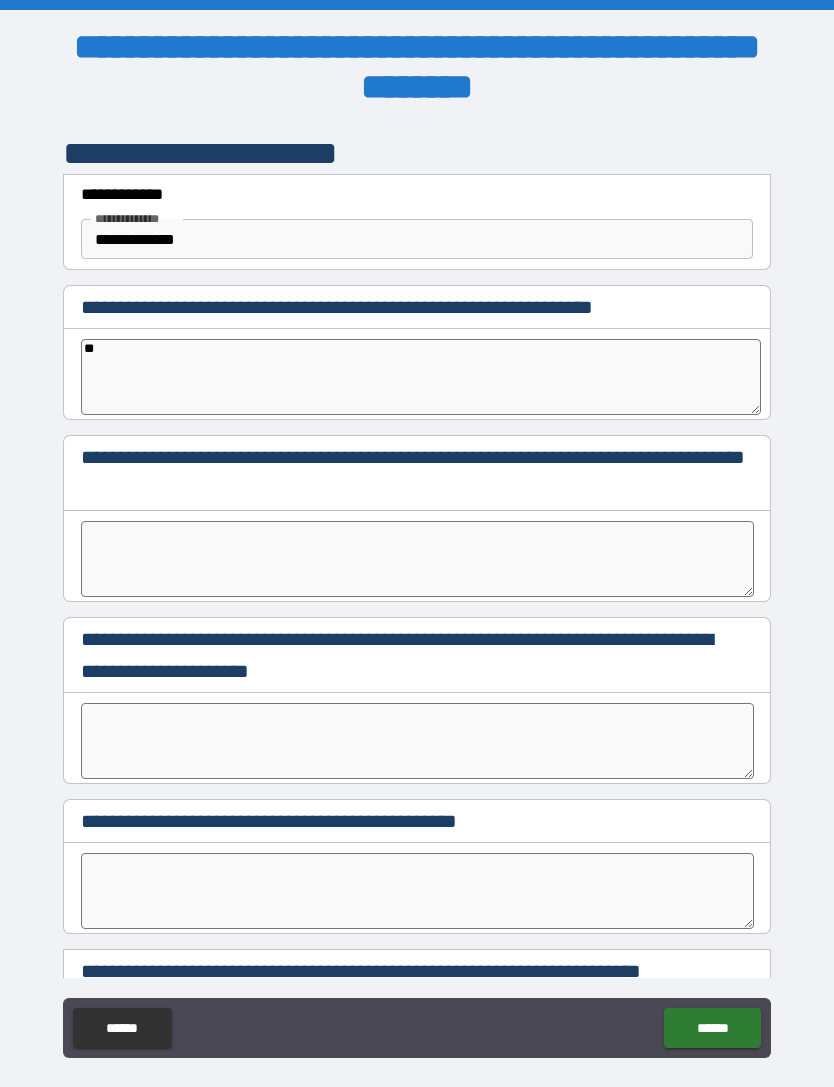 type on "*" 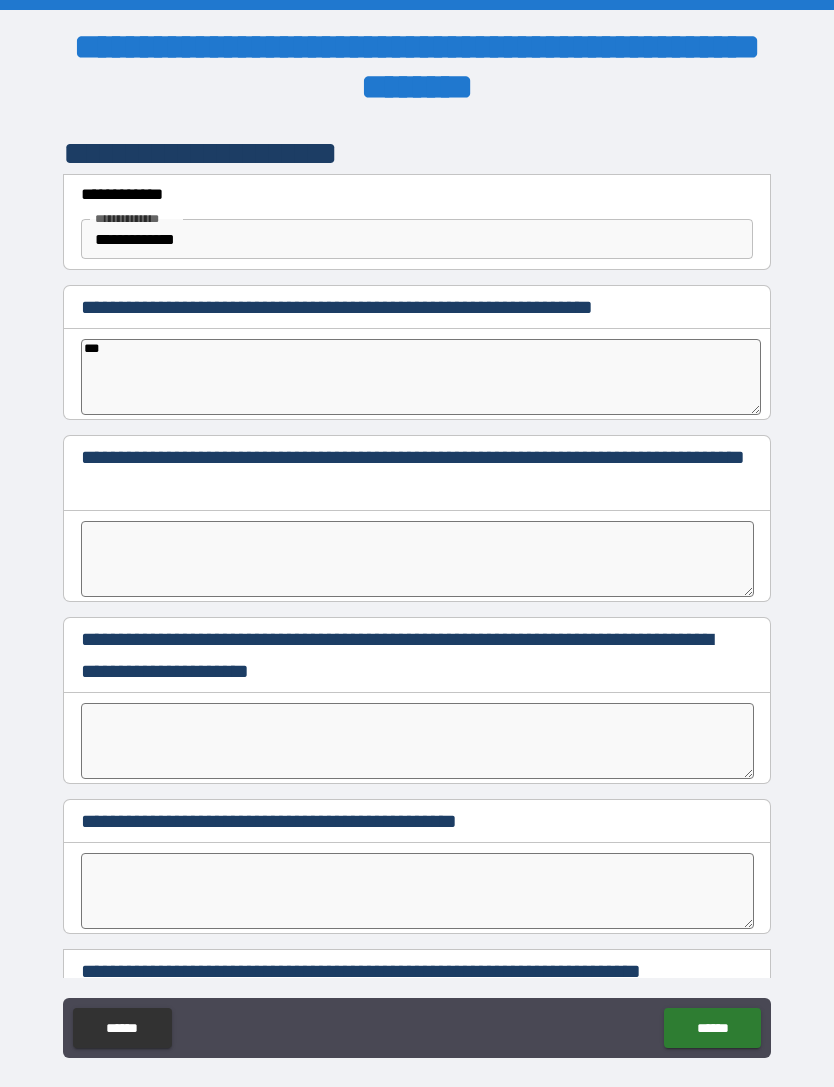 type on "*" 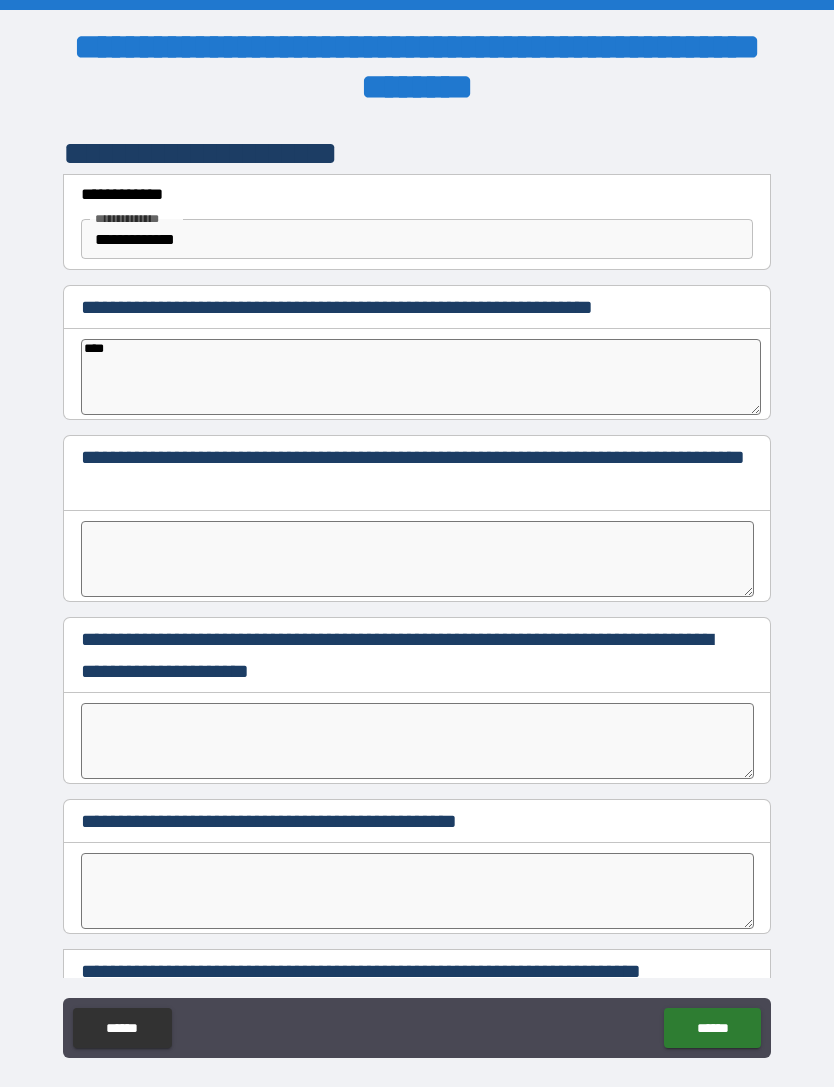 type on "*" 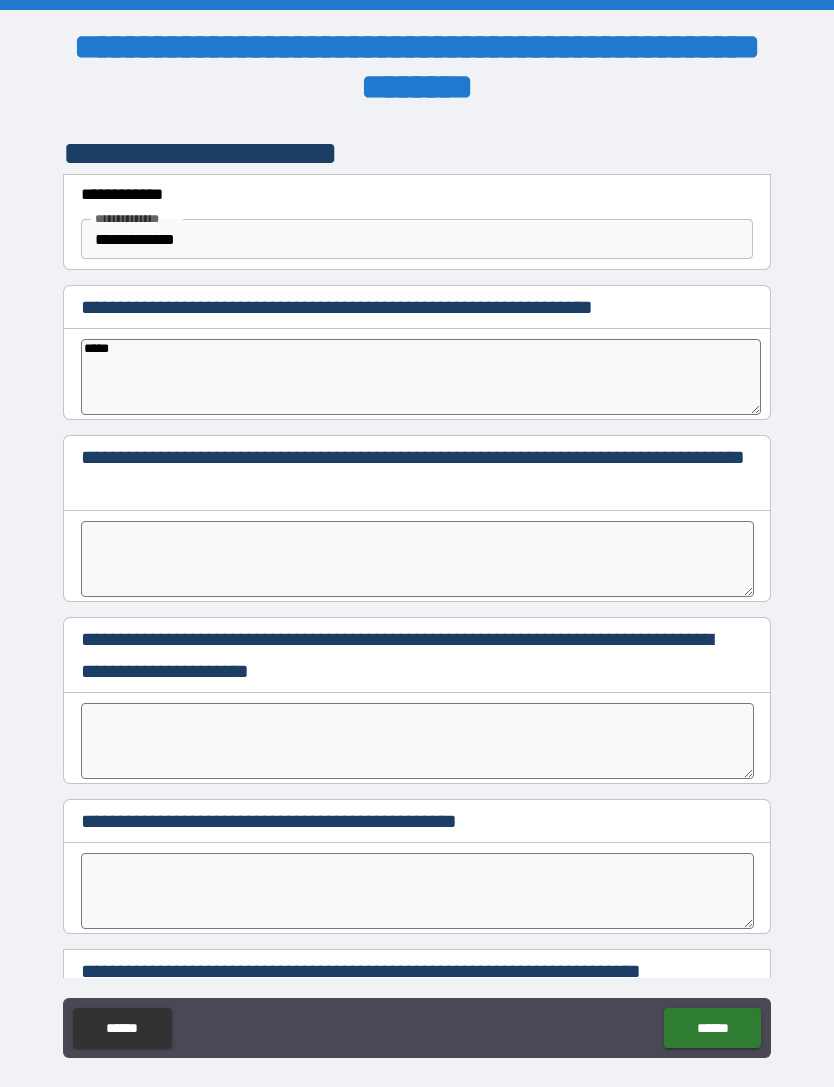 type on "*" 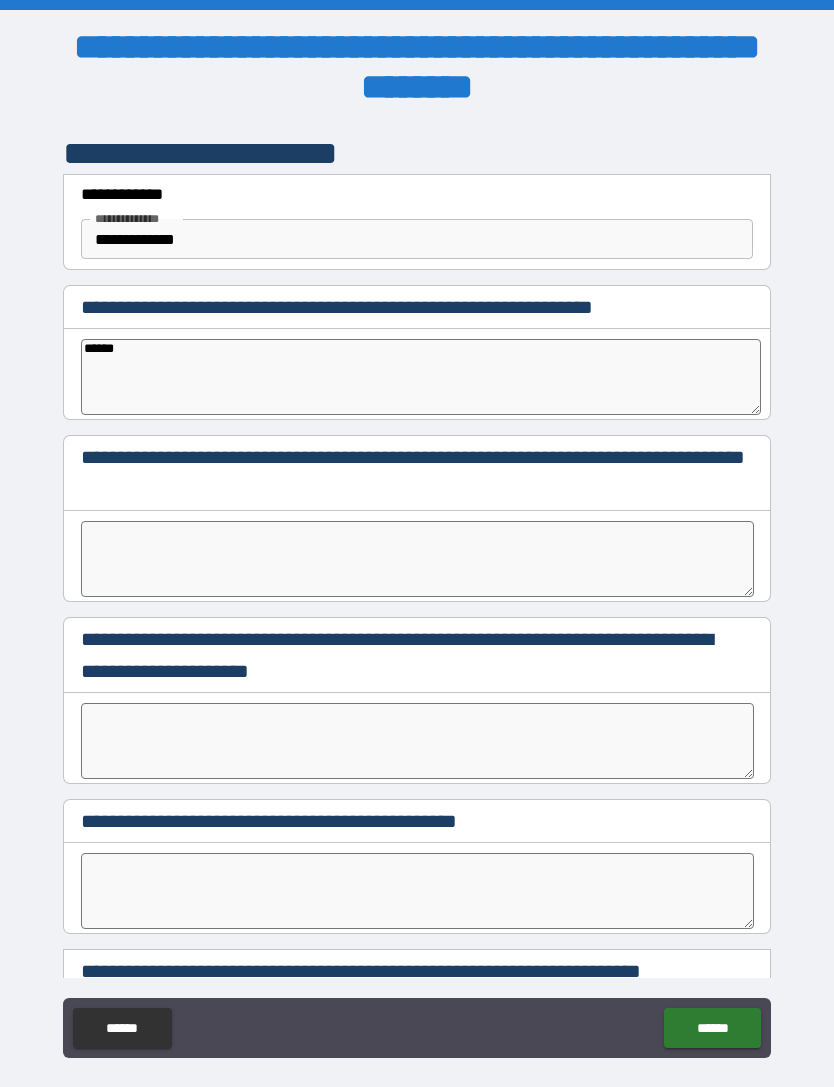 type on "*" 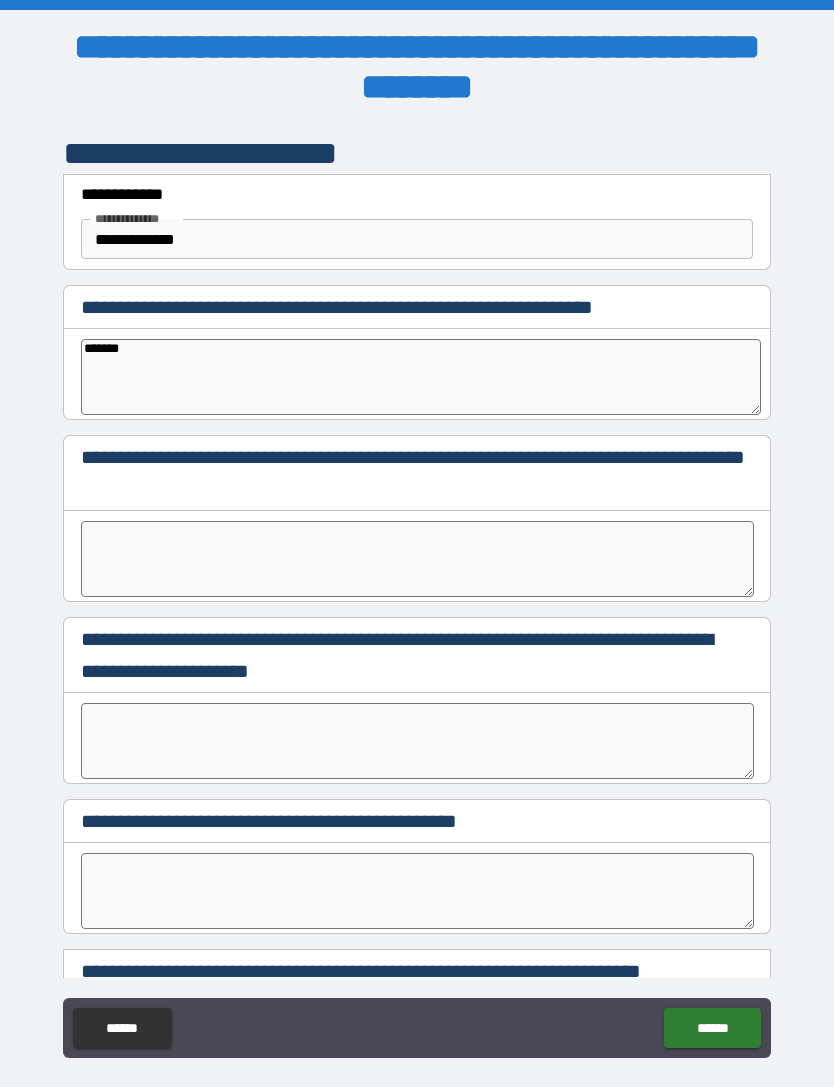 type on "*" 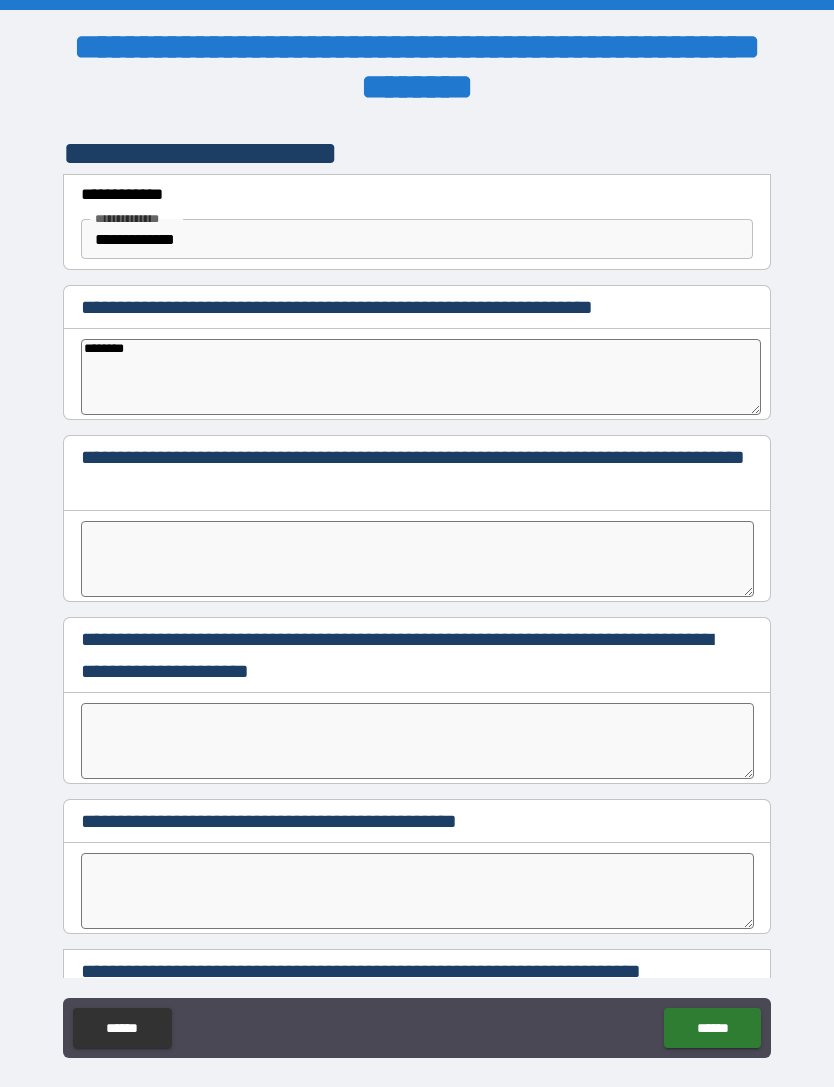 type on "*" 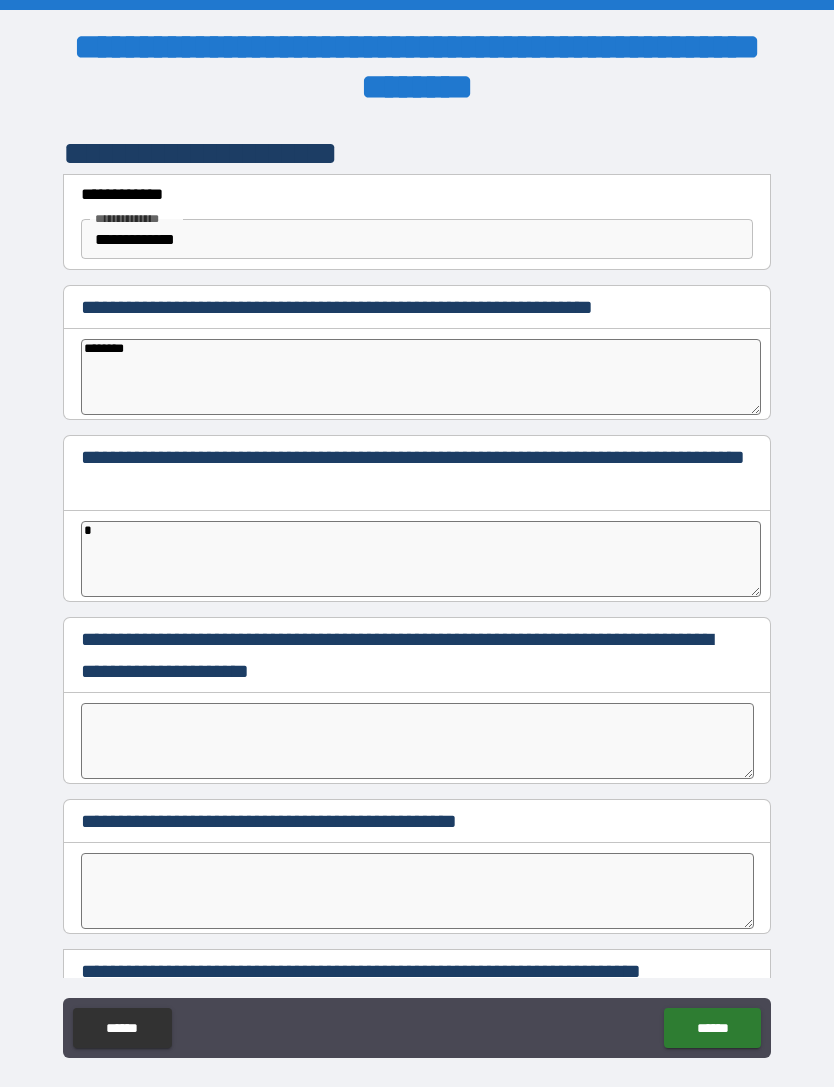 type on "*" 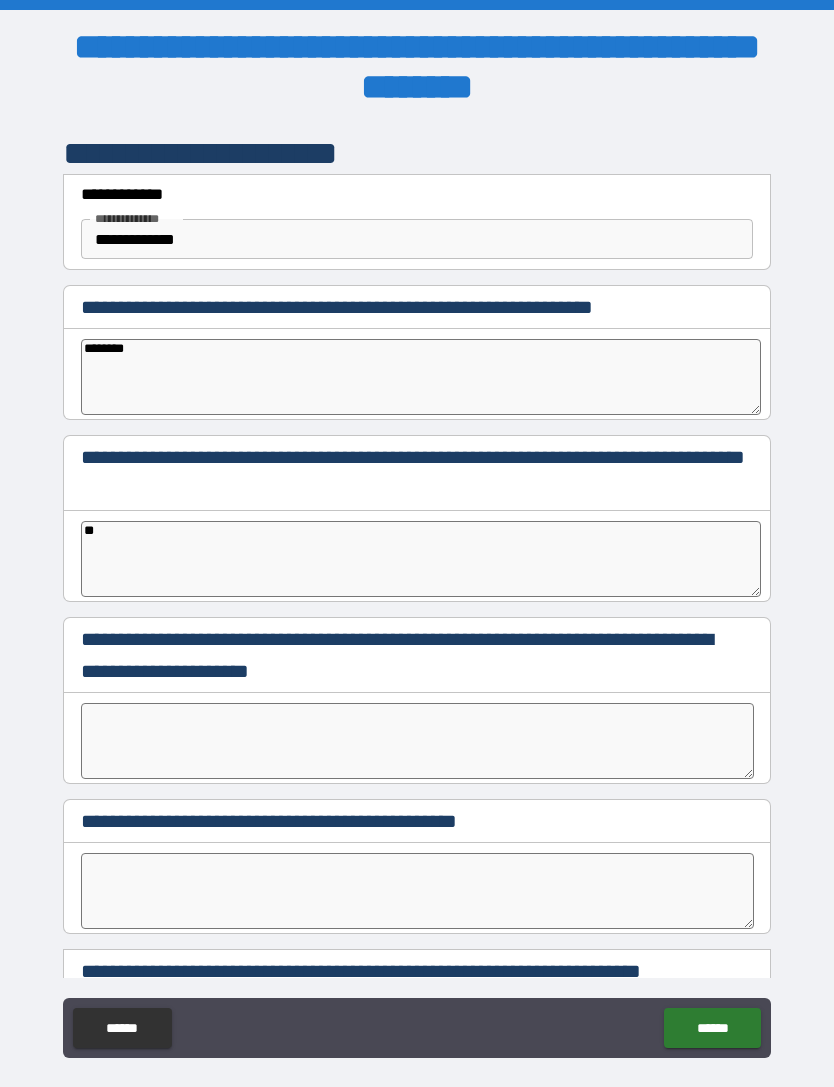 type on "*" 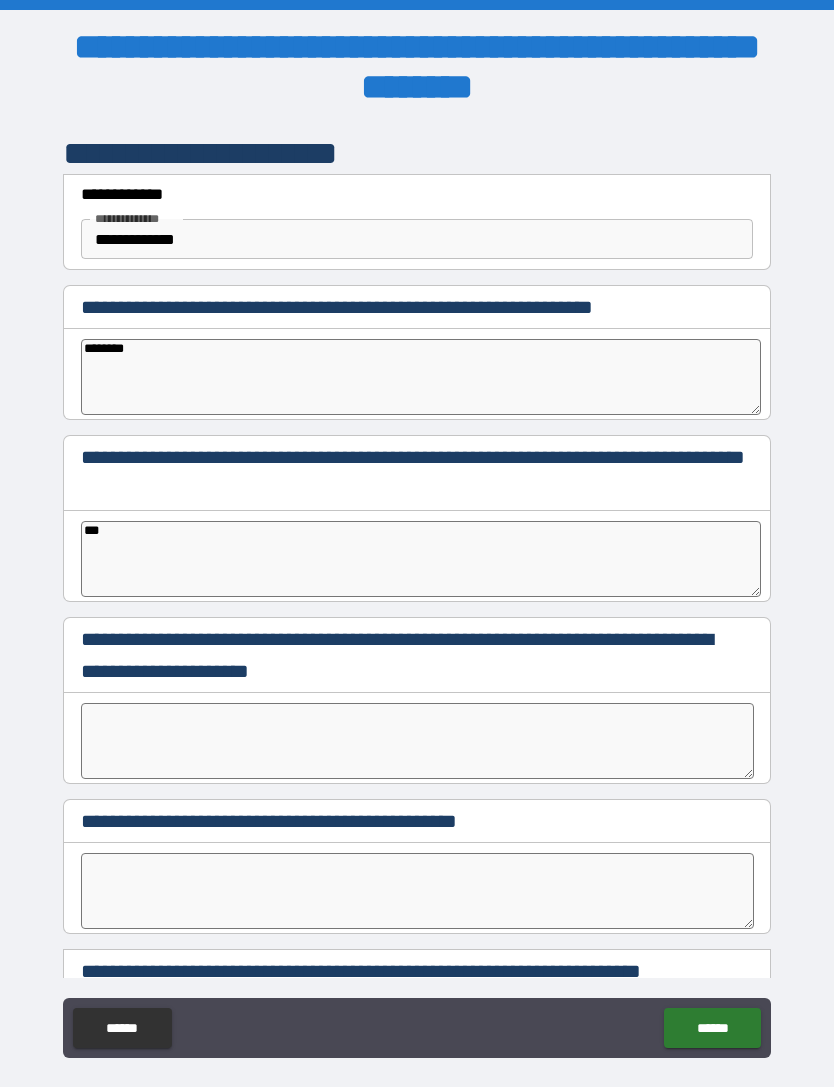 type on "*" 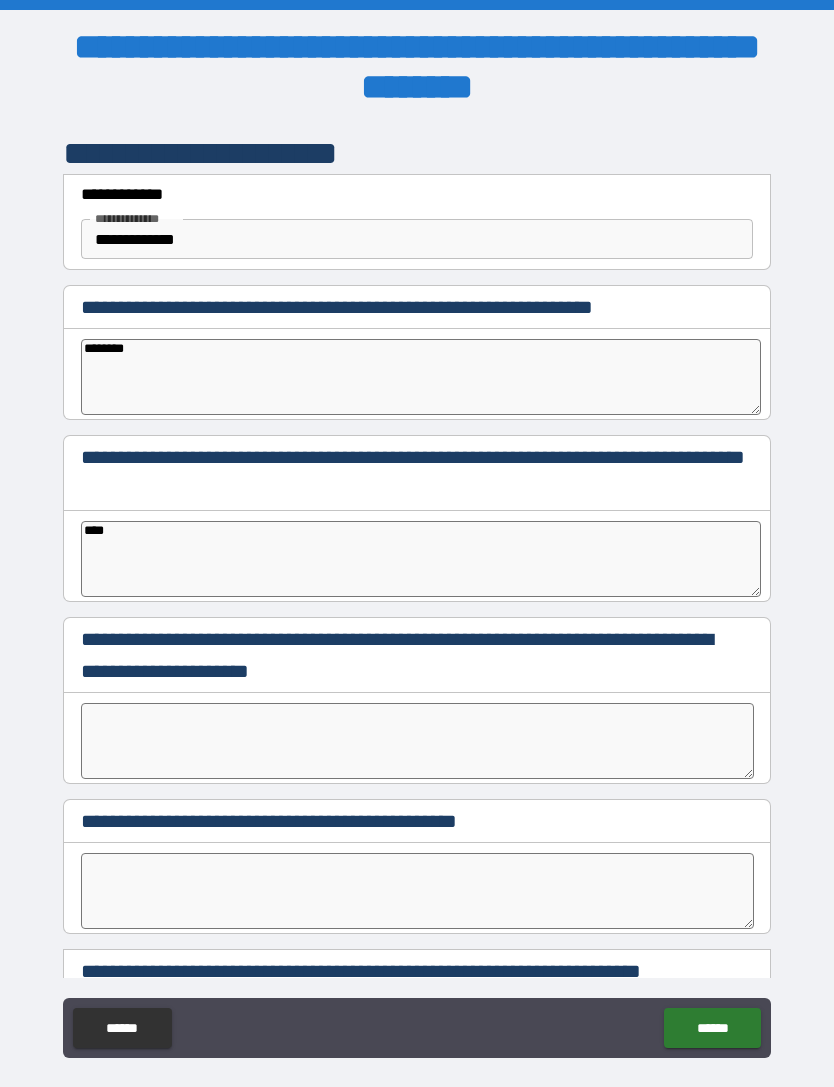 type on "*" 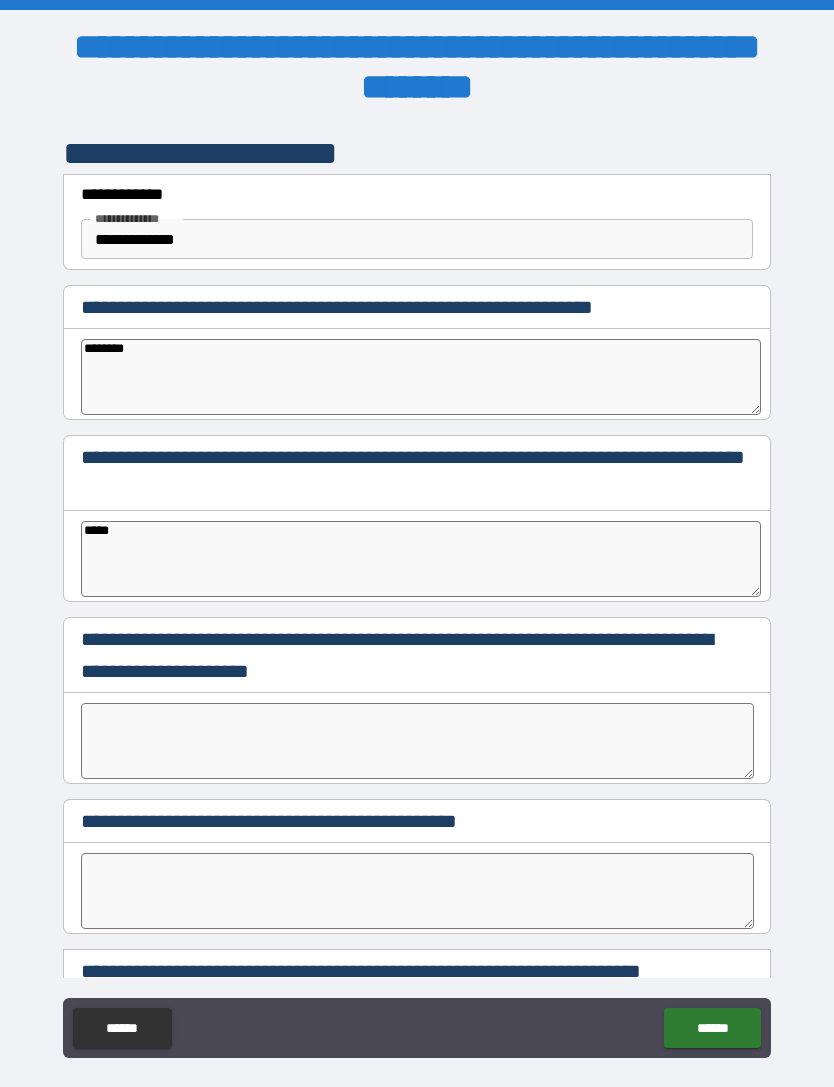 type on "*" 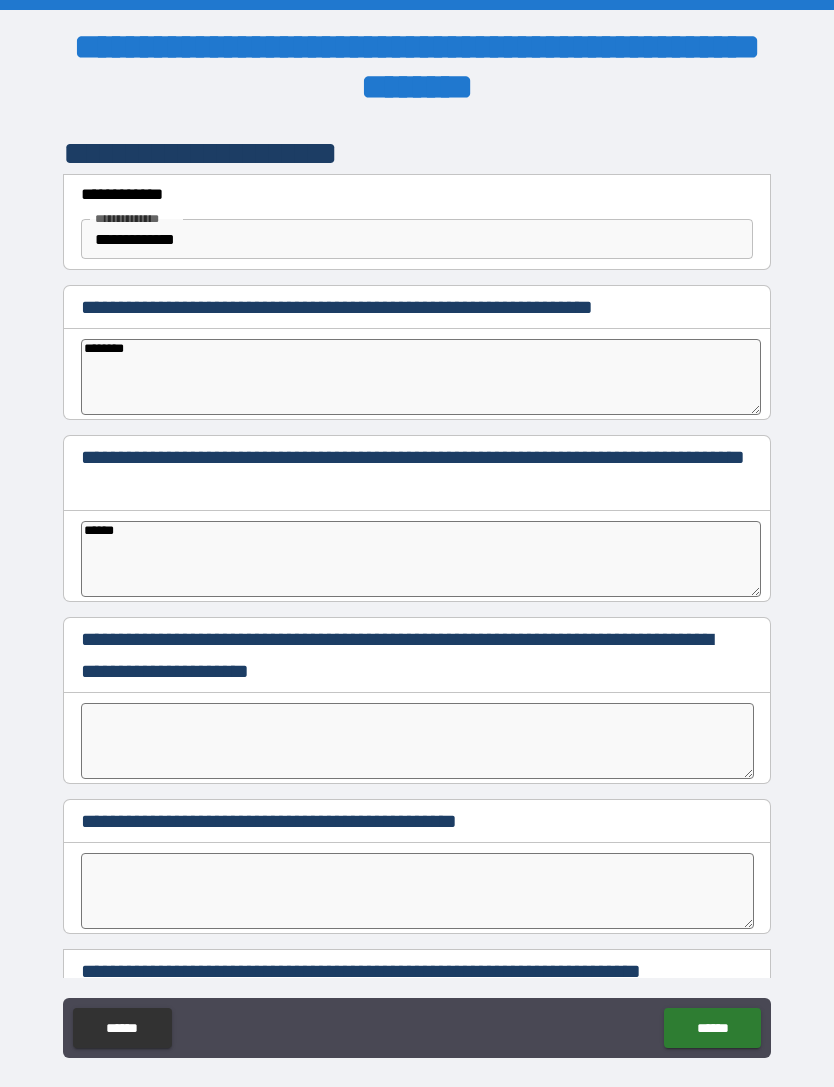 type on "*" 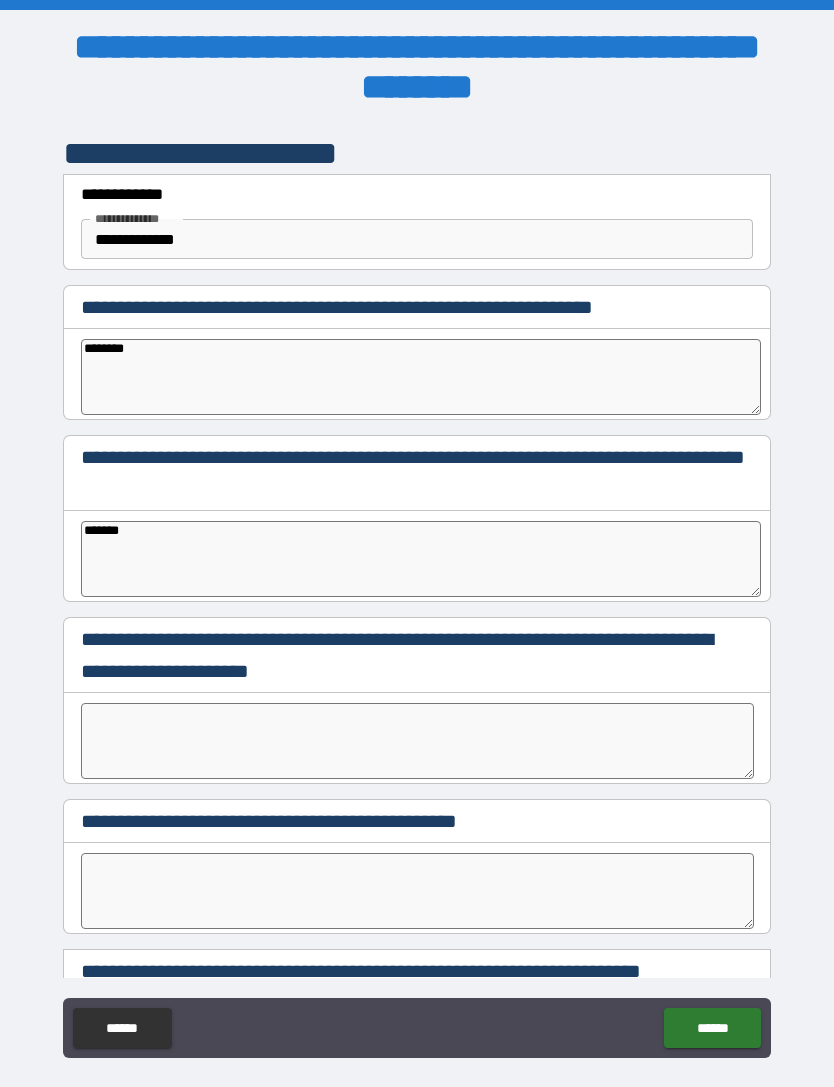 type on "*" 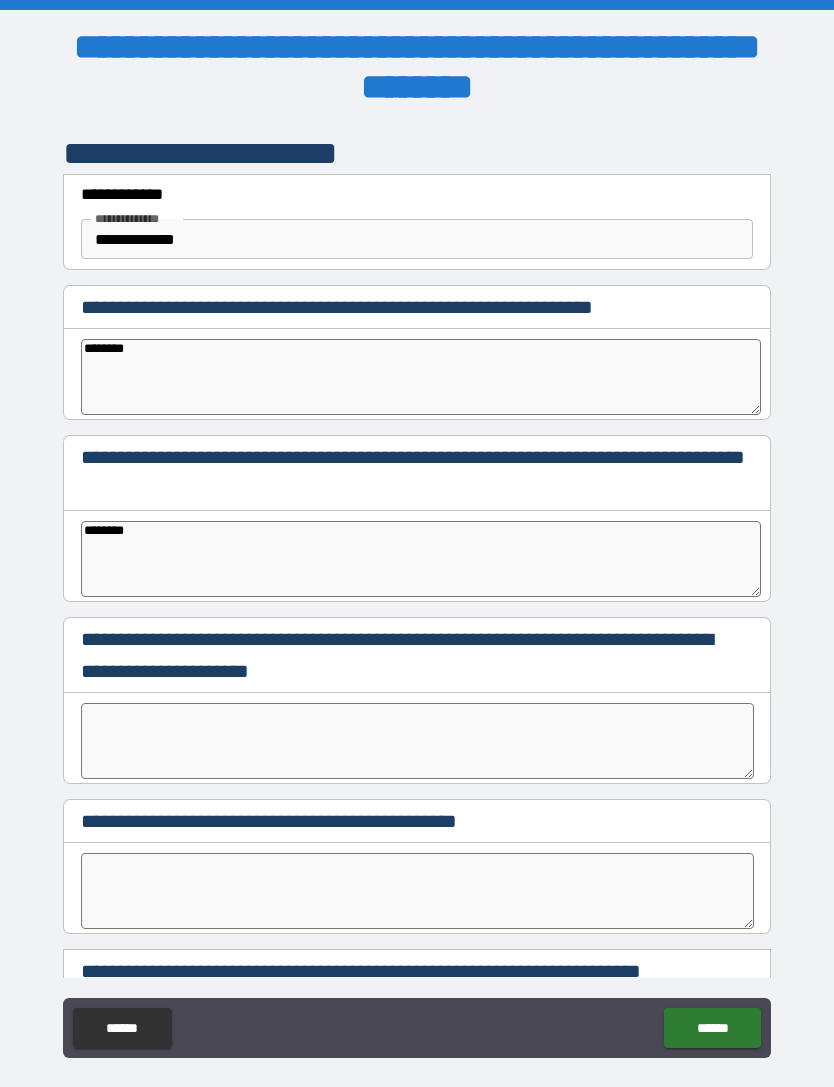 type on "*" 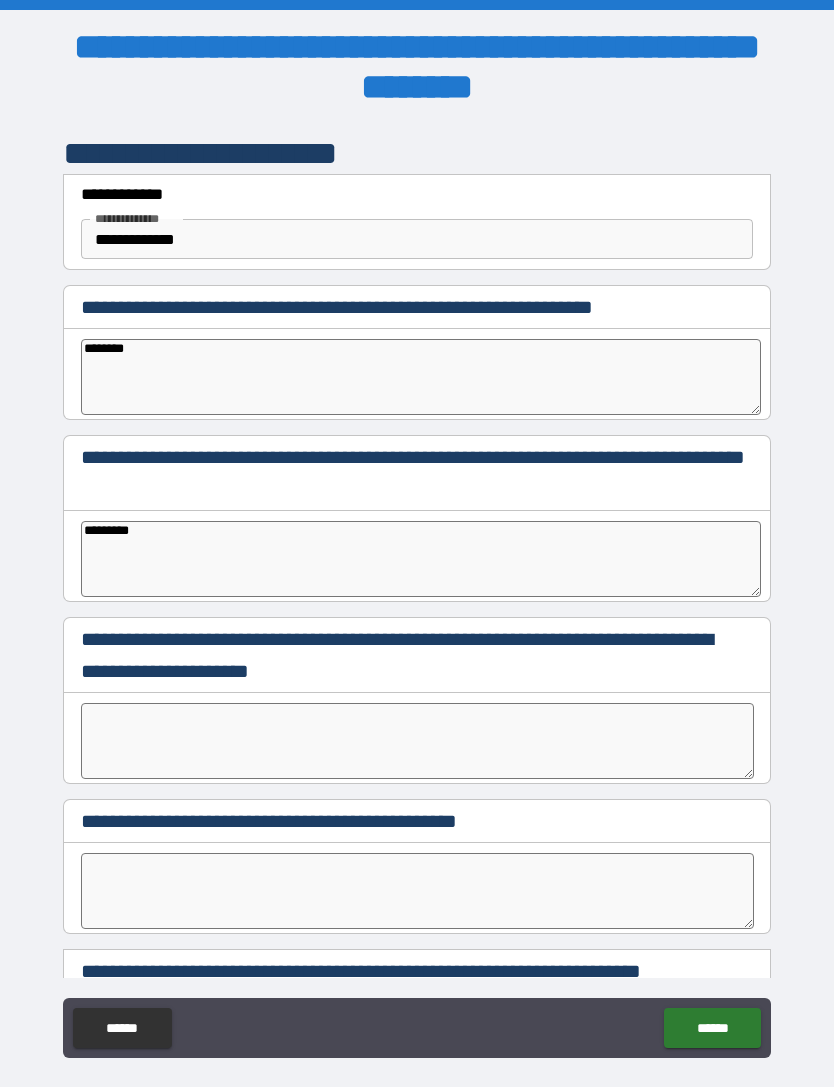type on "*" 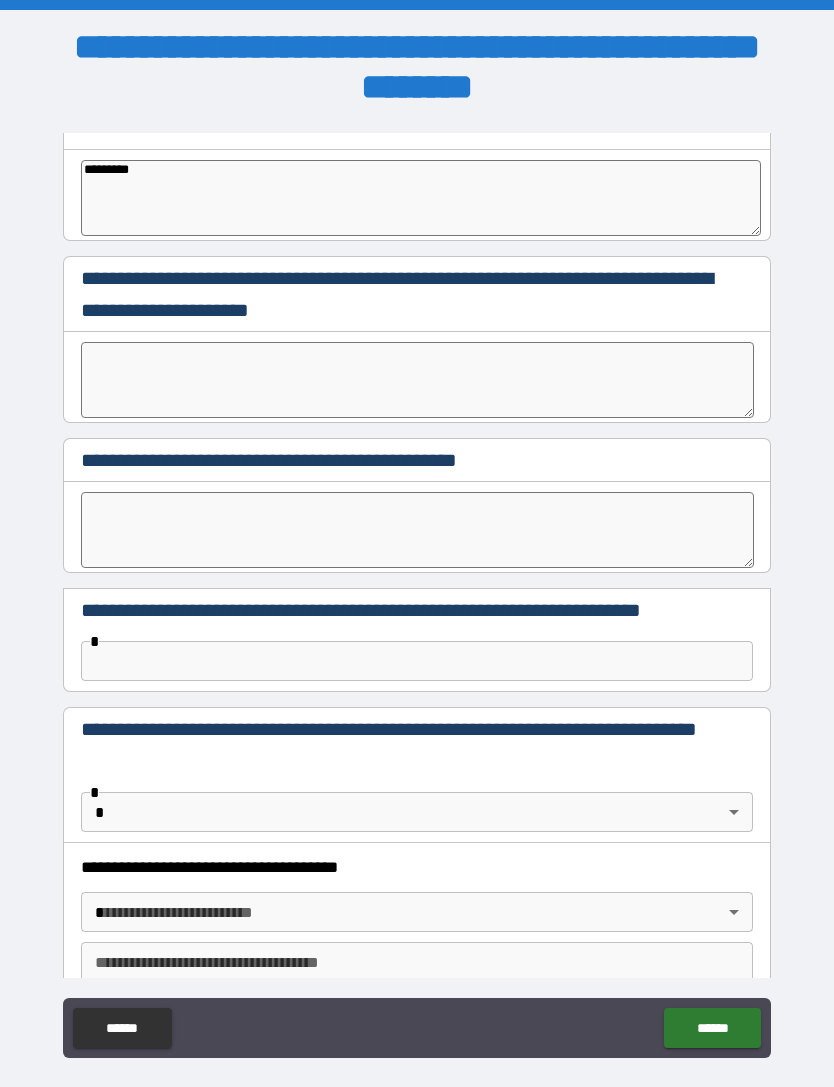 scroll, scrollTop: 362, scrollLeft: 0, axis: vertical 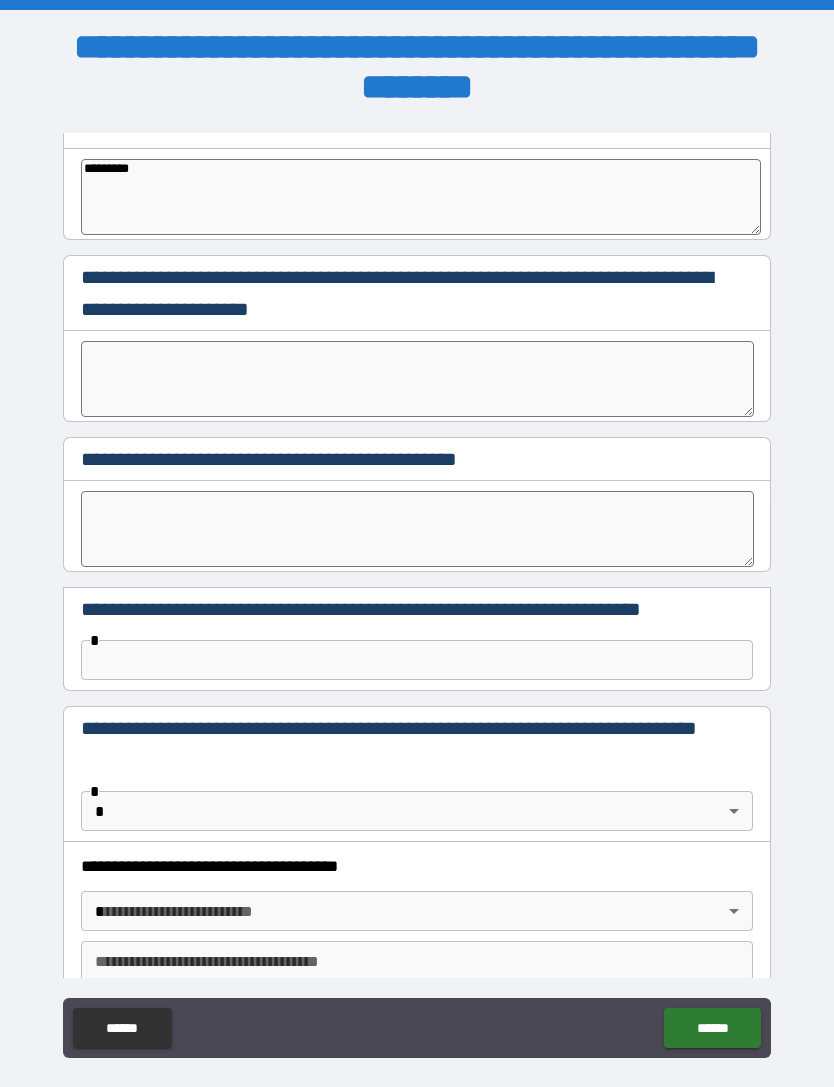 type on "*********" 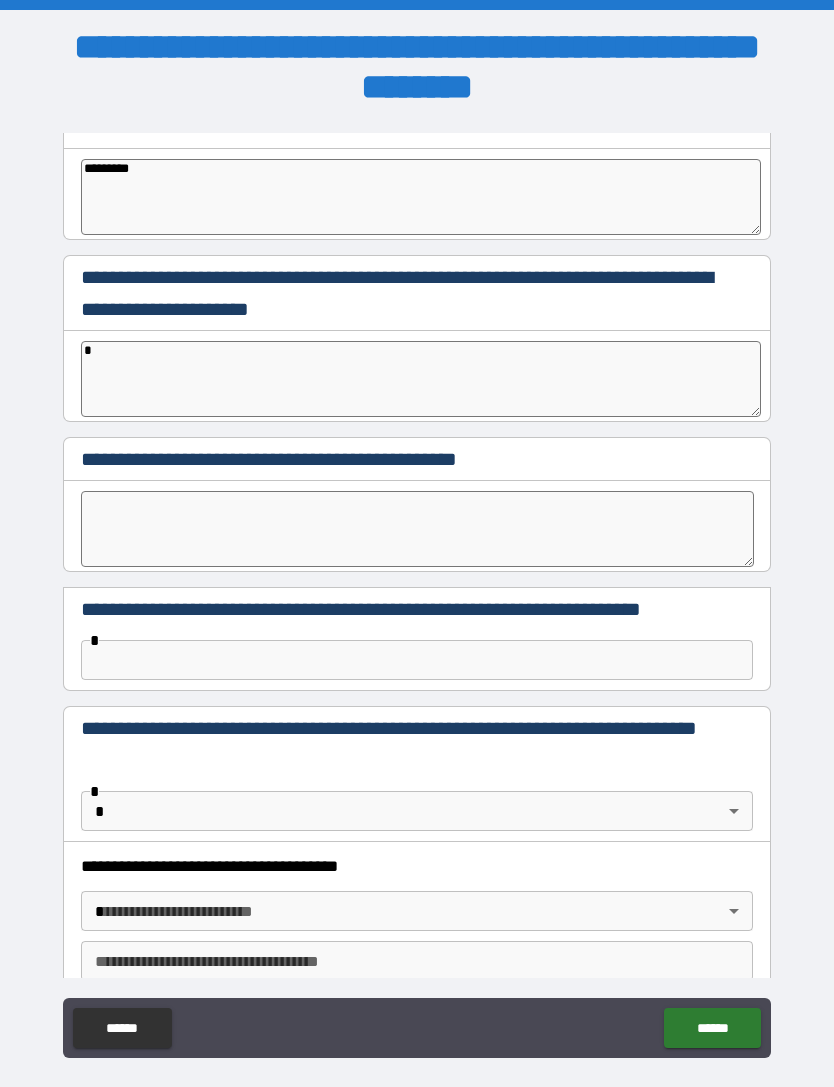 type on "*" 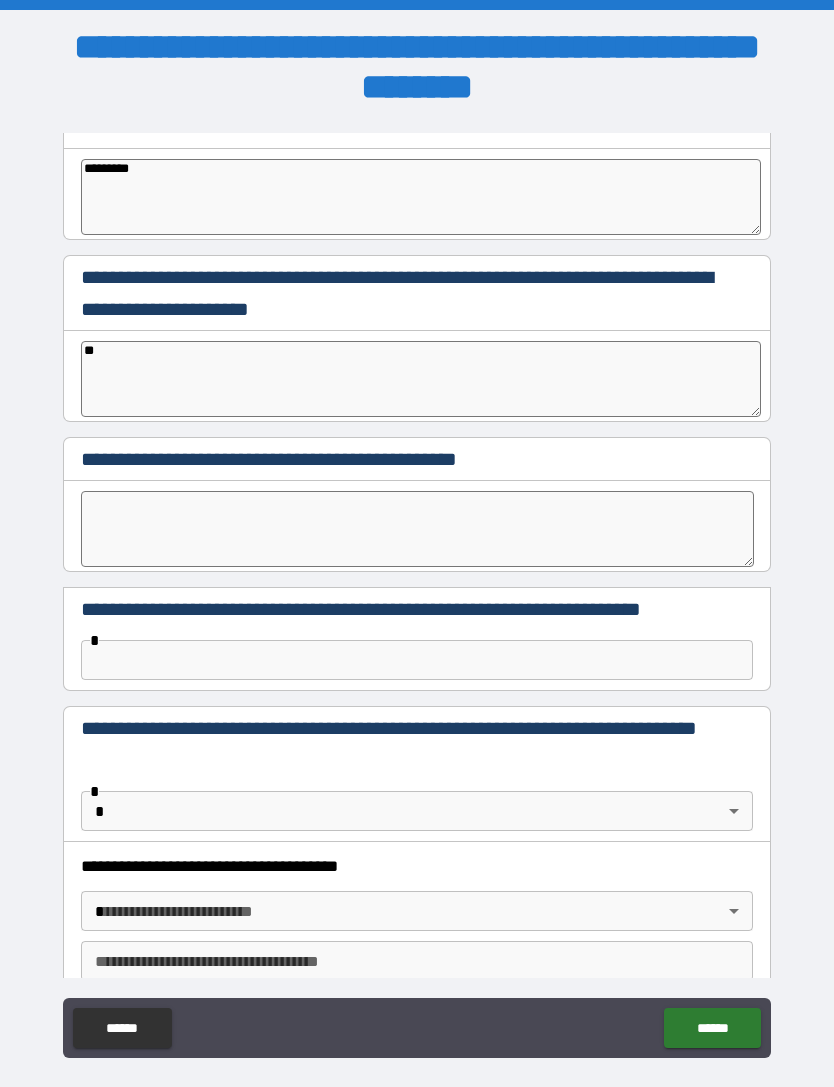type on "*" 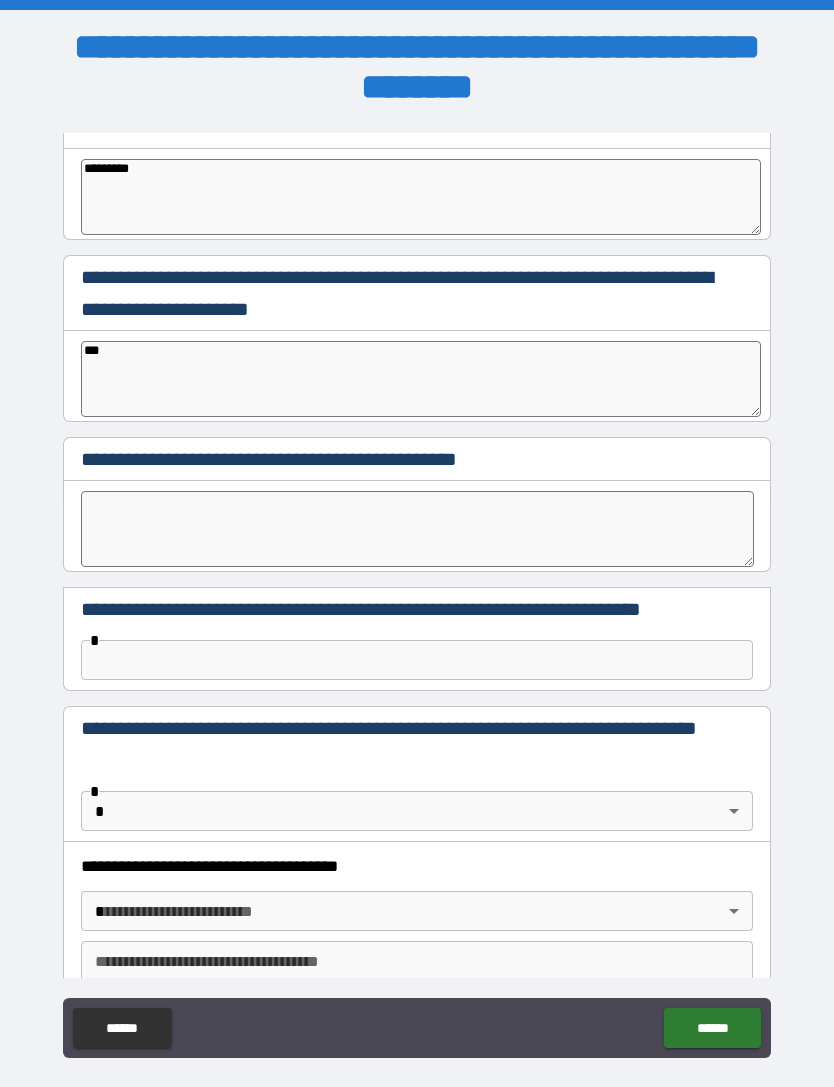 type on "*" 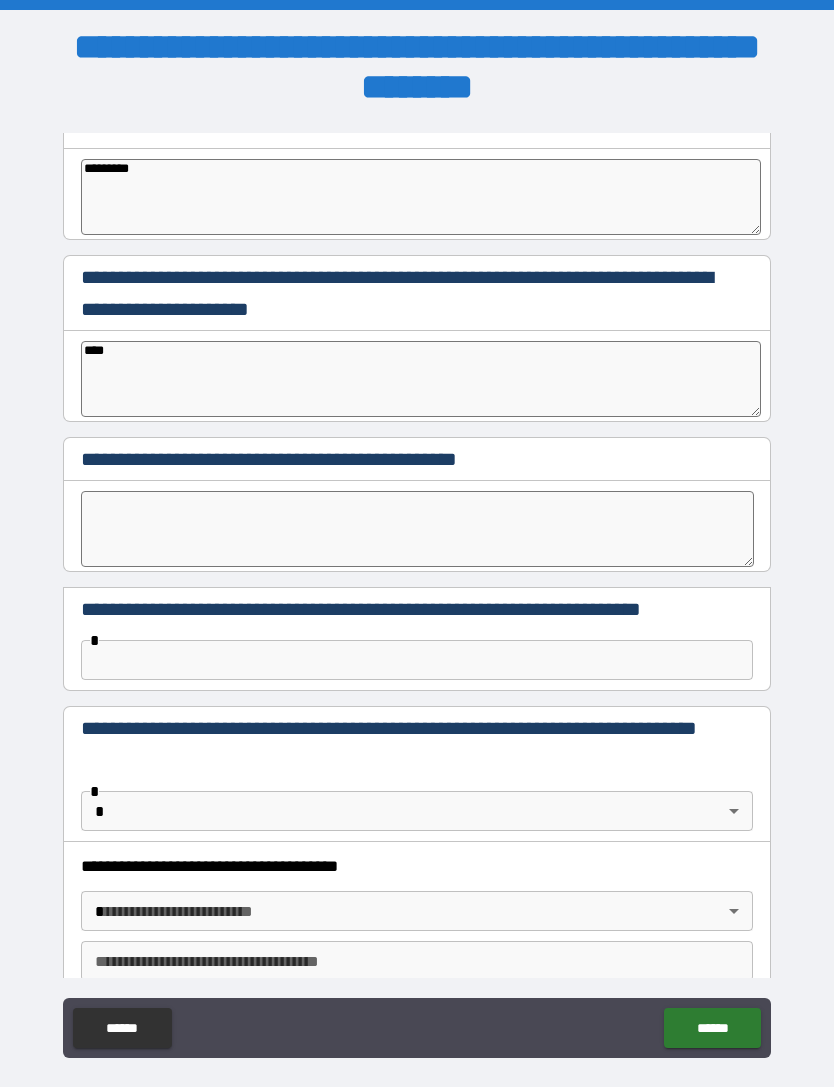 type on "*" 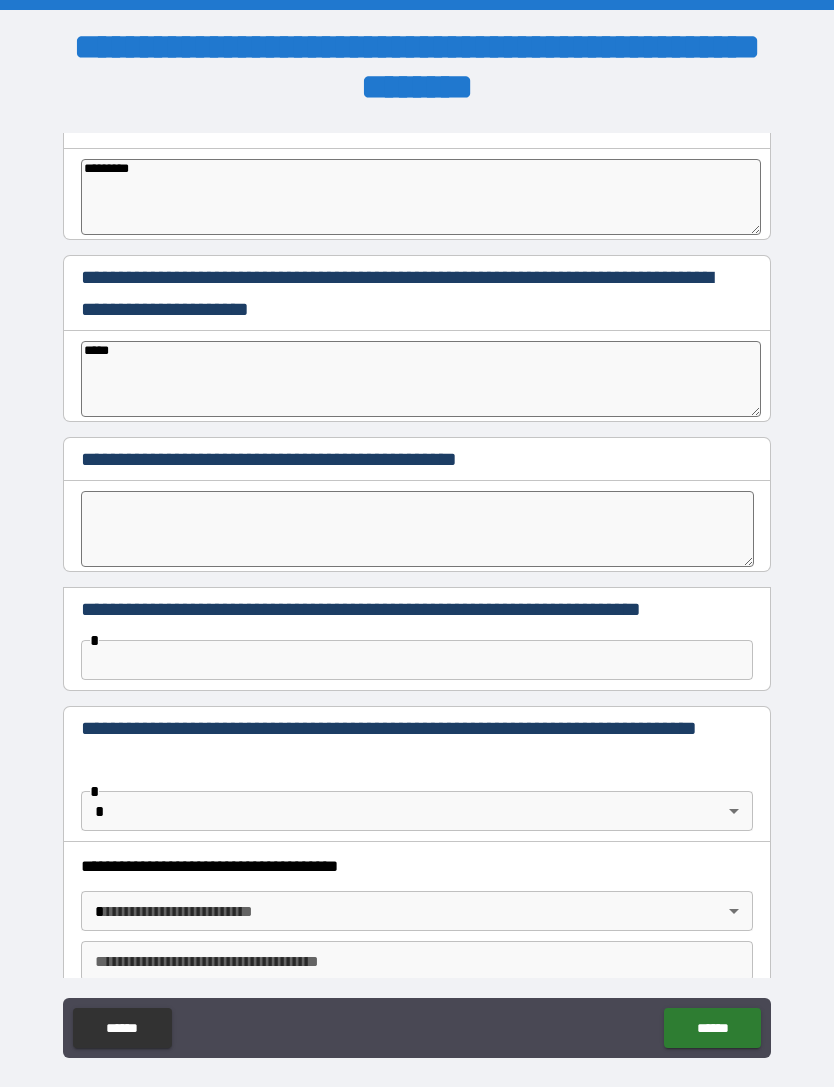 type on "*" 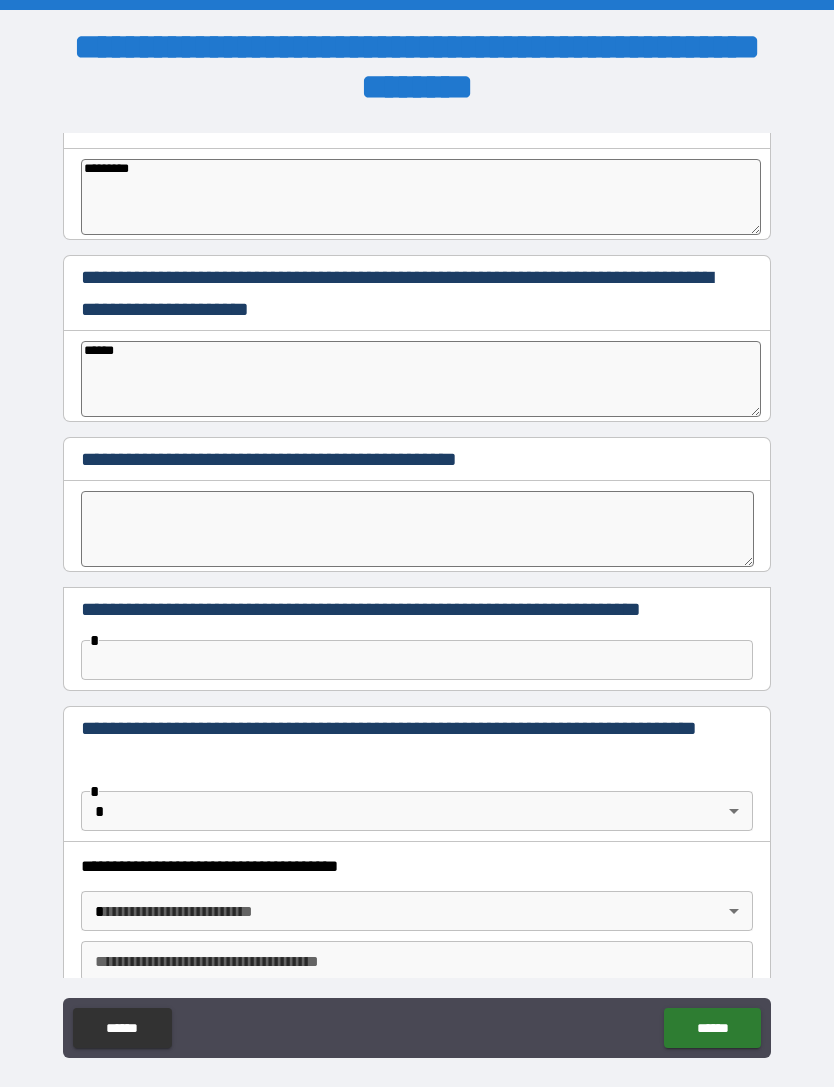 type on "*" 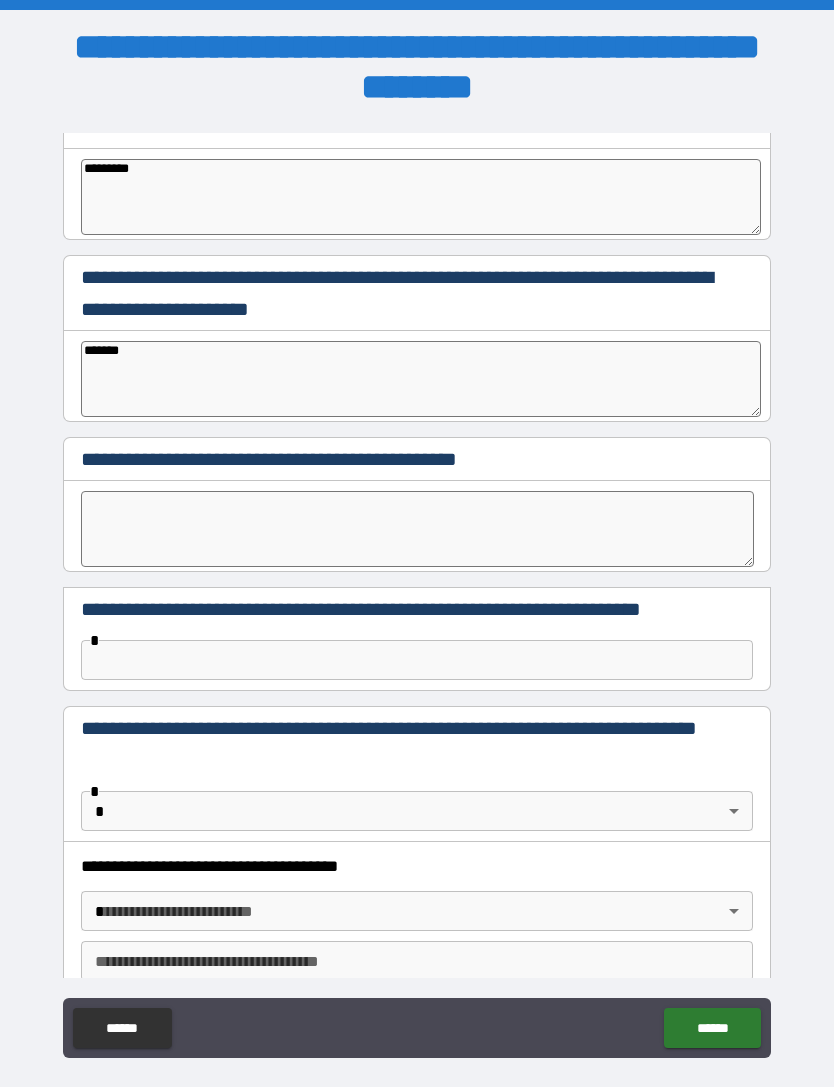 type on "*" 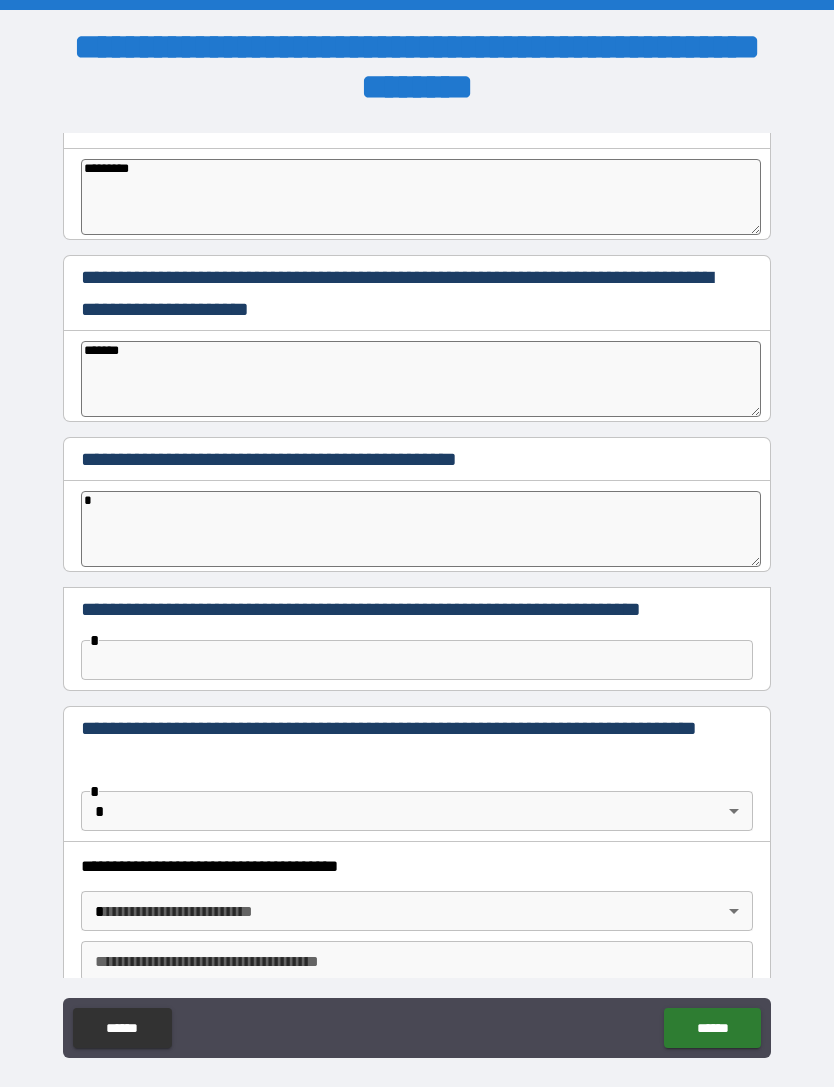 type on "*" 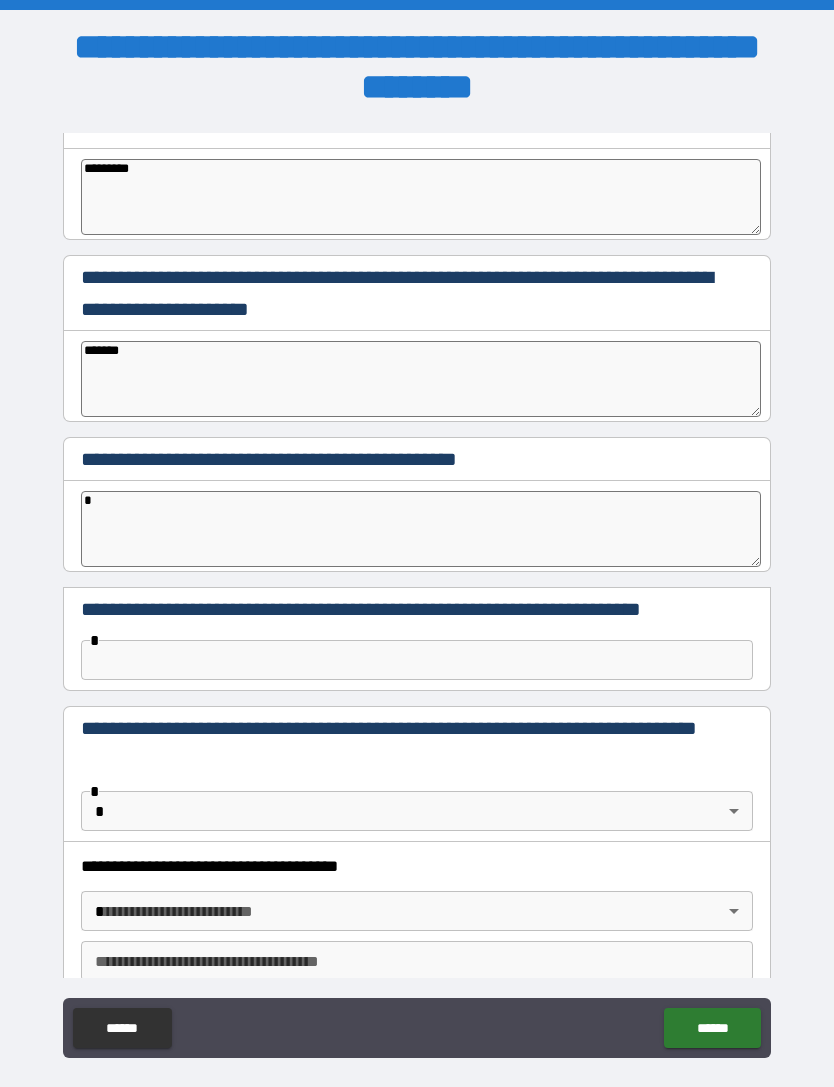type on "*" 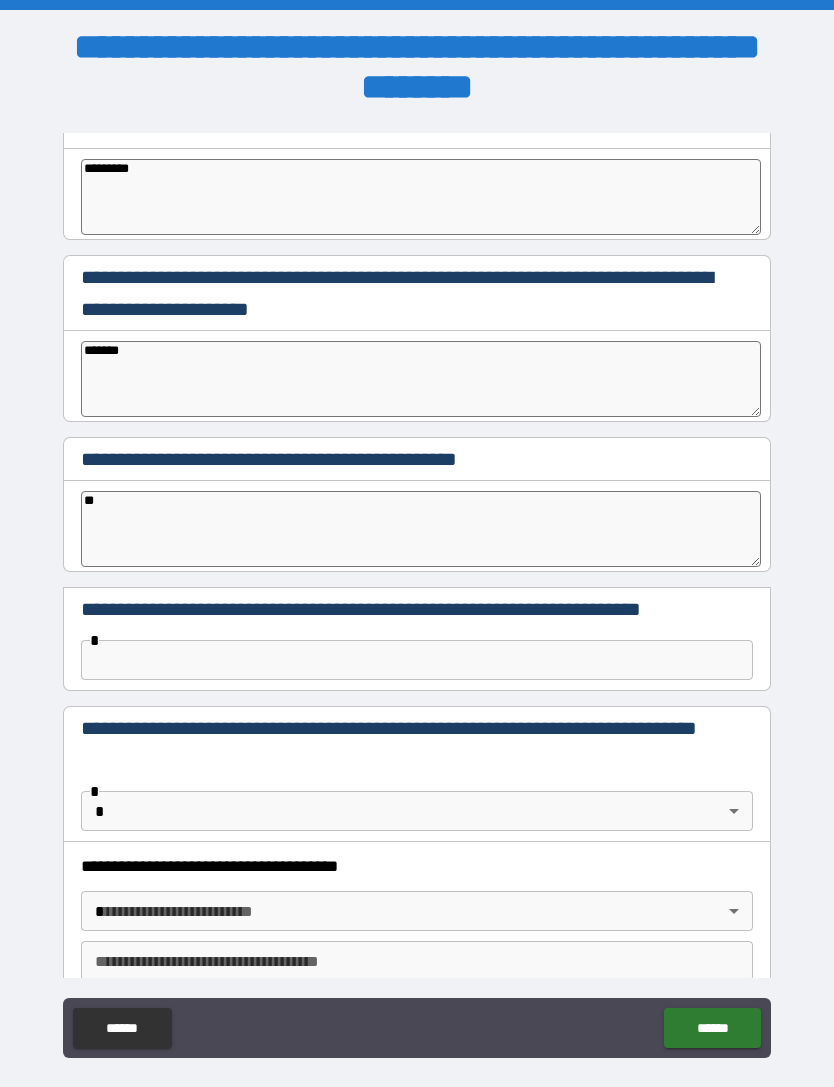 type on "*" 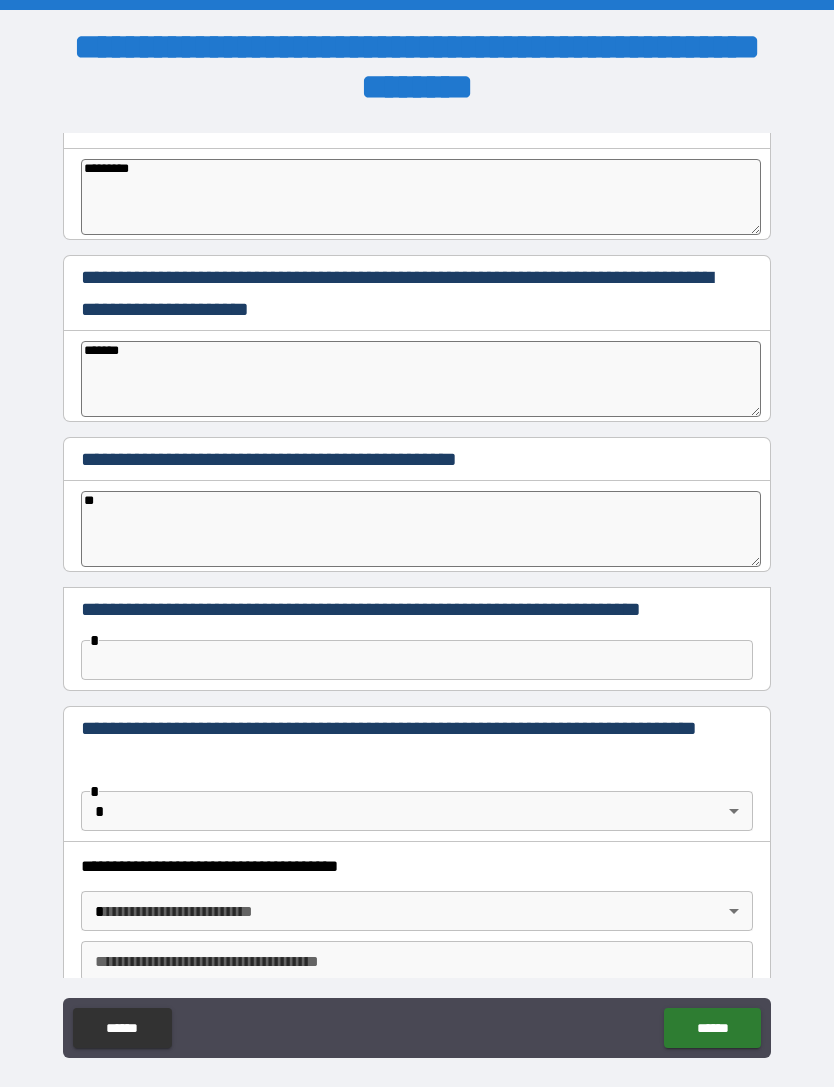 type on "*" 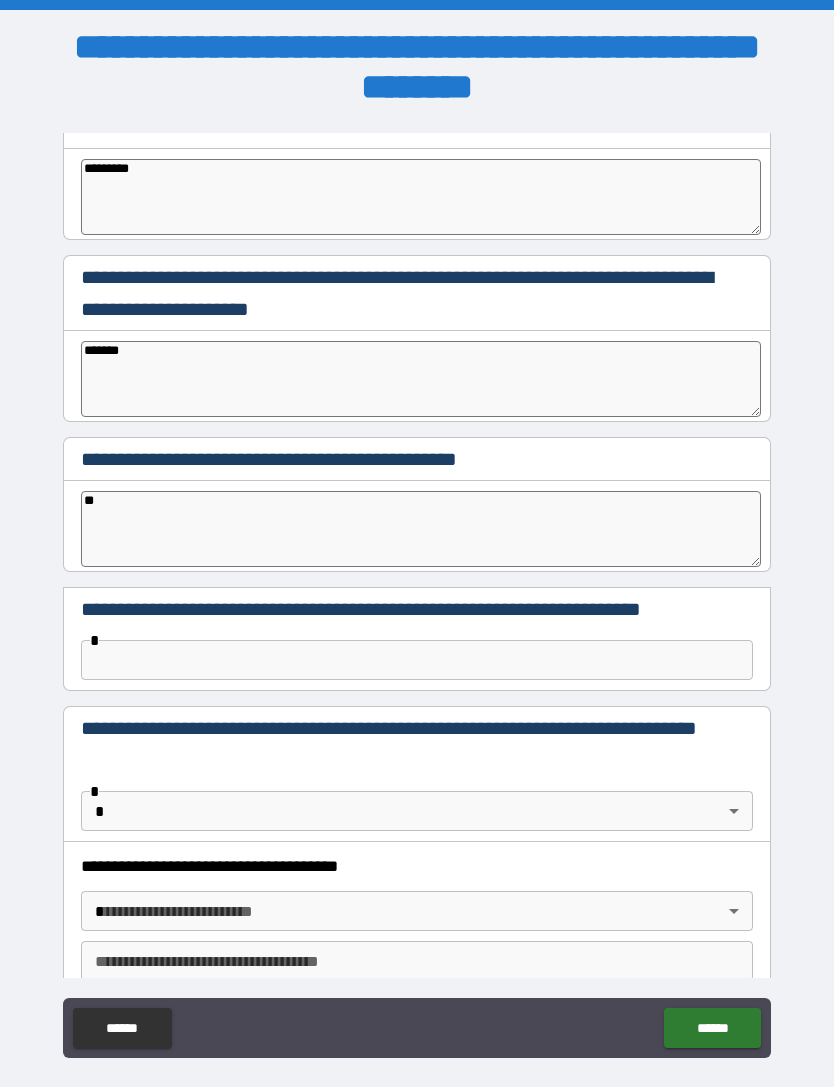 type on "*" 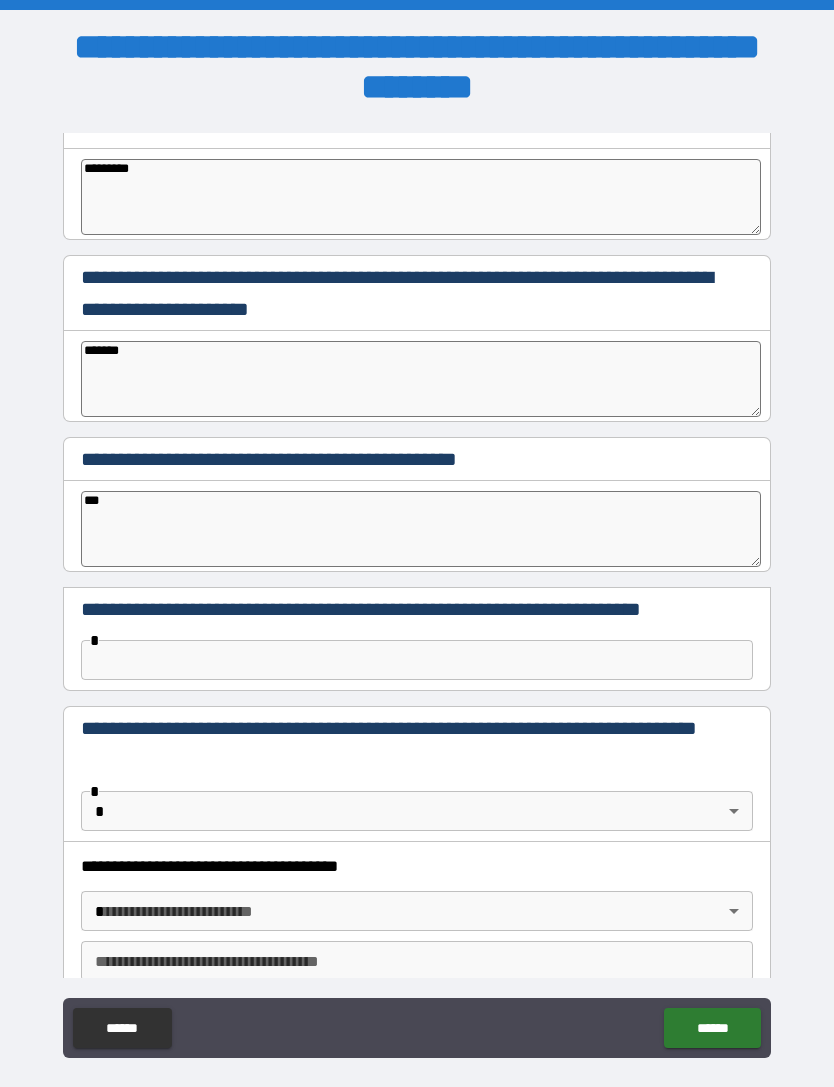 type on "*" 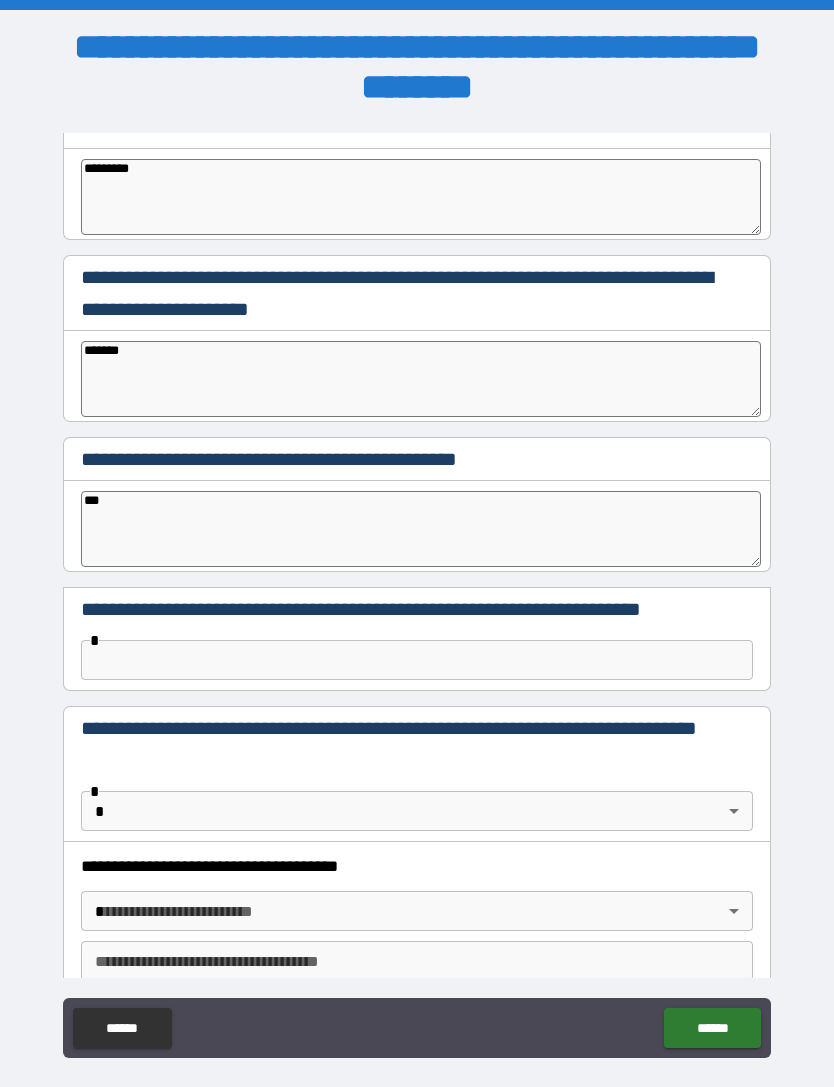 type on "****" 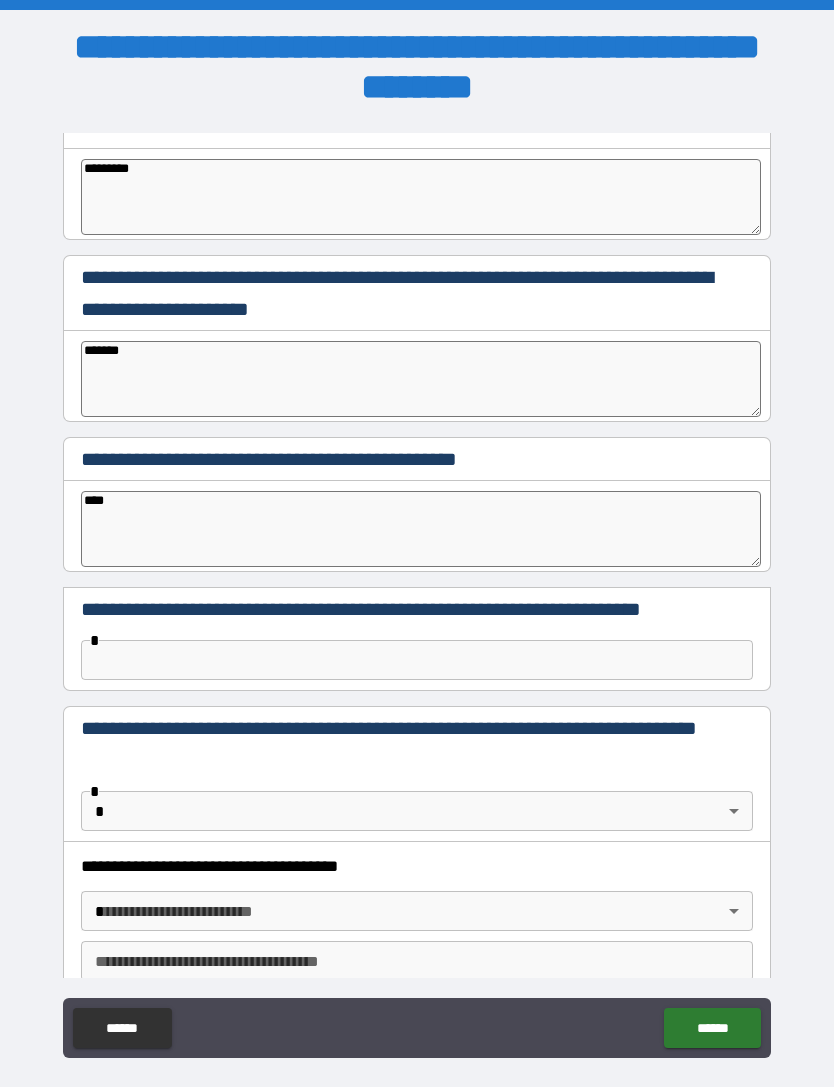 type on "*" 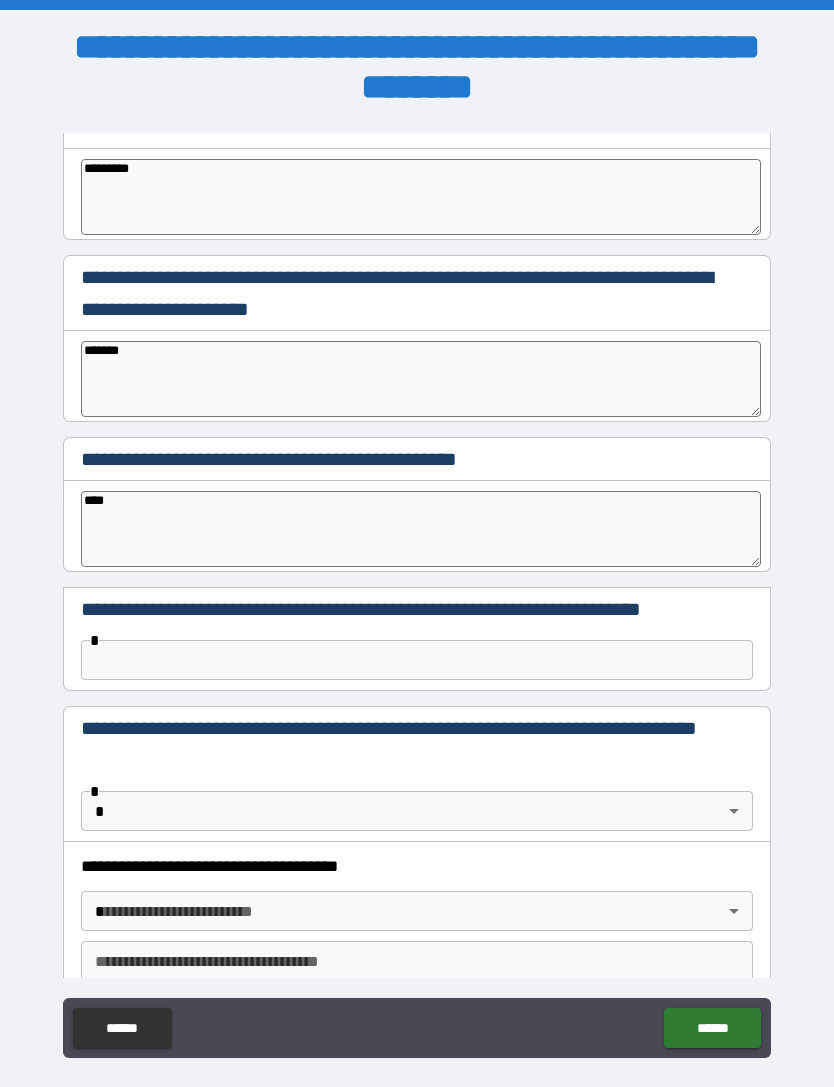 type on "*" 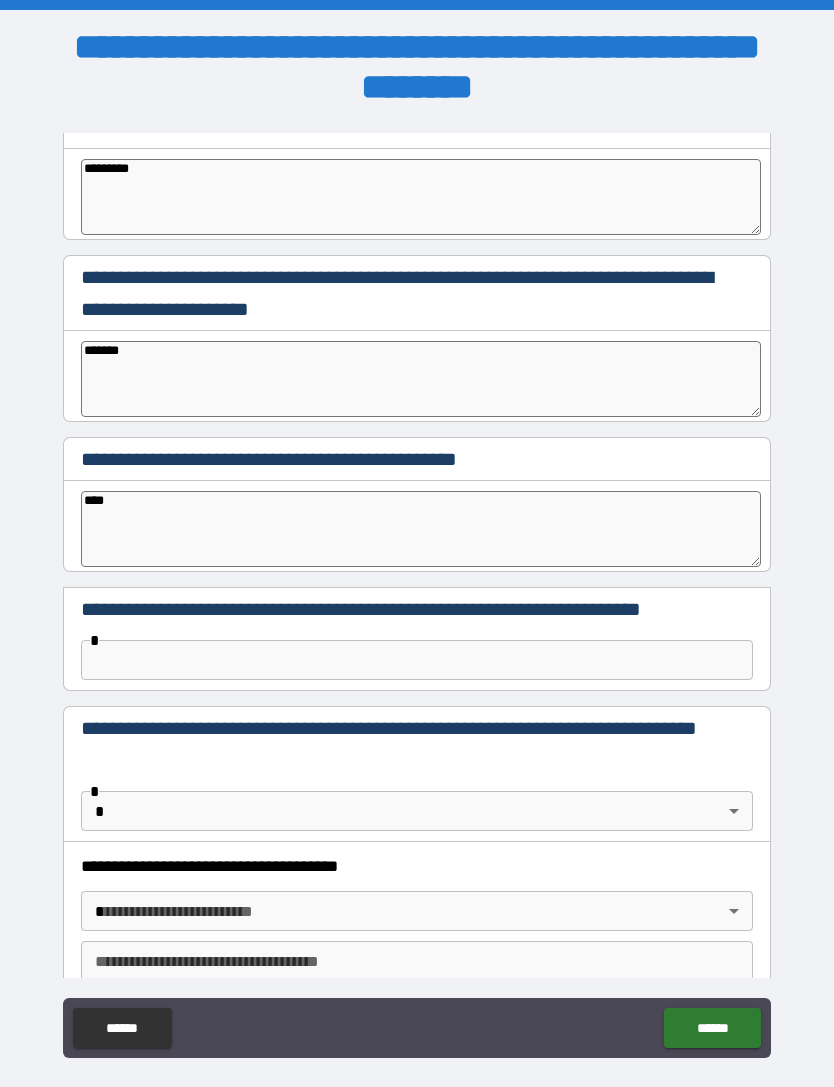 type on "*" 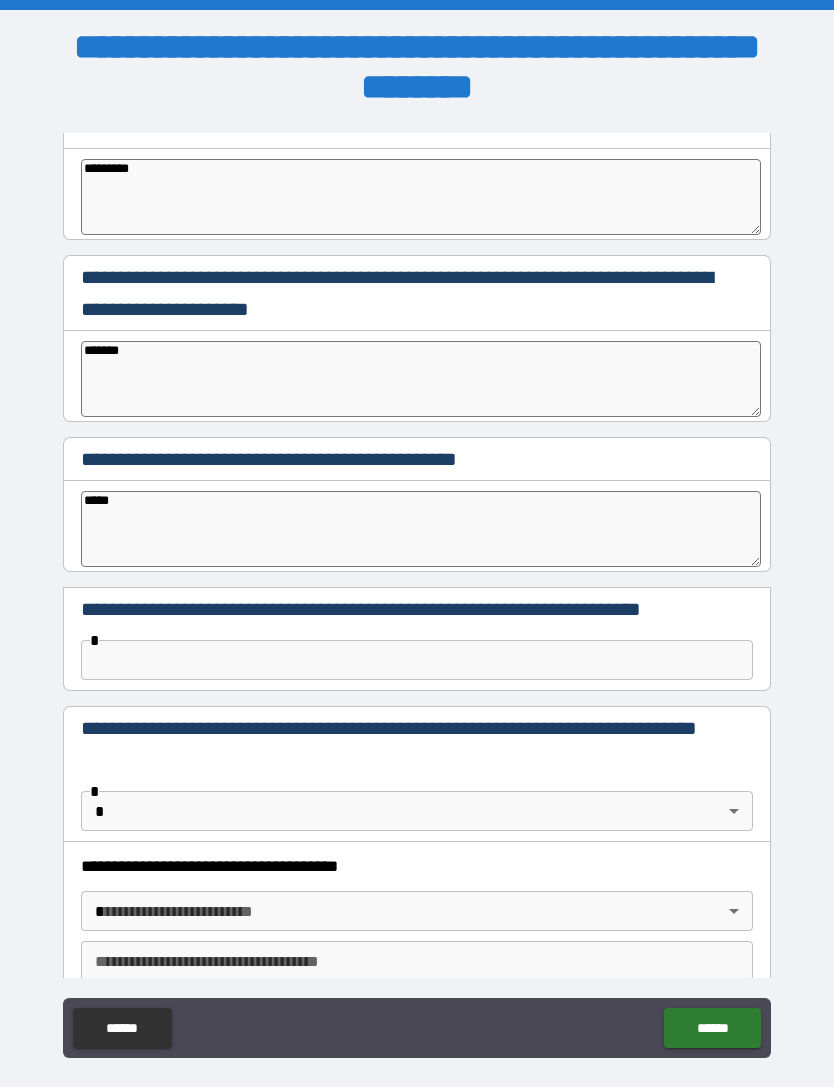 type on "*" 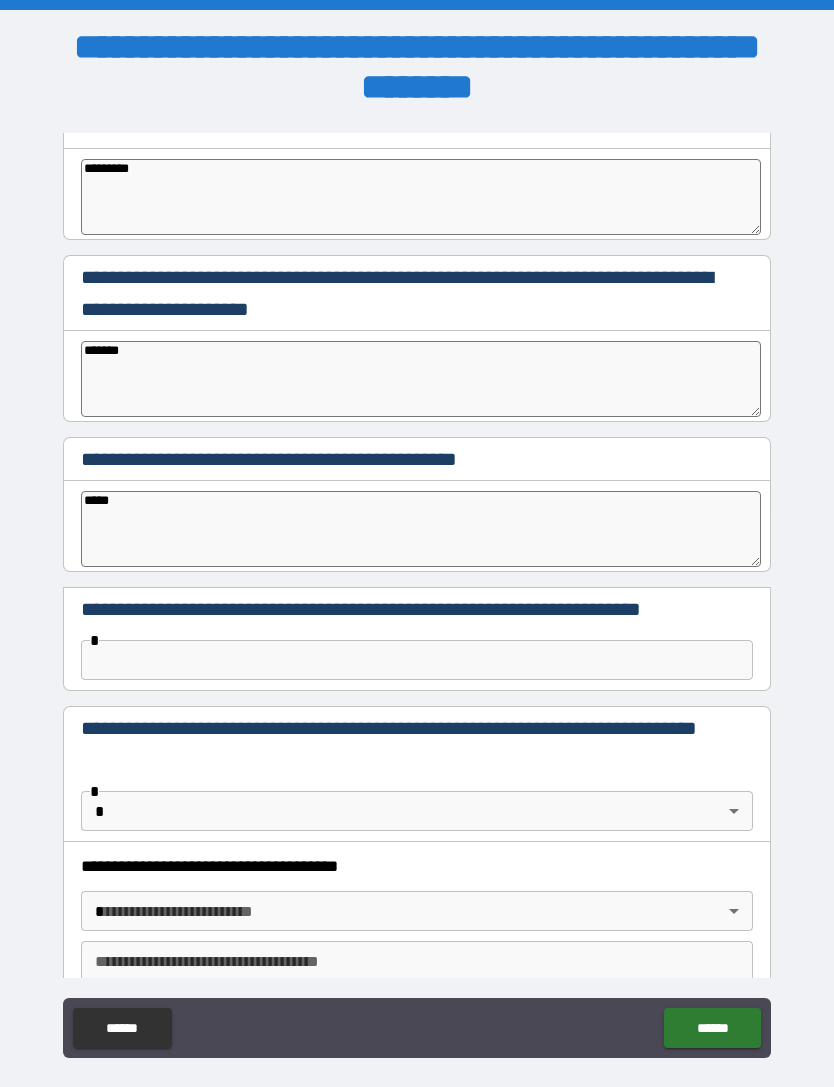 type on "*" 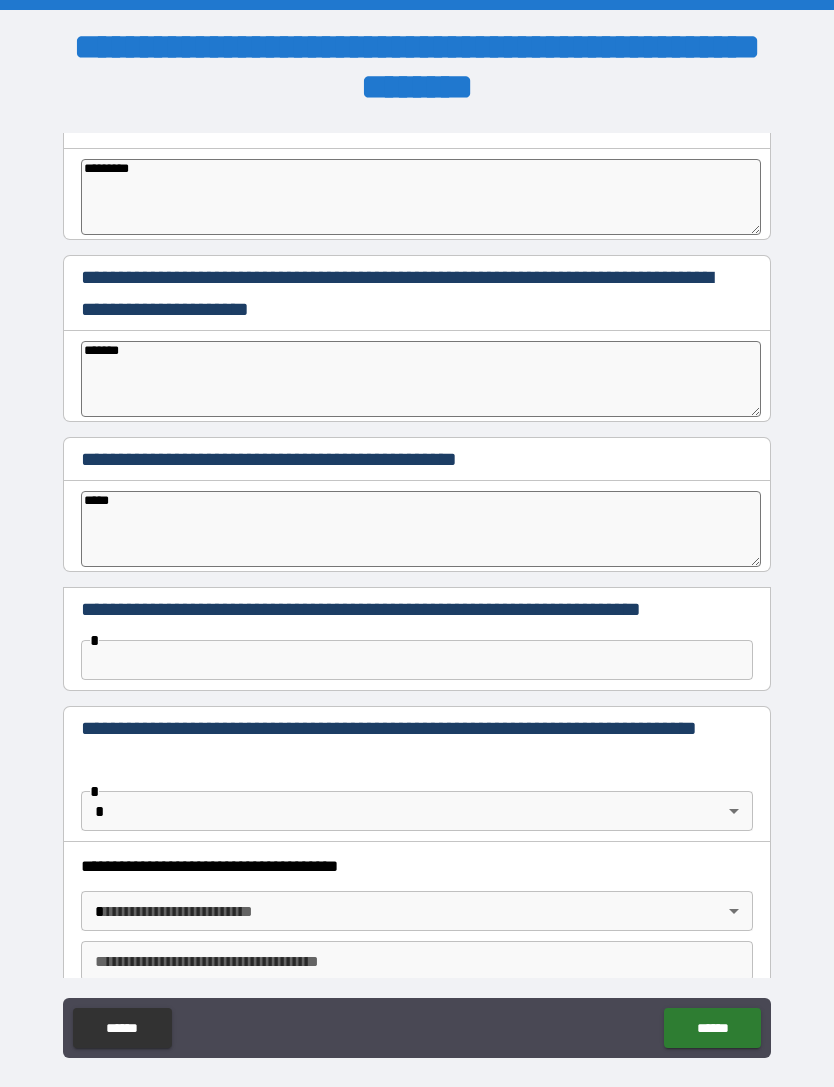 type on "*" 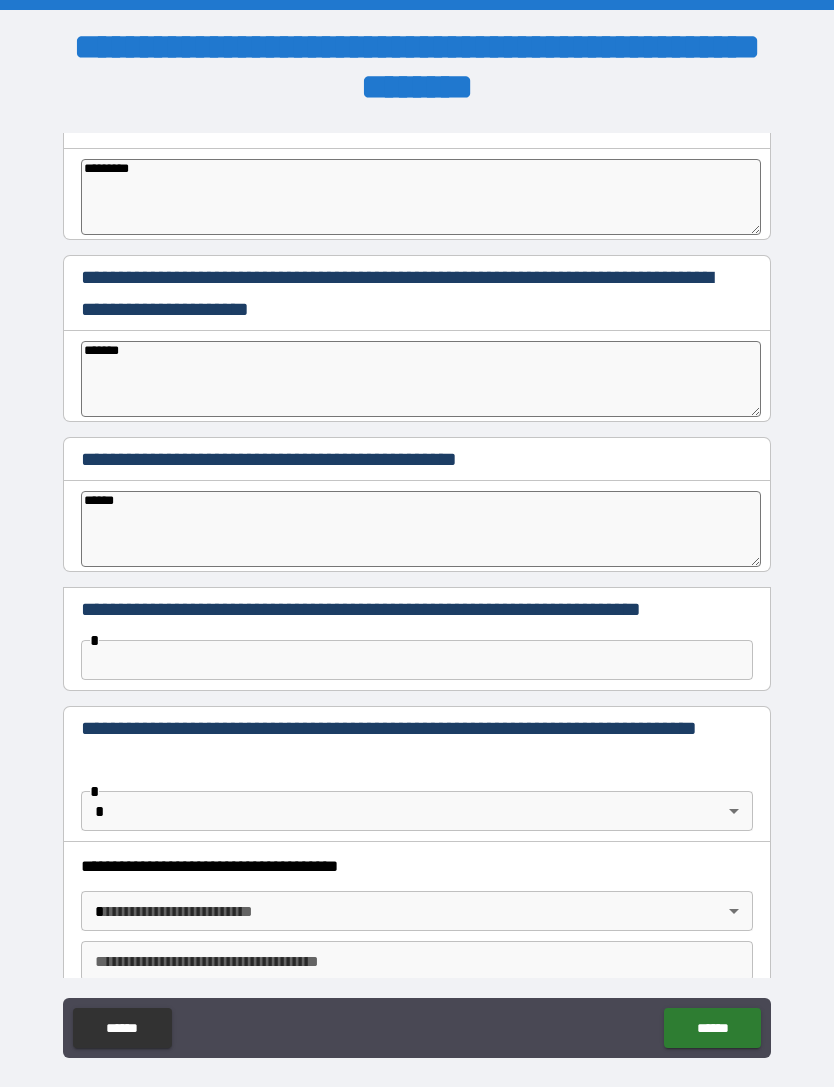 type on "*" 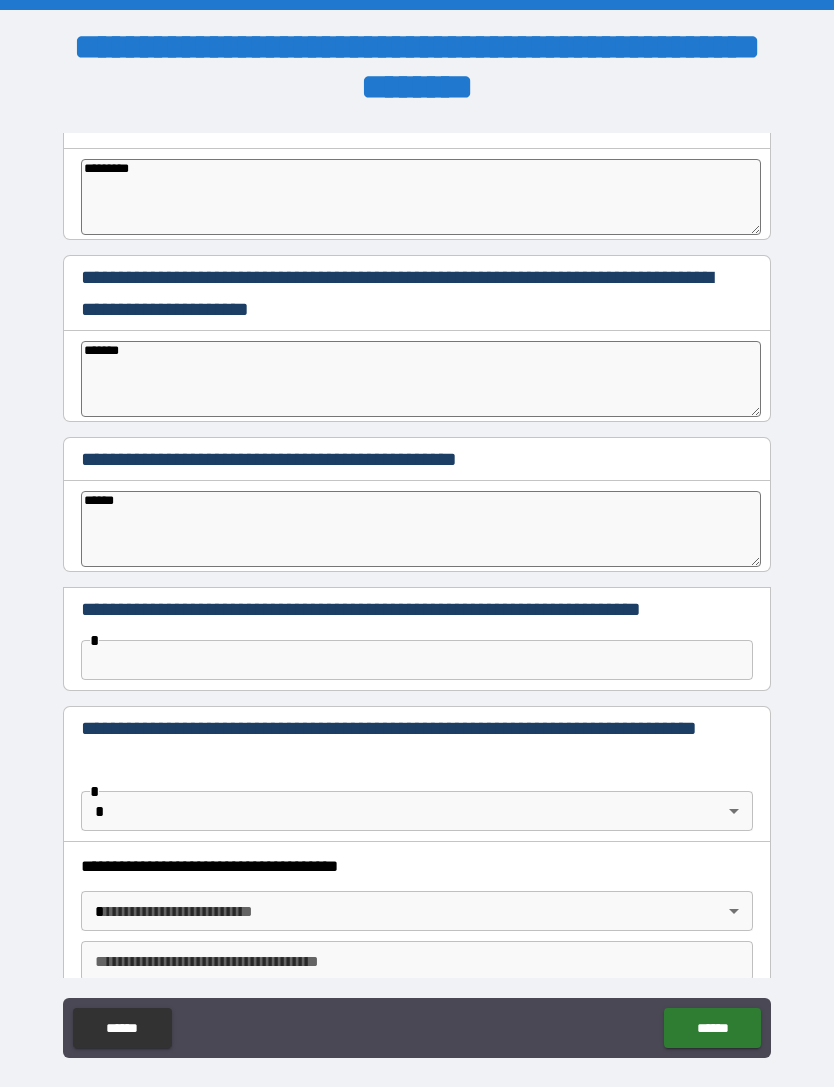 type on "*" 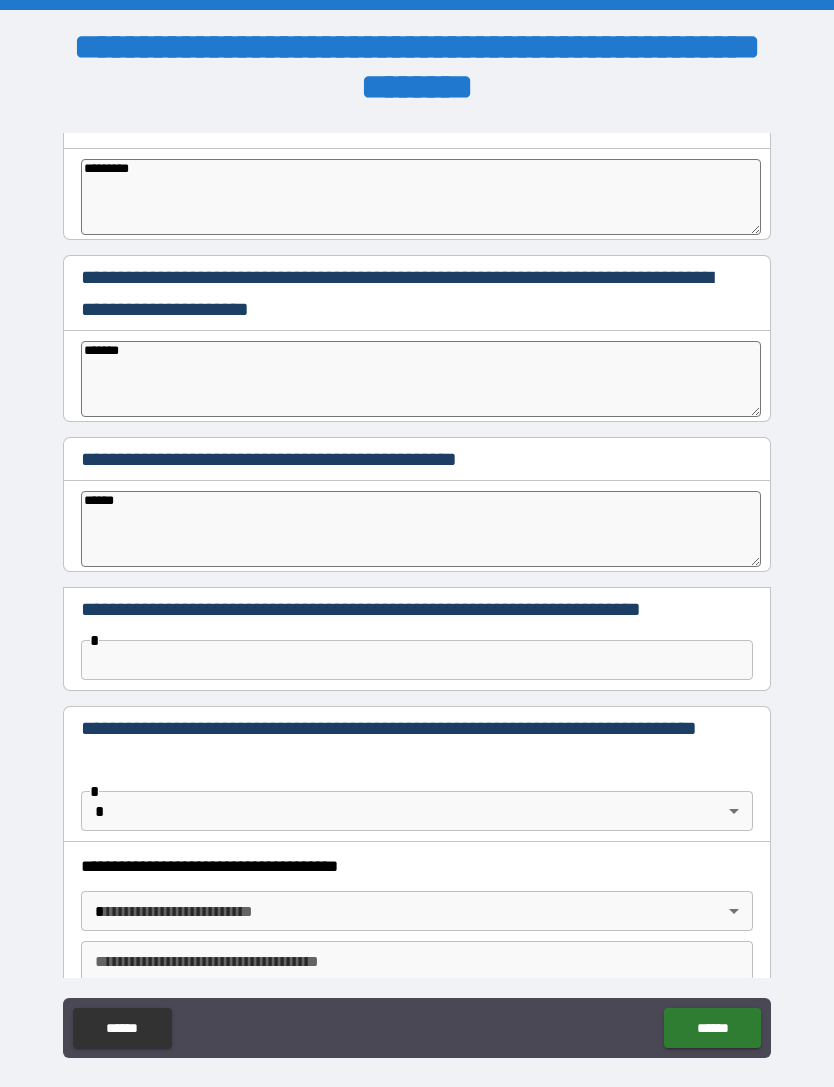 type on "*" 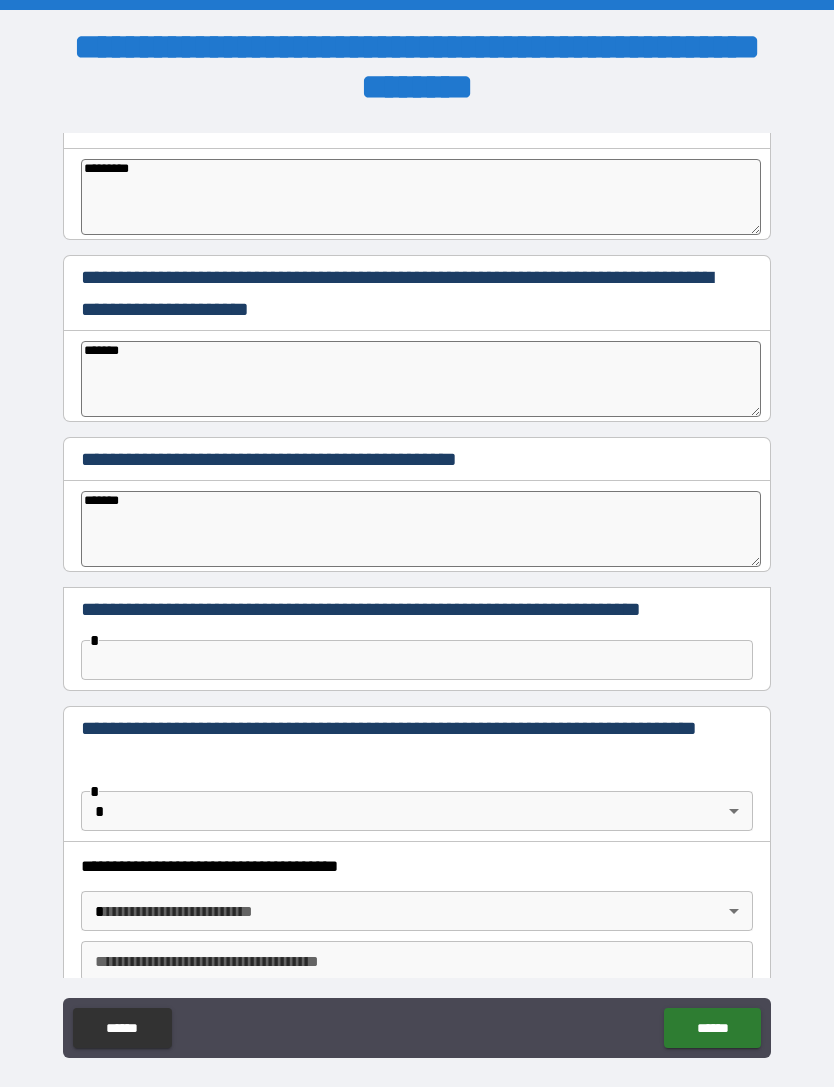 type on "*" 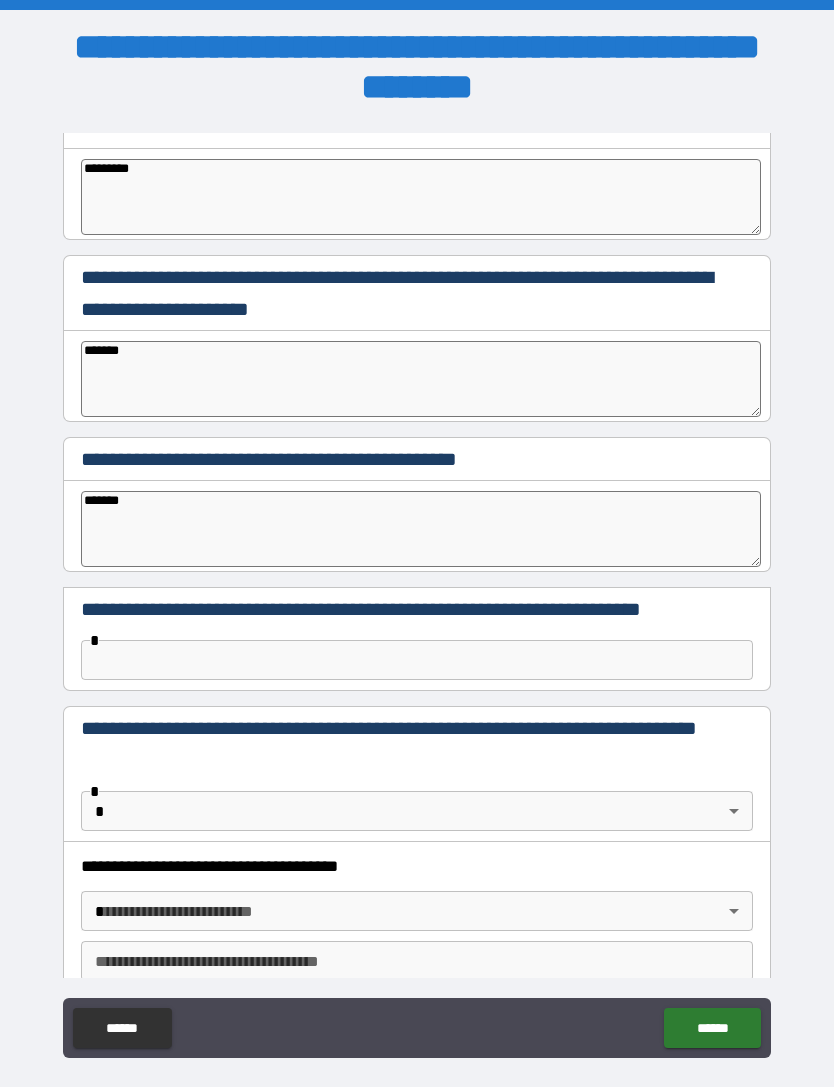 type on "********" 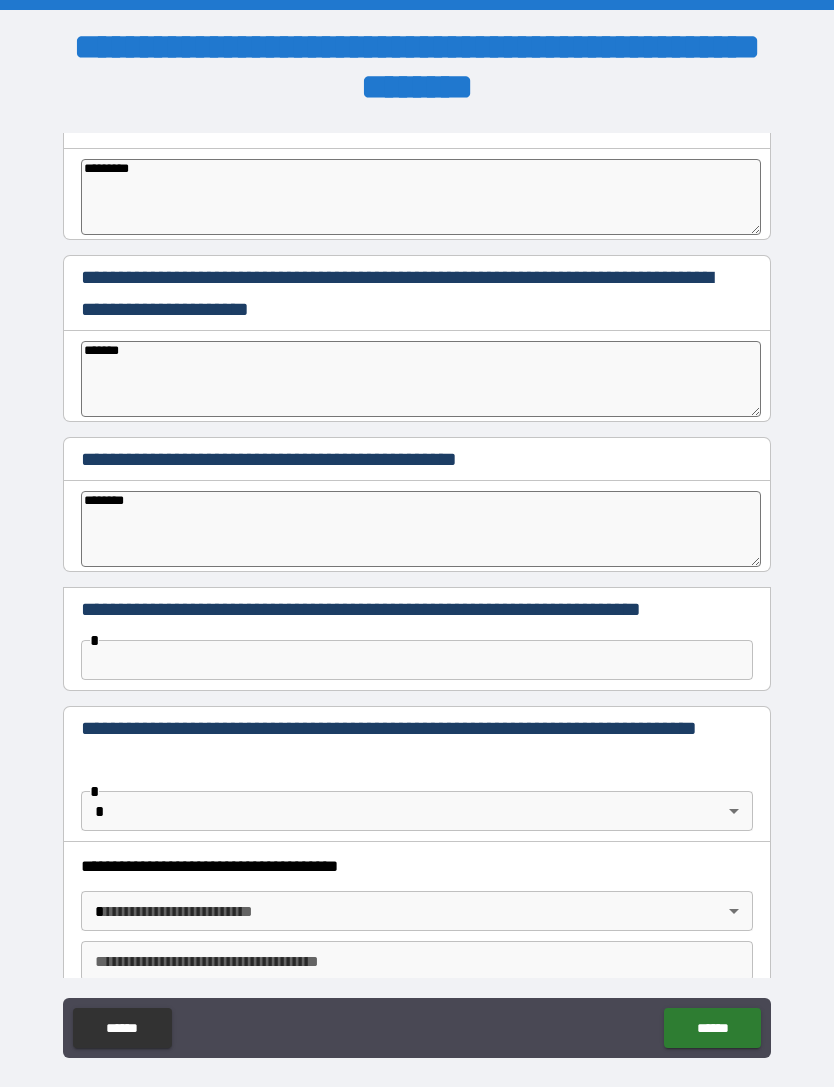 type on "*" 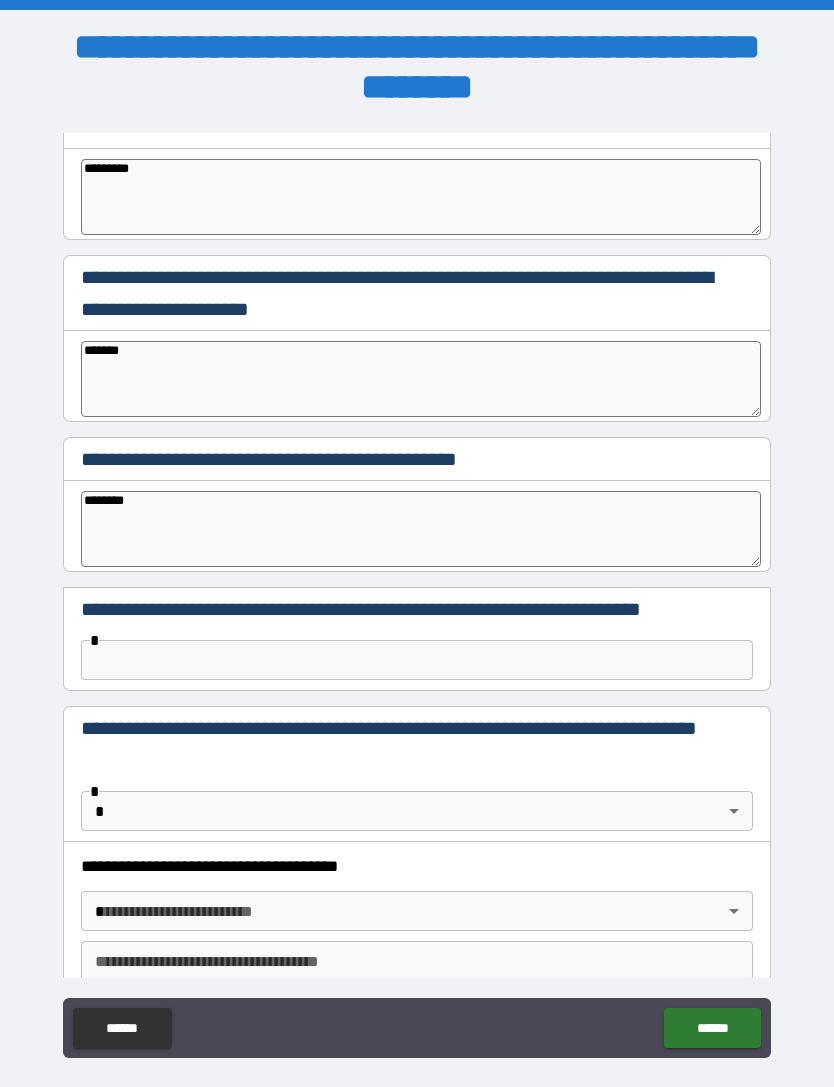 type on "*" 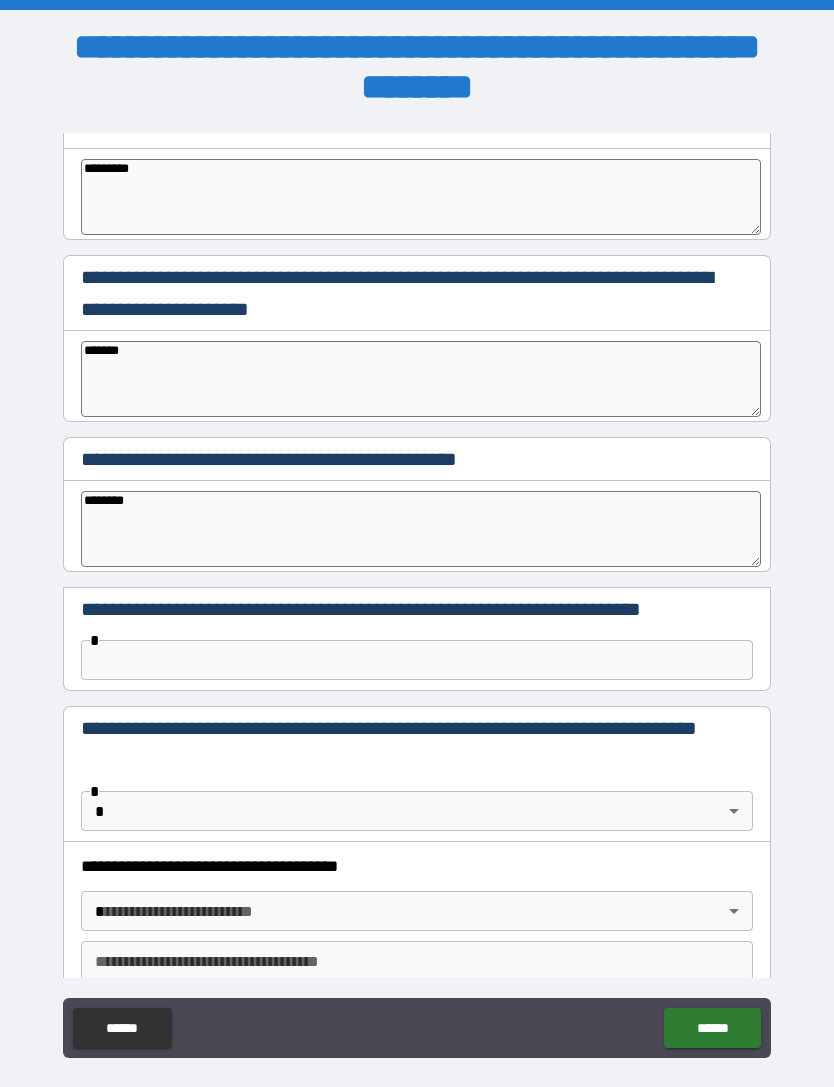 type on "*" 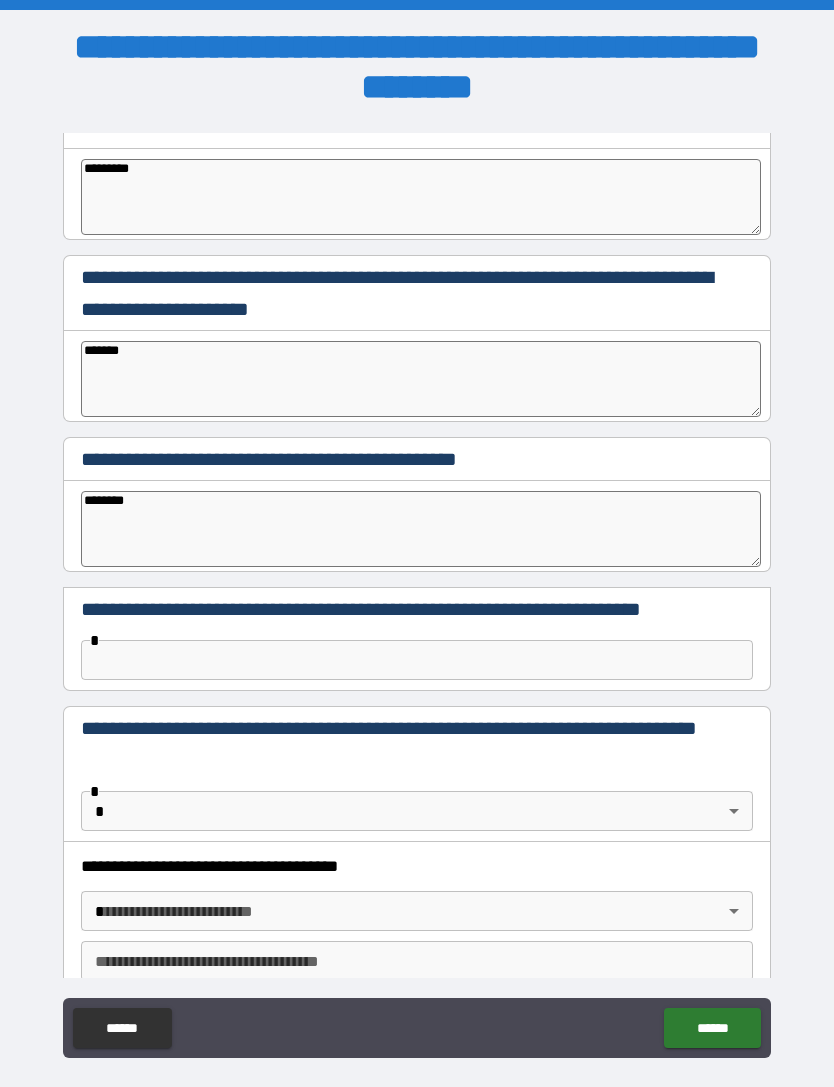 type on "********" 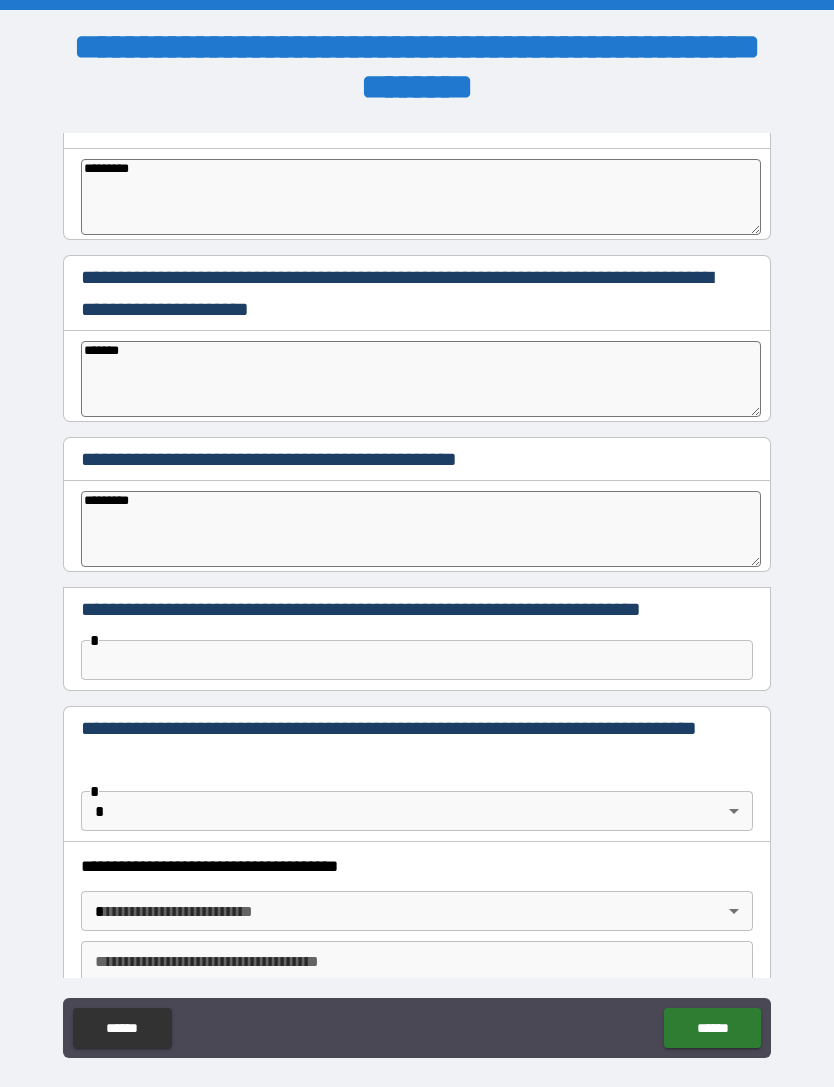type on "*" 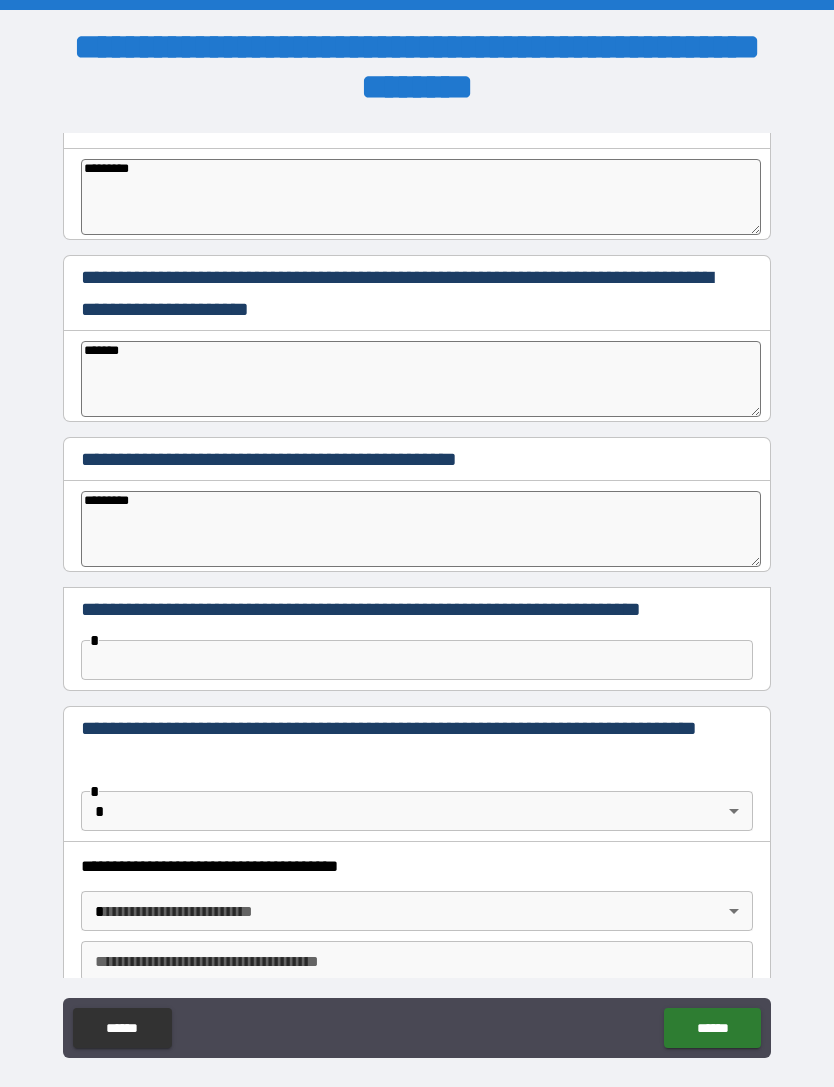 type on "*" 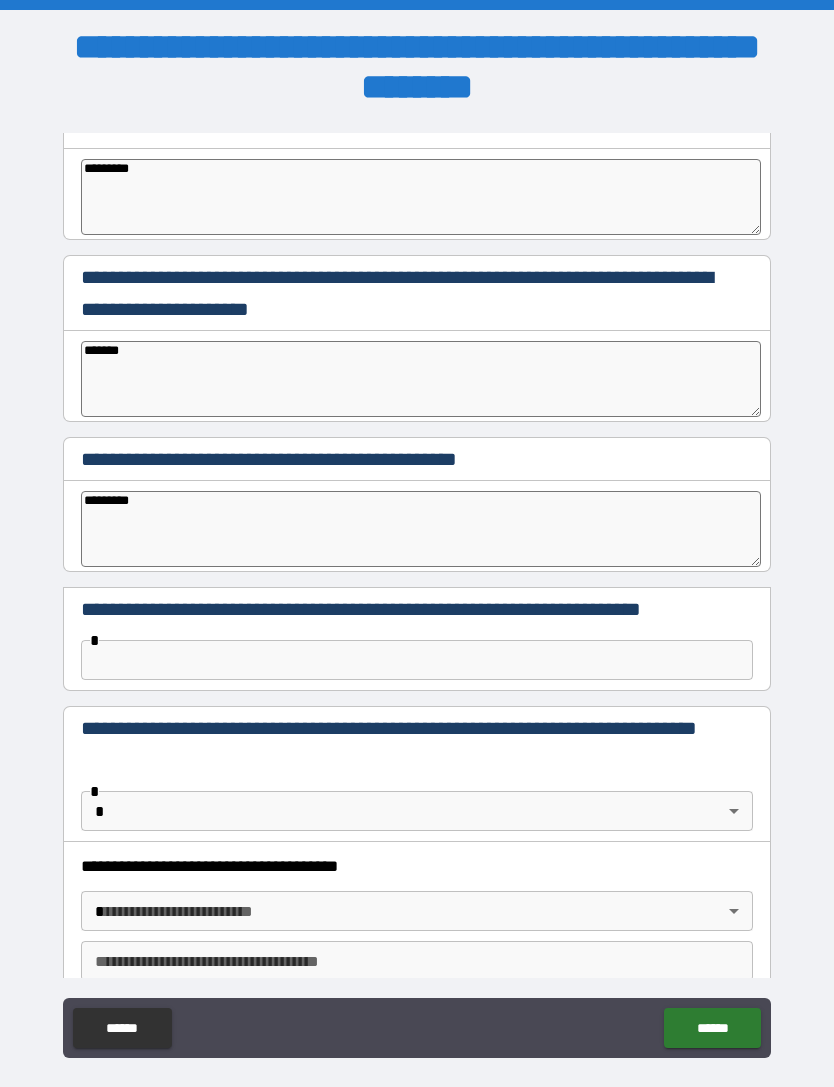 type on "*" 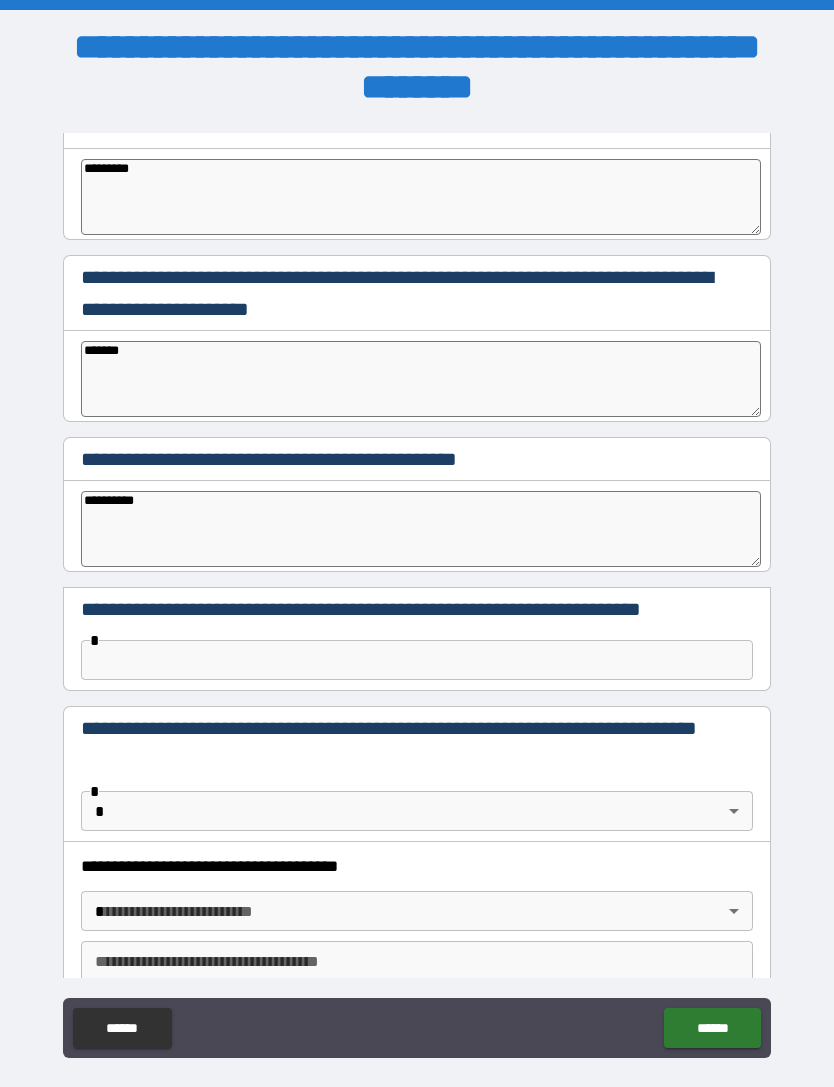 type 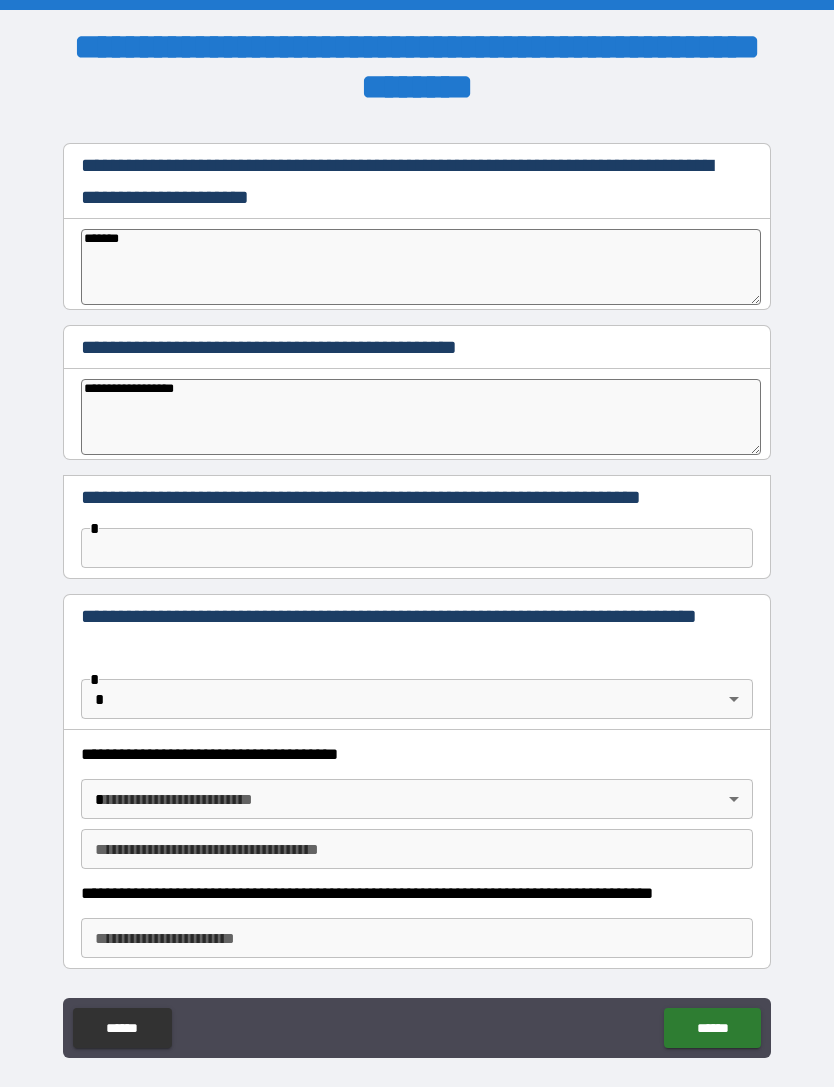 scroll, scrollTop: 481, scrollLeft: 0, axis: vertical 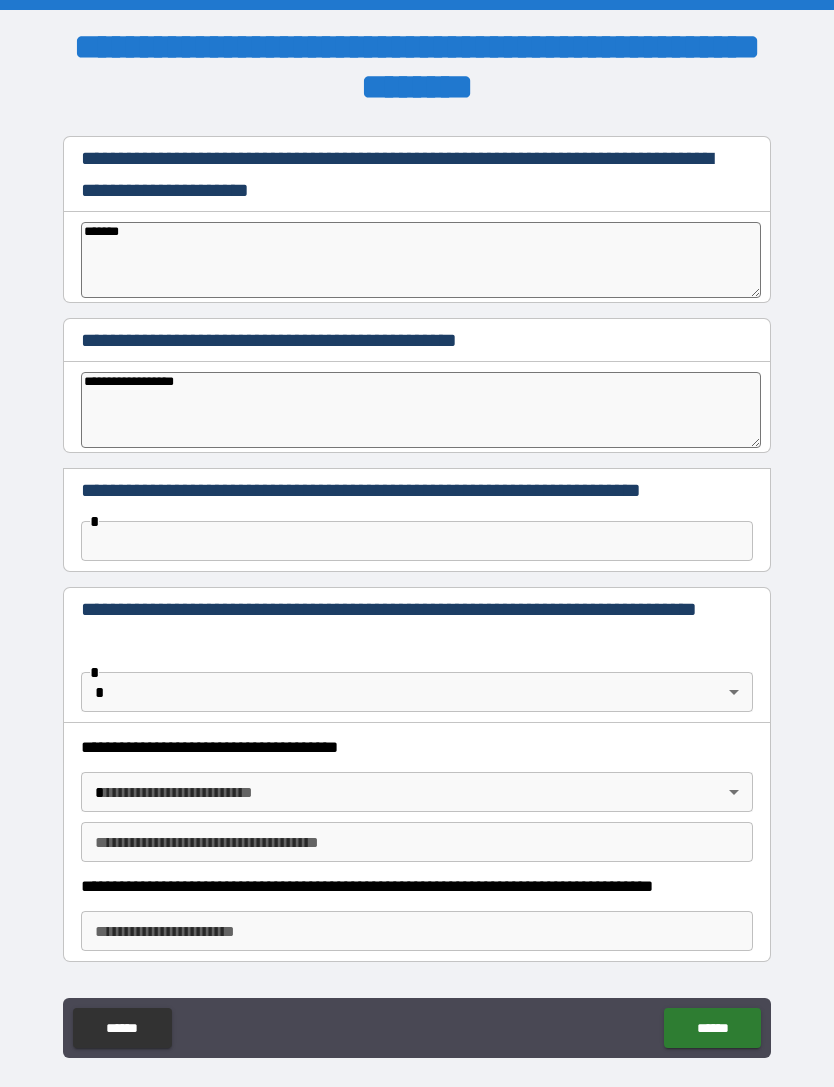 click at bounding box center [417, 541] 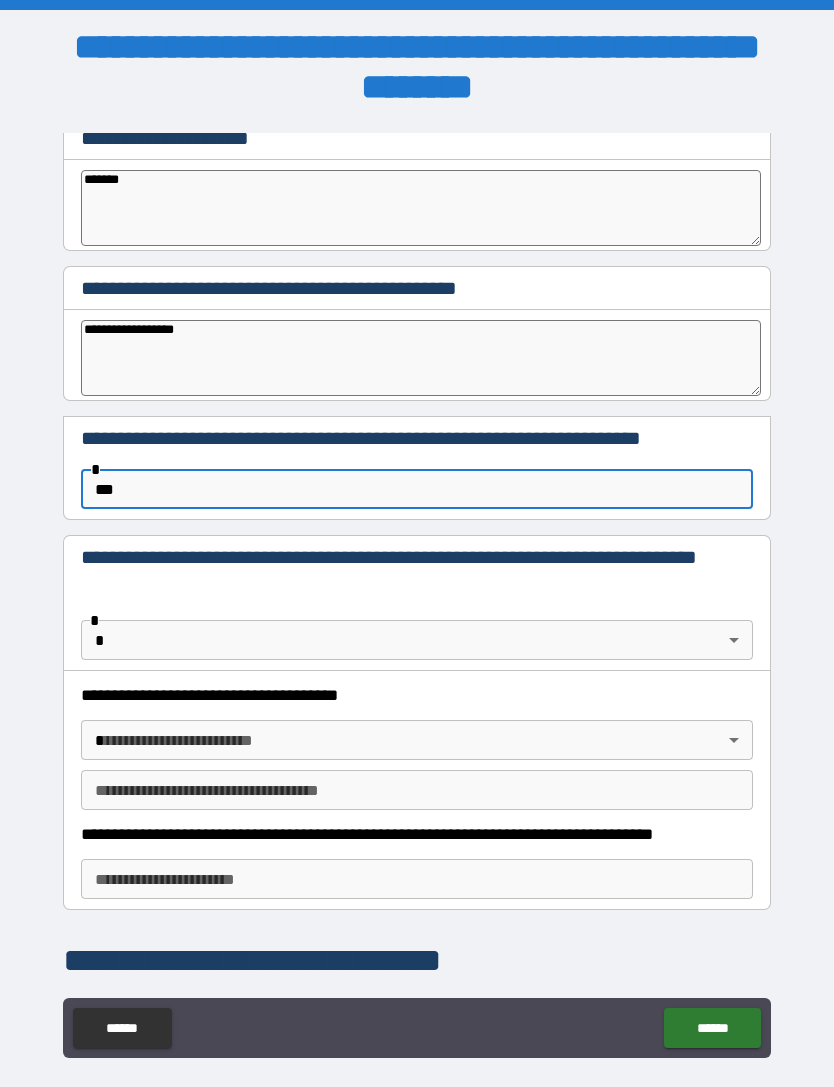 scroll, scrollTop: 532, scrollLeft: 0, axis: vertical 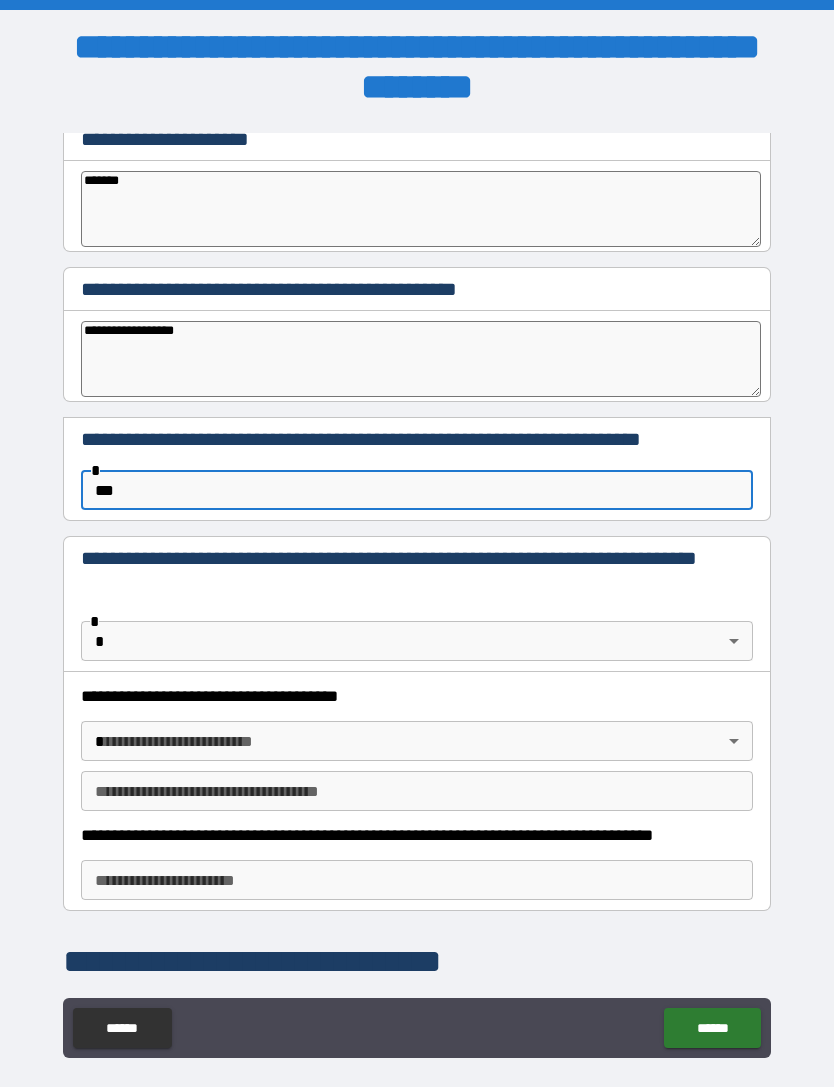 click on "**********" at bounding box center (417, 575) 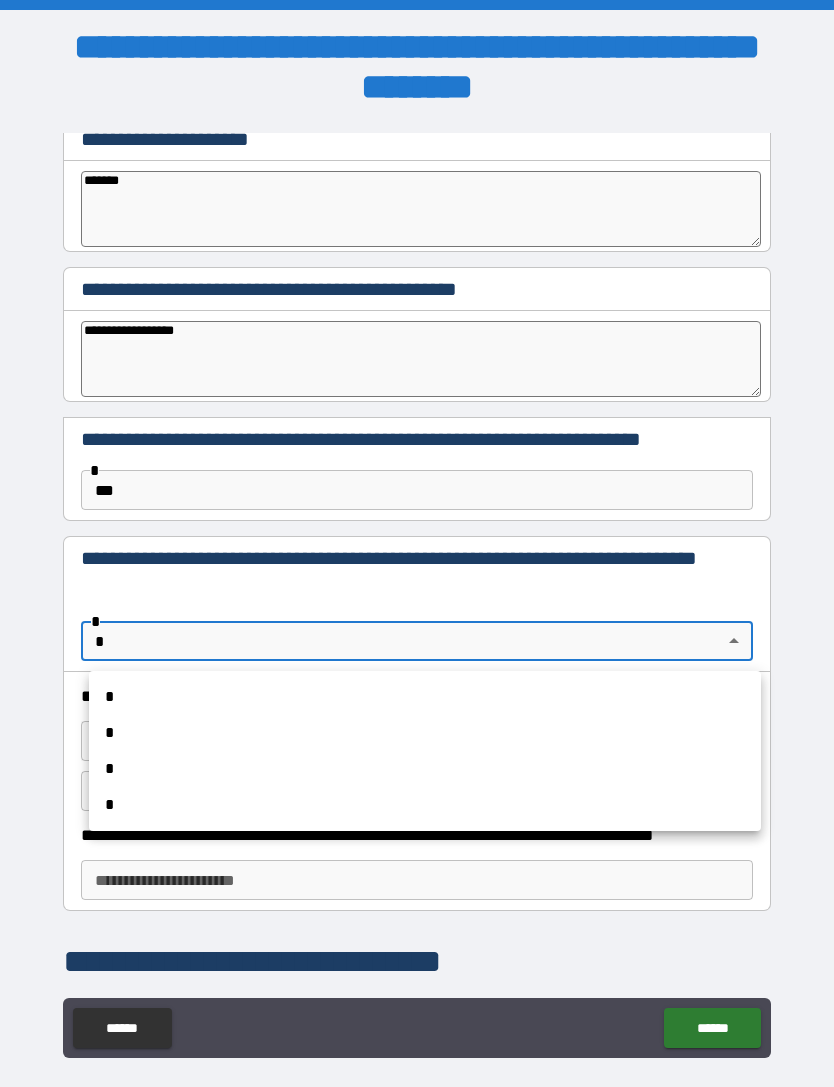 click on "*" at bounding box center [425, 733] 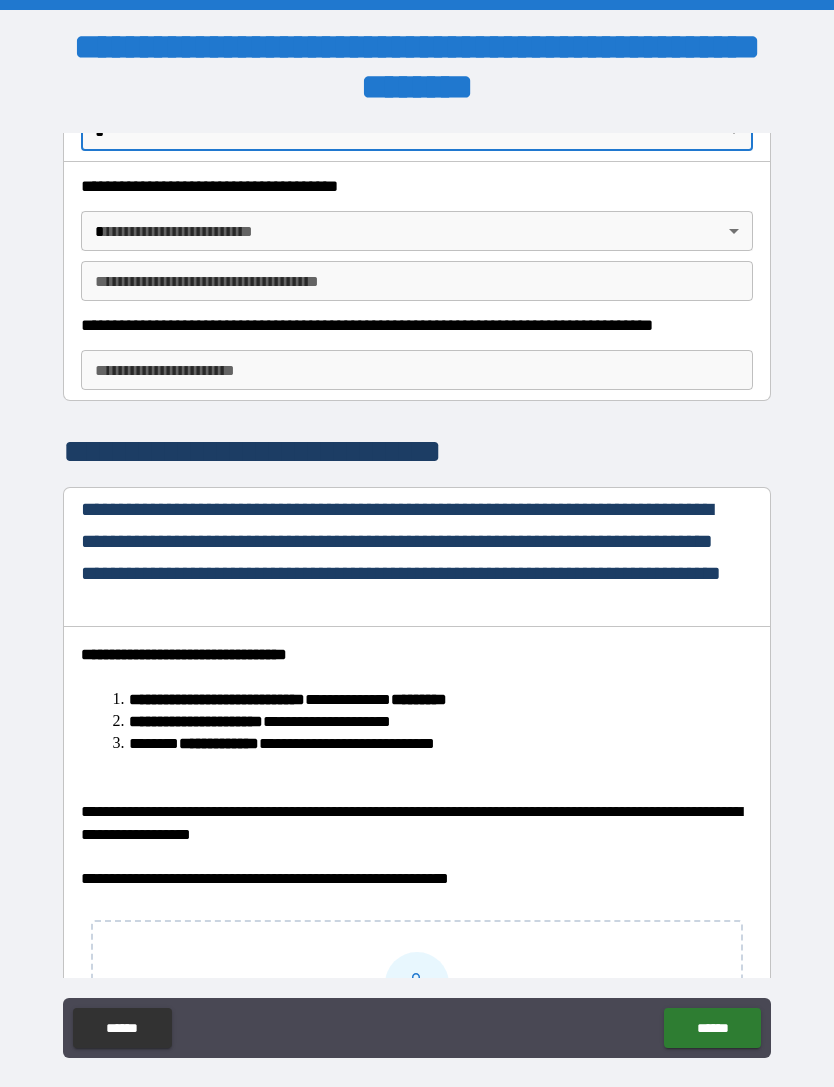 scroll, scrollTop: 1042, scrollLeft: 0, axis: vertical 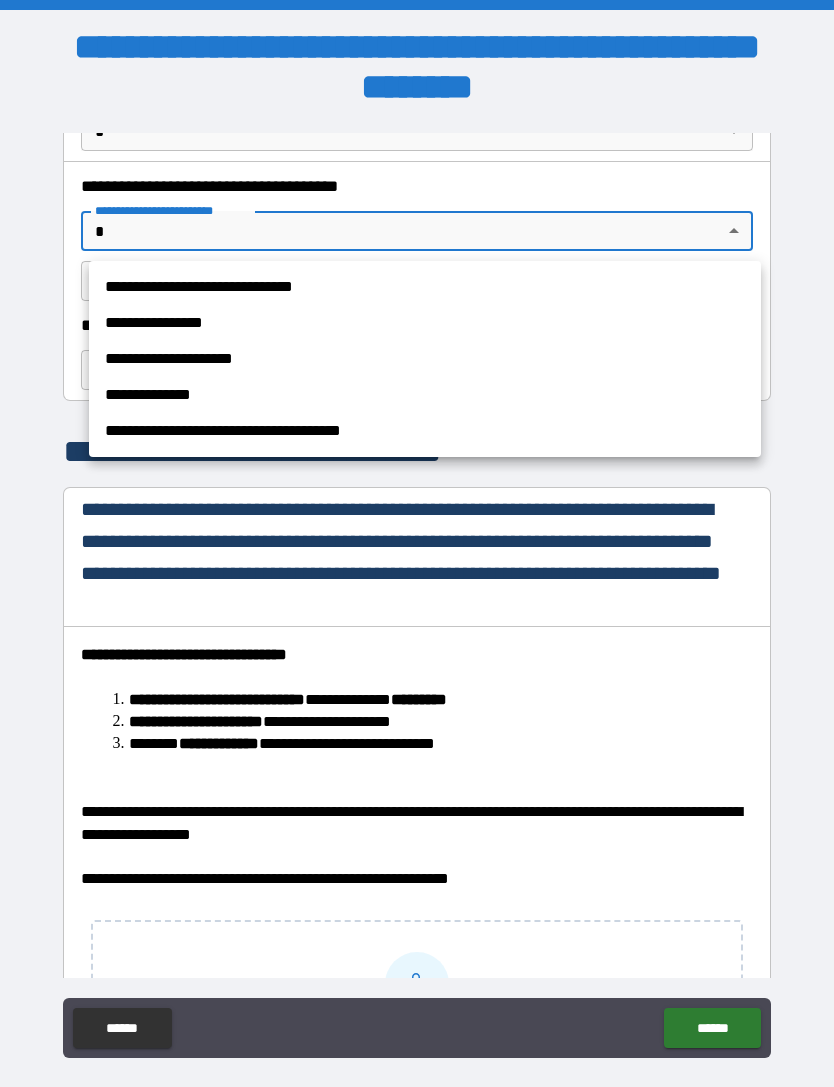click on "**********" at bounding box center (425, 323) 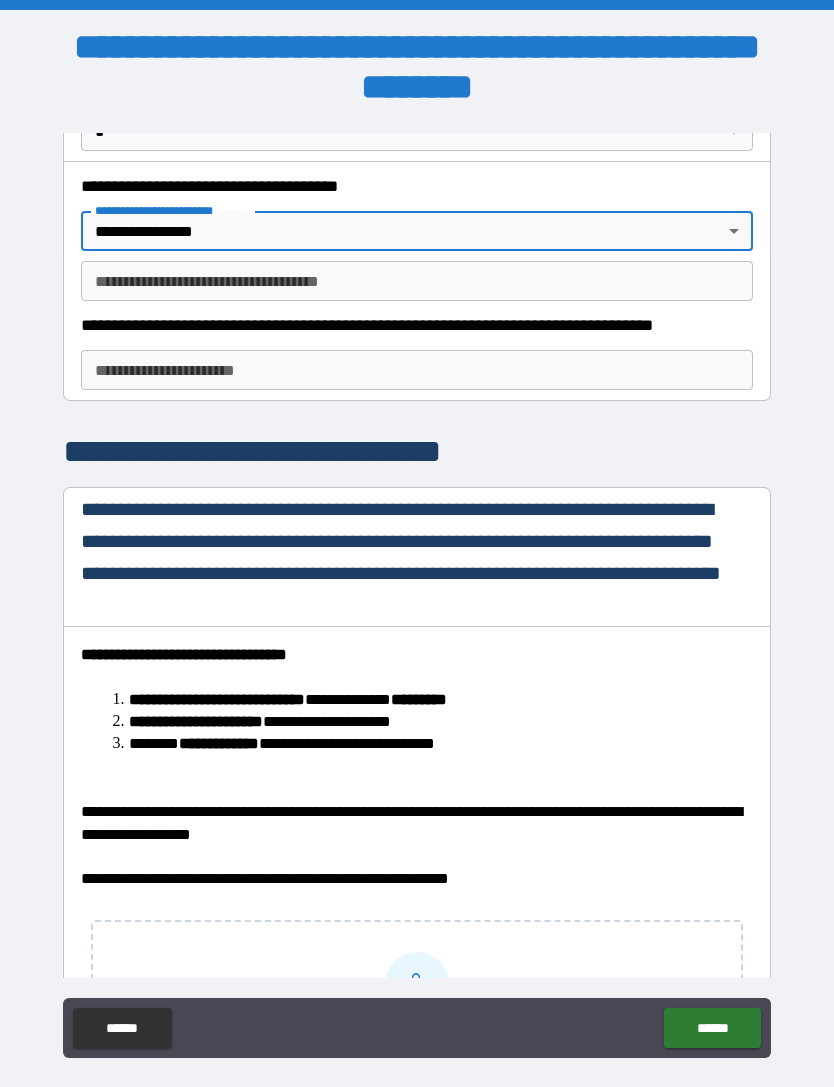 click on "**********" at bounding box center (417, 370) 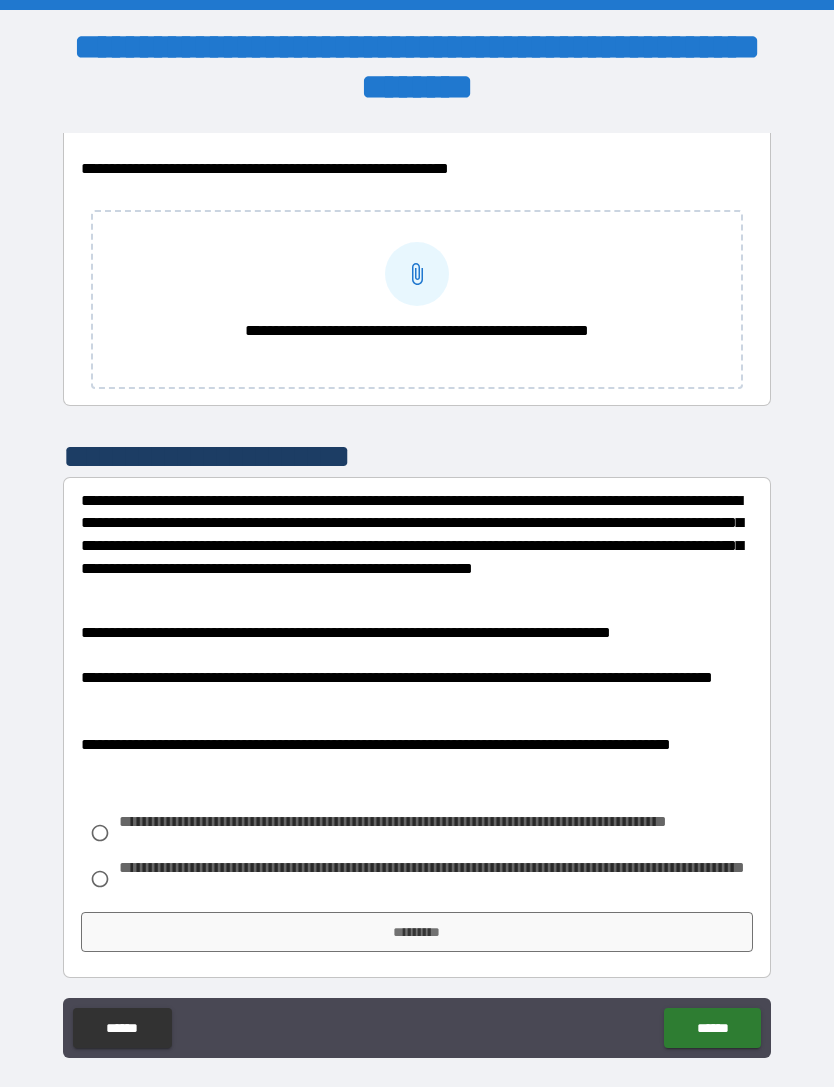 scroll, scrollTop: 1751, scrollLeft: 0, axis: vertical 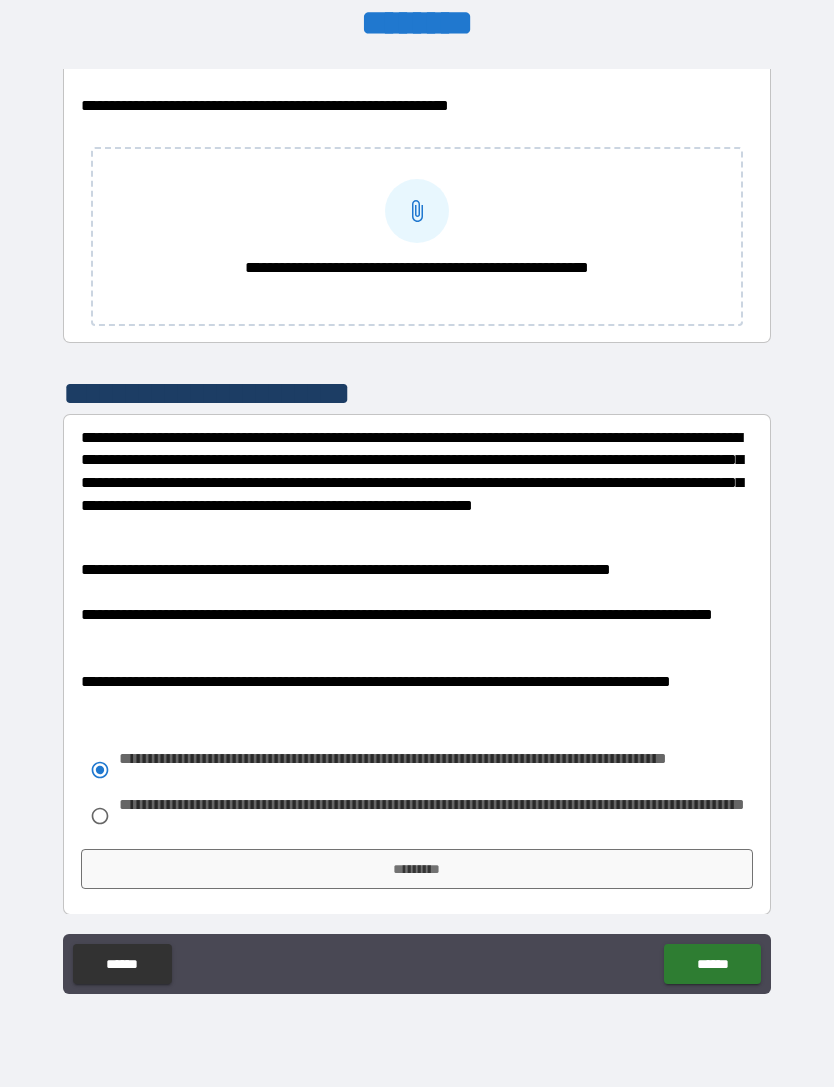 click on "*********" at bounding box center (417, 869) 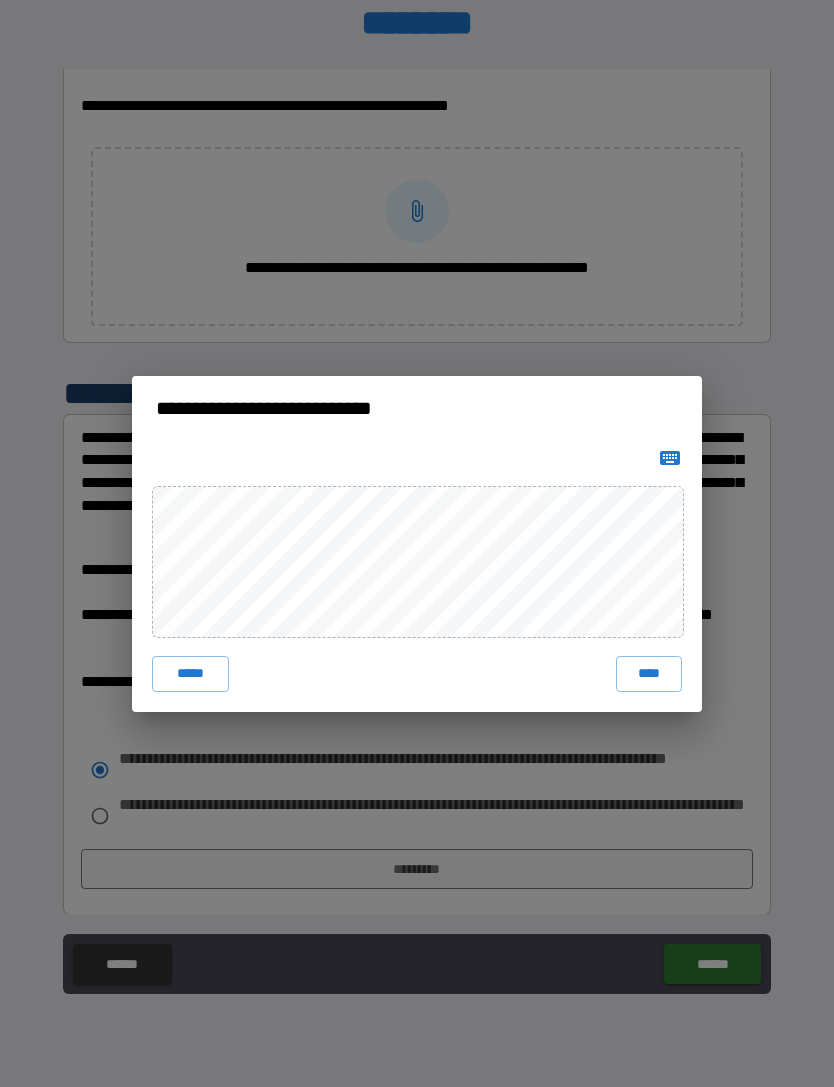 click on "**********" at bounding box center [417, 543] 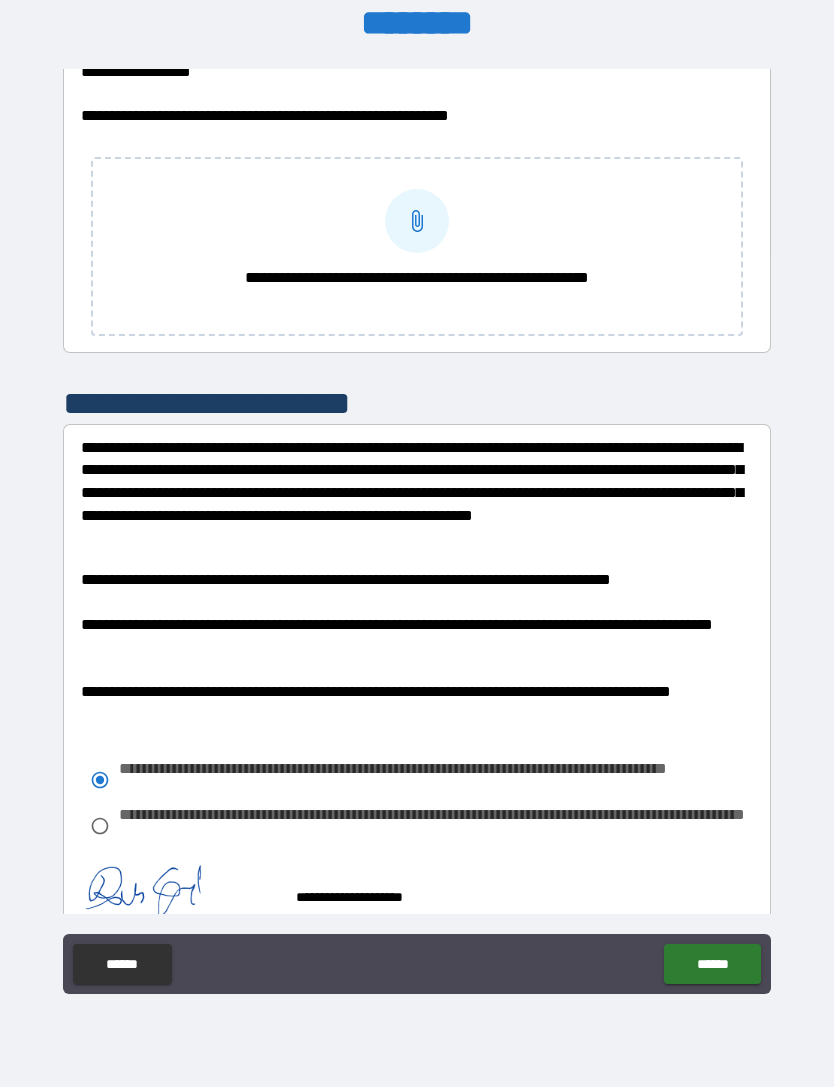 click on "******" at bounding box center [712, 964] 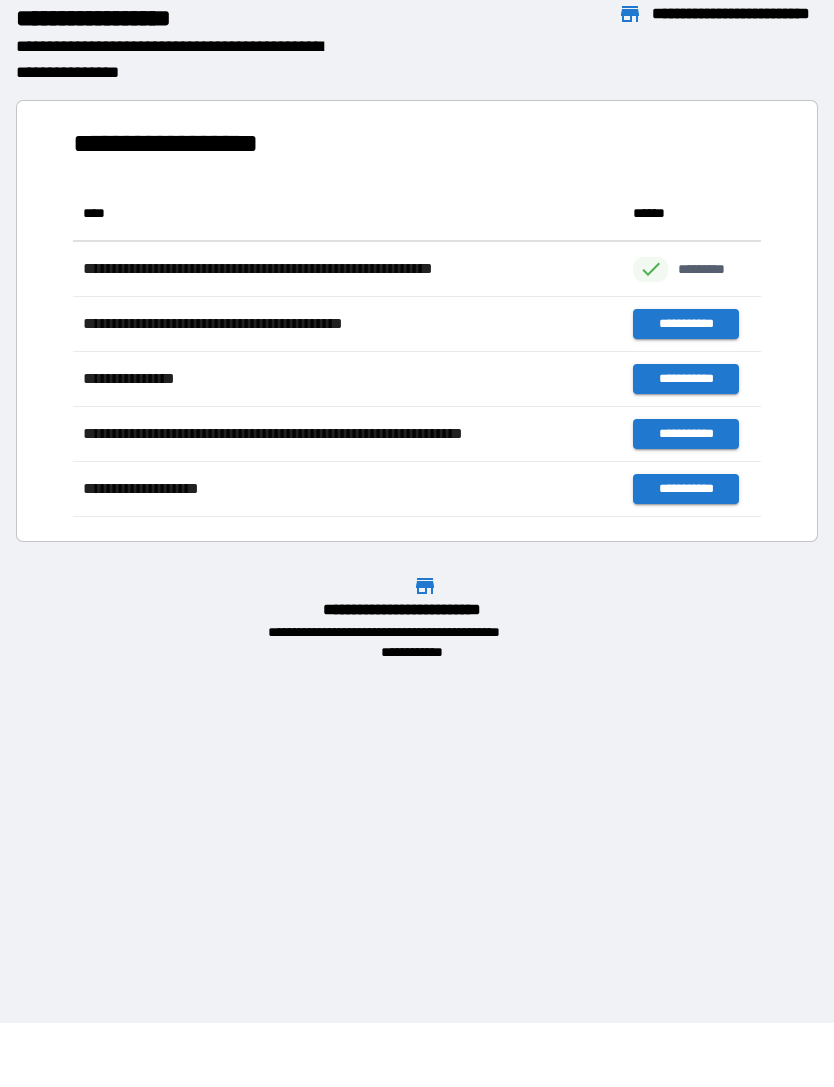 scroll, scrollTop: 1, scrollLeft: 1, axis: both 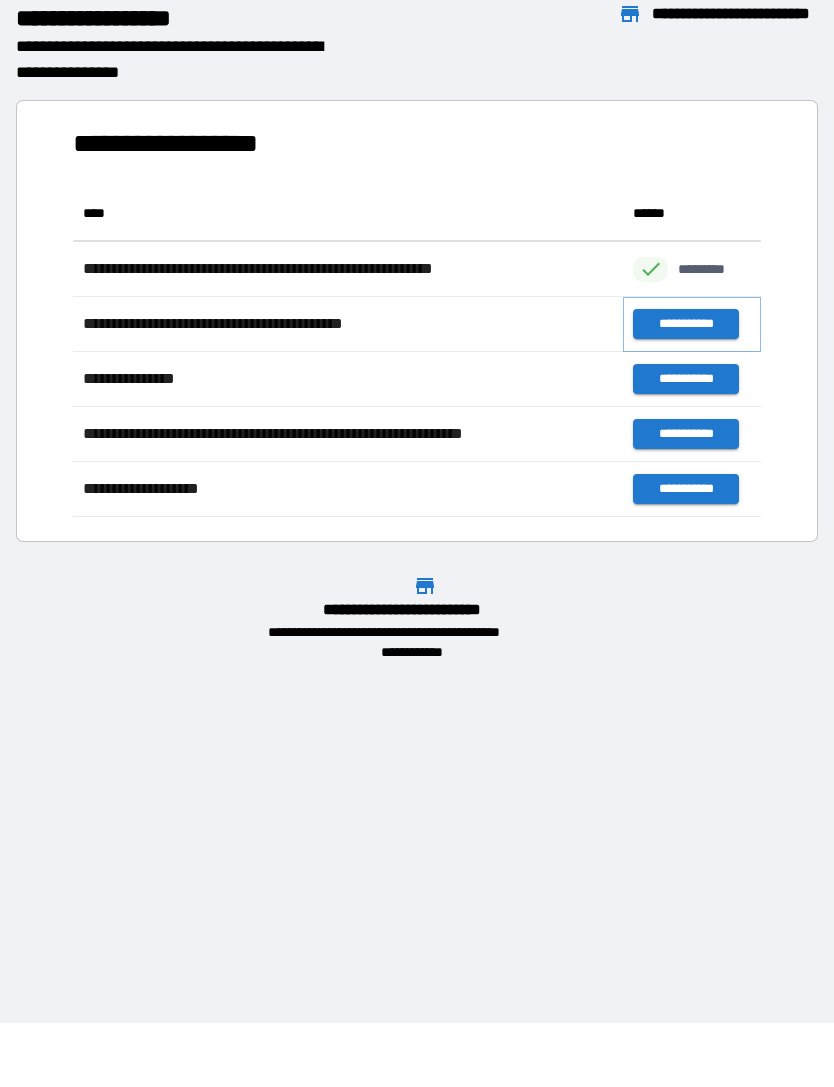 click on "**********" at bounding box center (685, 324) 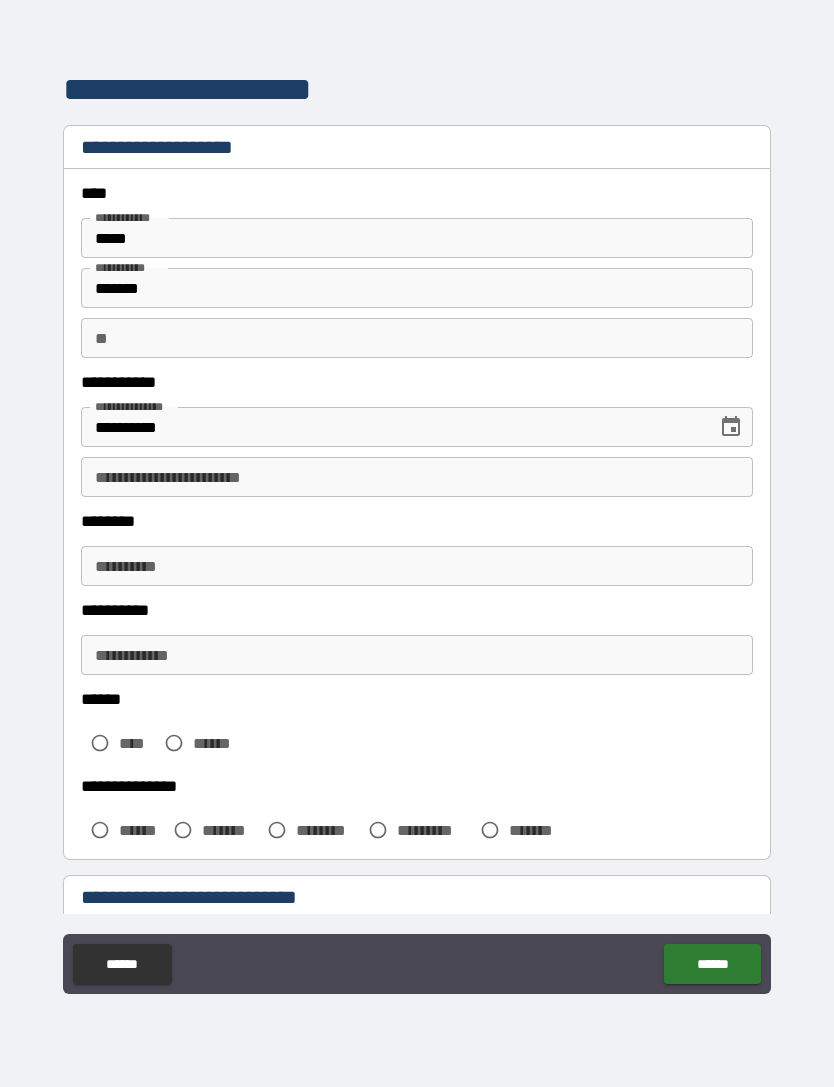 click on "**********" at bounding box center (417, 655) 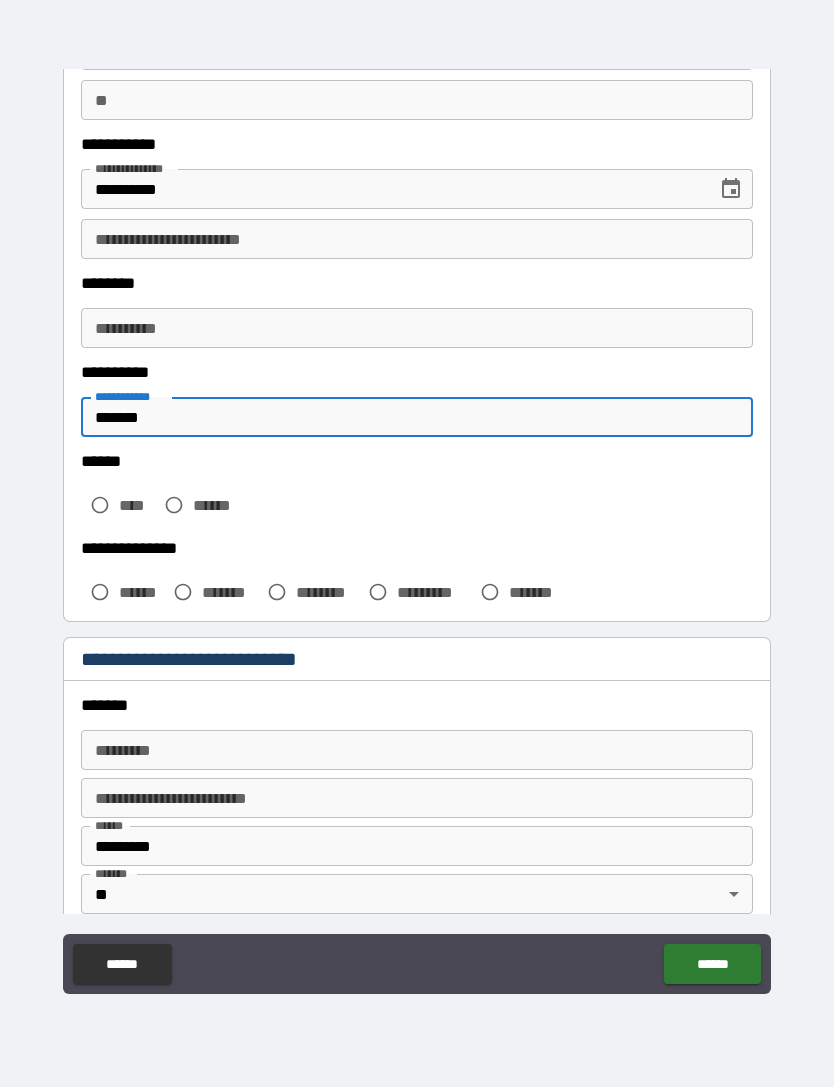 scroll, scrollTop: 282, scrollLeft: 0, axis: vertical 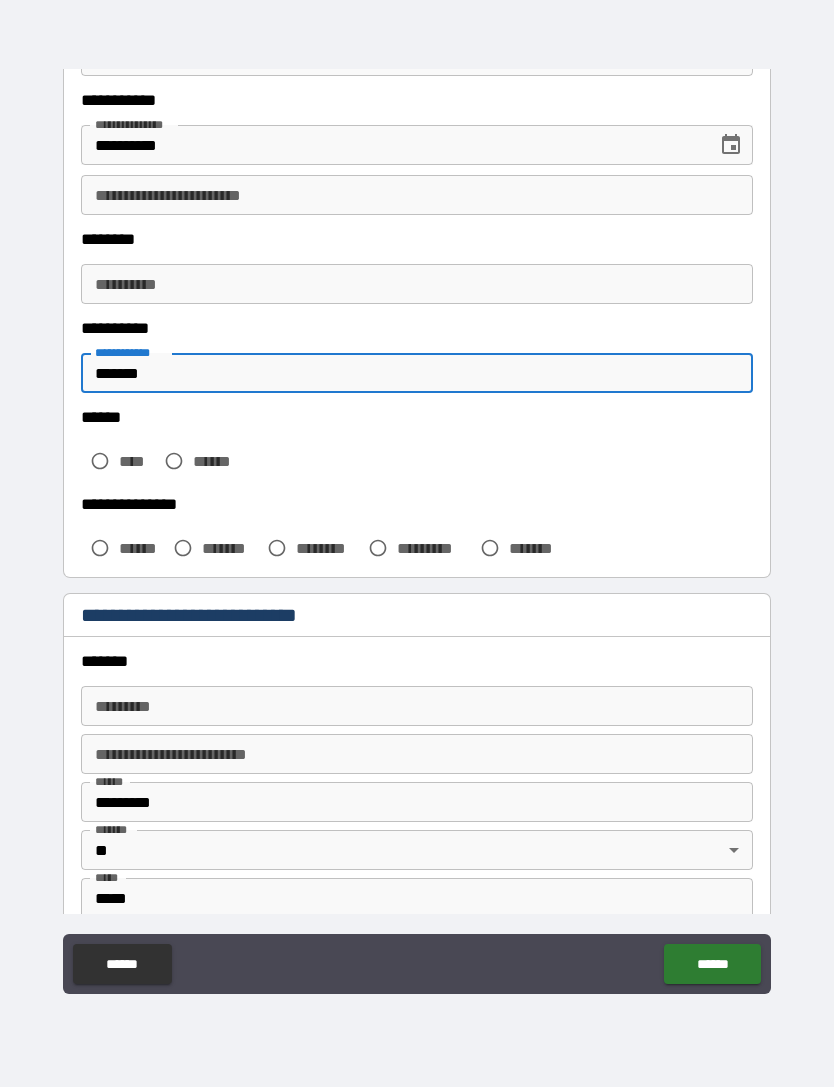 click on "****** **** ******" at bounding box center (417, 446) 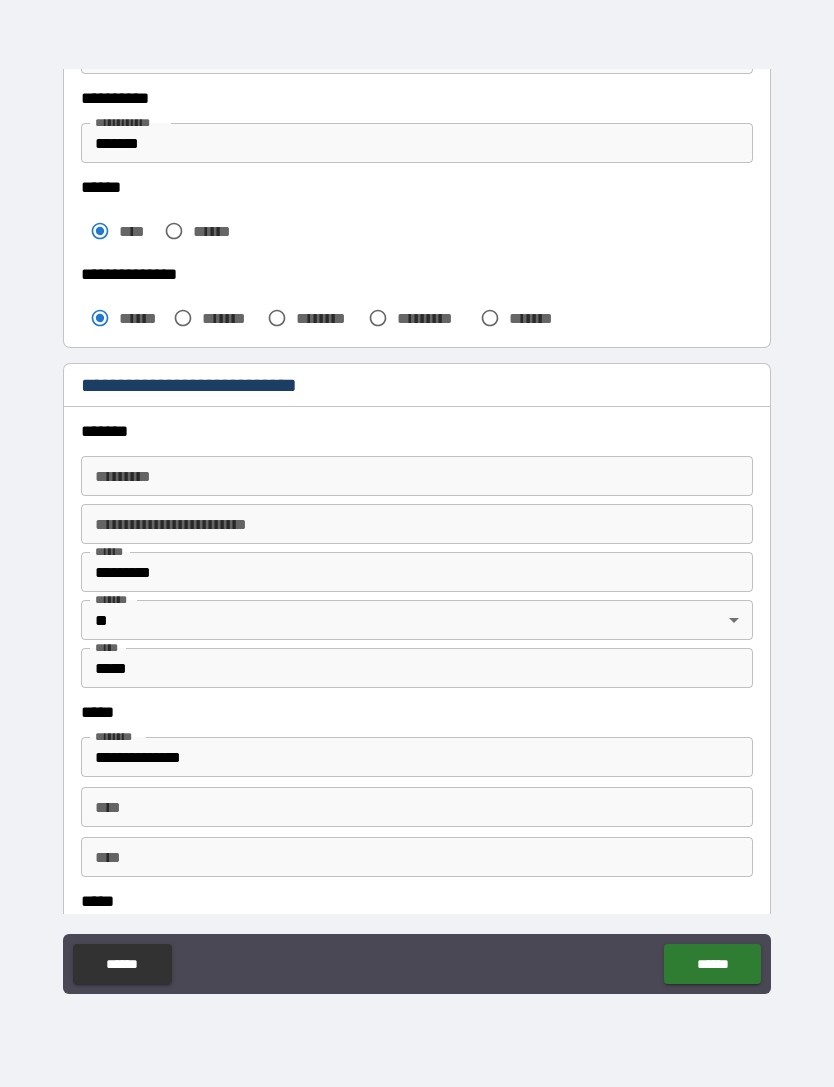 scroll, scrollTop: 511, scrollLeft: 0, axis: vertical 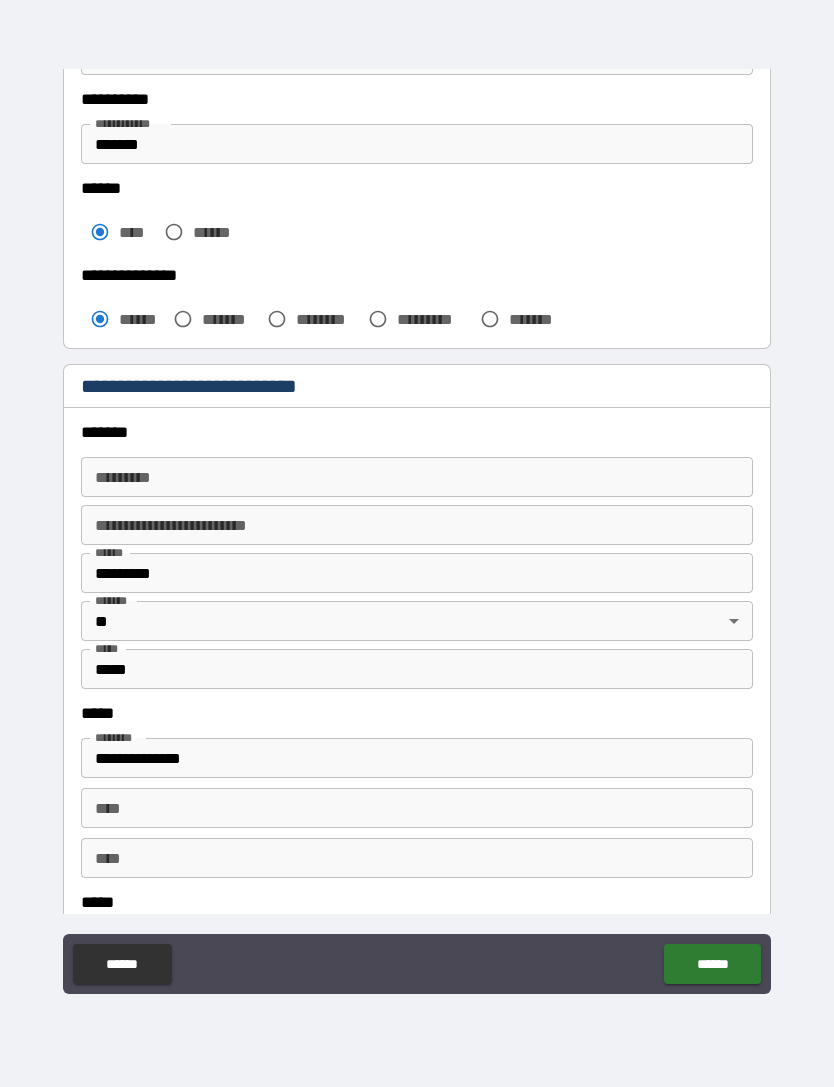 click on "*******   *" at bounding box center (417, 477) 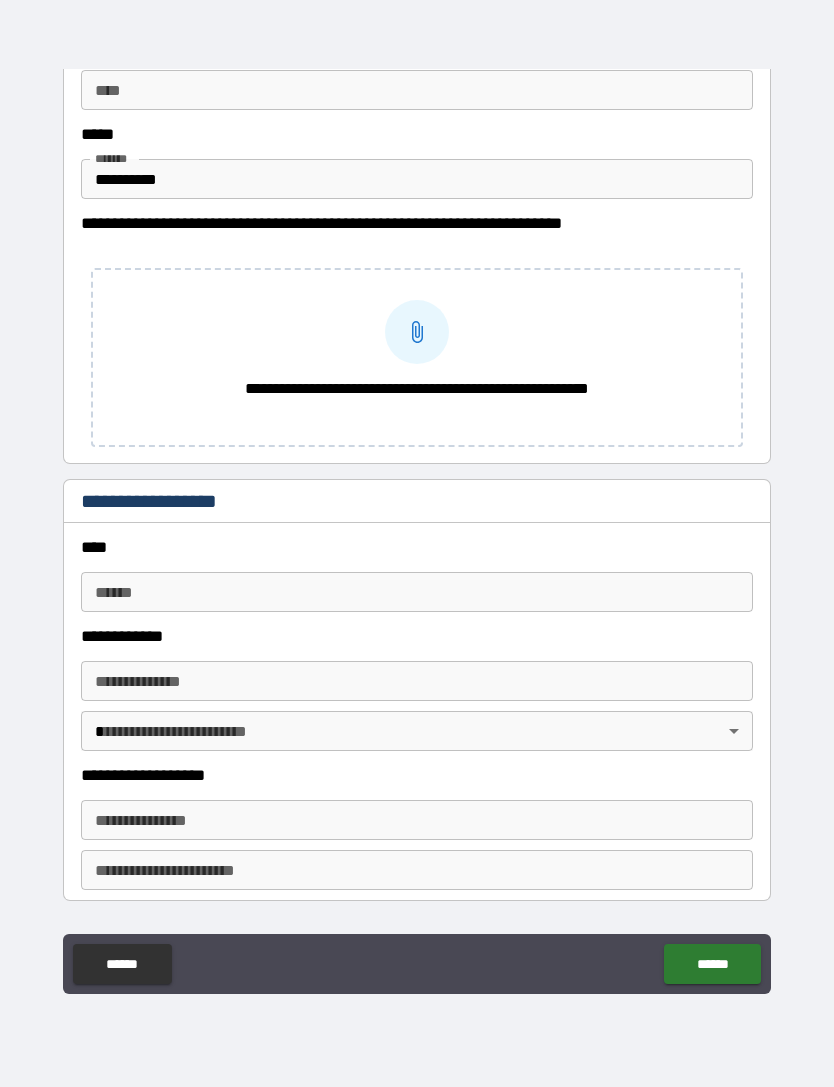 scroll, scrollTop: 1280, scrollLeft: 0, axis: vertical 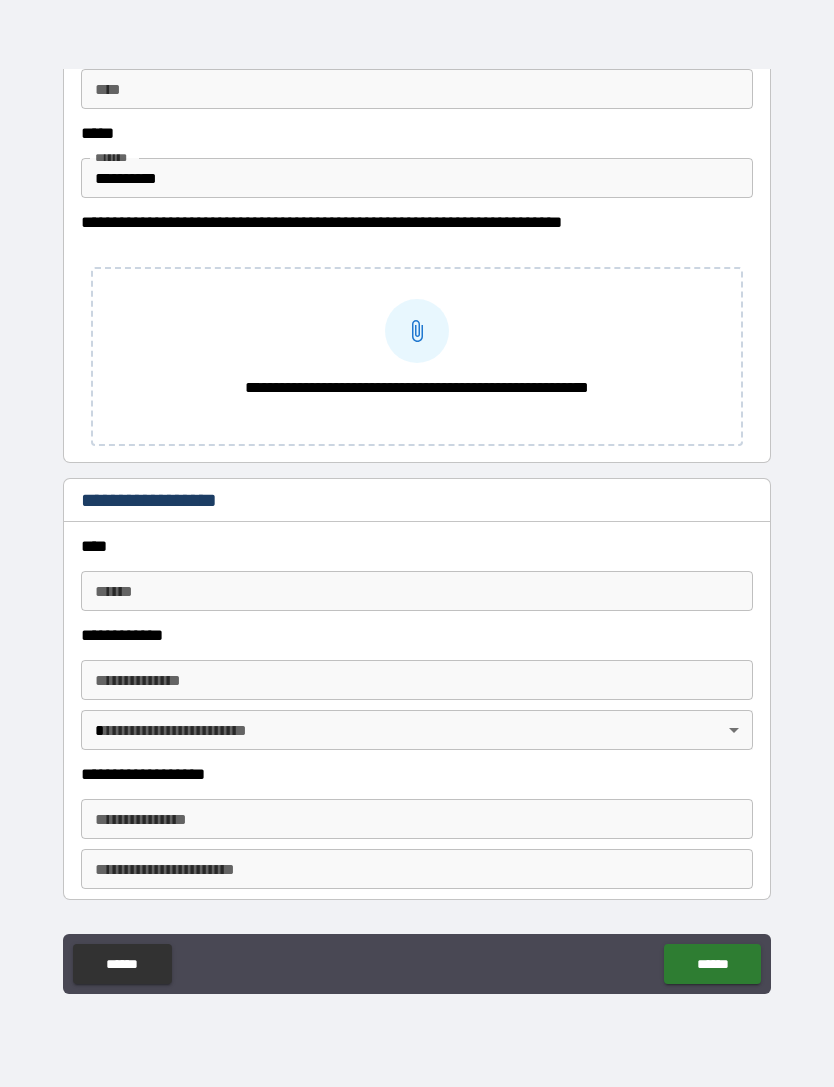 click on "**********" at bounding box center (417, 178) 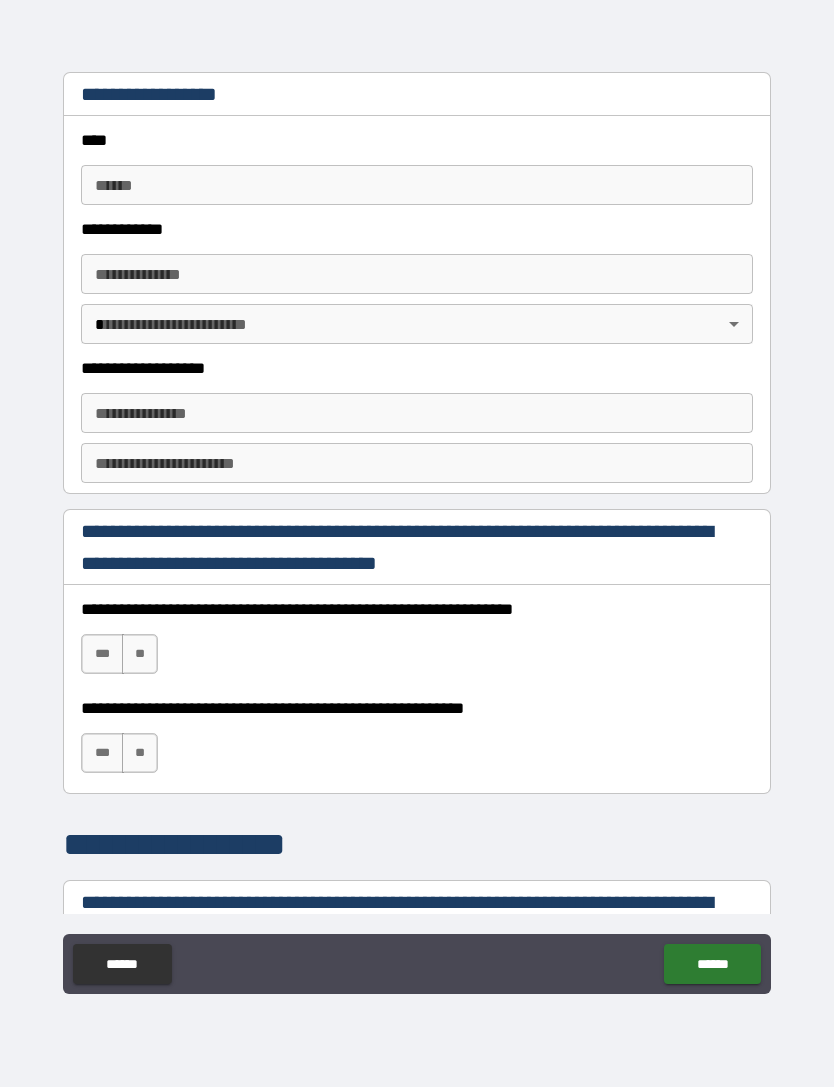 scroll, scrollTop: 1688, scrollLeft: 0, axis: vertical 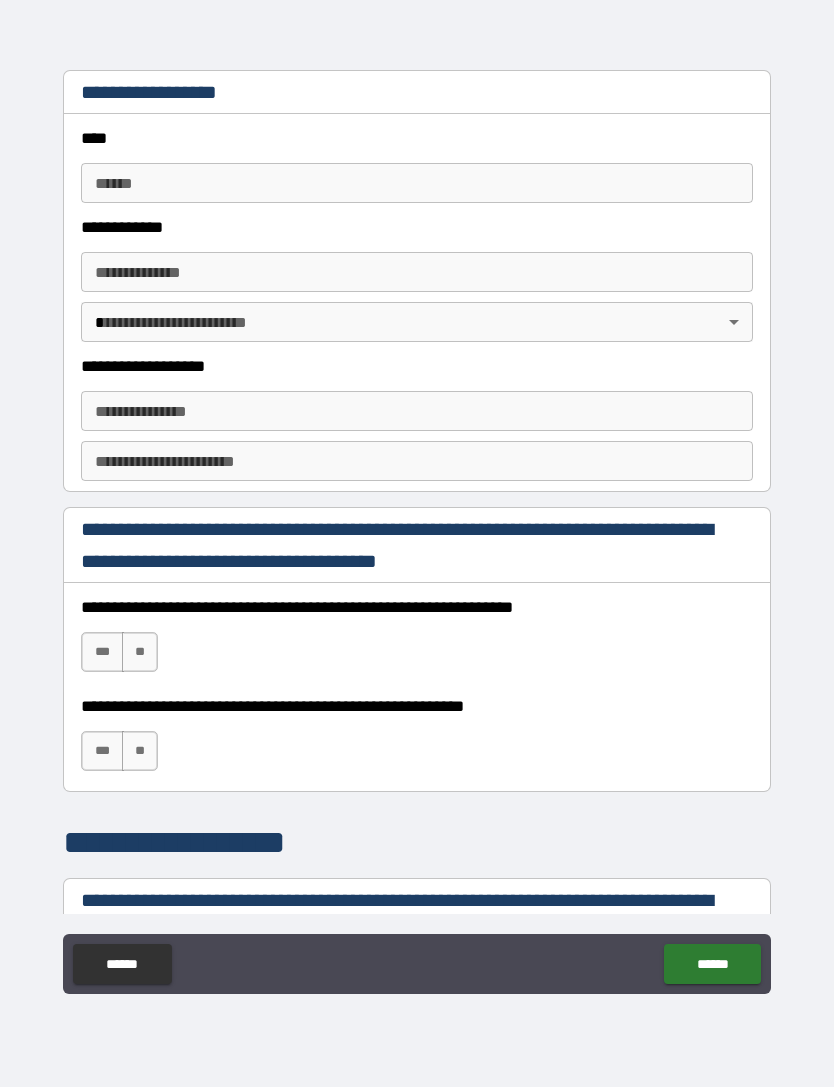 click on "****   *" at bounding box center (417, 183) 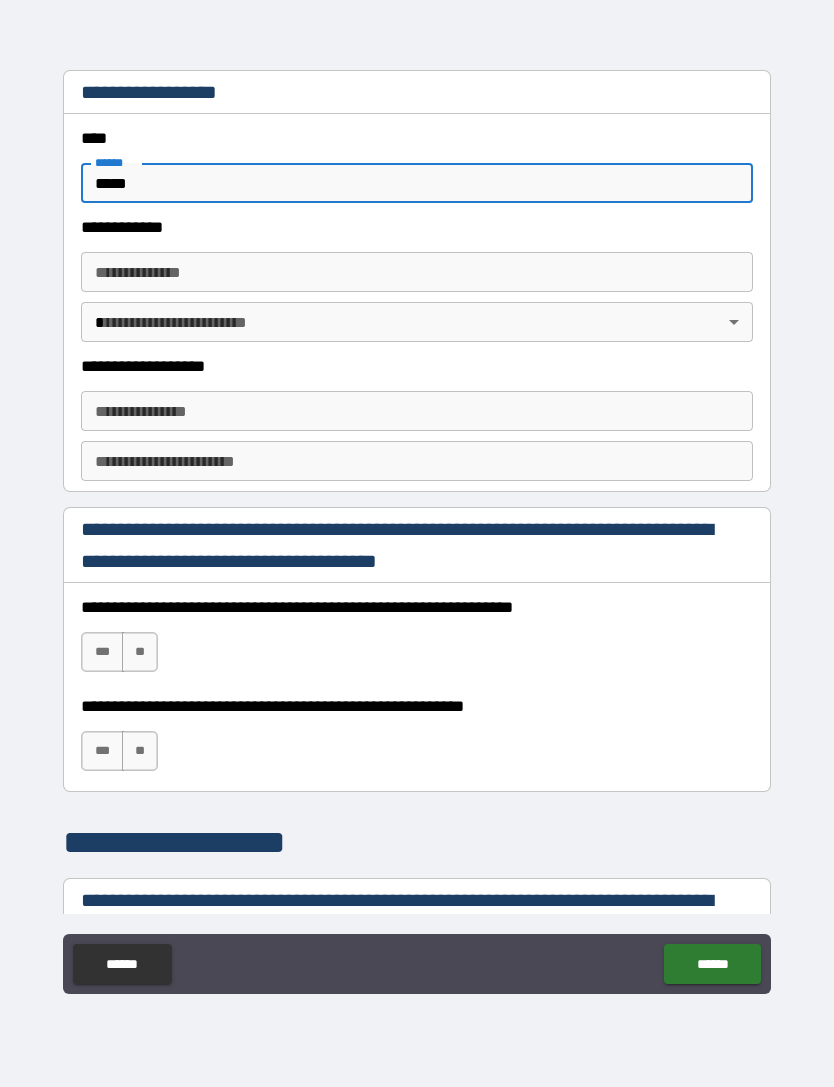 click on "**********" at bounding box center [417, 272] 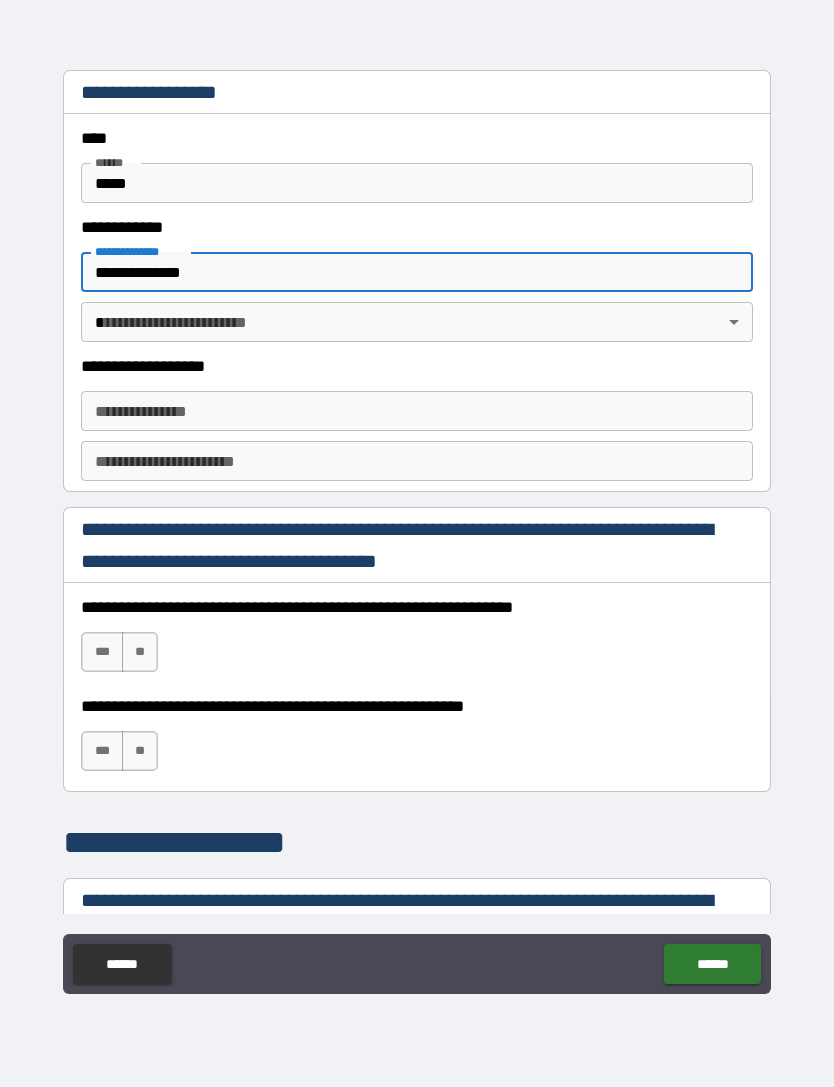 click on "**********" at bounding box center [417, 511] 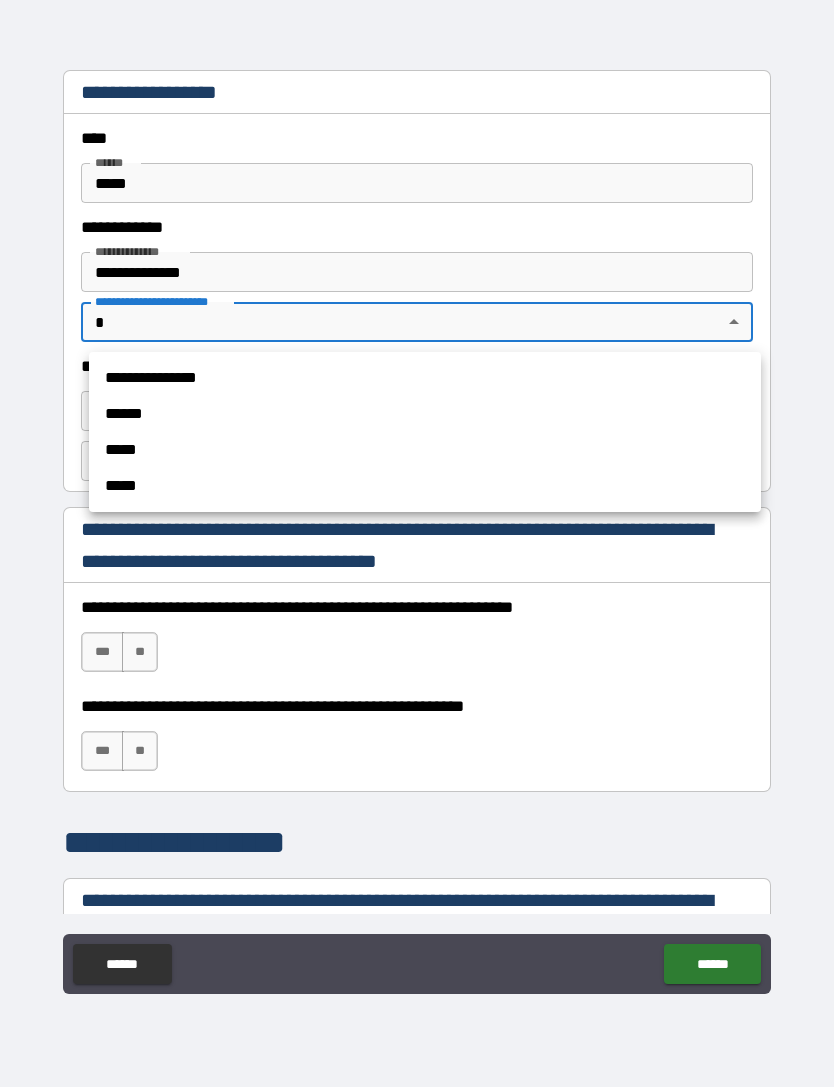 click on "*****" at bounding box center [425, 486] 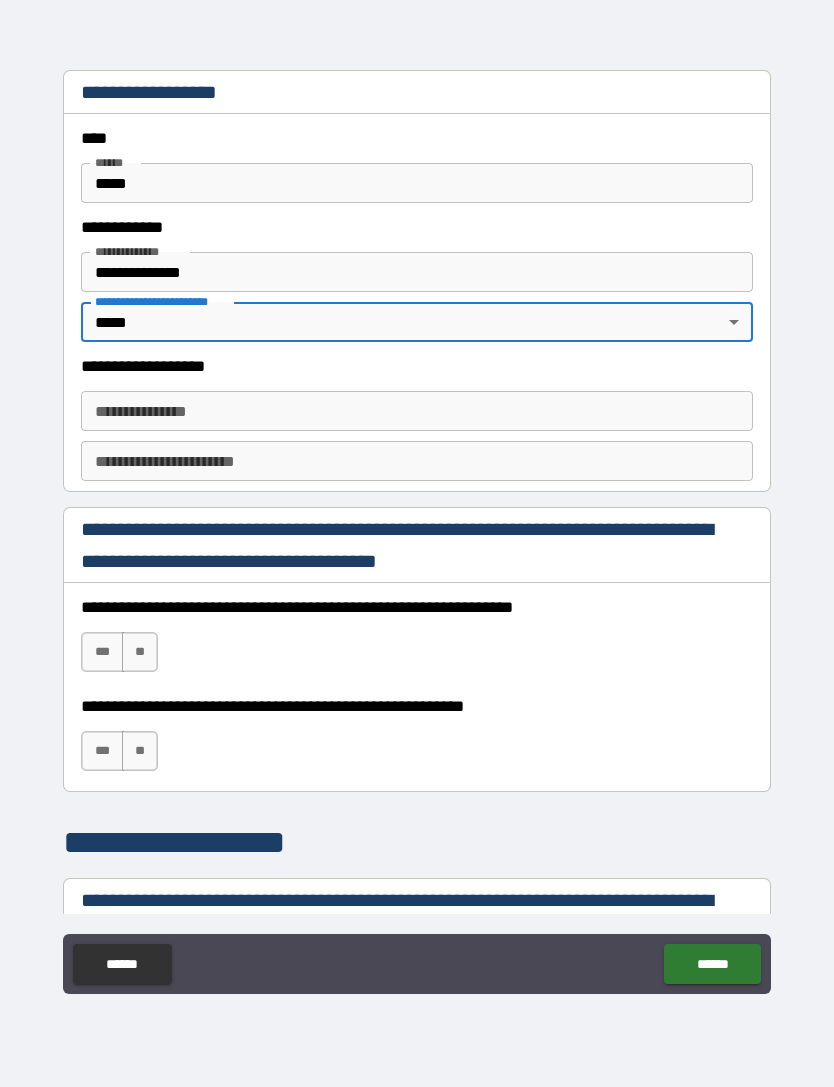 click on "**********" at bounding box center (417, 411) 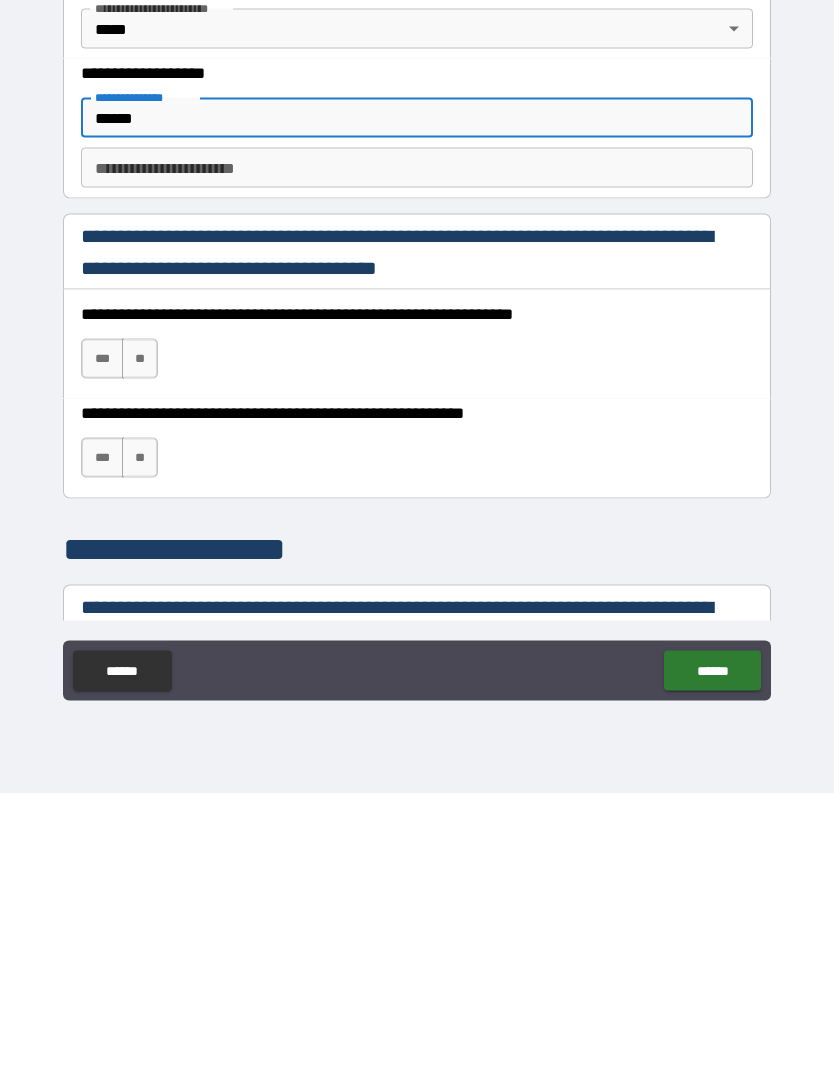 click on "**********" at bounding box center [417, 461] 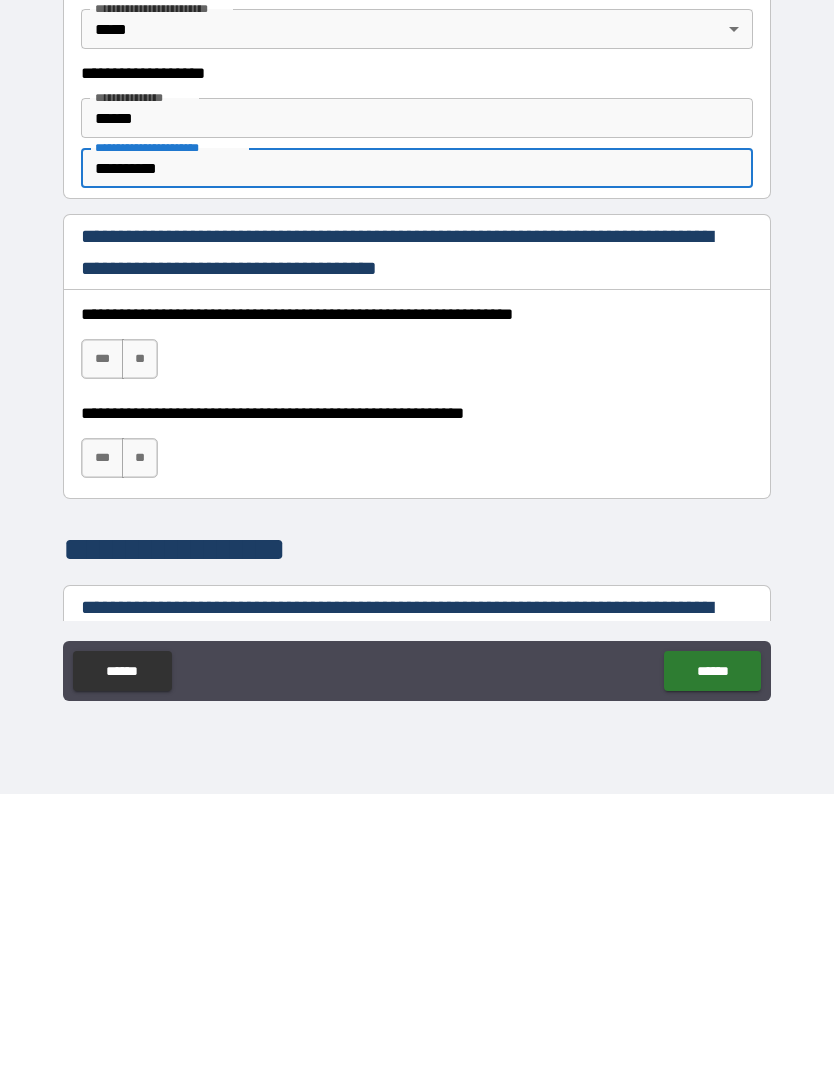 click on "***" at bounding box center (102, 652) 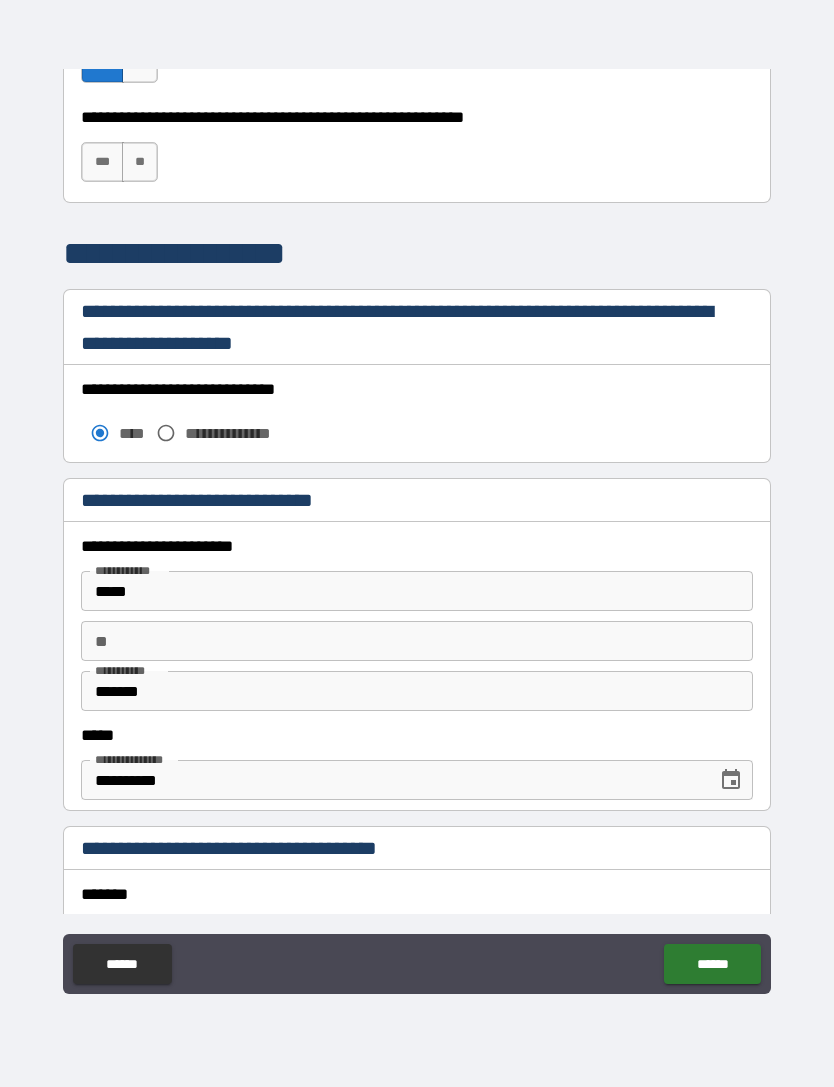 scroll, scrollTop: 2271, scrollLeft: 0, axis: vertical 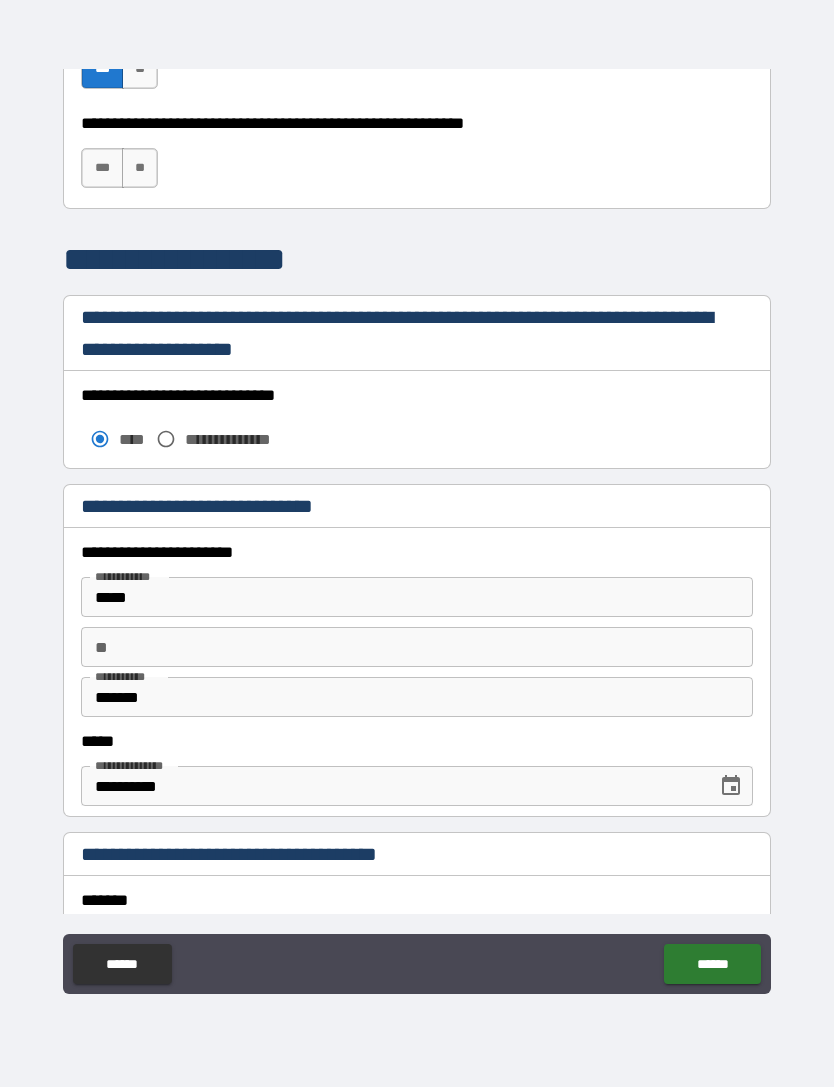 click on "***" at bounding box center (102, 168) 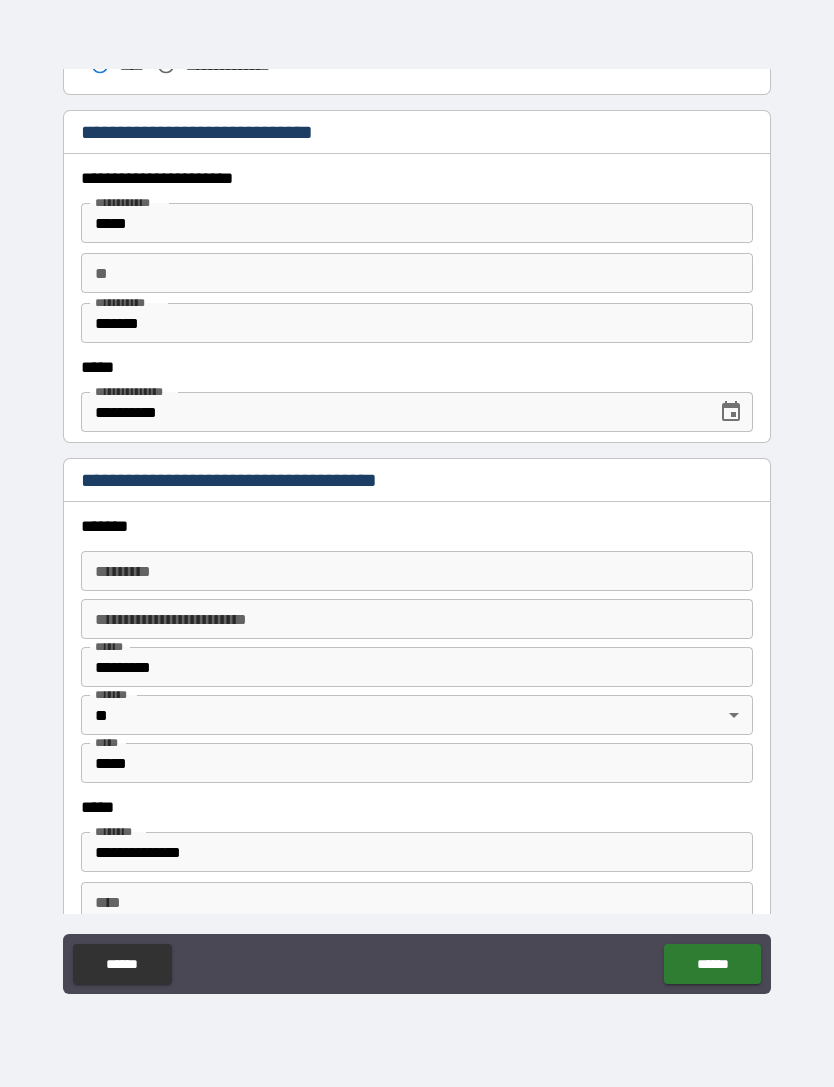 scroll, scrollTop: 2645, scrollLeft: 0, axis: vertical 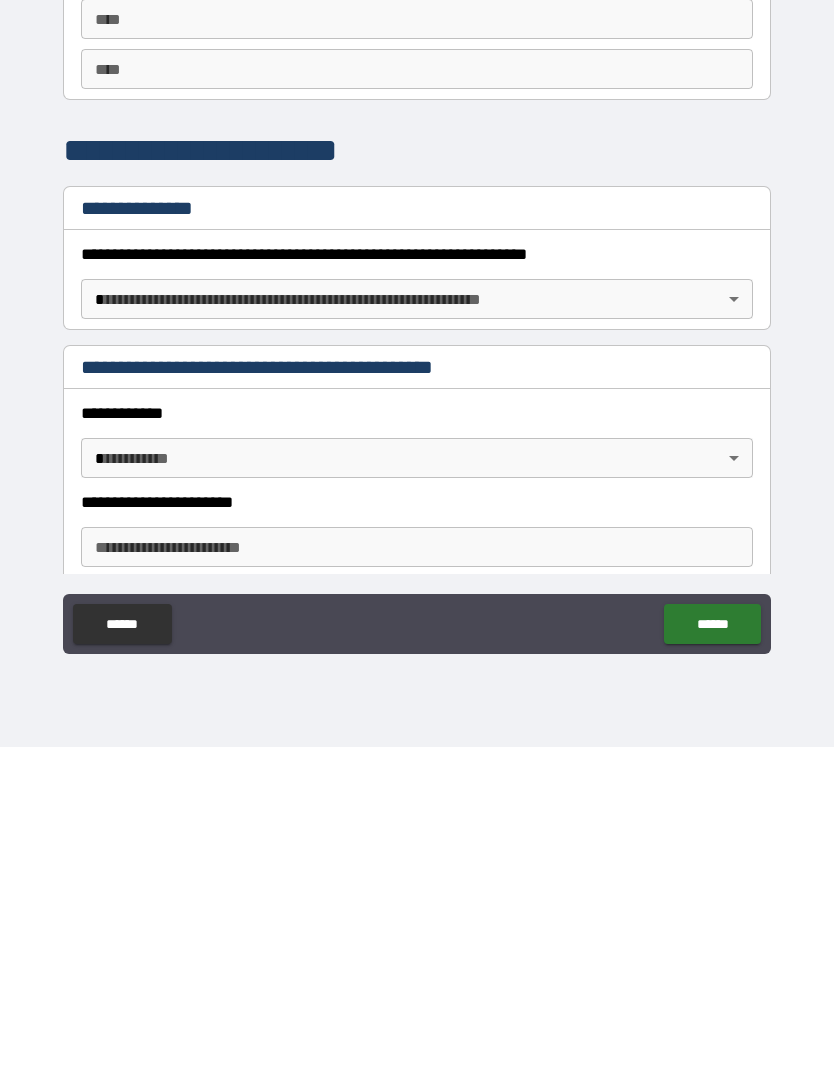 click on "******" at bounding box center [712, 964] 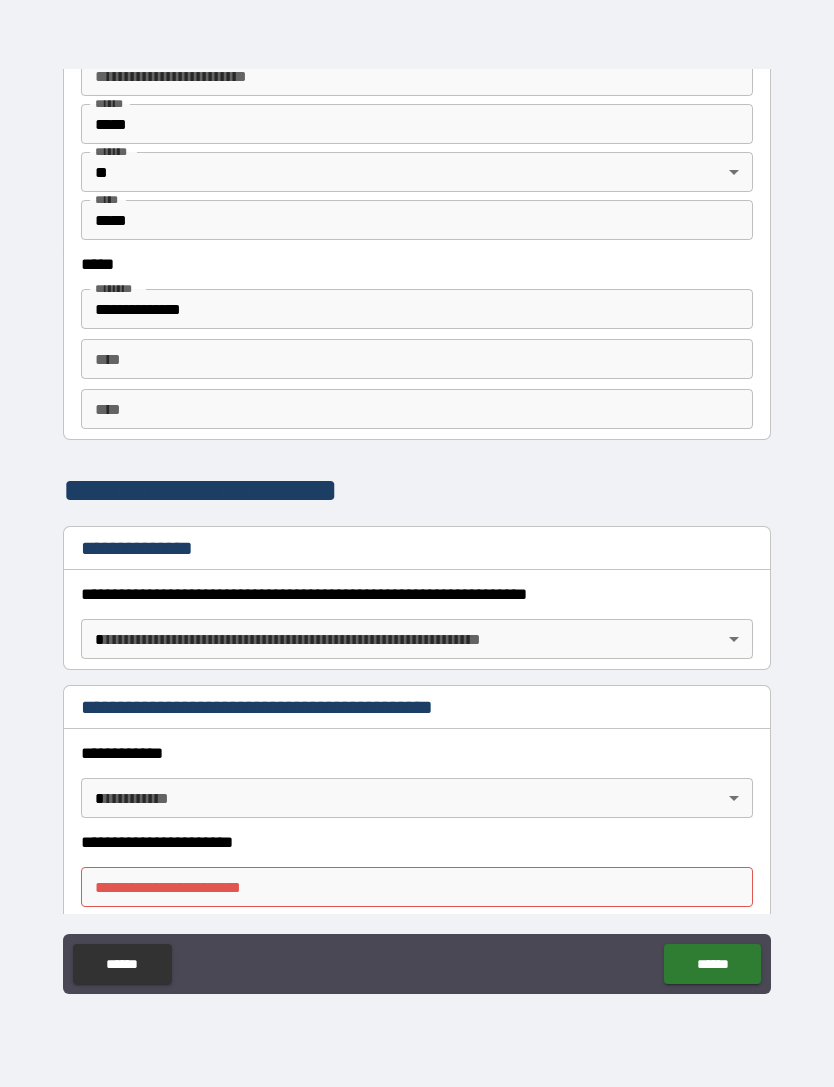 click on "**********" at bounding box center (417, 511) 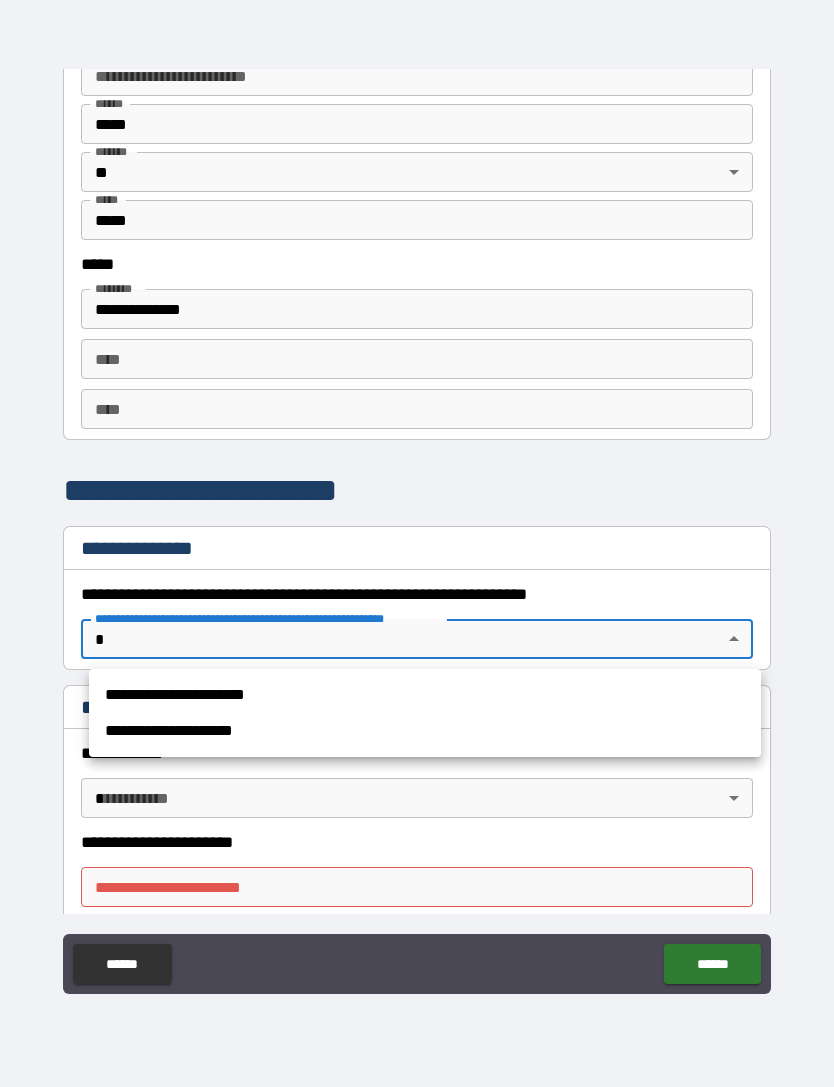 click on "**********" at bounding box center (425, 731) 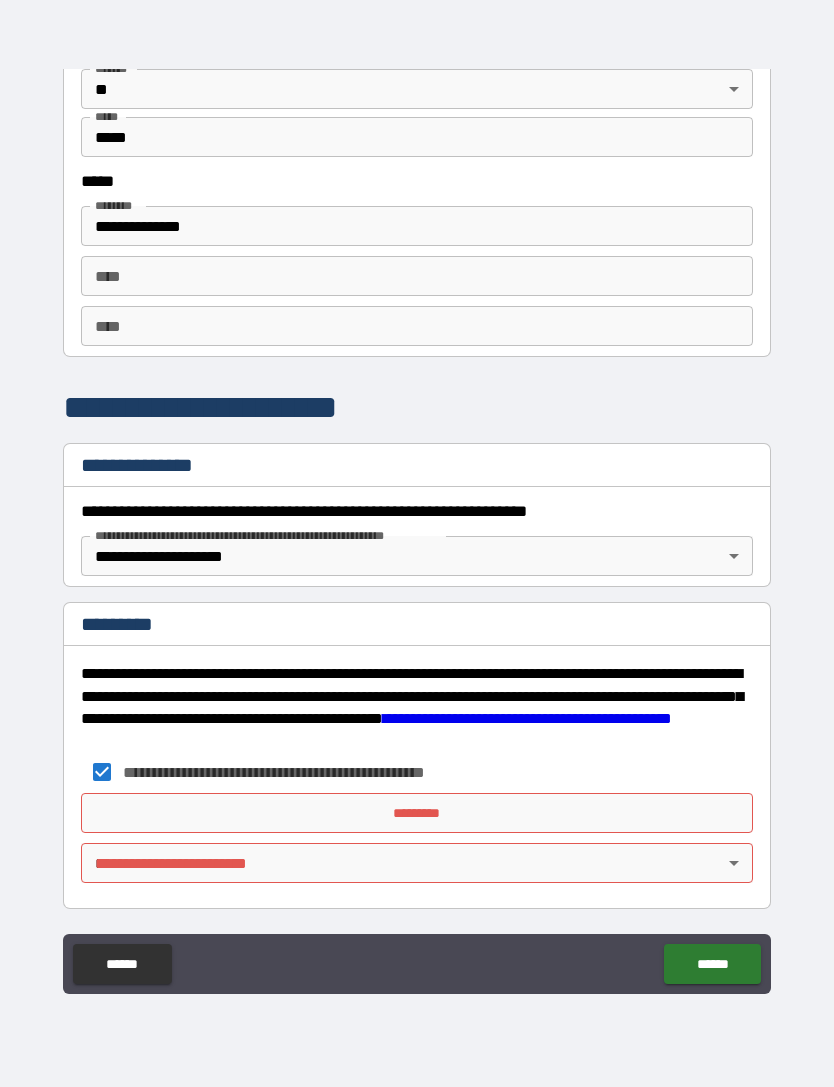 scroll, scrollTop: 3271, scrollLeft: 0, axis: vertical 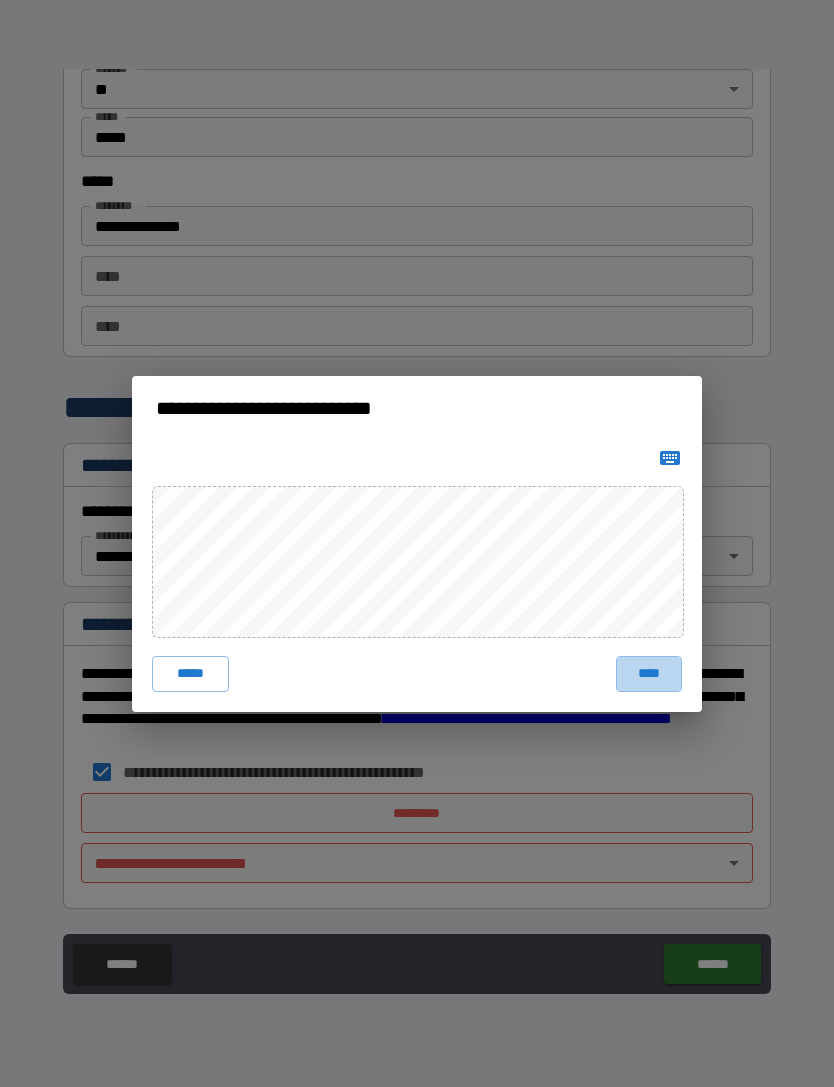 click on "****" at bounding box center [649, 674] 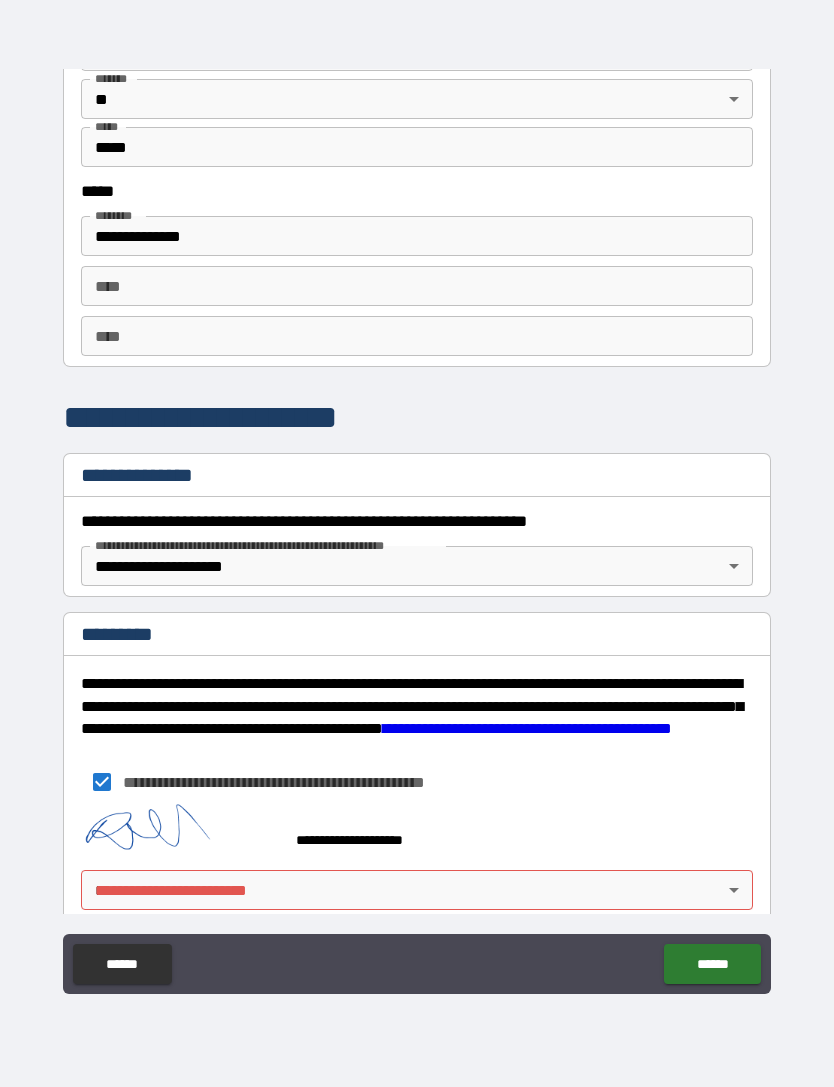 click on "******" at bounding box center (712, 964) 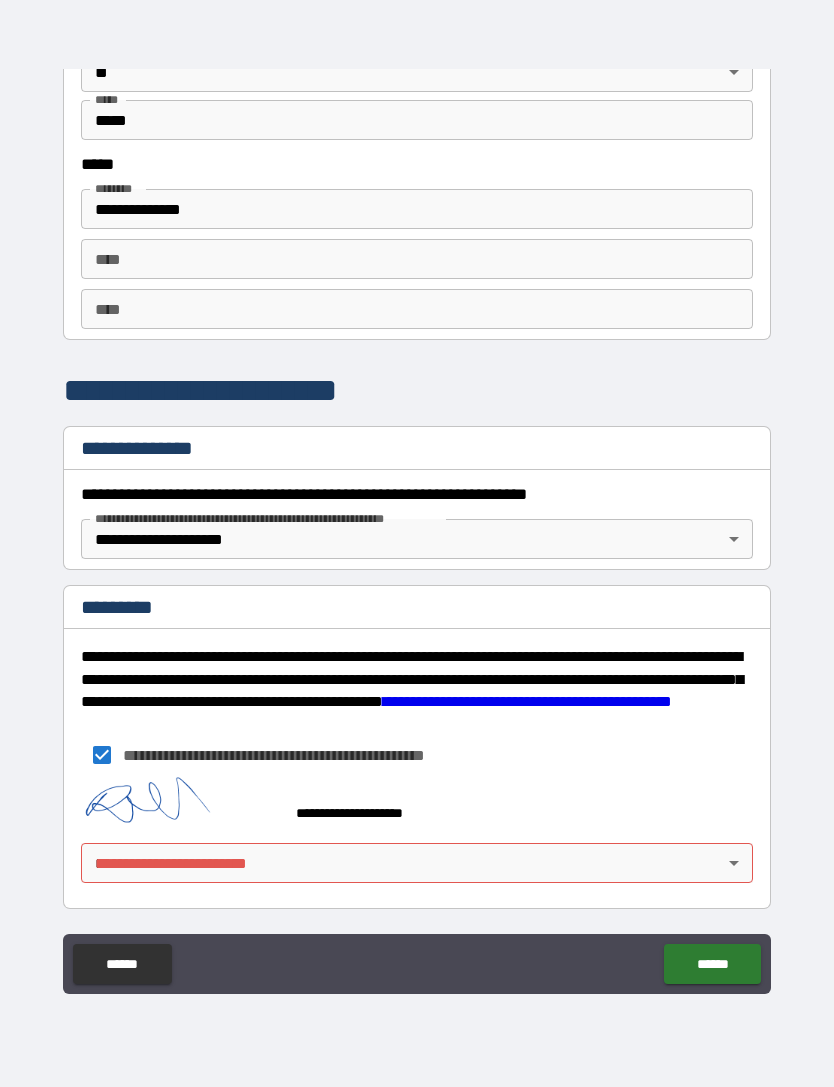 scroll, scrollTop: 3288, scrollLeft: 0, axis: vertical 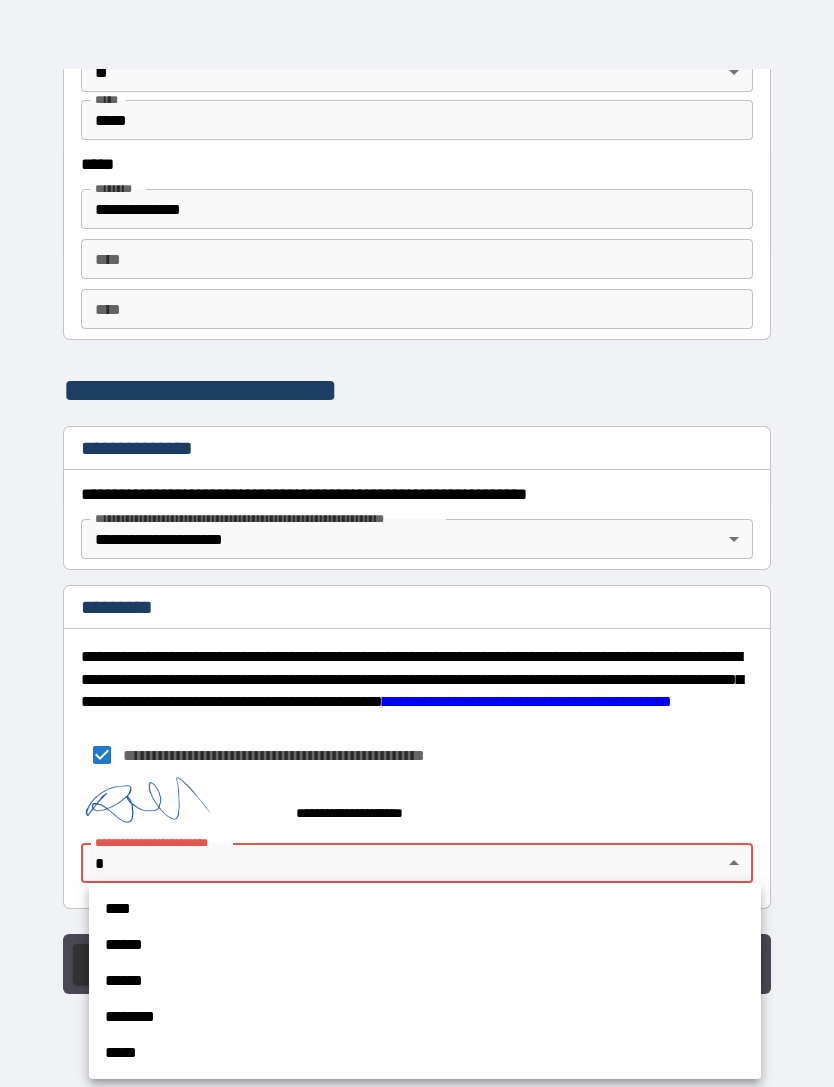 click on "****" at bounding box center (425, 909) 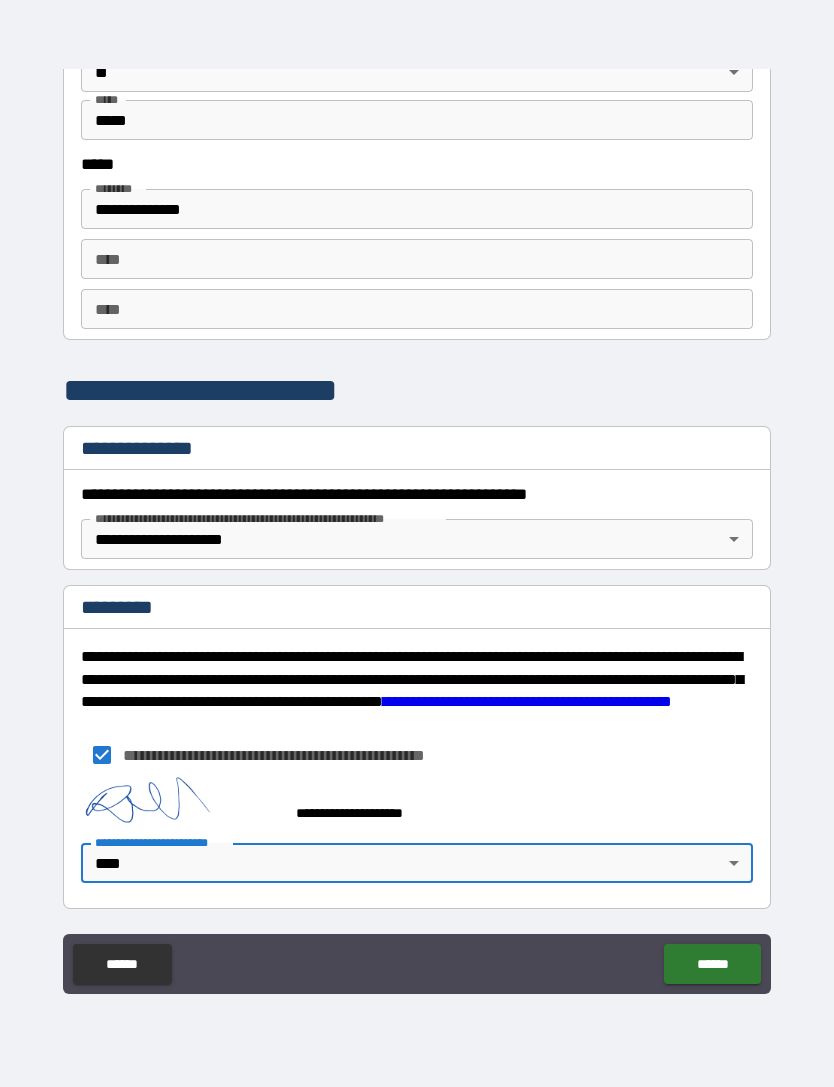 click on "******" at bounding box center (712, 964) 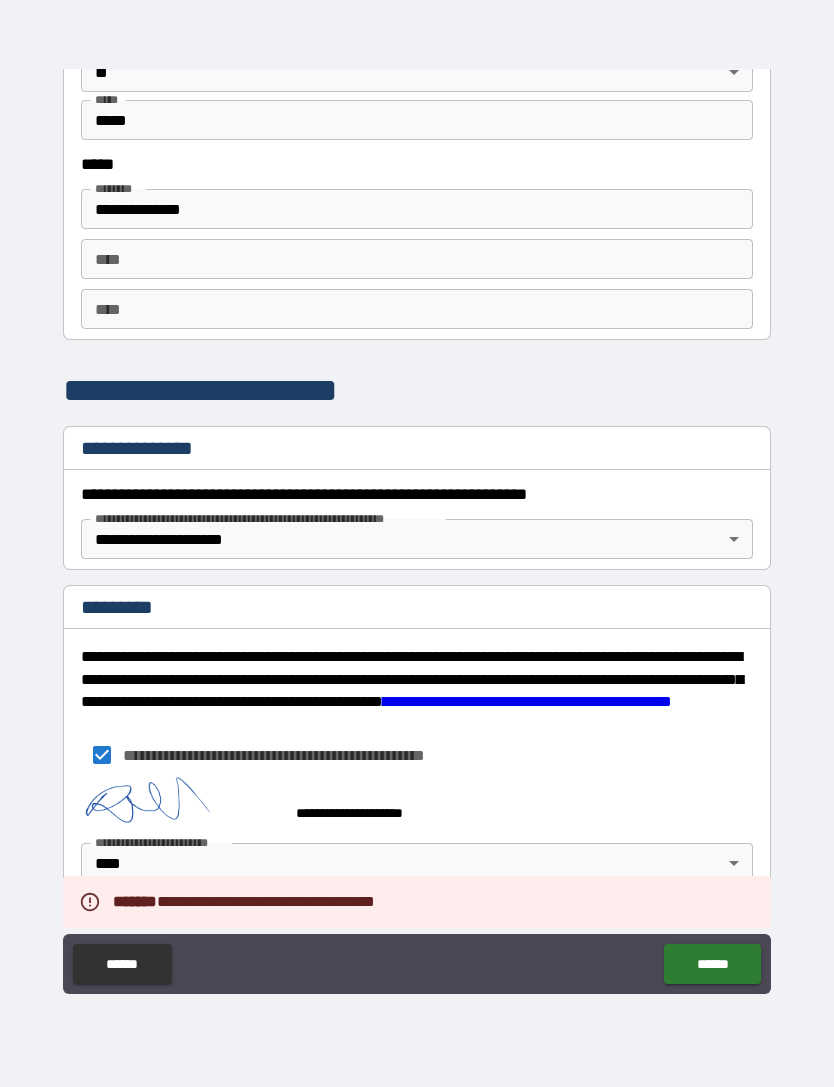 click on "******" at bounding box center (712, 964) 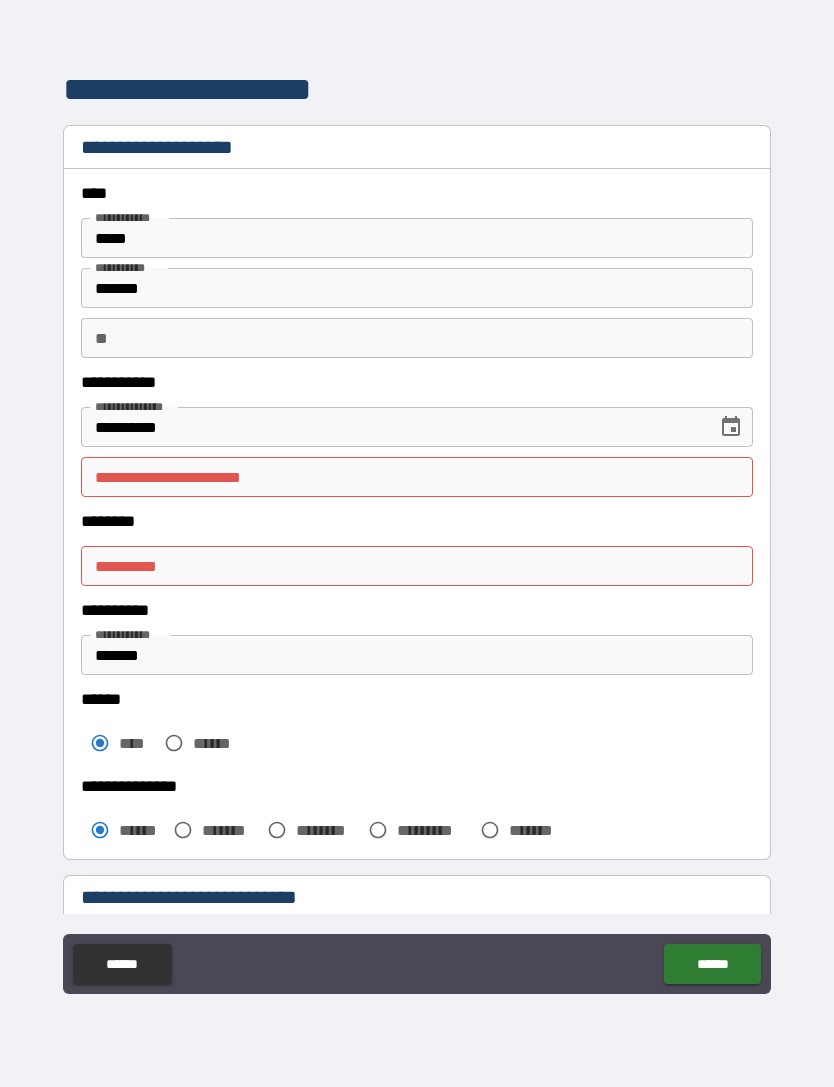 scroll, scrollTop: 0, scrollLeft: 0, axis: both 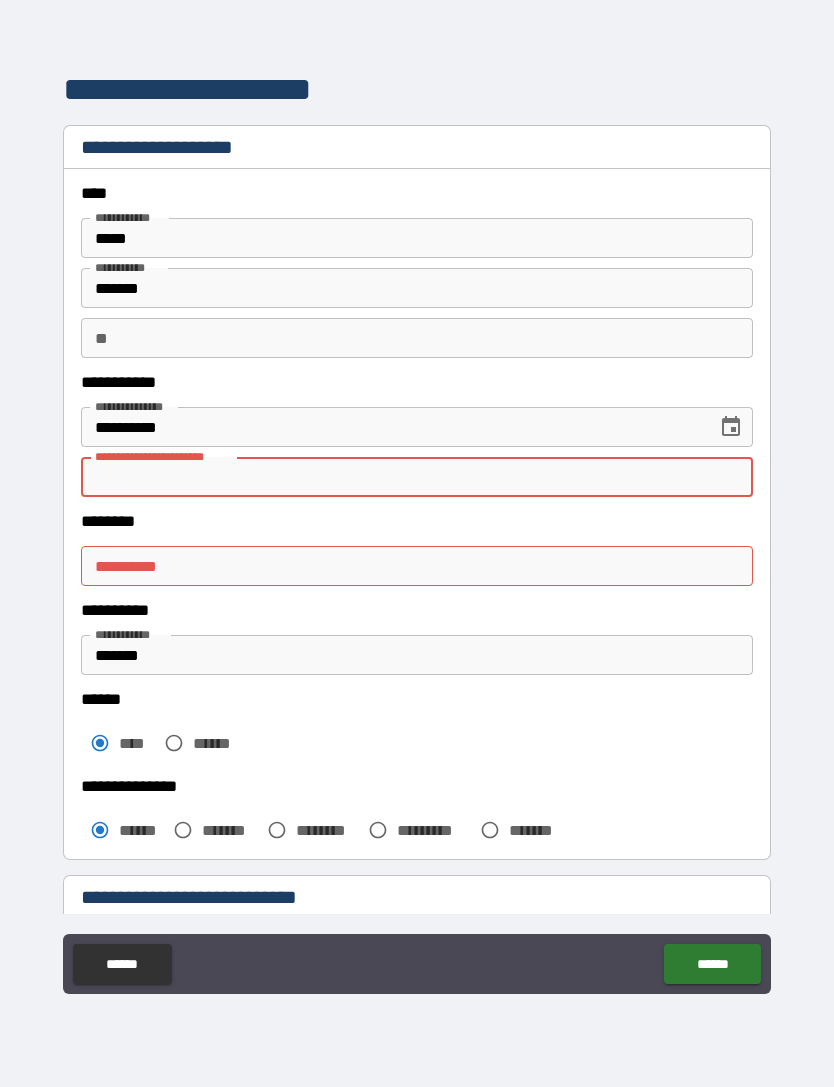 click on "********   * ********   *" at bounding box center [417, 566] 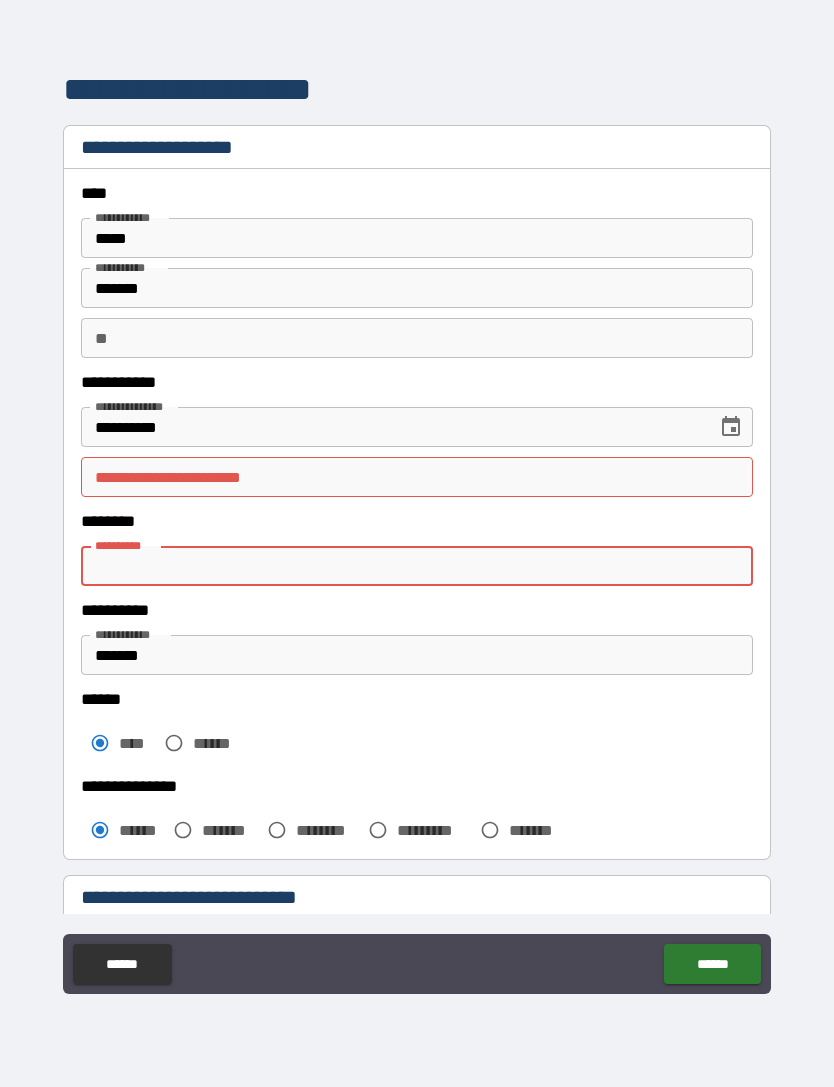 scroll, scrollTop: 0, scrollLeft: 0, axis: both 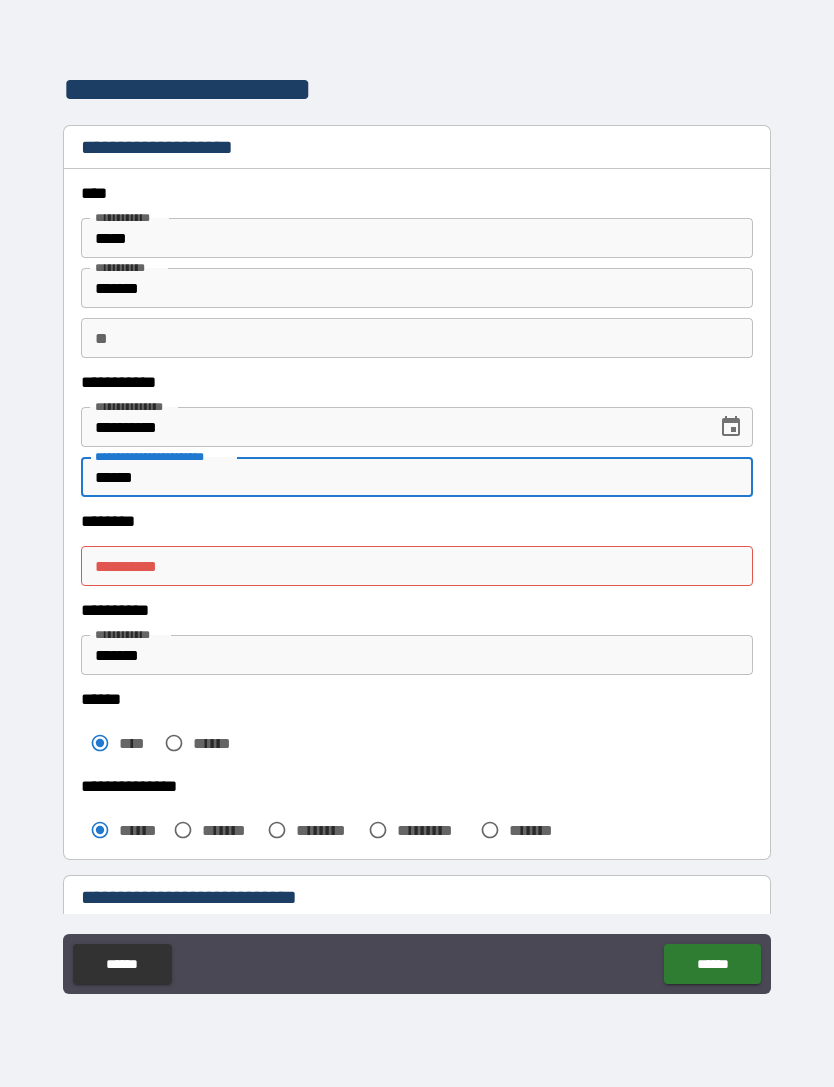 click on "********   * ********   *" at bounding box center (417, 566) 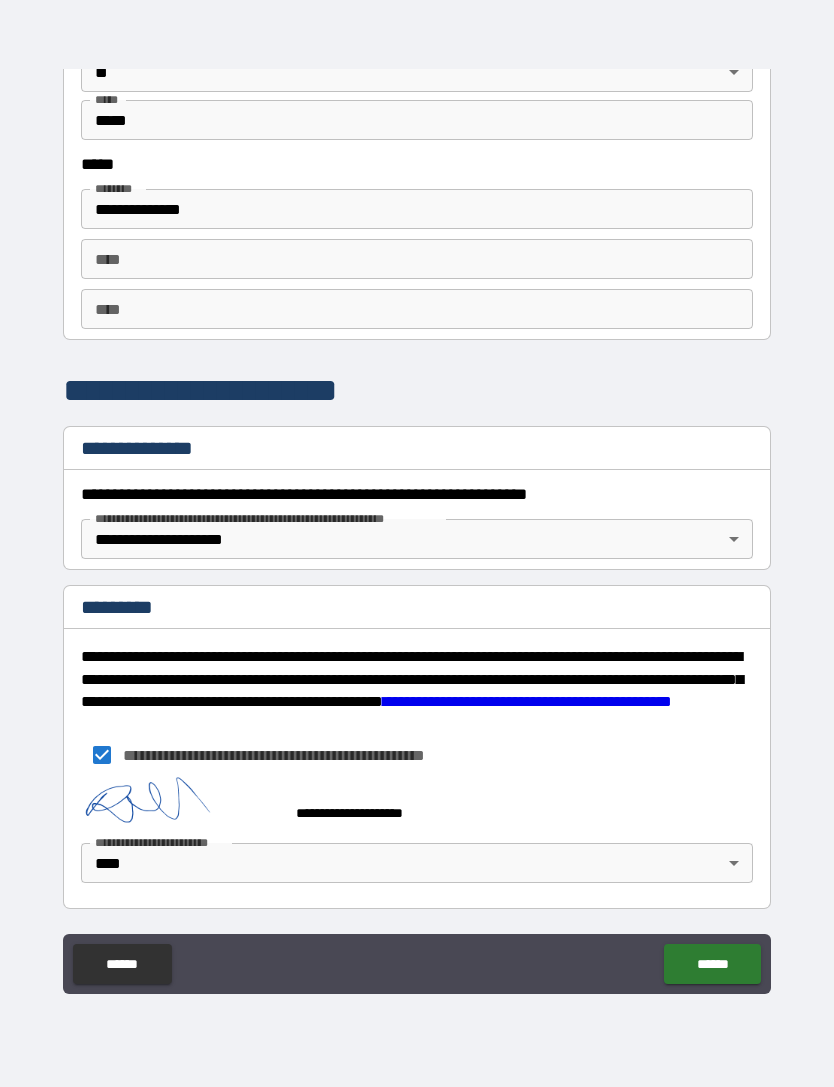 scroll, scrollTop: 3288, scrollLeft: 0, axis: vertical 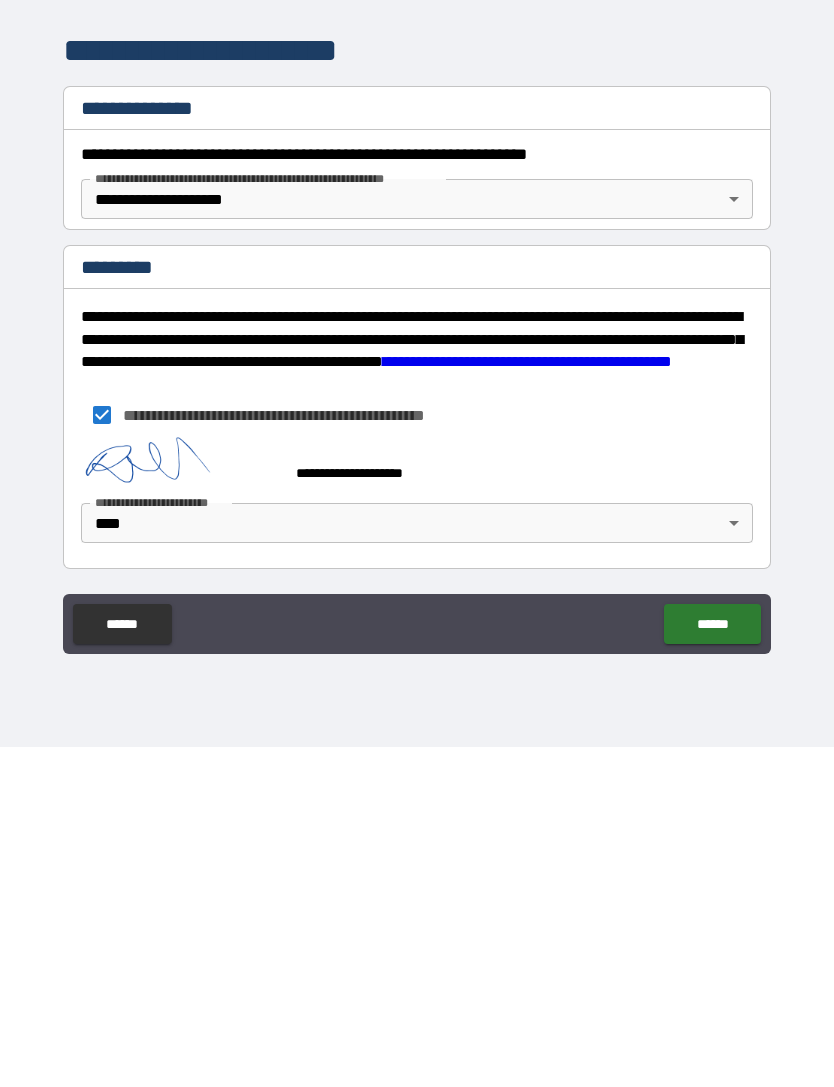 click on "******" at bounding box center [712, 964] 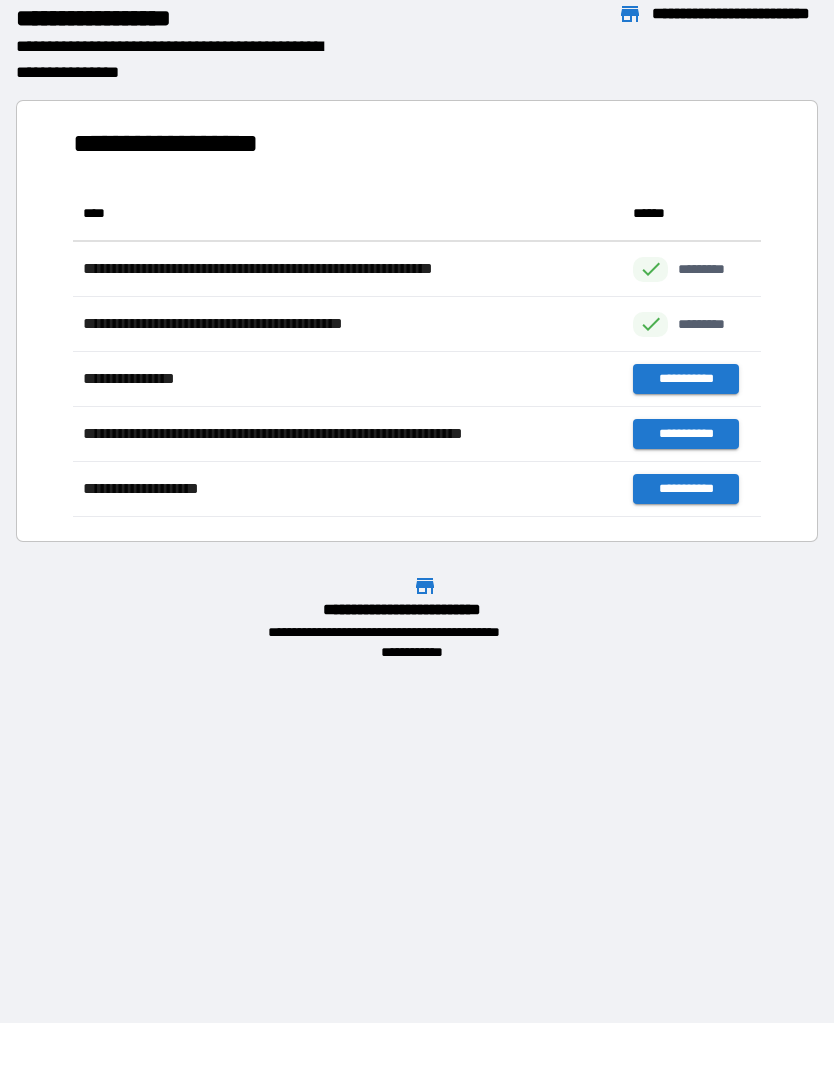 scroll, scrollTop: 1, scrollLeft: 1, axis: both 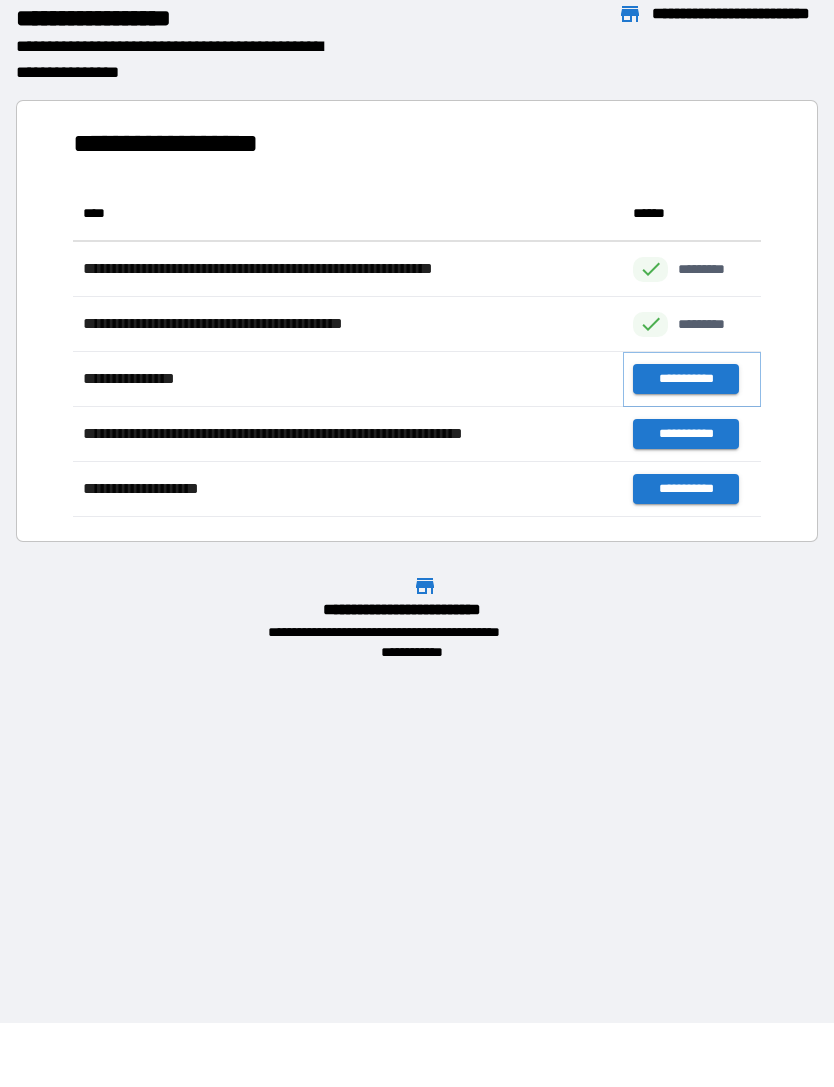 click on "**********" at bounding box center (685, 379) 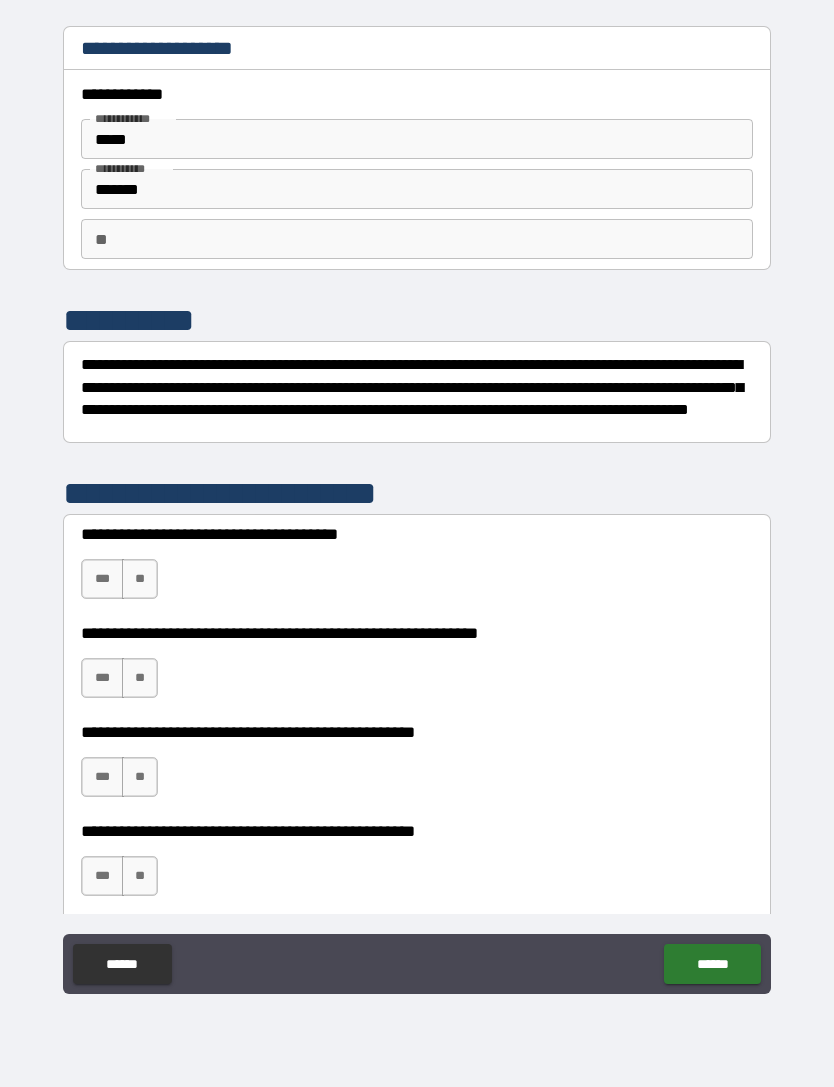 click on "***" at bounding box center (102, 579) 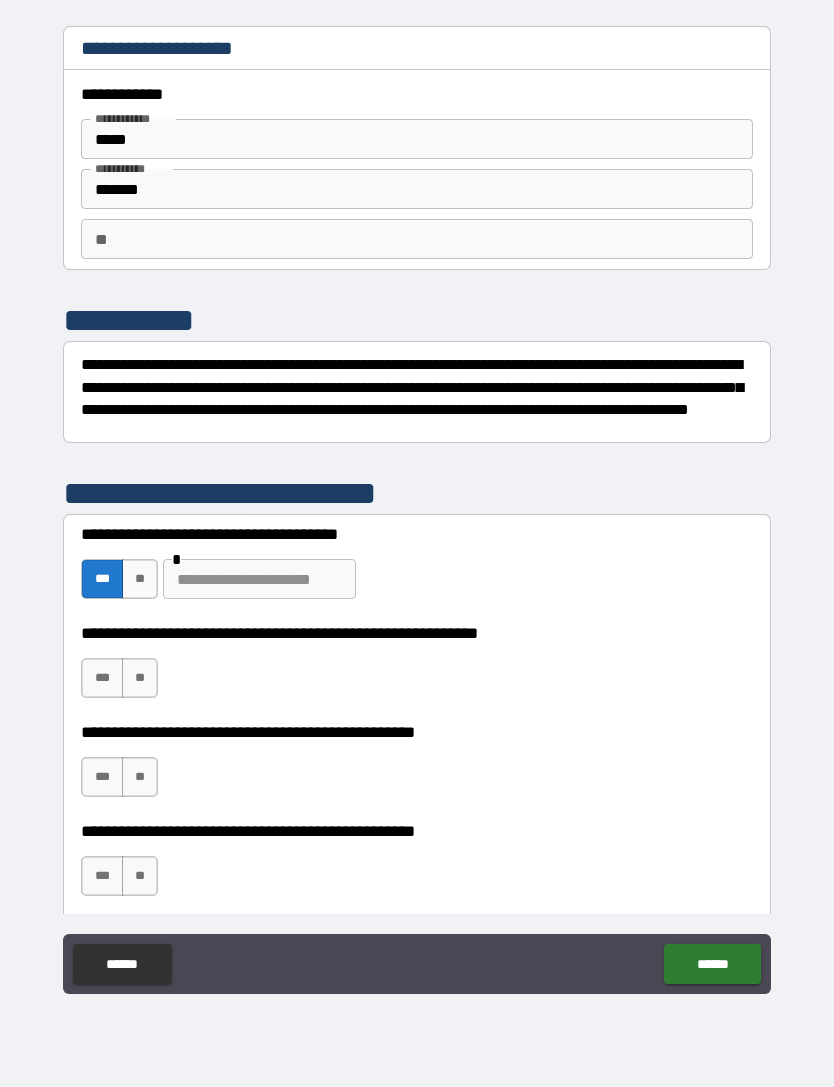 click on "***" at bounding box center (102, 678) 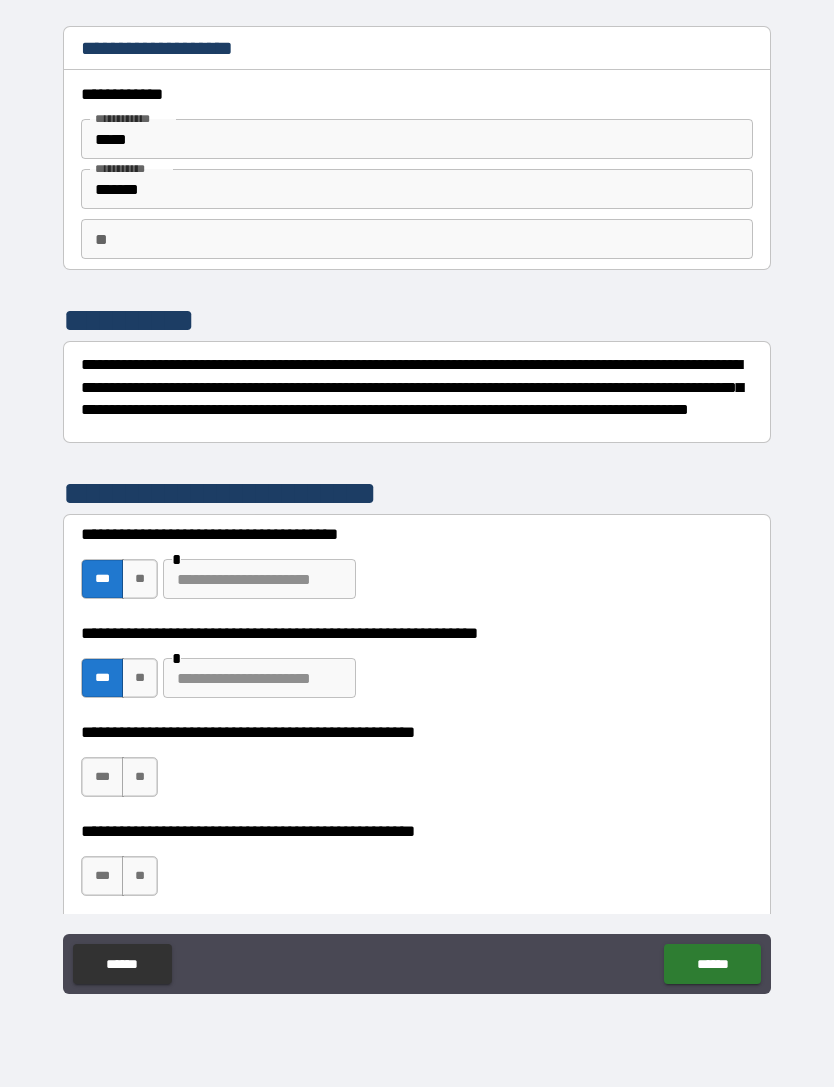 click on "**" at bounding box center [140, 777] 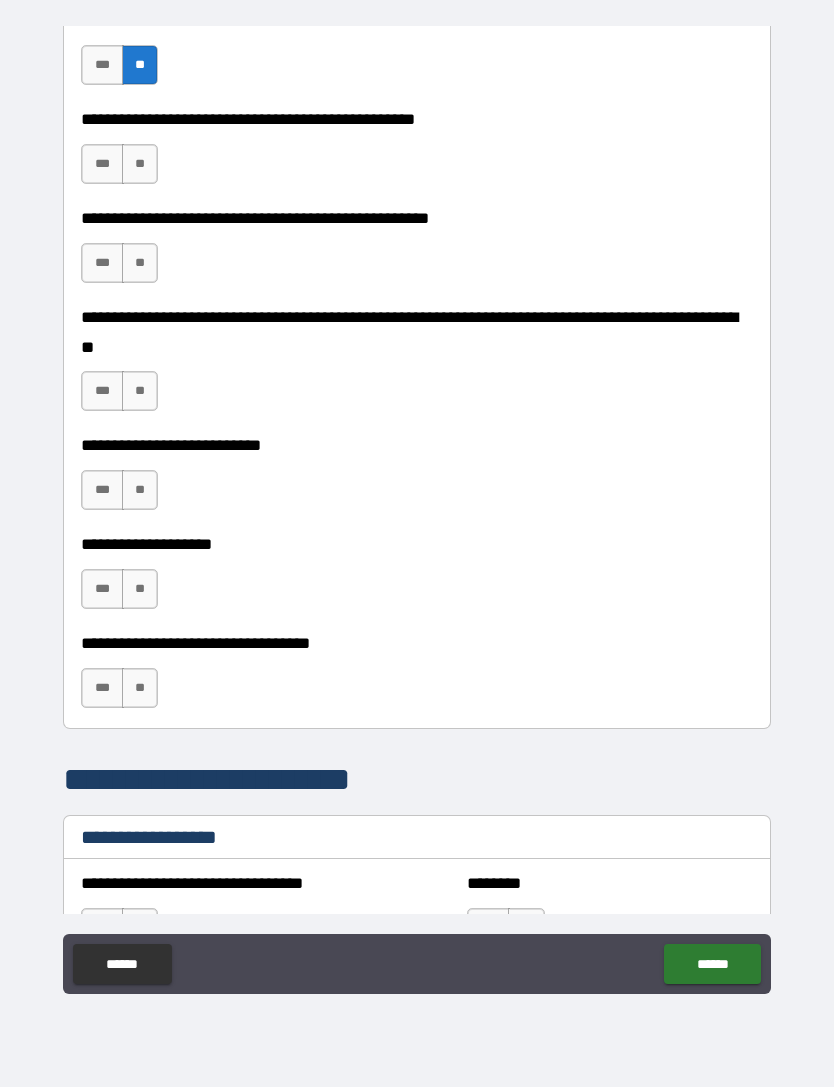 scroll, scrollTop: 713, scrollLeft: 0, axis: vertical 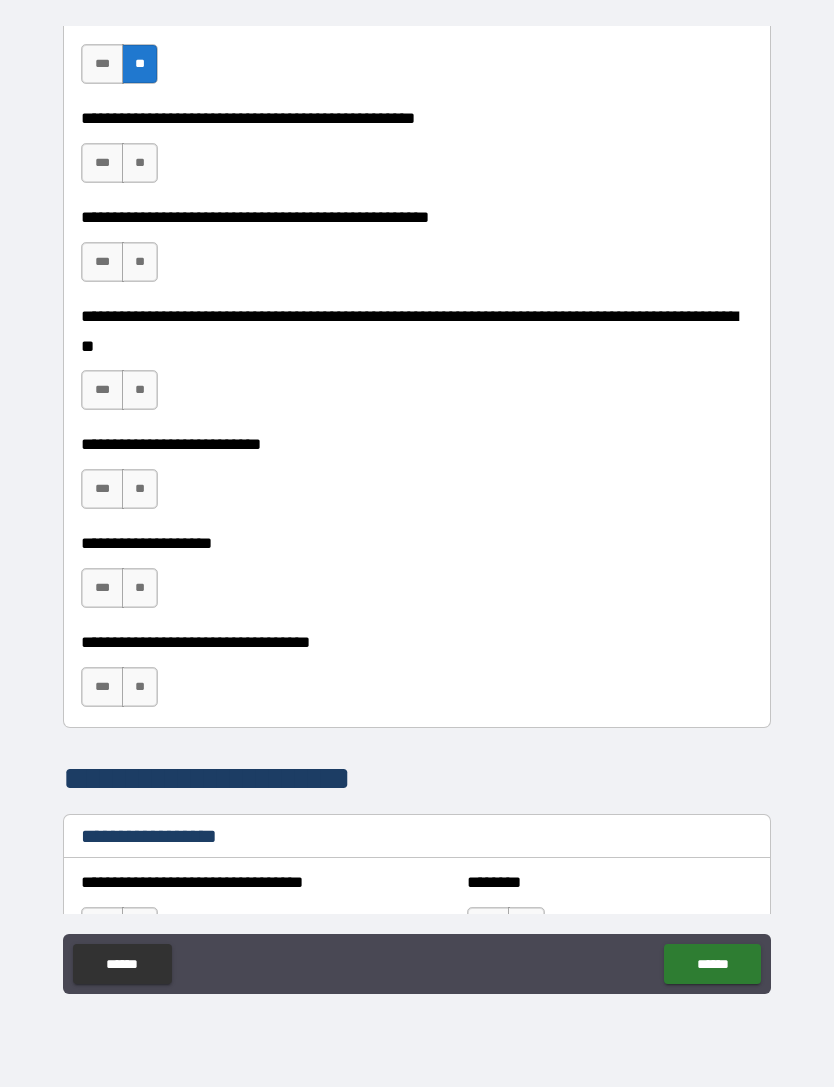 click on "***" at bounding box center [102, 163] 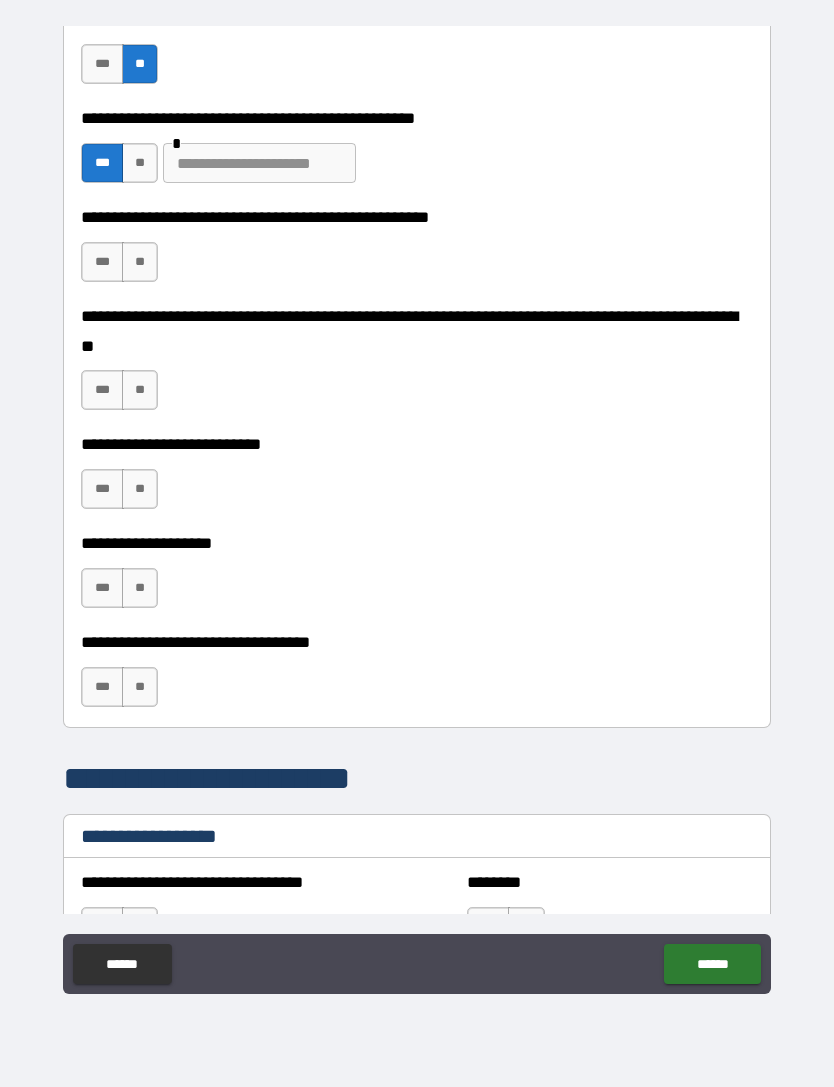 click on "**" at bounding box center [140, 262] 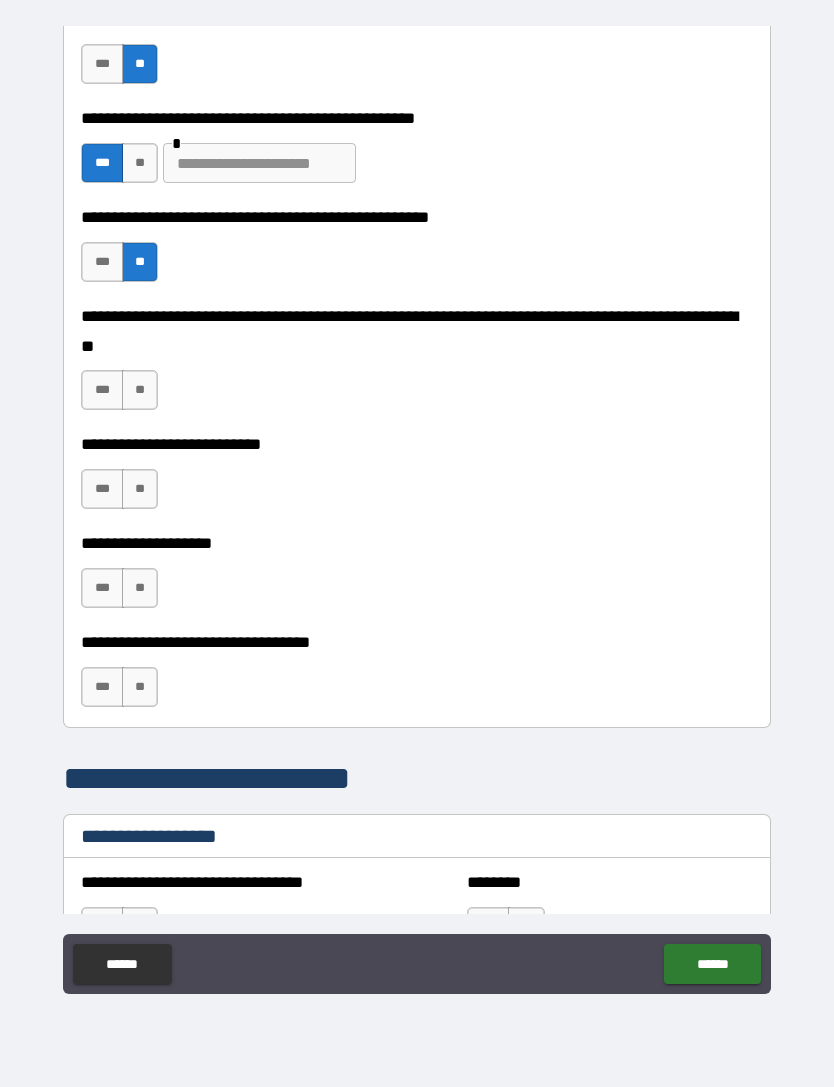 click on "**" at bounding box center [140, 390] 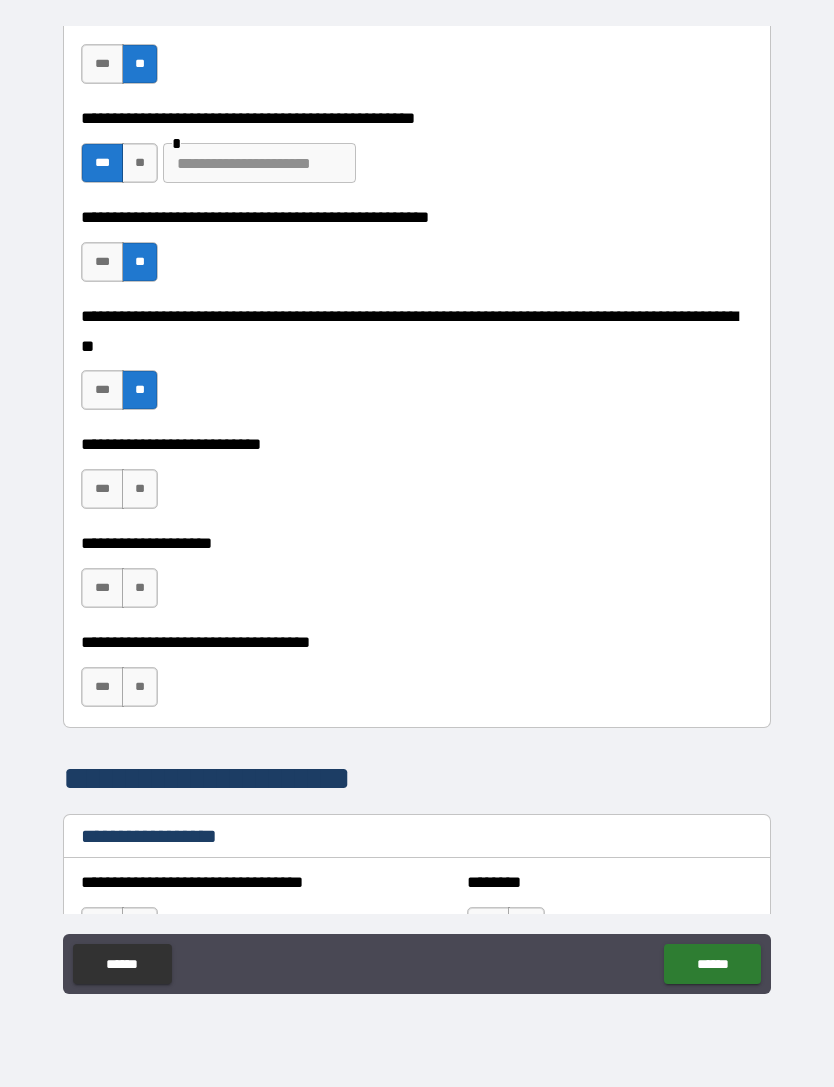 click on "**" at bounding box center (140, 489) 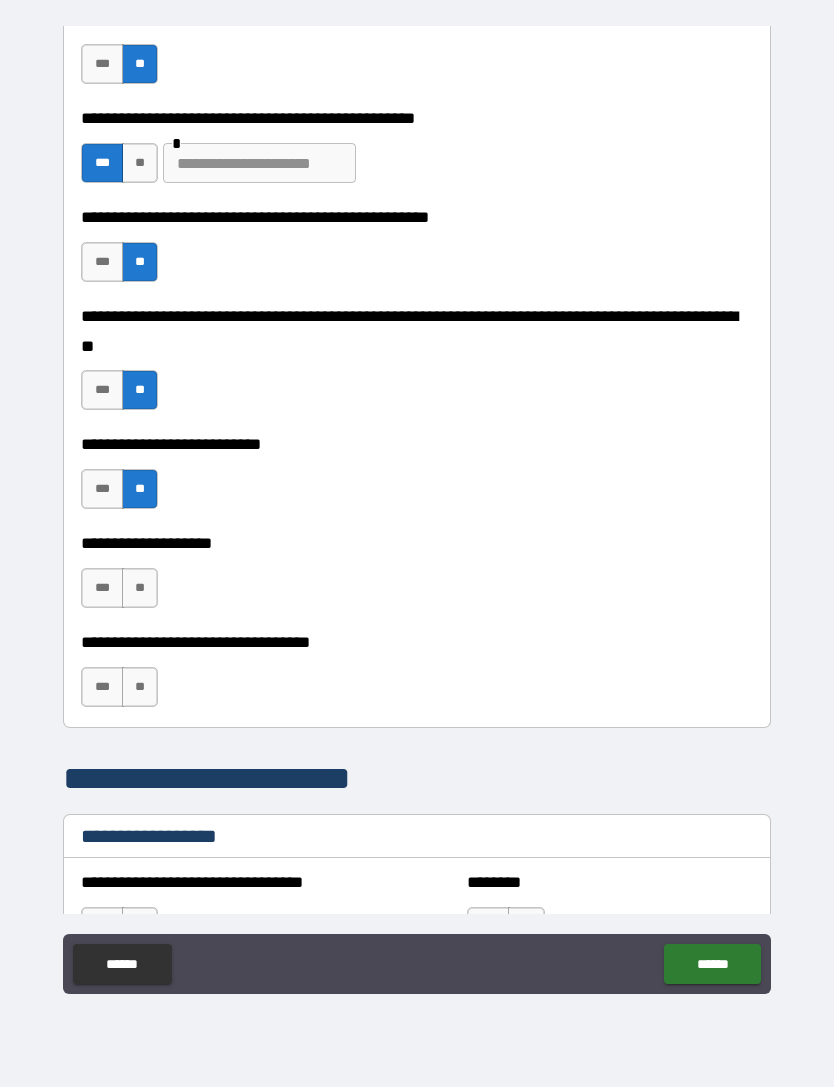 click on "**" at bounding box center [140, 588] 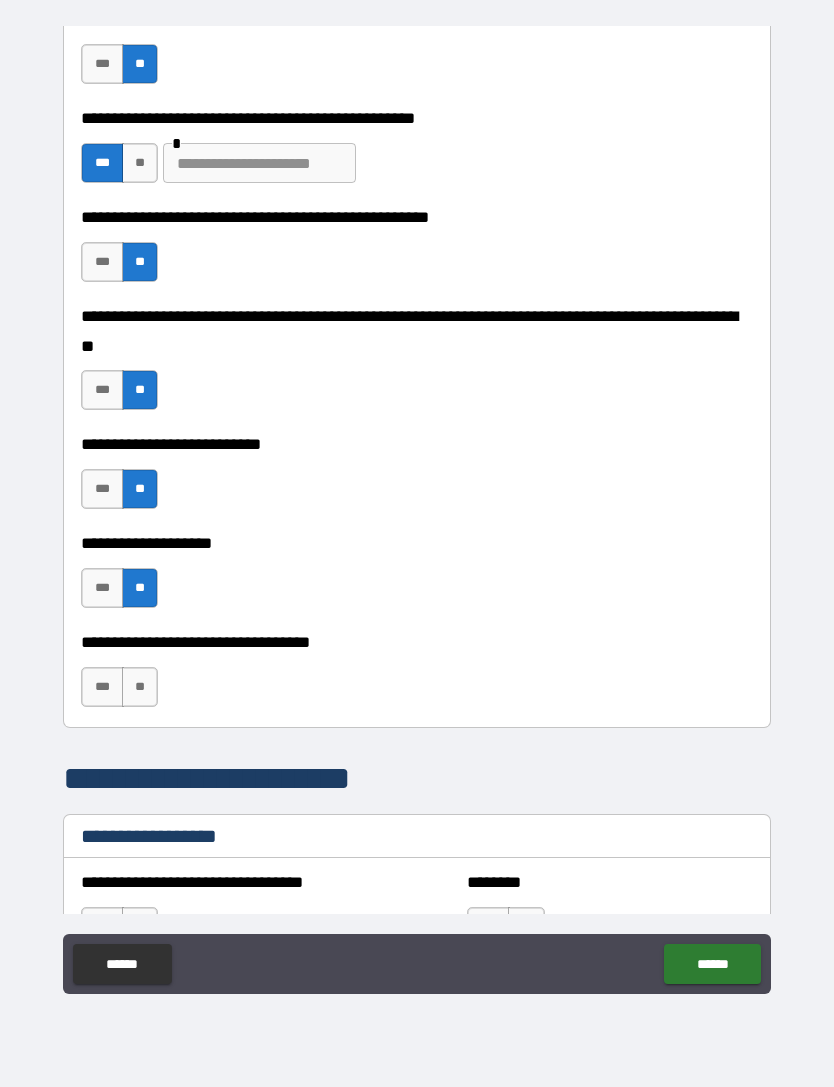 click on "**" at bounding box center (140, 687) 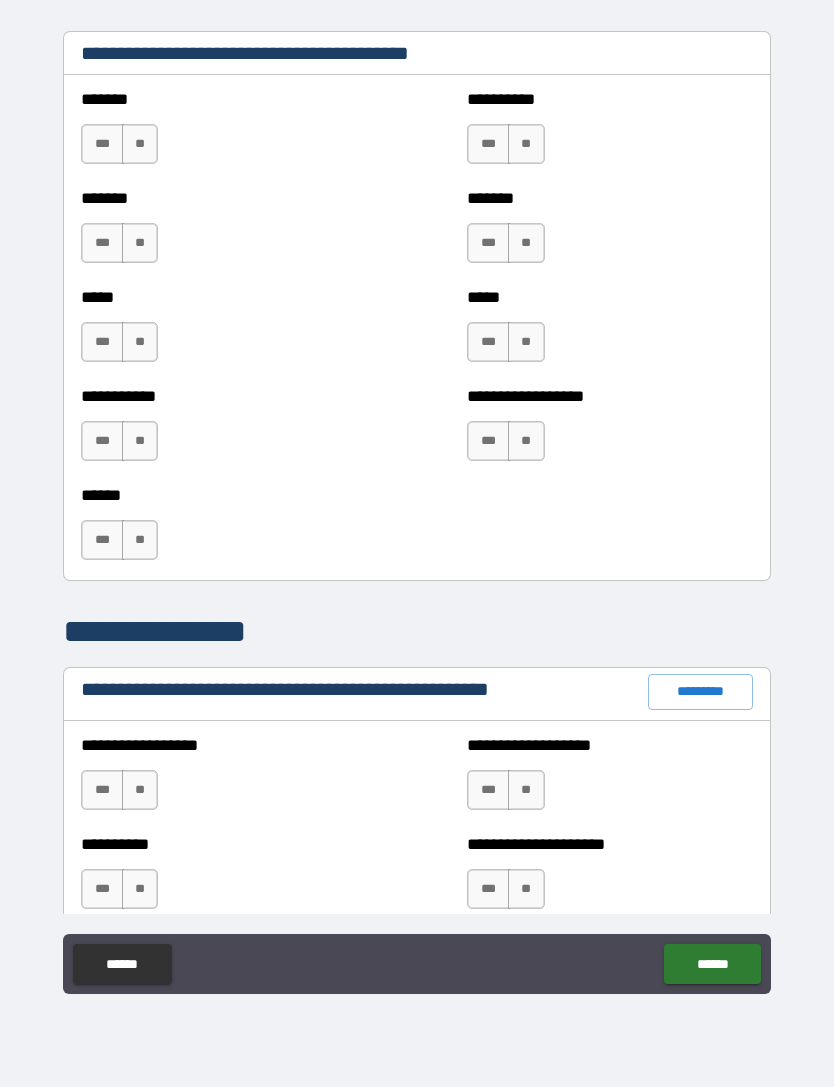 scroll, scrollTop: 1765, scrollLeft: 0, axis: vertical 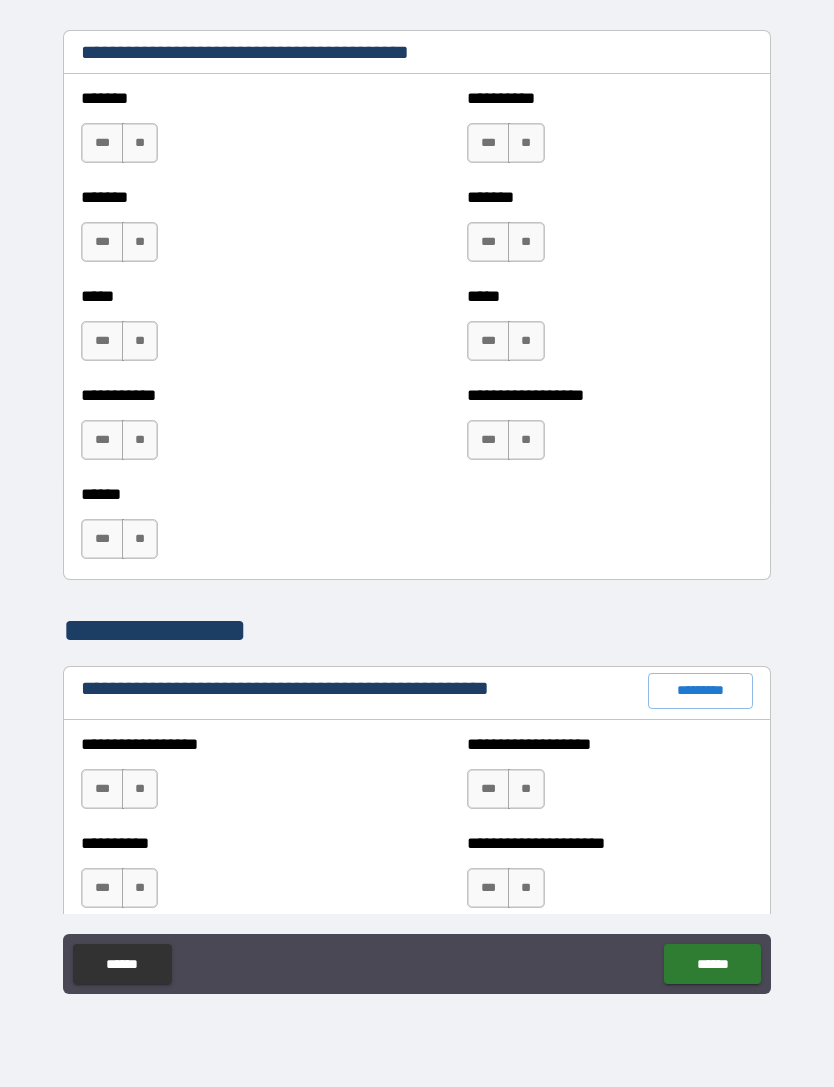 click on "**" at bounding box center [140, 143] 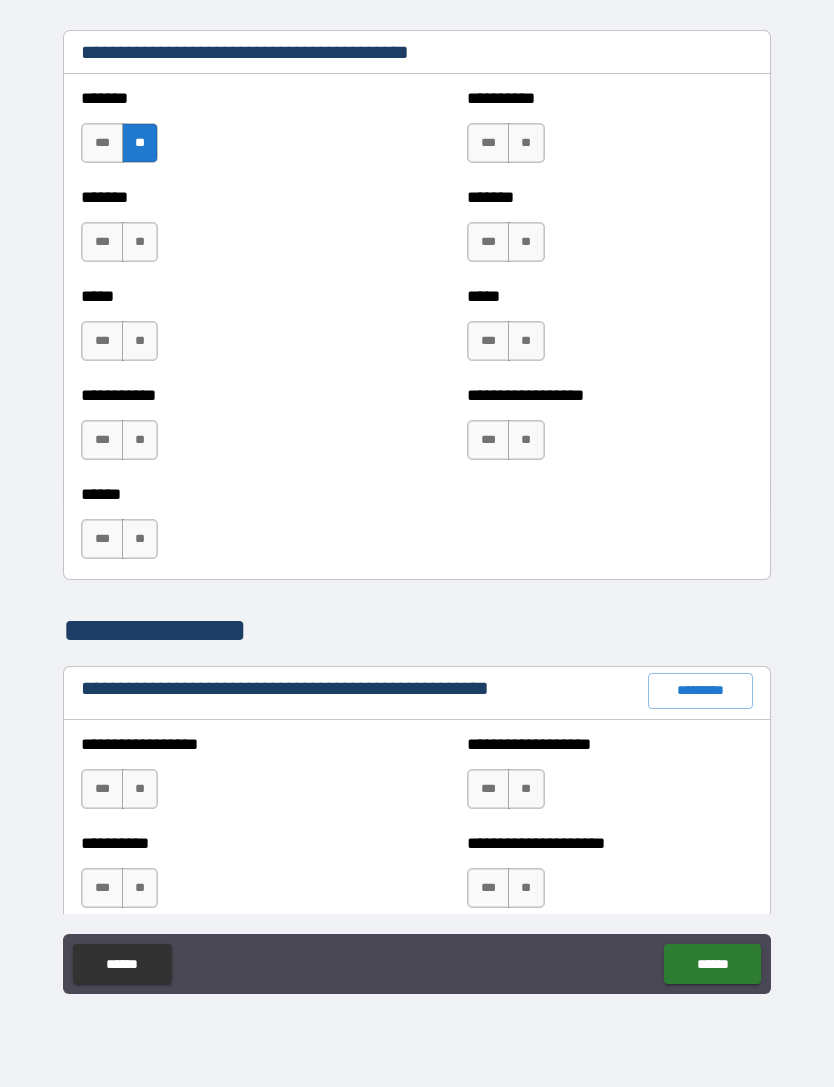 click on "**" at bounding box center (140, 242) 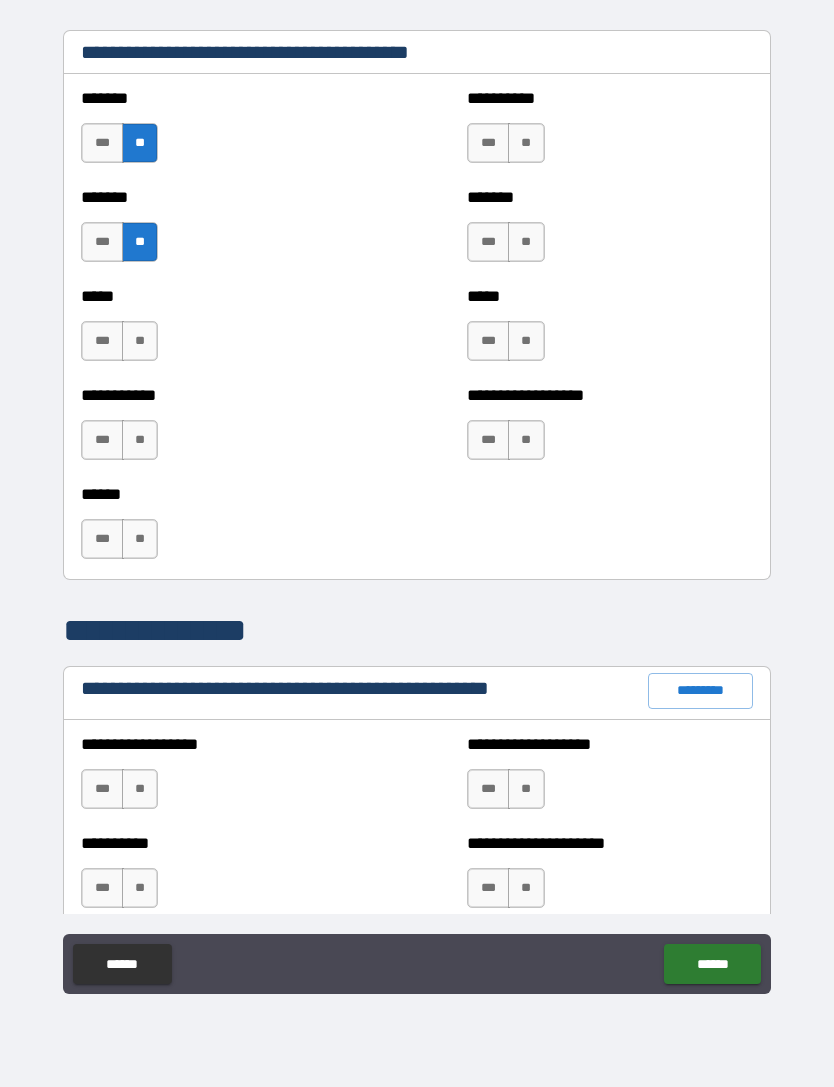 scroll, scrollTop: 1762, scrollLeft: 0, axis: vertical 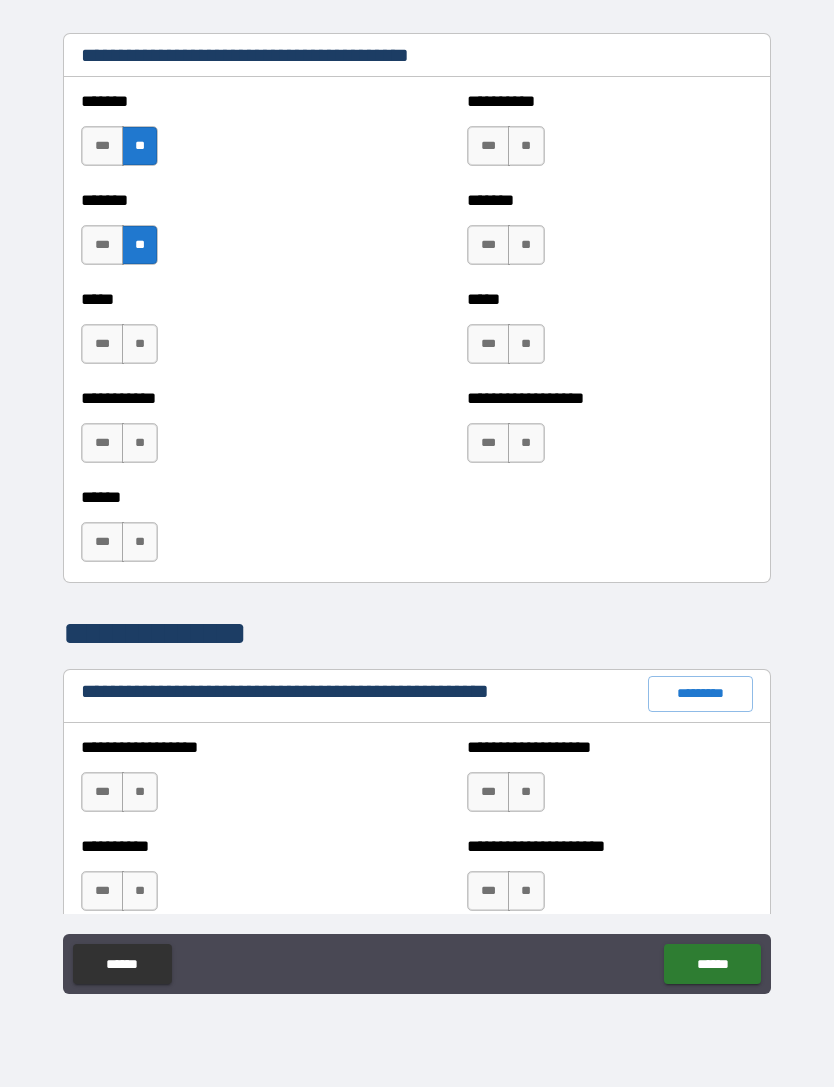 click on "**" at bounding box center (526, 245) 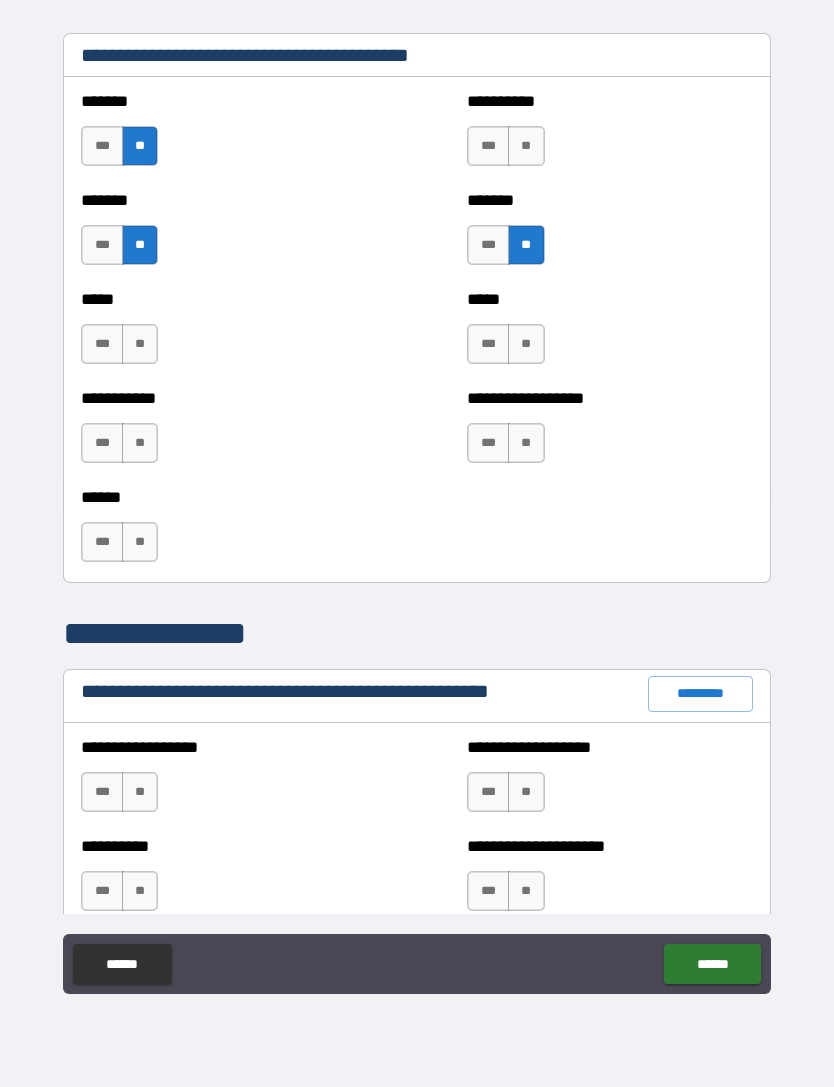 click on "**" at bounding box center [526, 146] 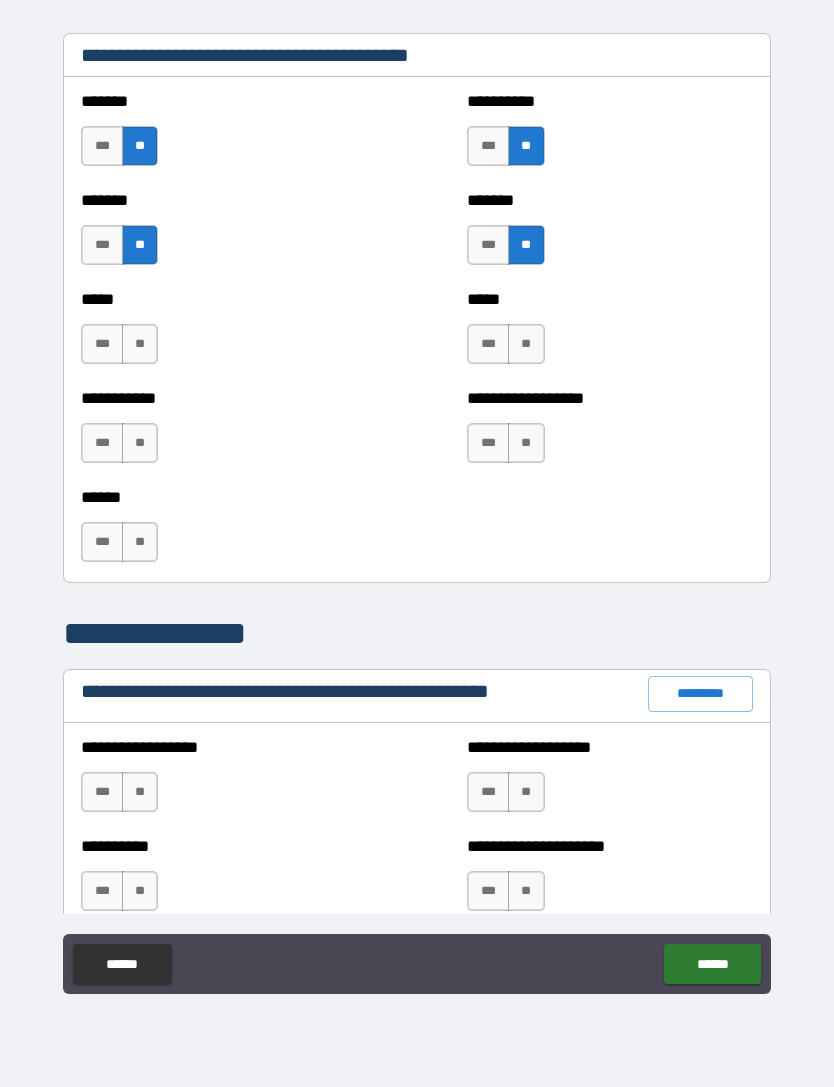 click on "**" at bounding box center (140, 344) 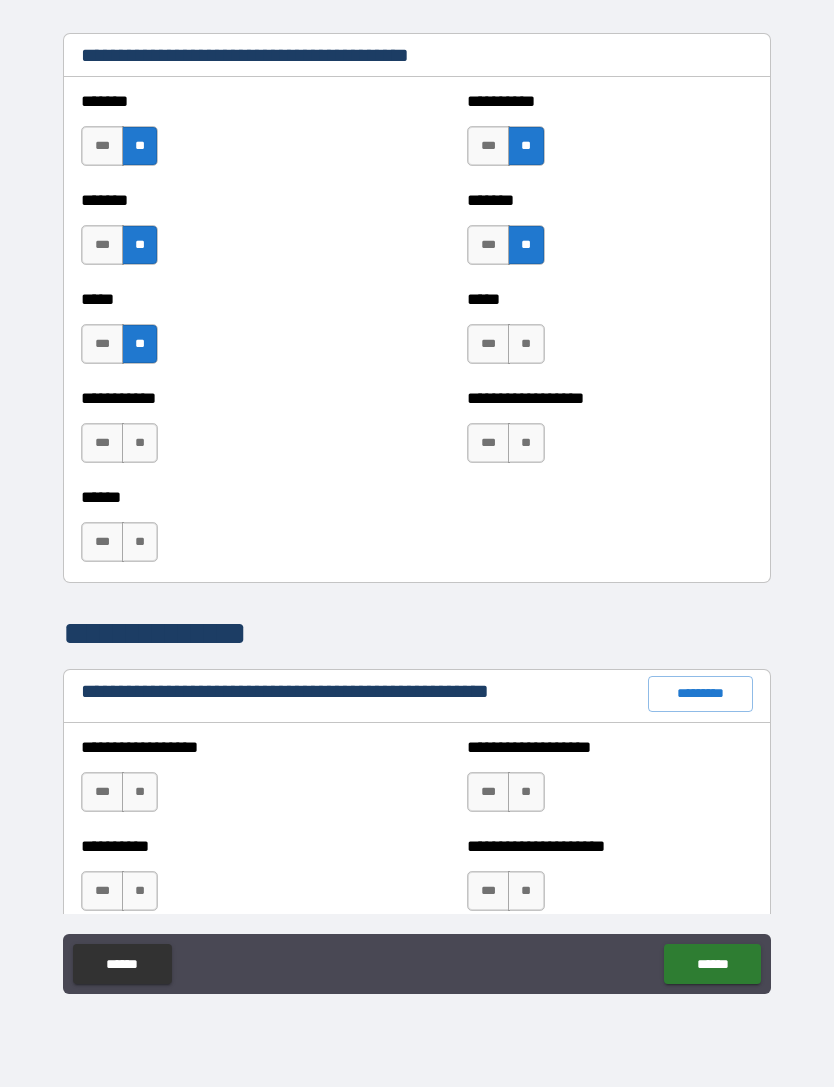 click on "**" at bounding box center (526, 344) 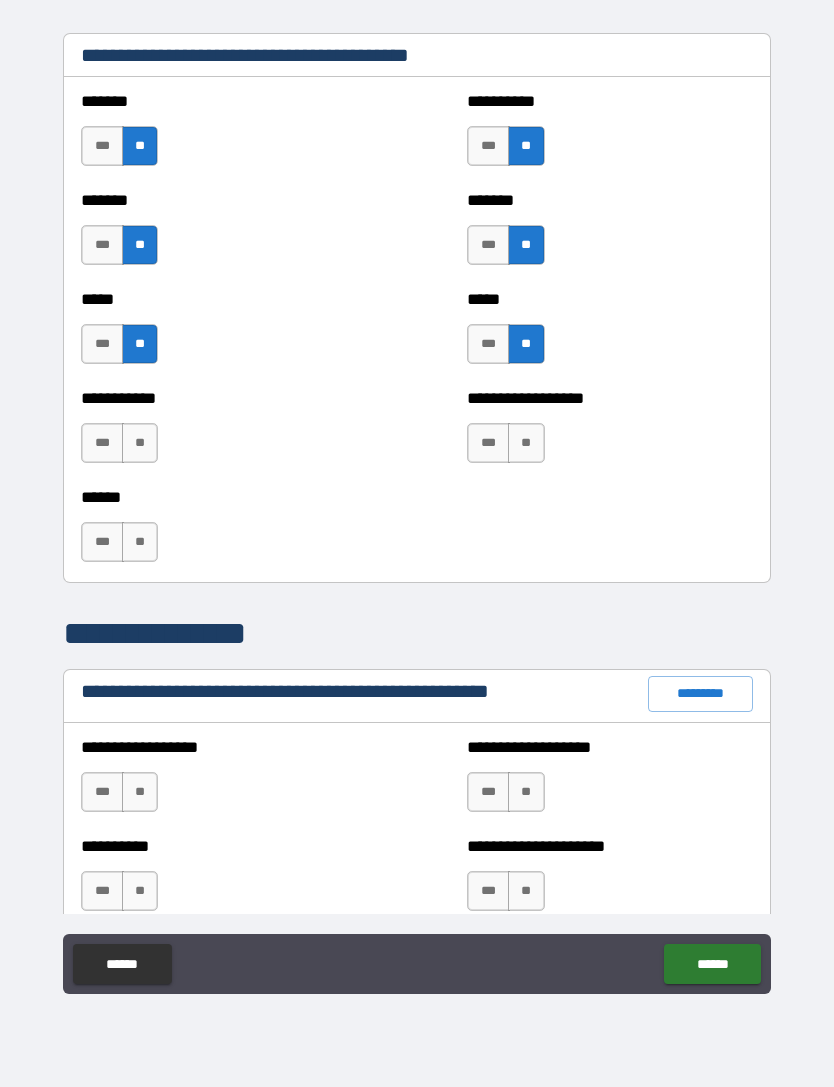 click on "**" at bounding box center (140, 443) 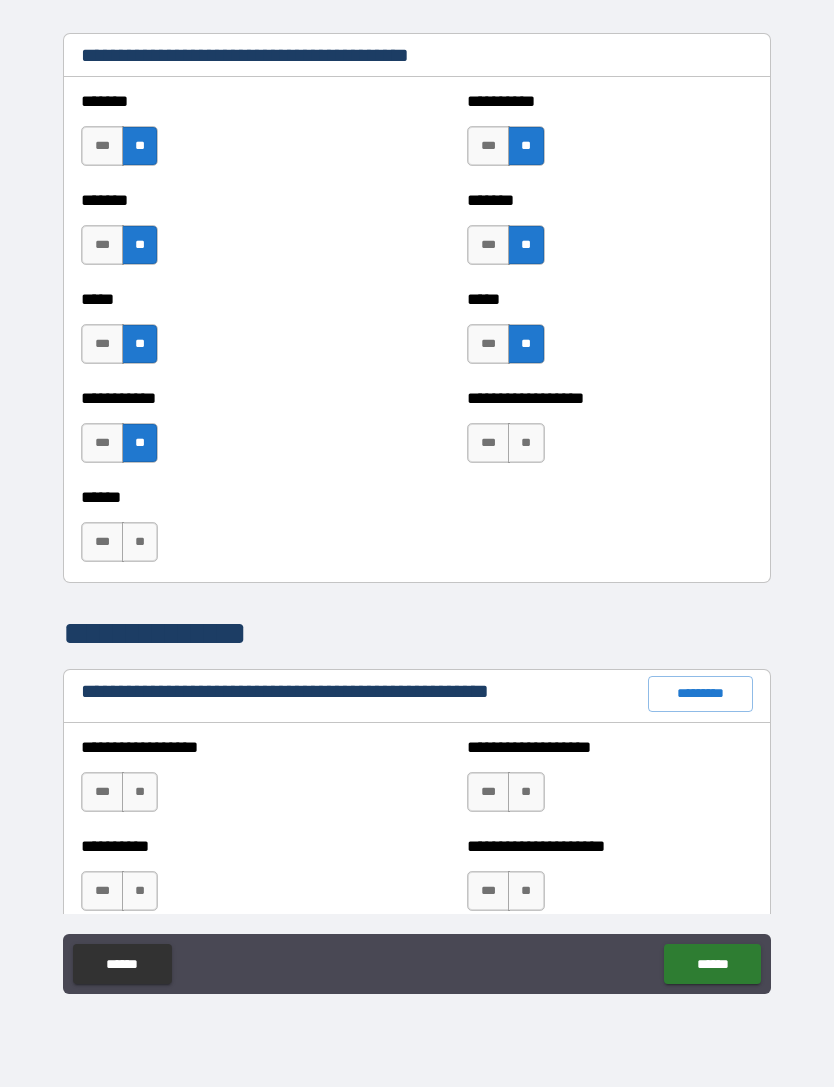 click on "**" at bounding box center (526, 443) 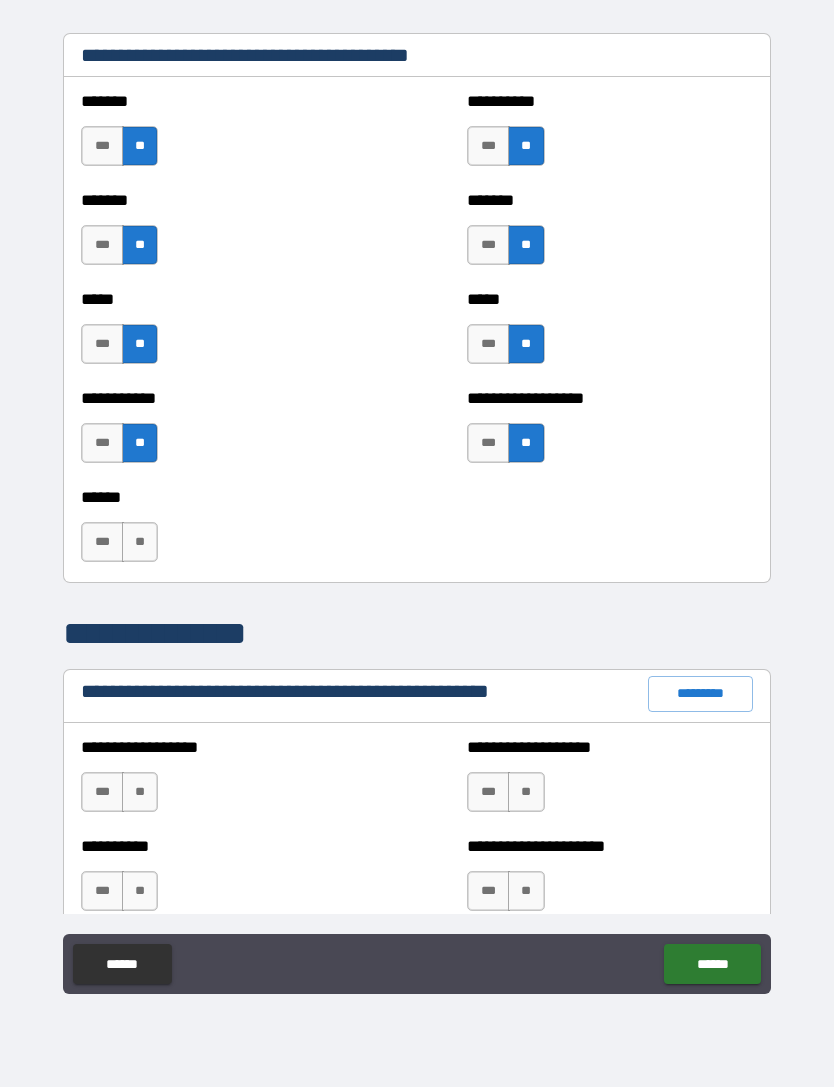 click on "**" at bounding box center (140, 542) 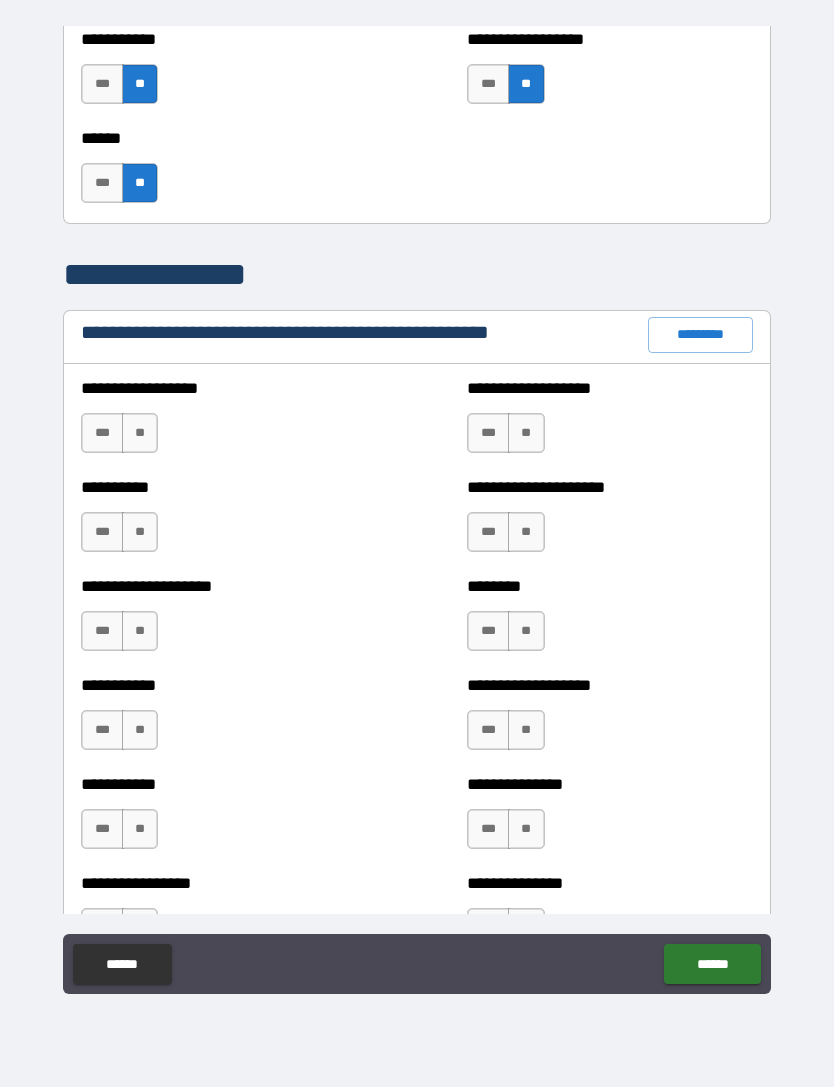 scroll, scrollTop: 2233, scrollLeft: 0, axis: vertical 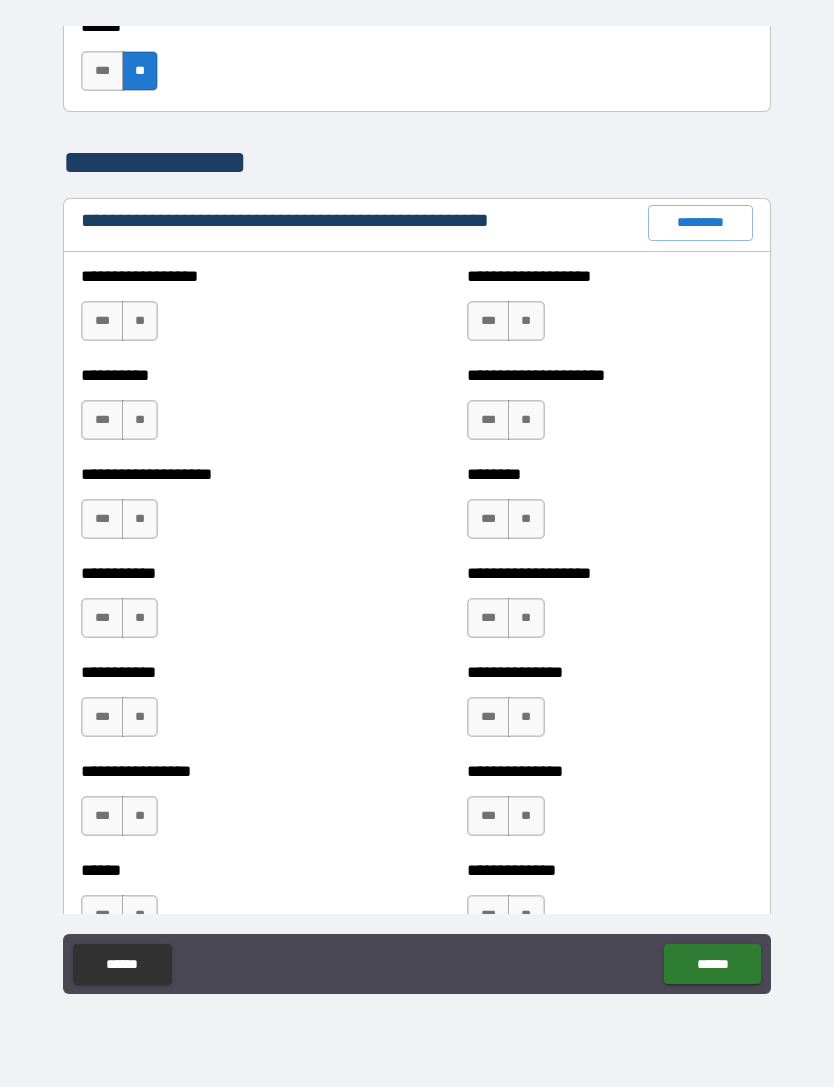 click on "**" at bounding box center (140, 321) 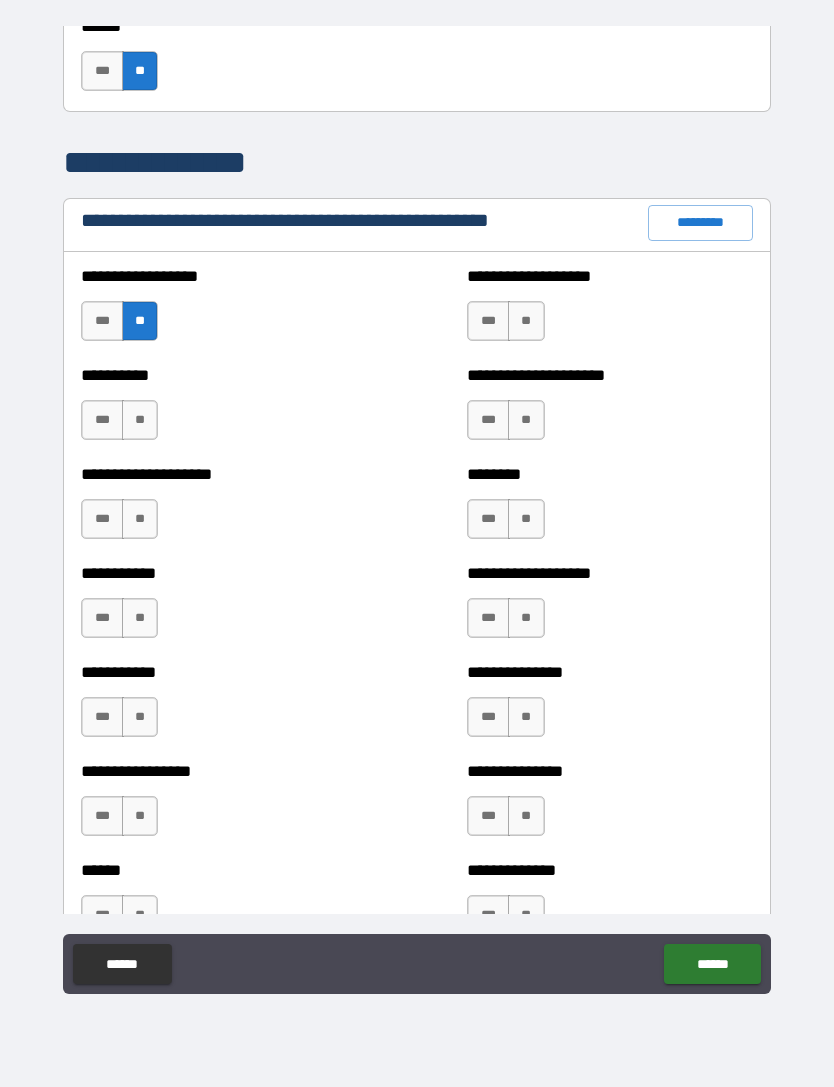 click on "**" at bounding box center [140, 420] 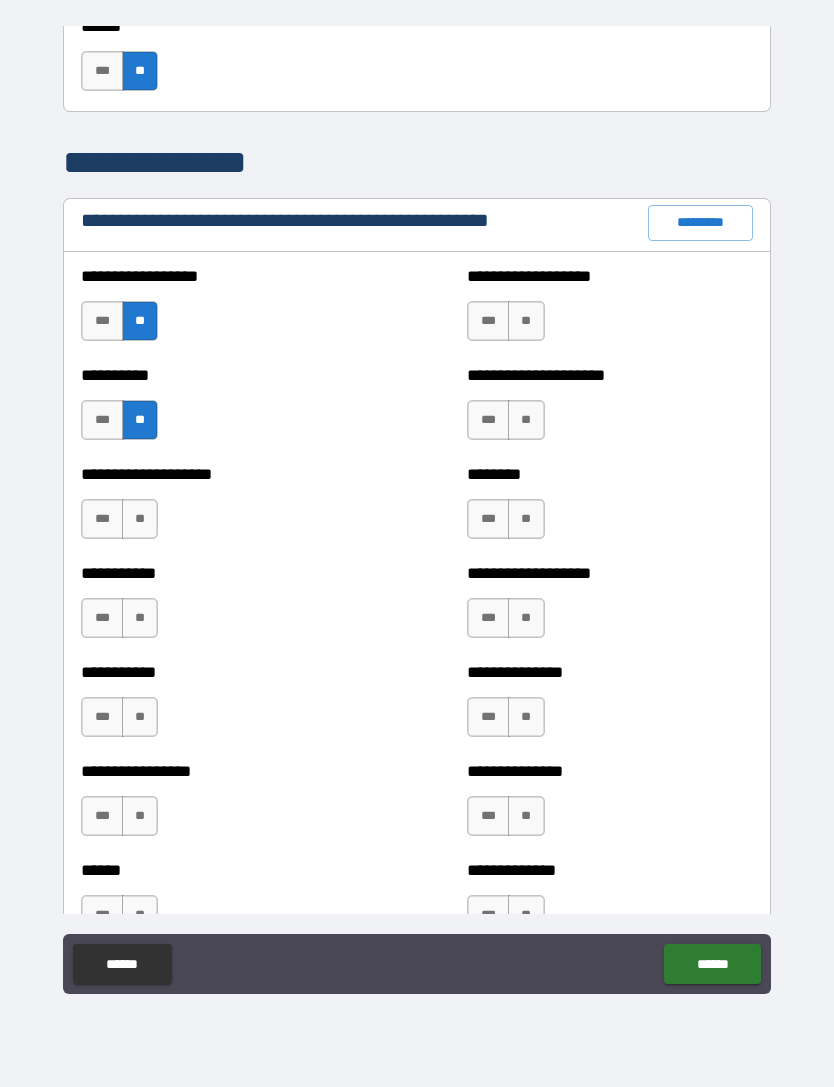 click on "**" at bounding box center (140, 519) 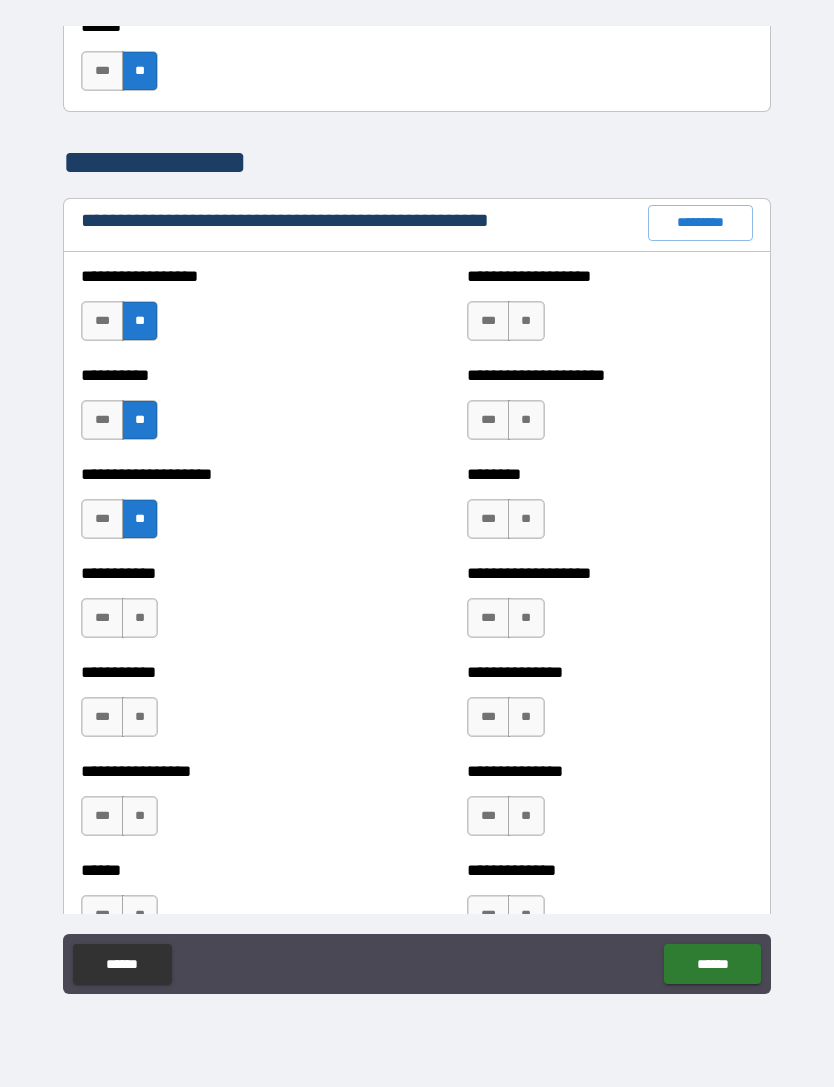 click on "**" at bounding box center (140, 618) 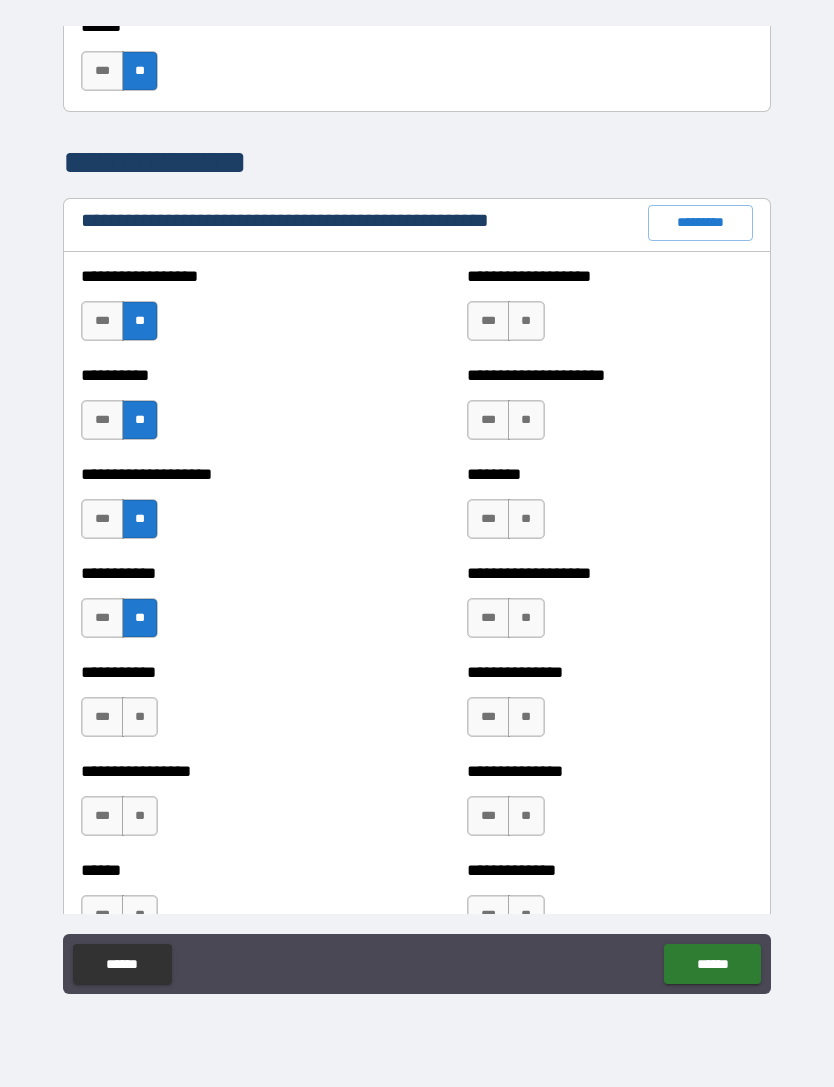 click on "**" at bounding box center (140, 717) 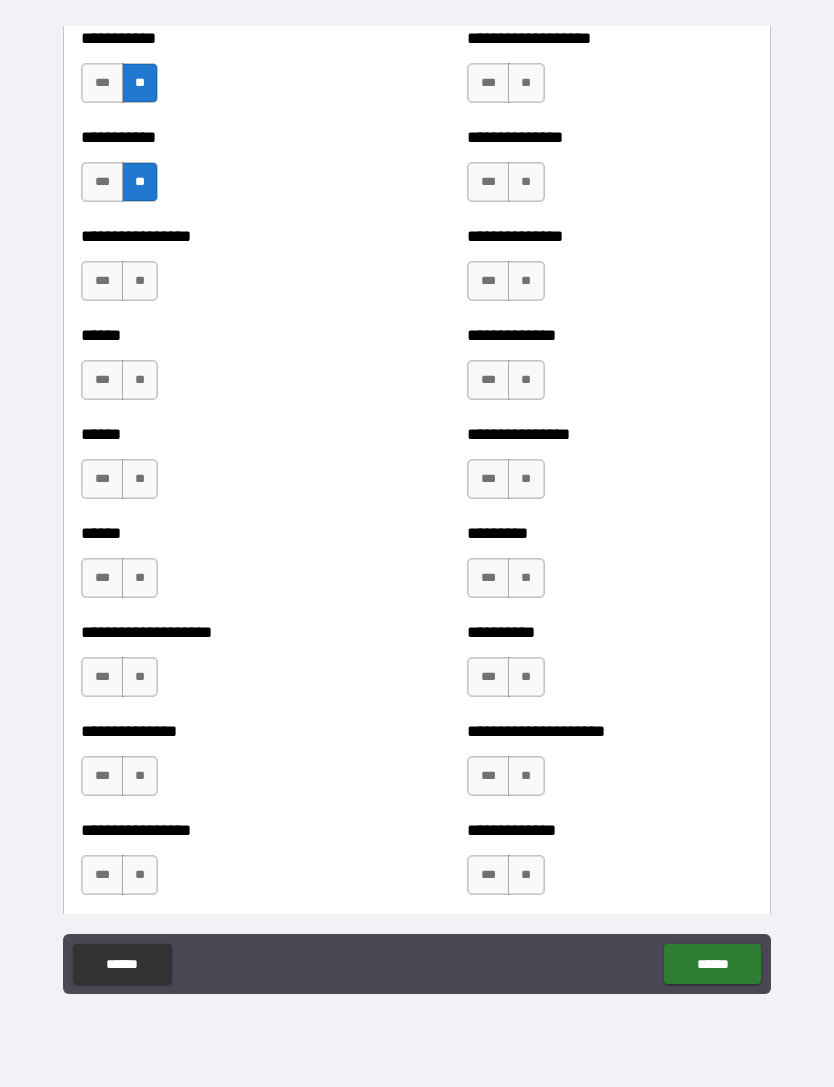 scroll, scrollTop: 2762, scrollLeft: 0, axis: vertical 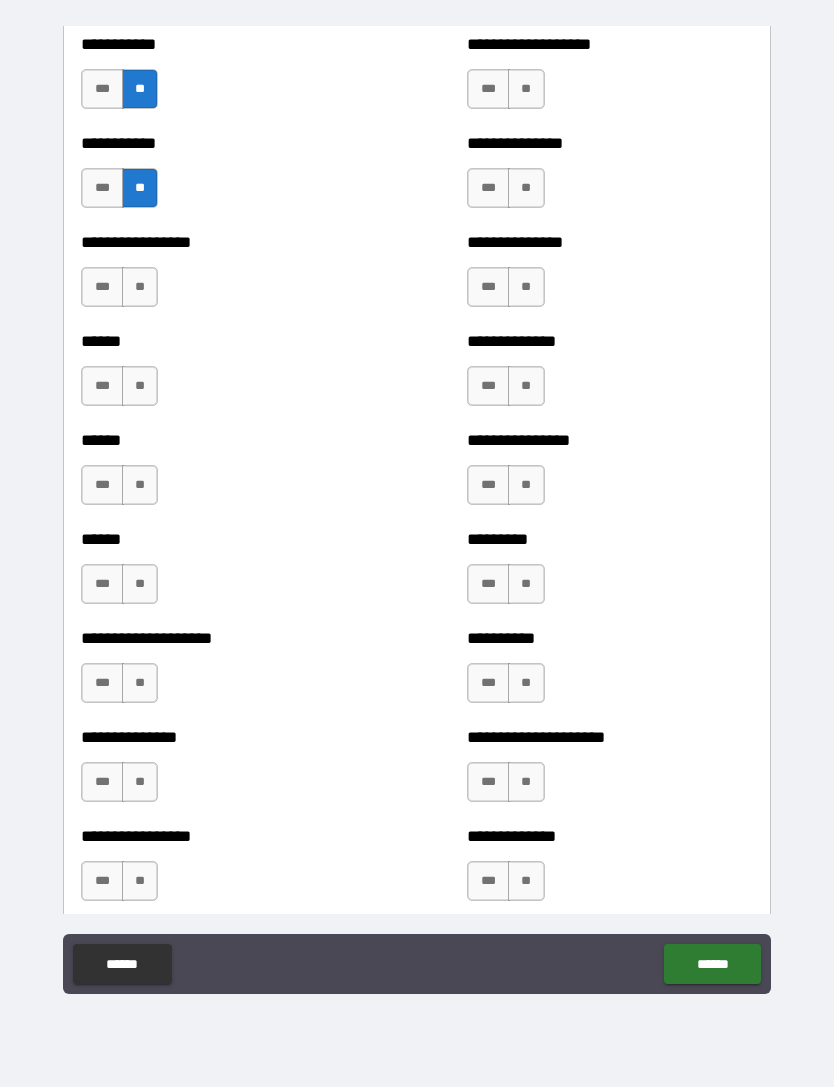 click on "**" at bounding box center [140, 287] 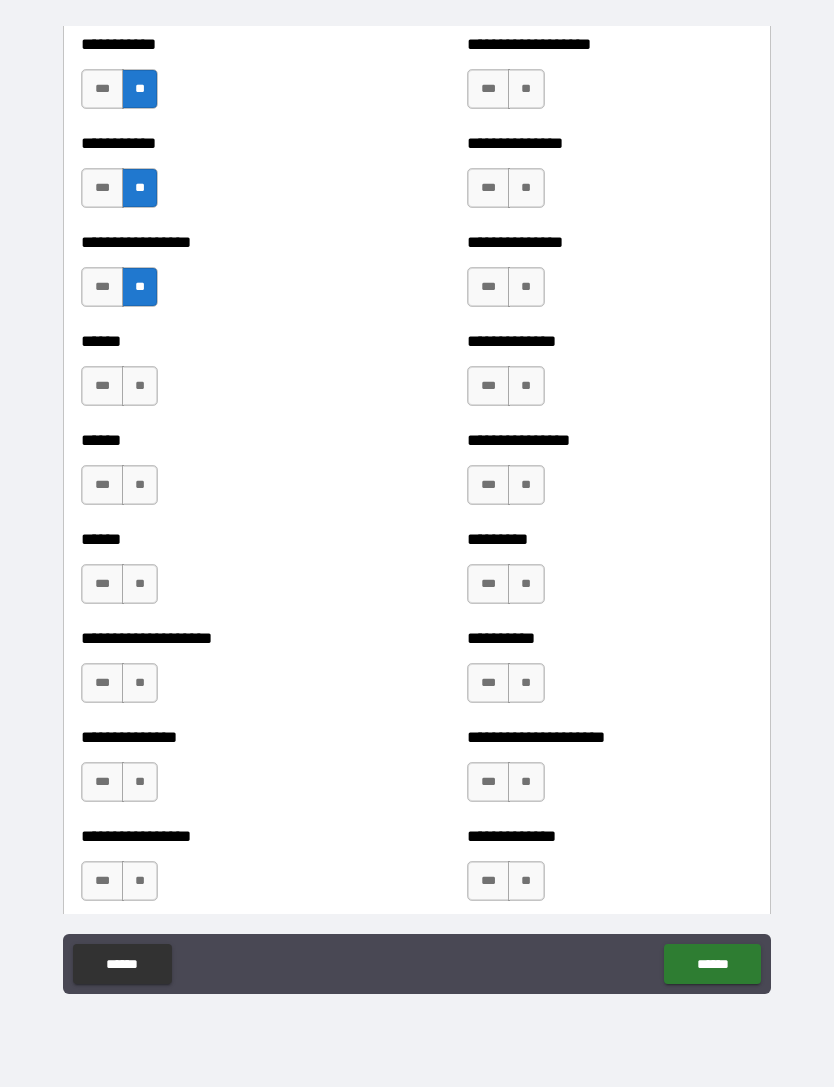 click on "**" at bounding box center (140, 386) 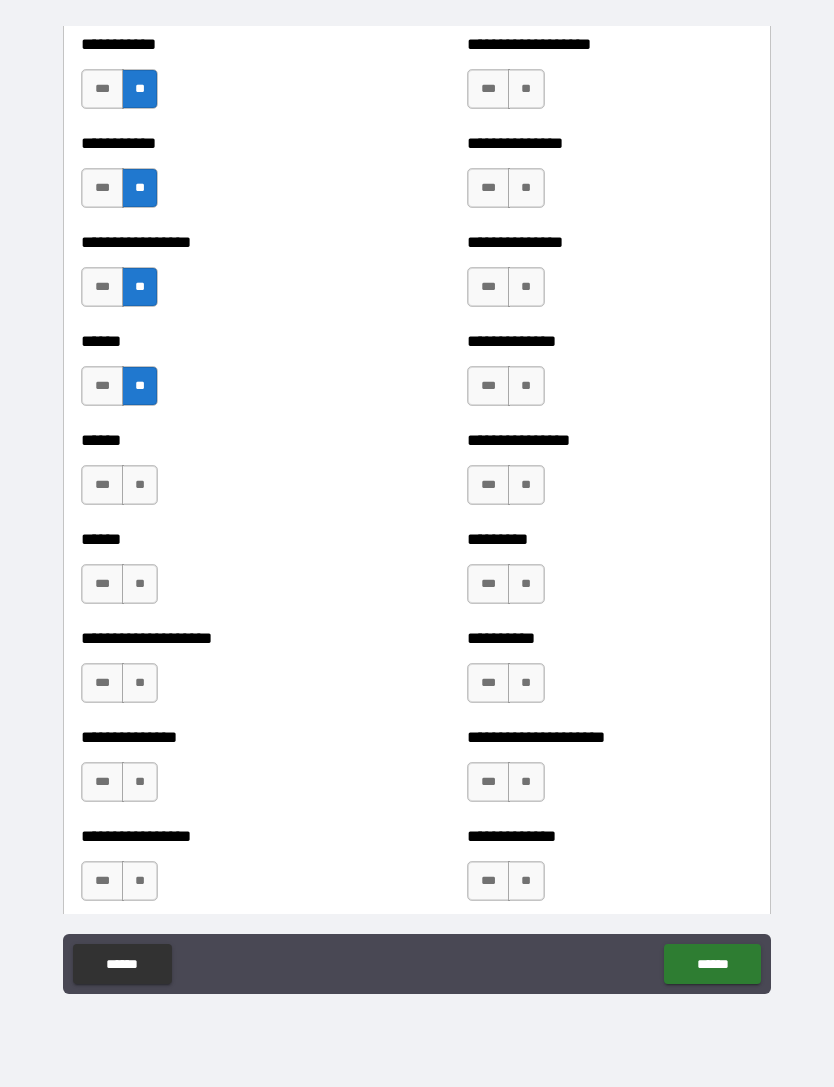 click on "***" at bounding box center [102, 485] 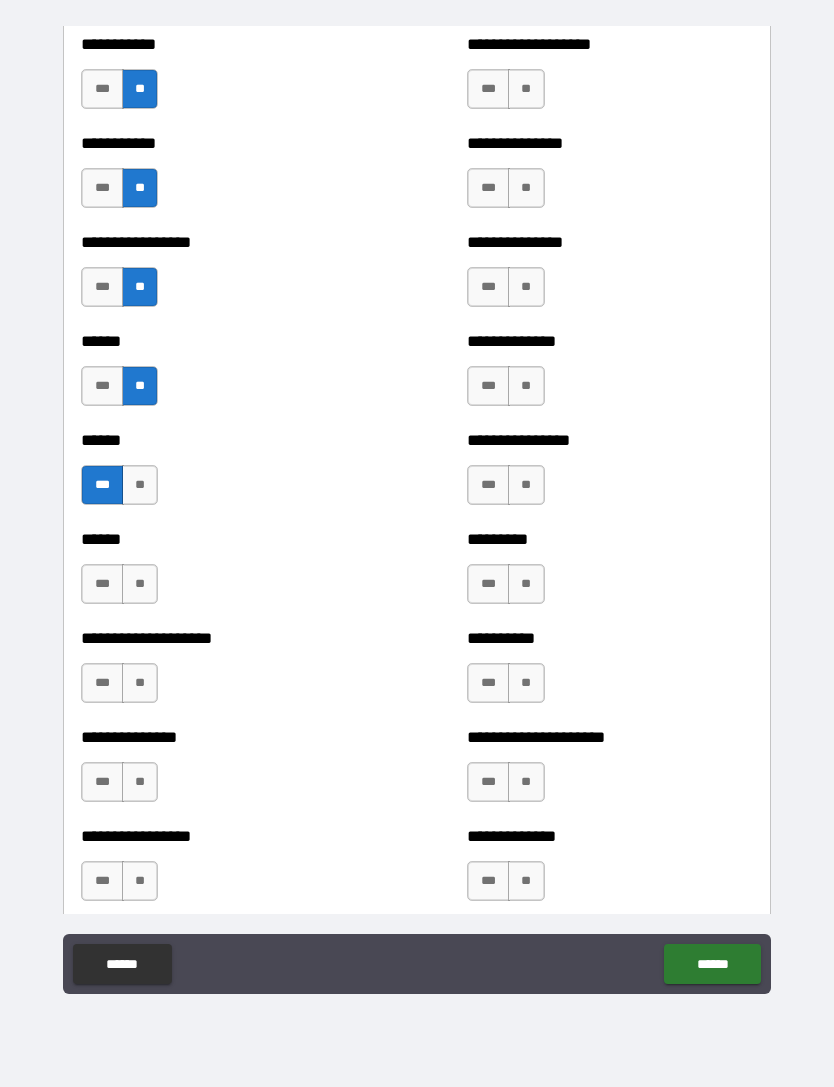 click on "**" at bounding box center [140, 584] 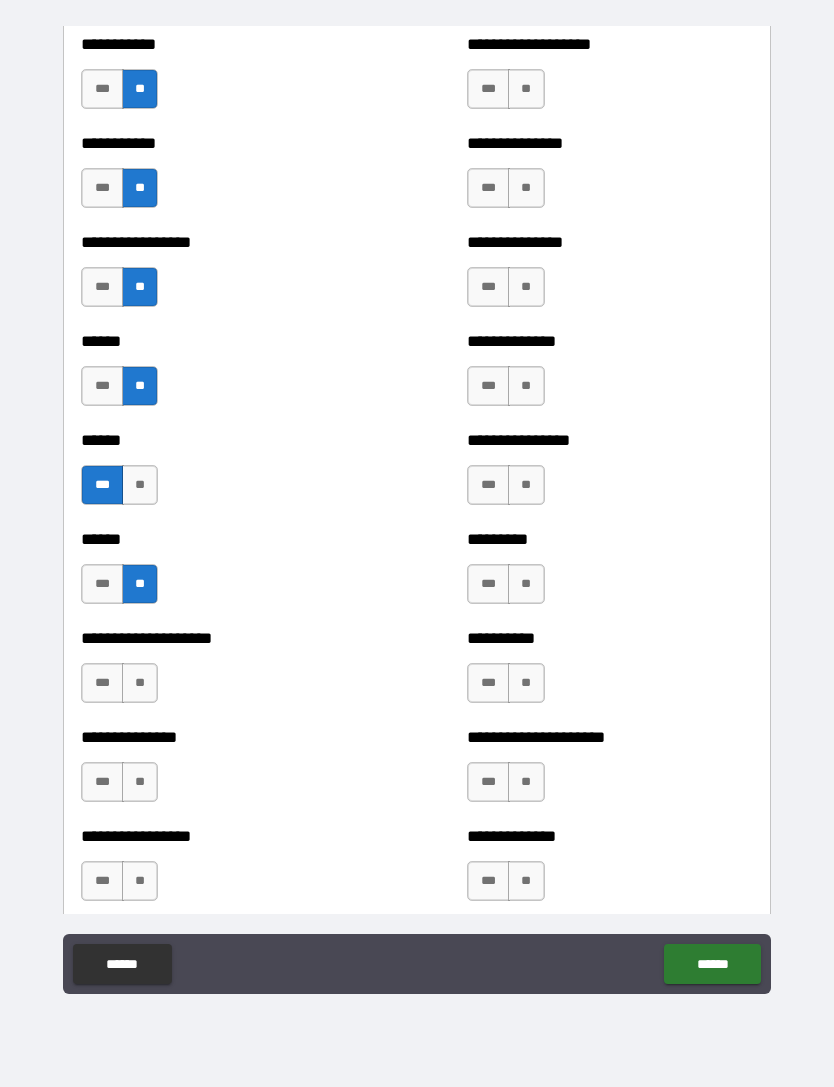 click on "***" at bounding box center (102, 683) 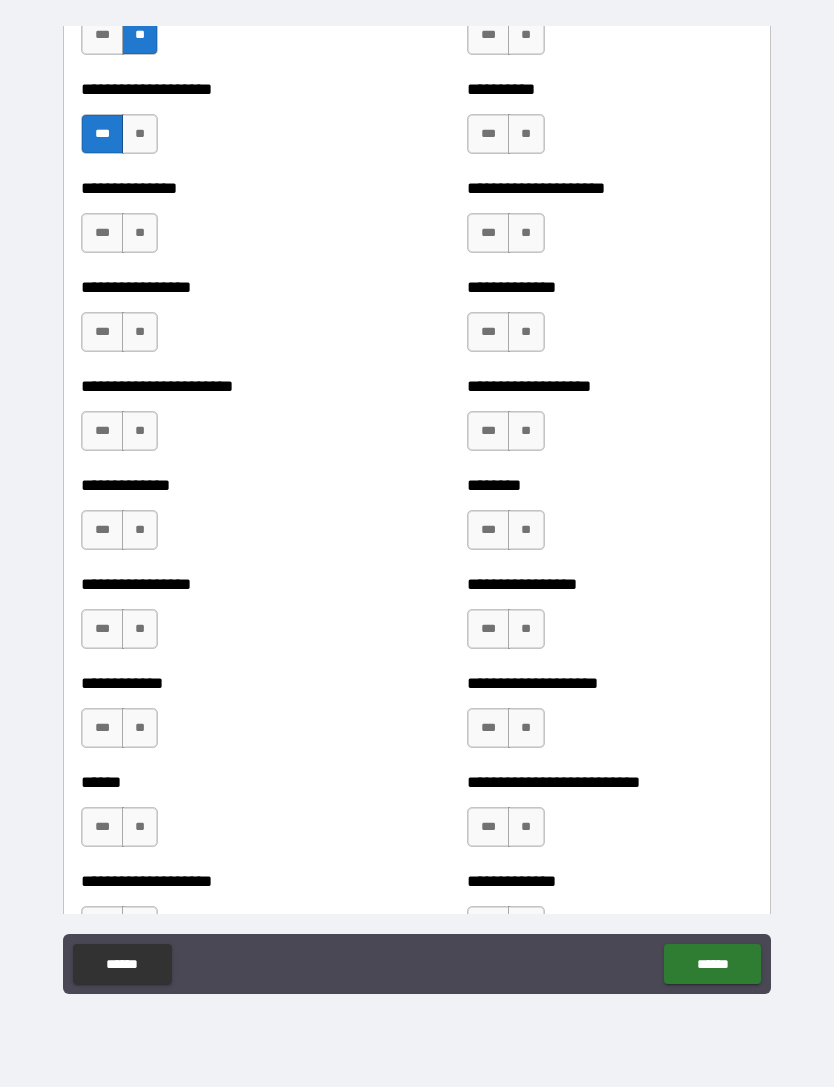 scroll, scrollTop: 3312, scrollLeft: 0, axis: vertical 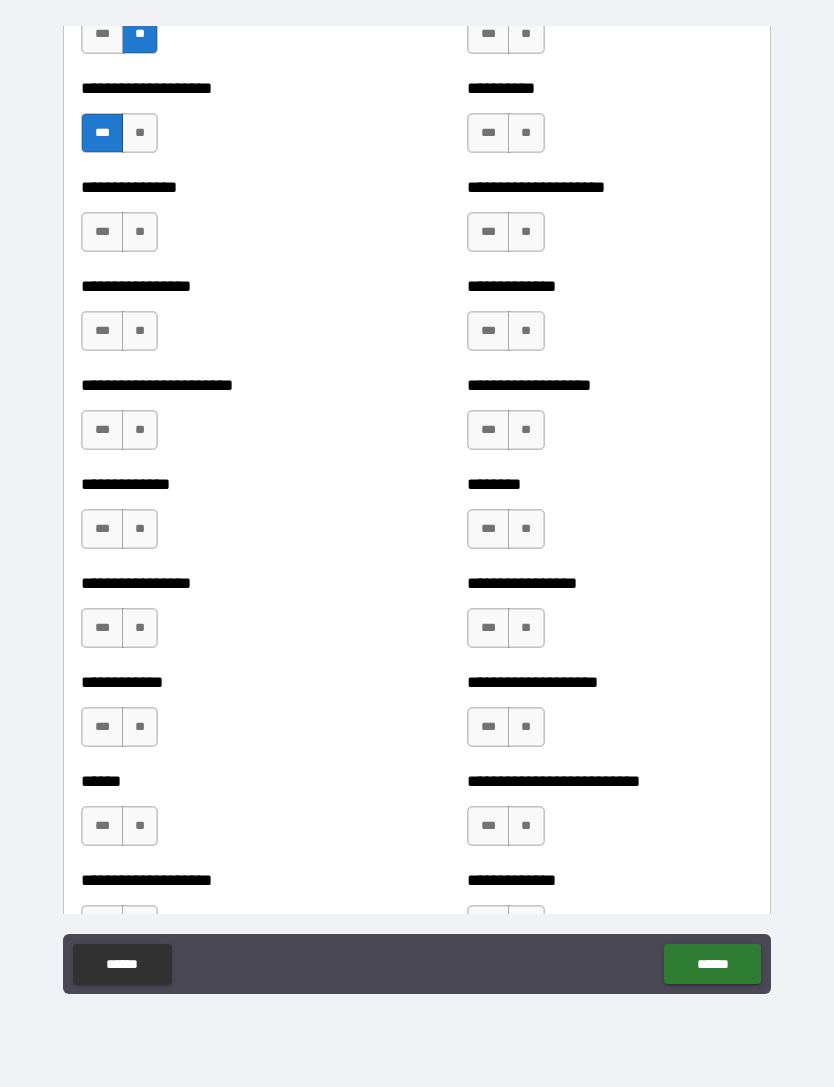 click on "**" at bounding box center [140, 331] 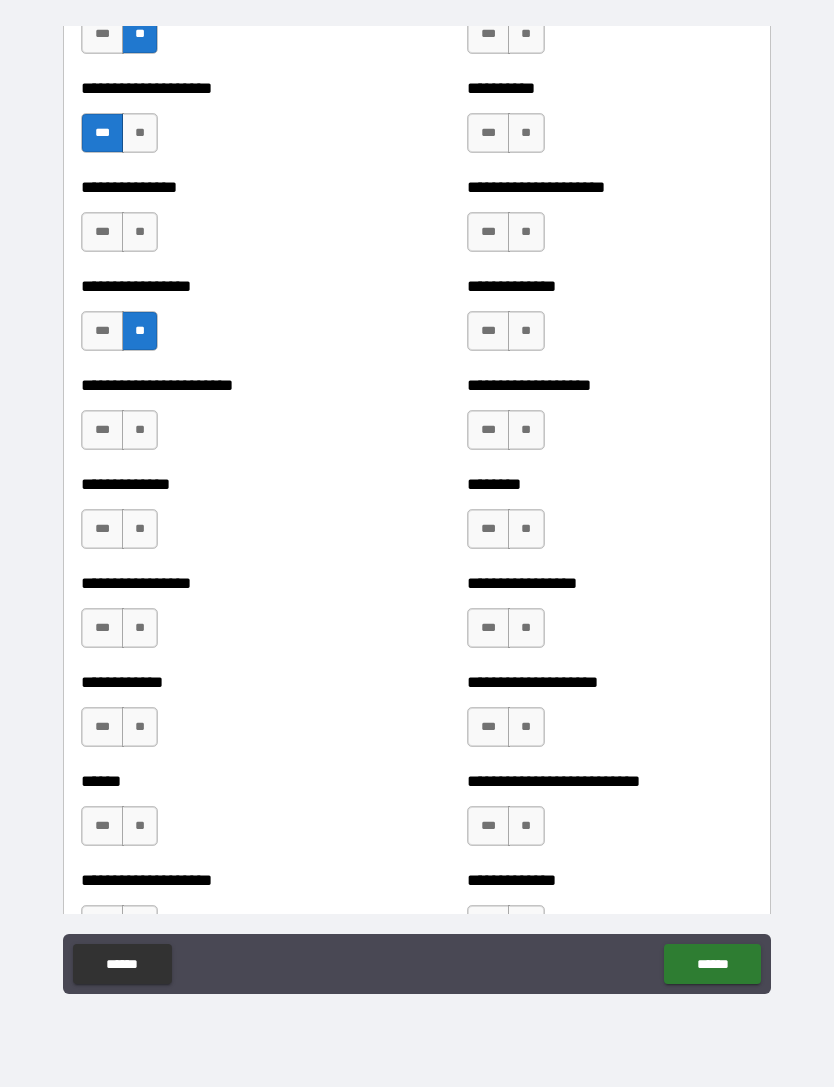 click on "**" at bounding box center (140, 232) 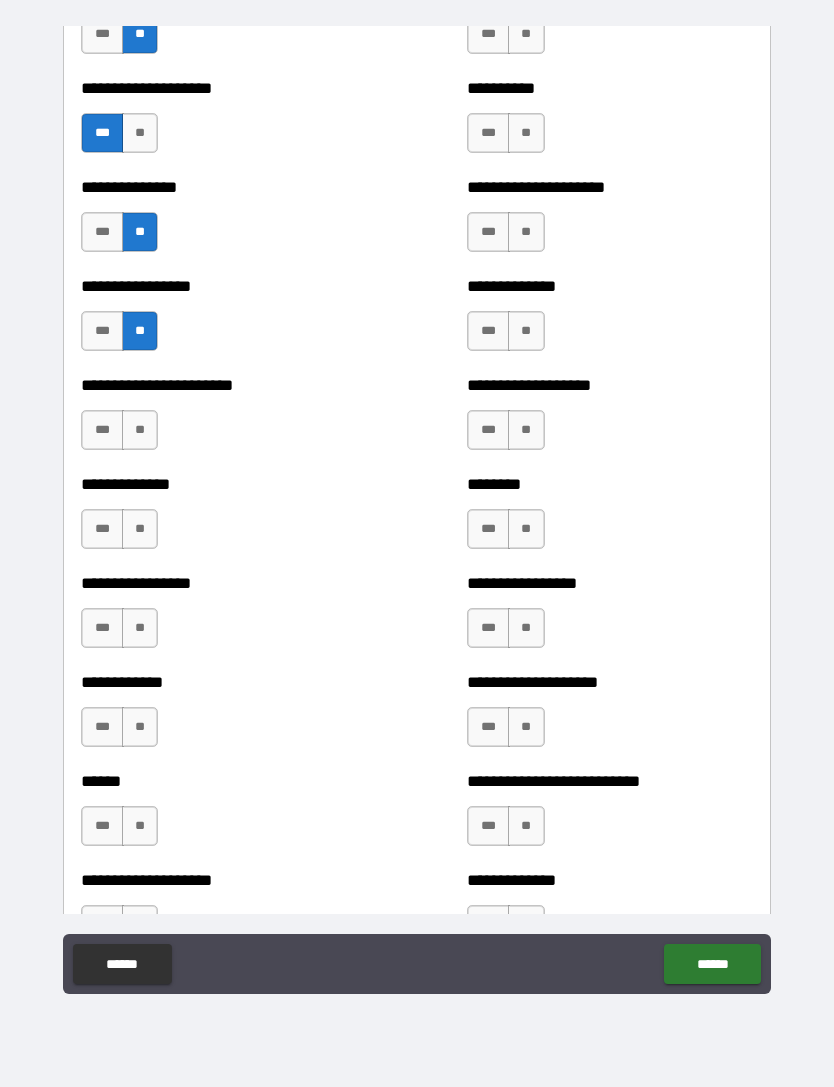 click on "**" at bounding box center [140, 430] 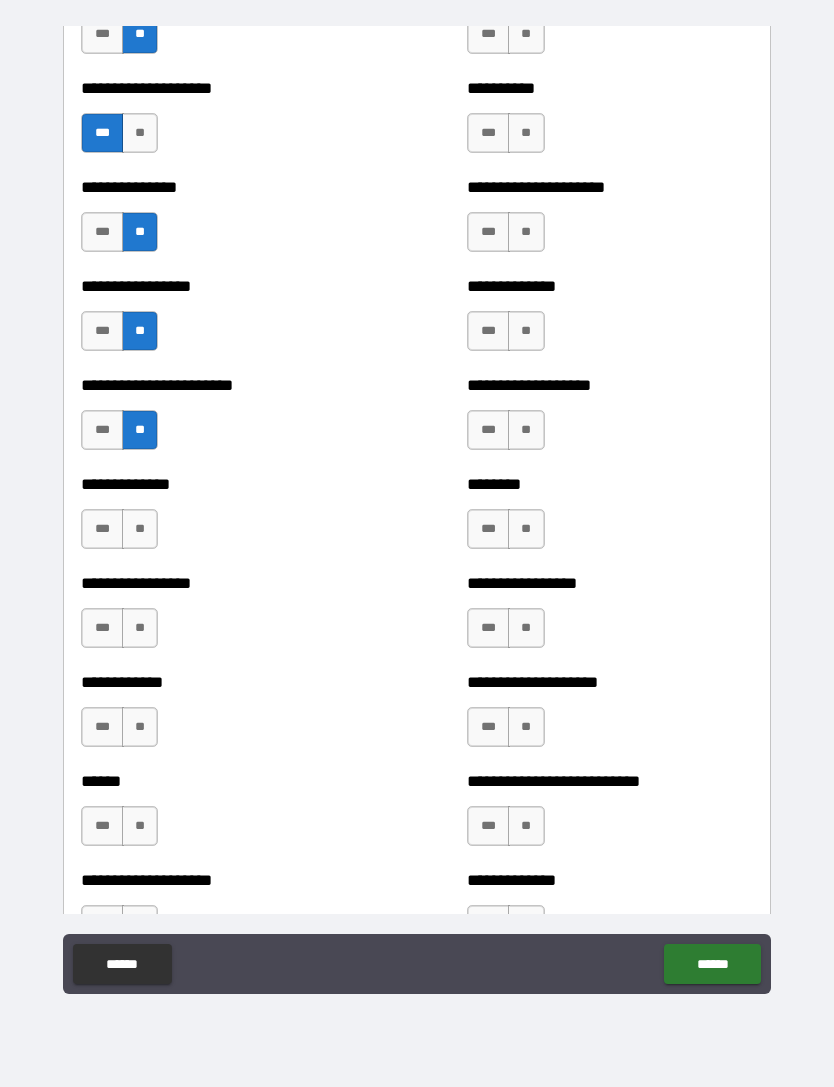 click on "**" at bounding box center (140, 529) 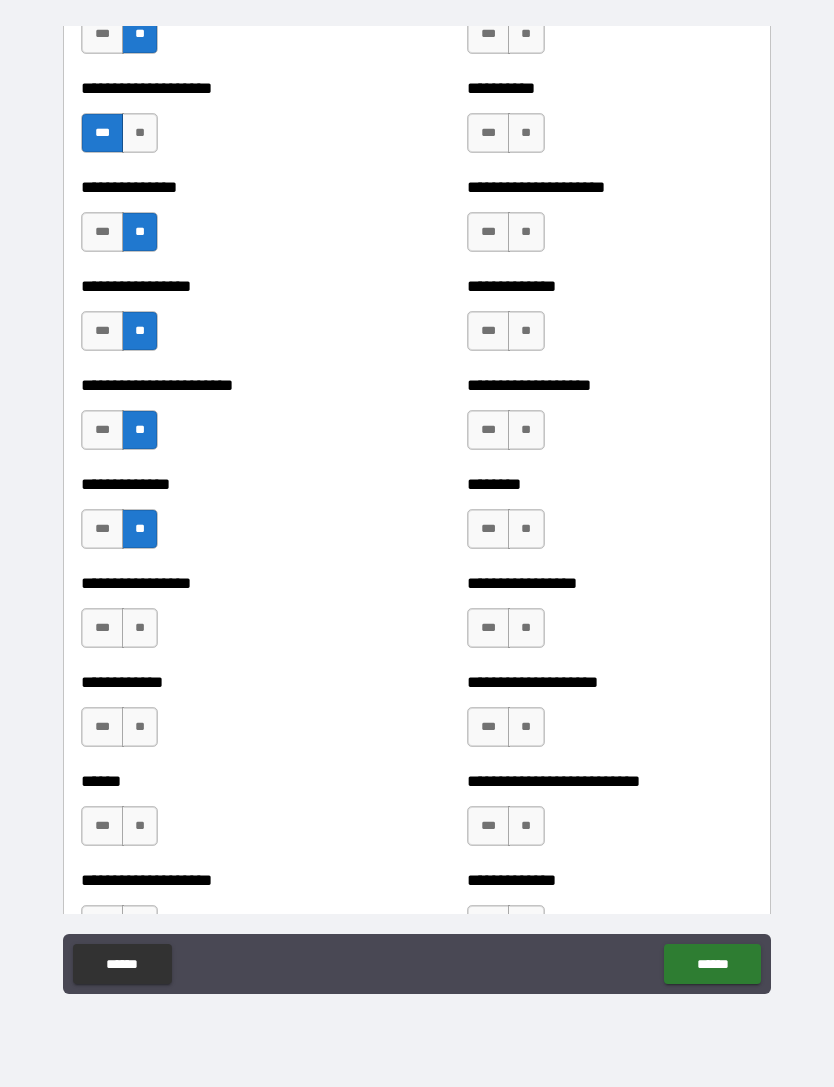 click on "**" at bounding box center [140, 628] 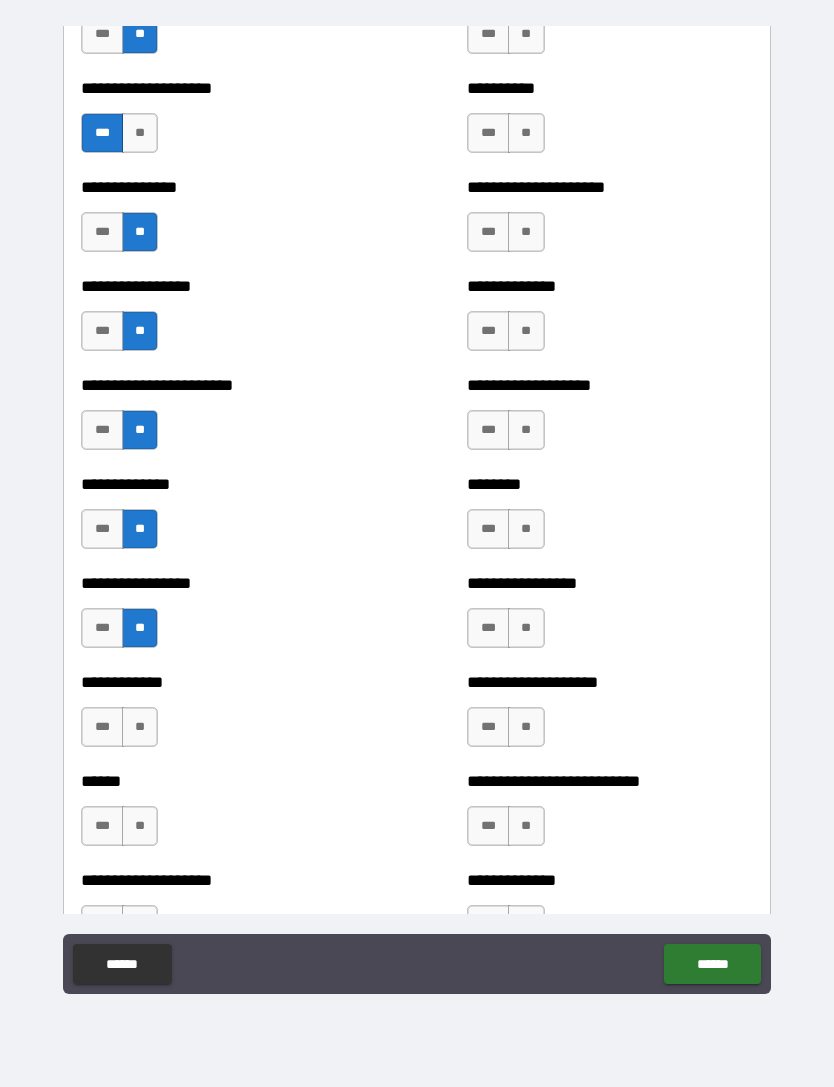click on "**" at bounding box center [140, 727] 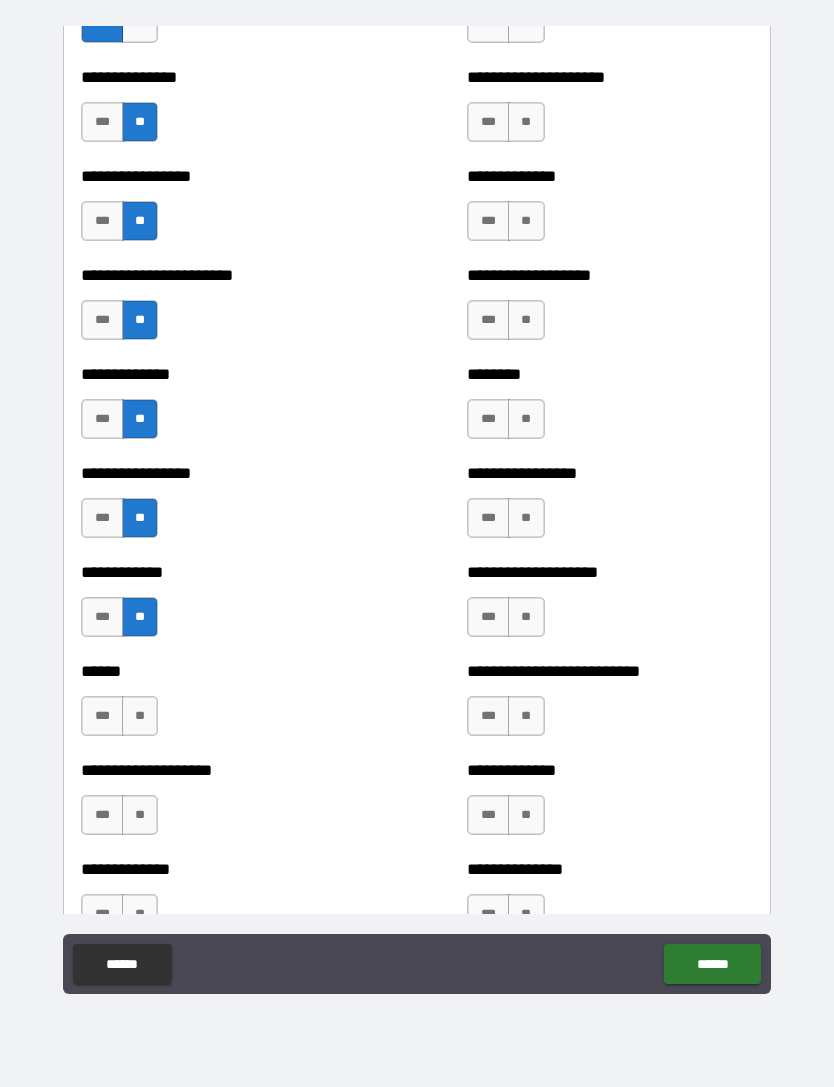 scroll, scrollTop: 3424, scrollLeft: 0, axis: vertical 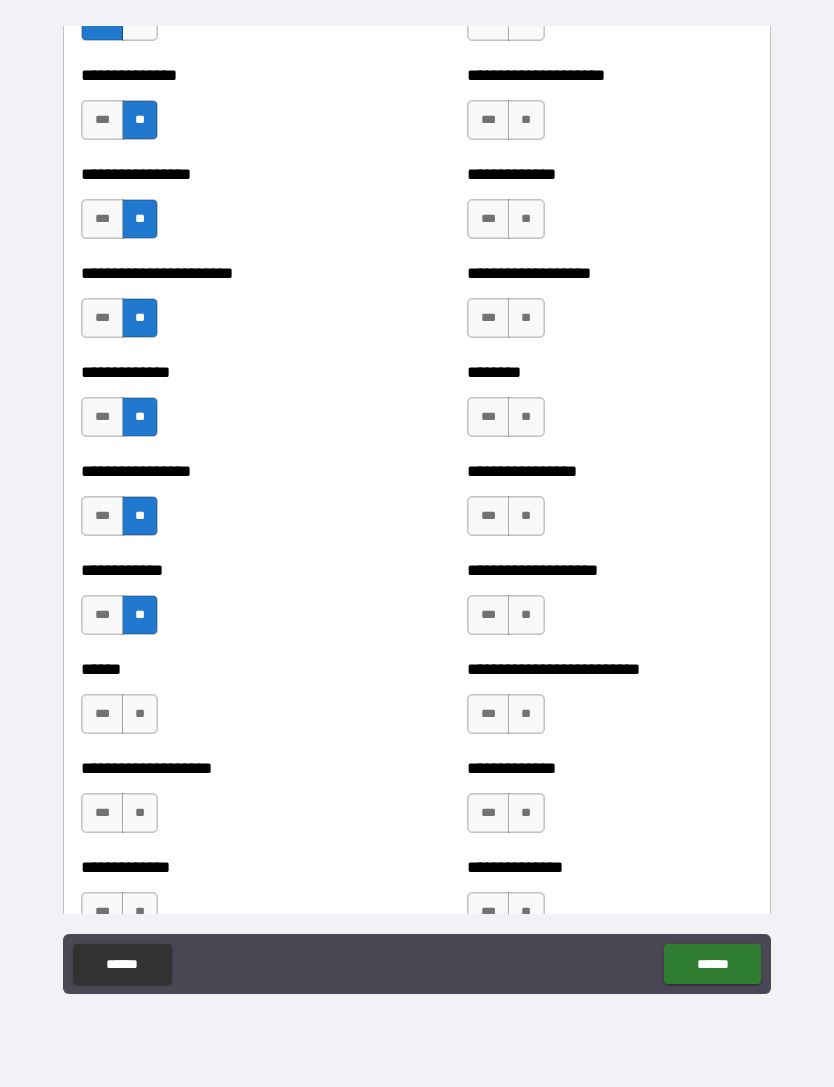 click on "**" at bounding box center (140, 714) 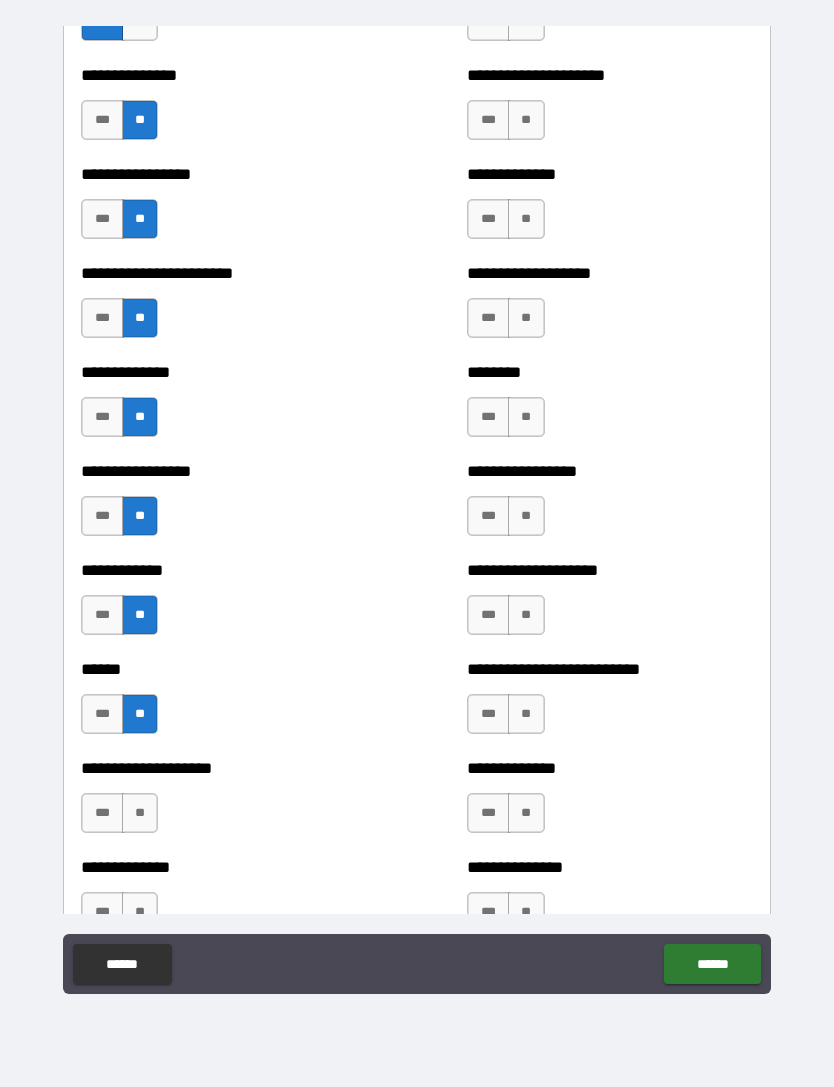 click on "**********" at bounding box center [223, 803] 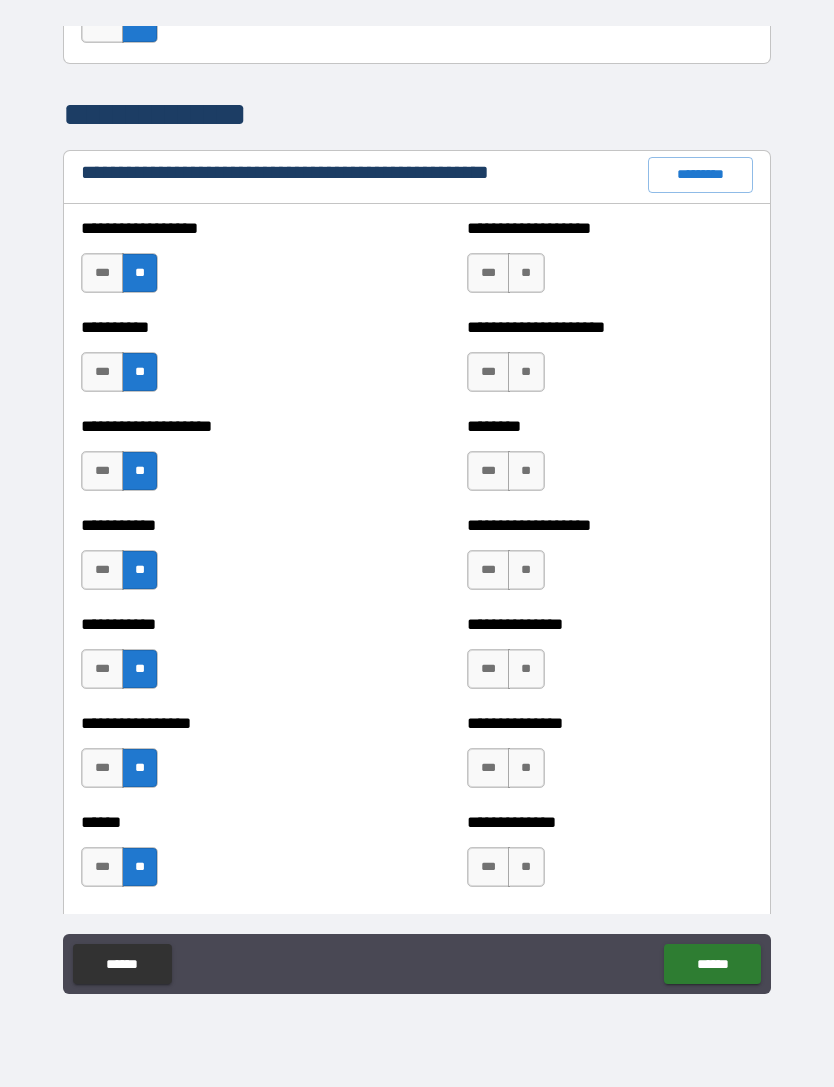 scroll, scrollTop: 2282, scrollLeft: 0, axis: vertical 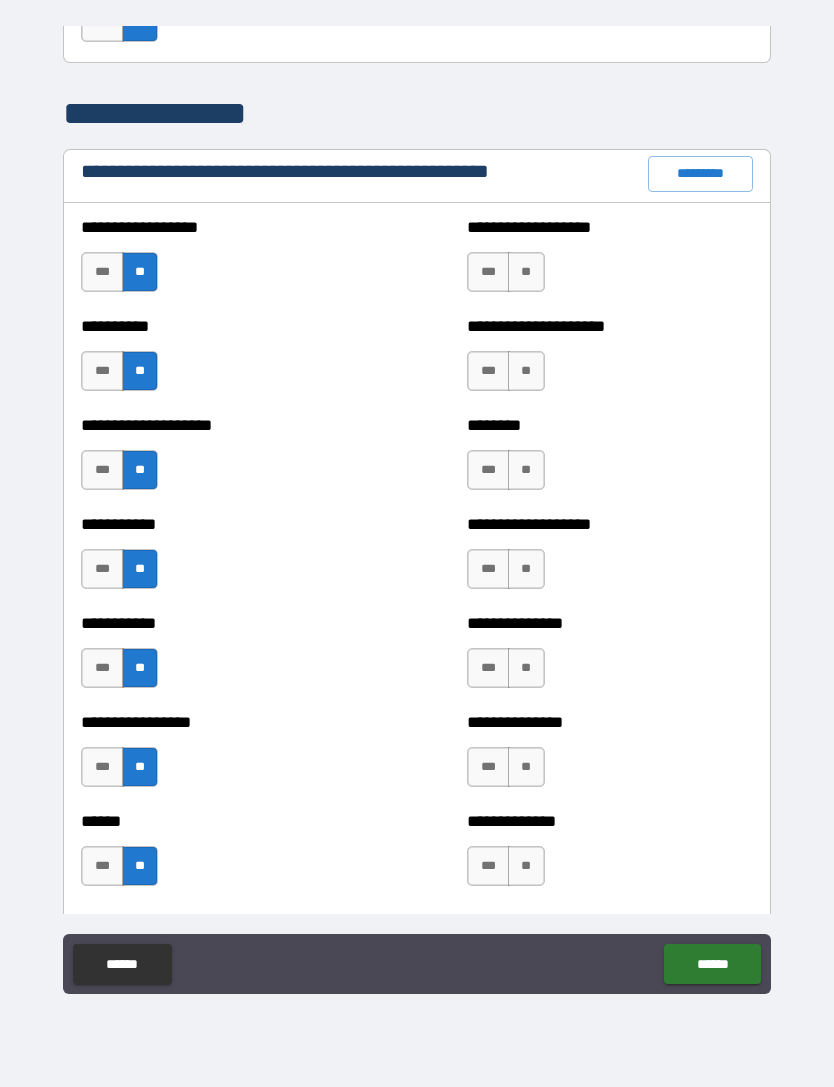 click on "**" at bounding box center [526, 272] 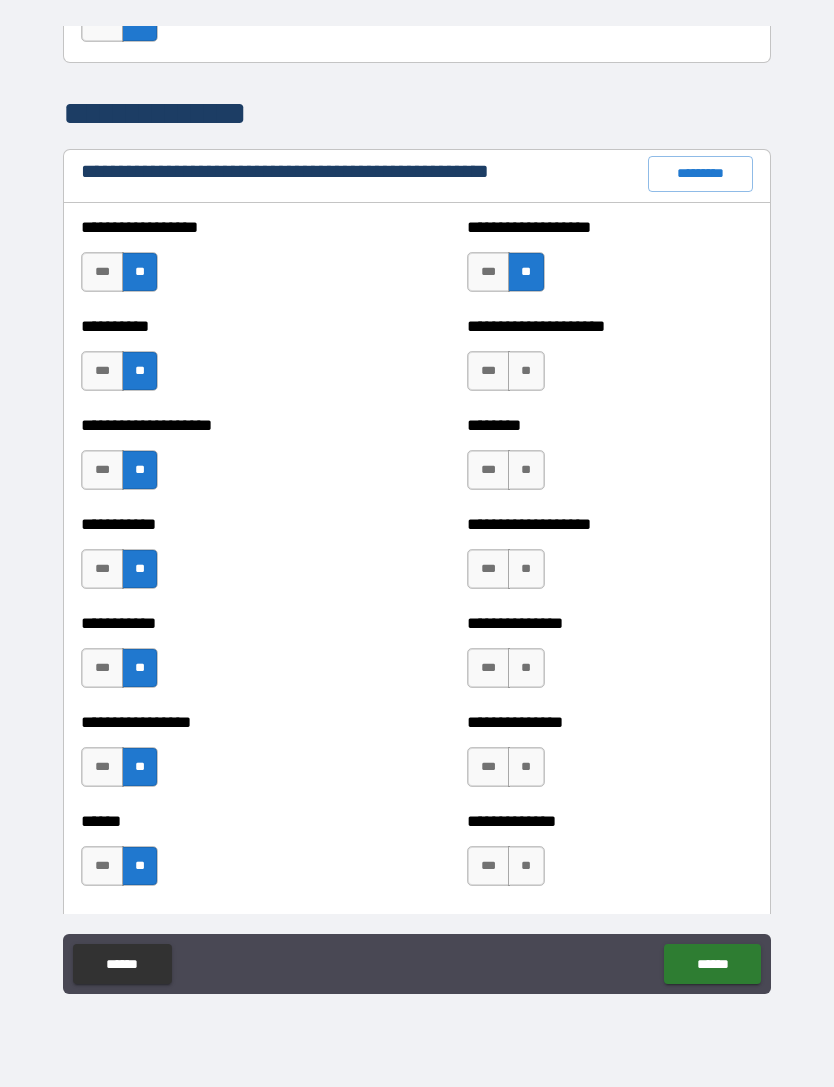 click on "***" at bounding box center [488, 371] 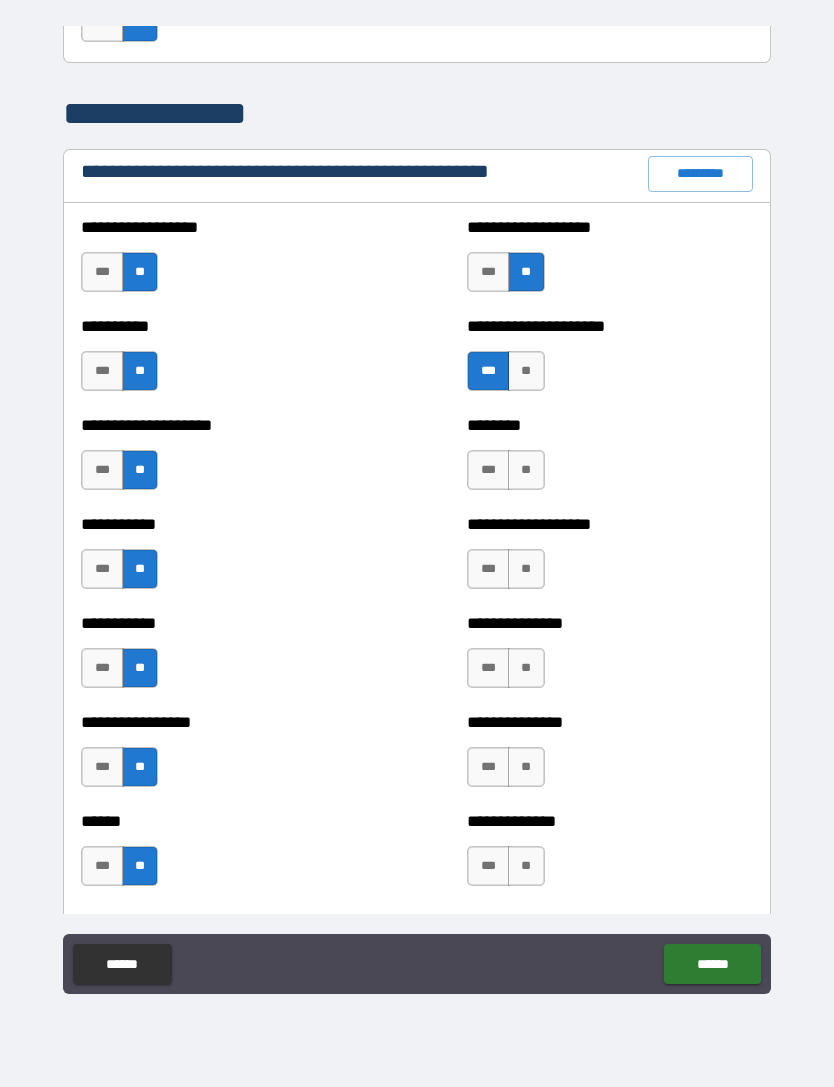 click on "**" at bounding box center [526, 470] 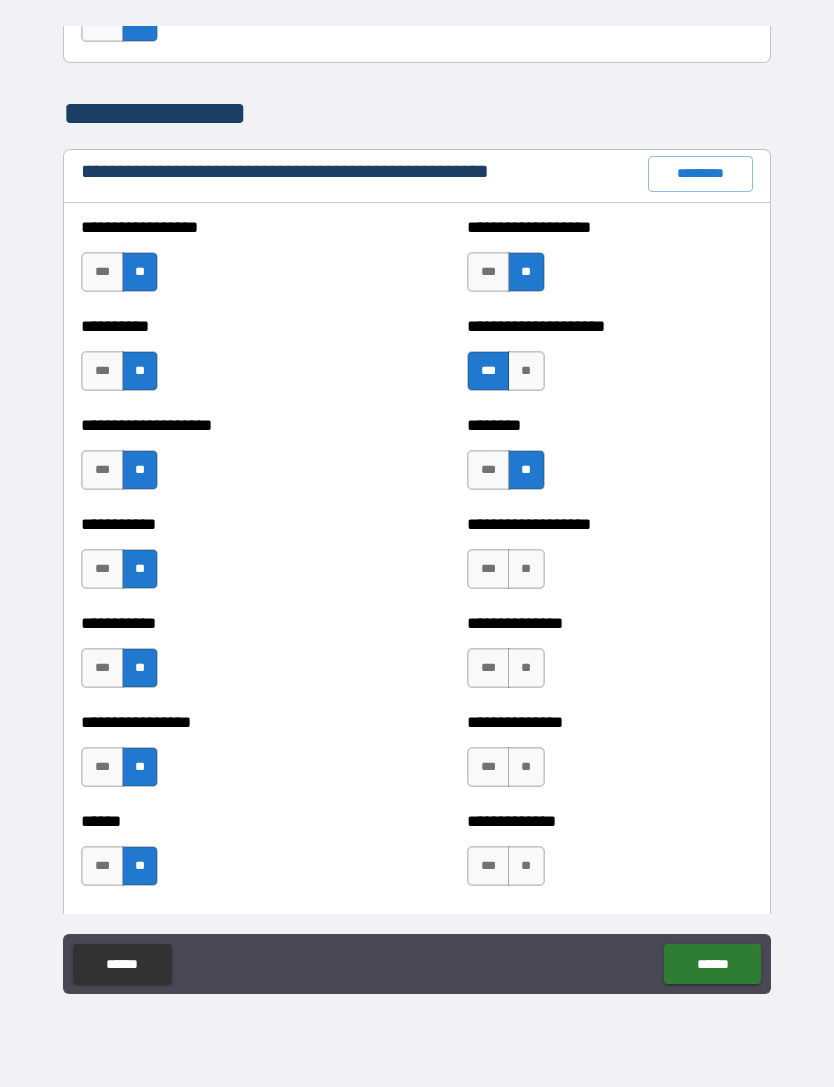 click on "**" at bounding box center (526, 569) 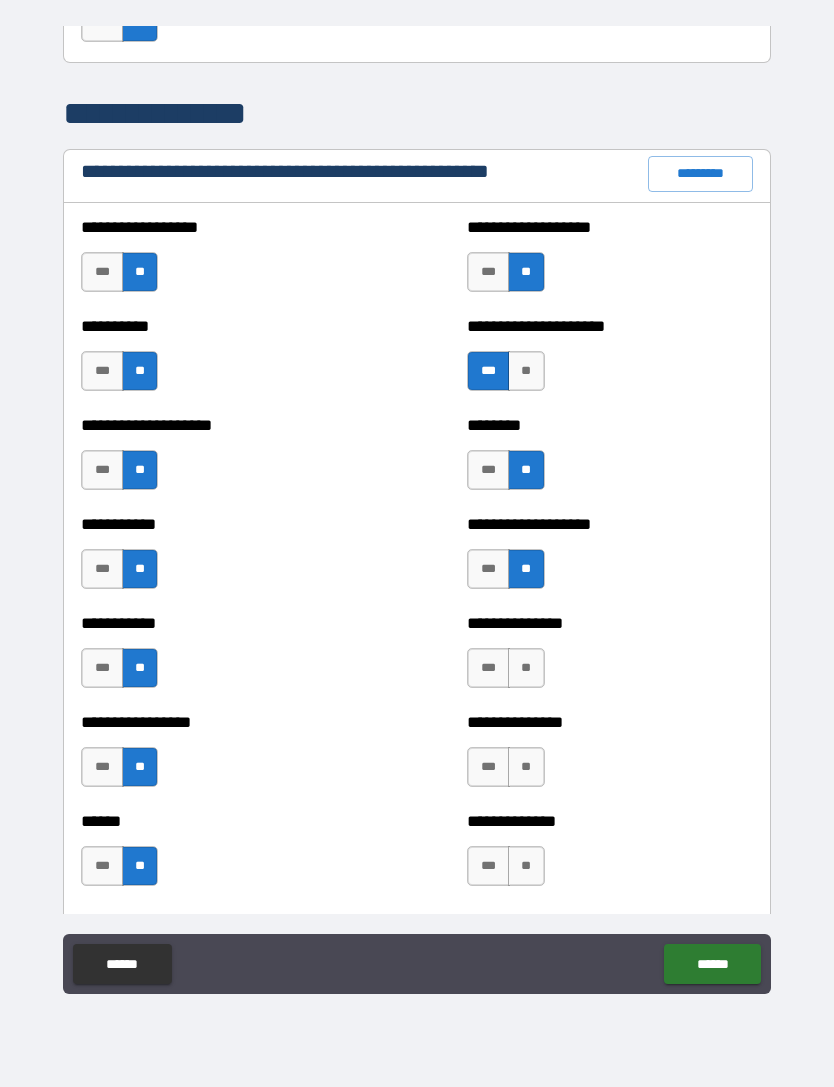 click on "**" at bounding box center [526, 668] 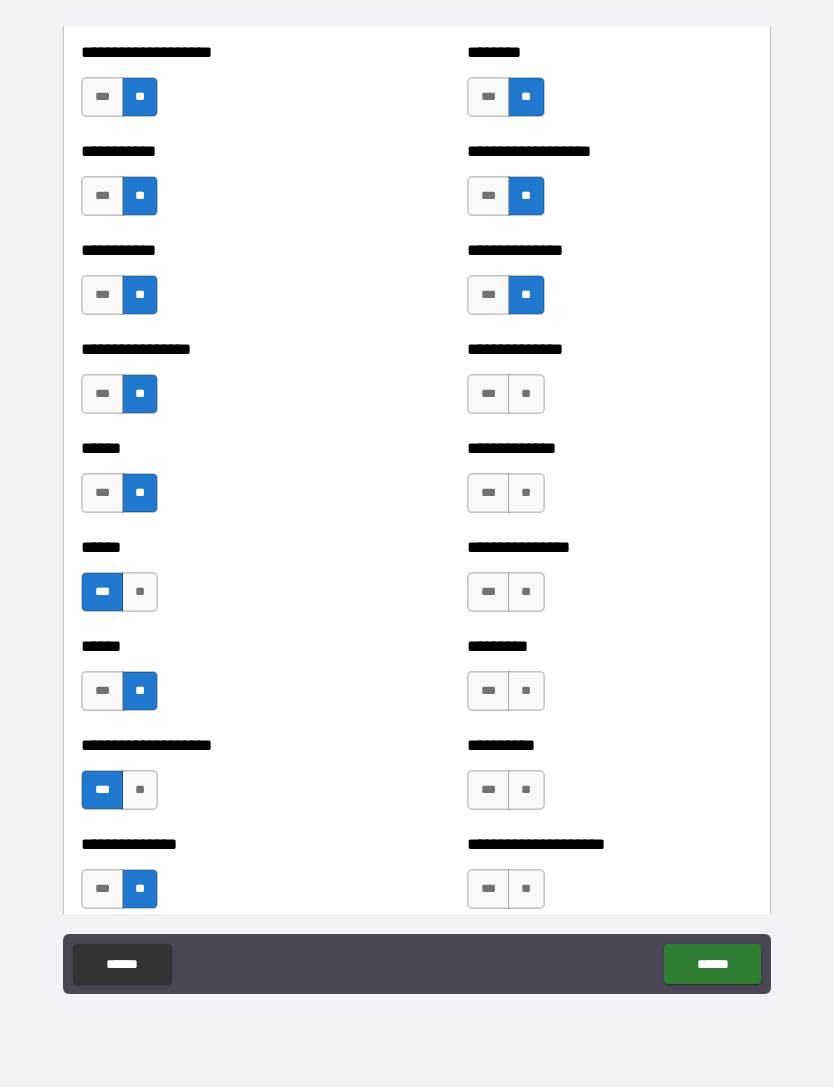 scroll, scrollTop: 2658, scrollLeft: 0, axis: vertical 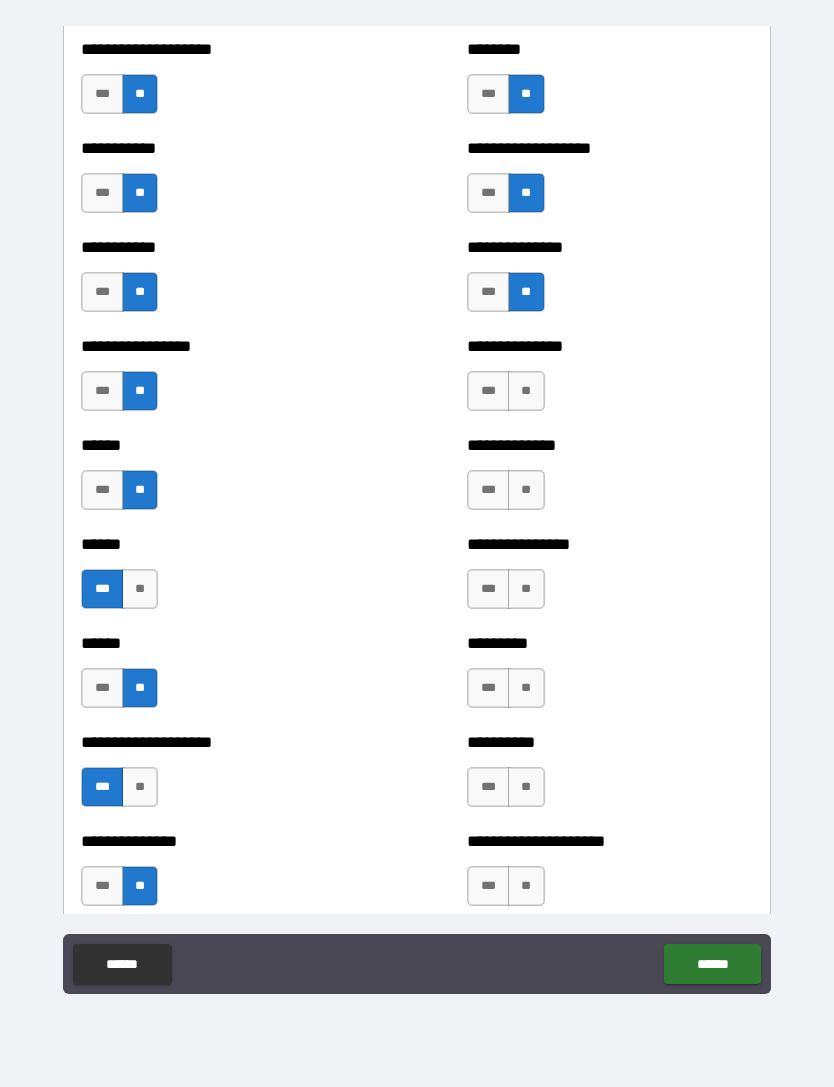 click on "**" at bounding box center [526, 391] 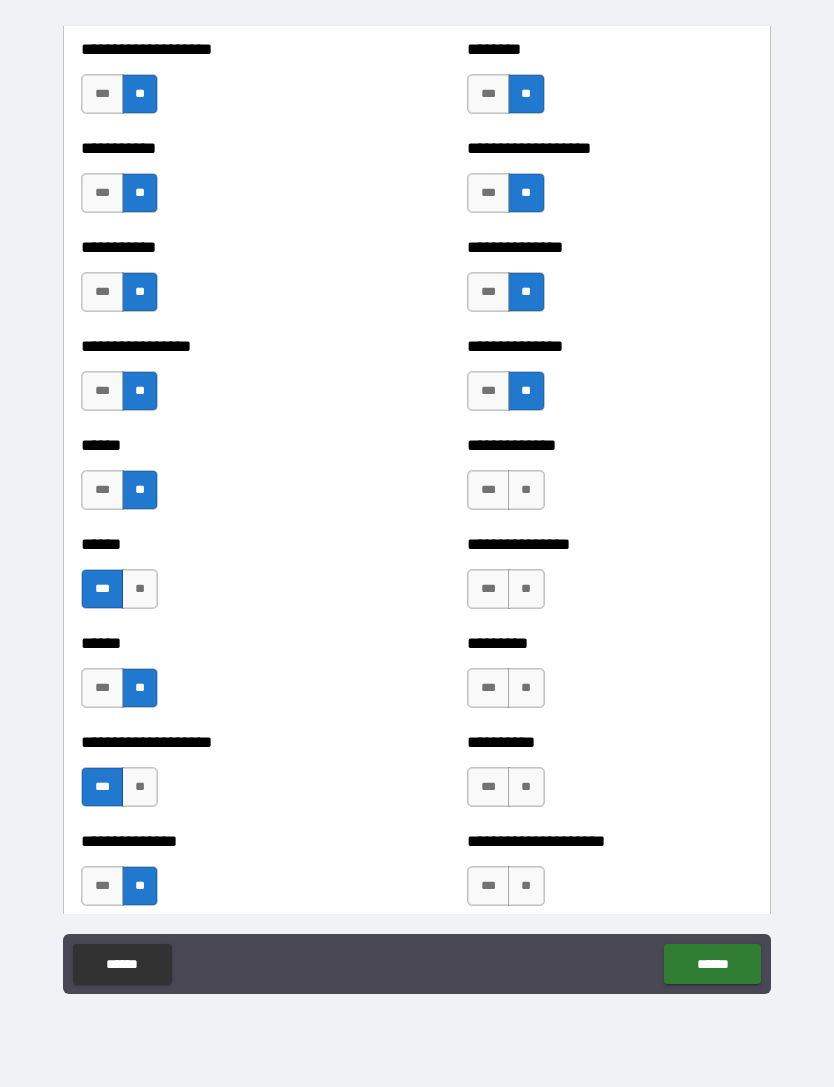 click on "**" at bounding box center (526, 490) 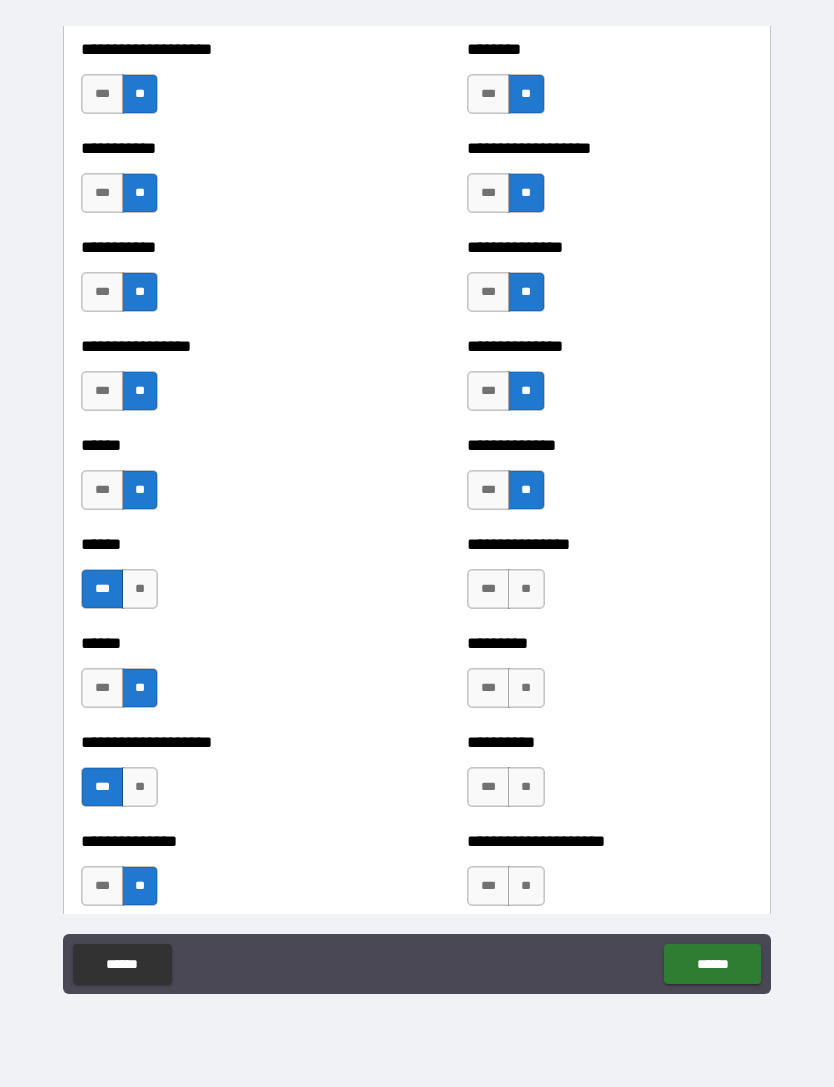 click on "**" at bounding box center [526, 589] 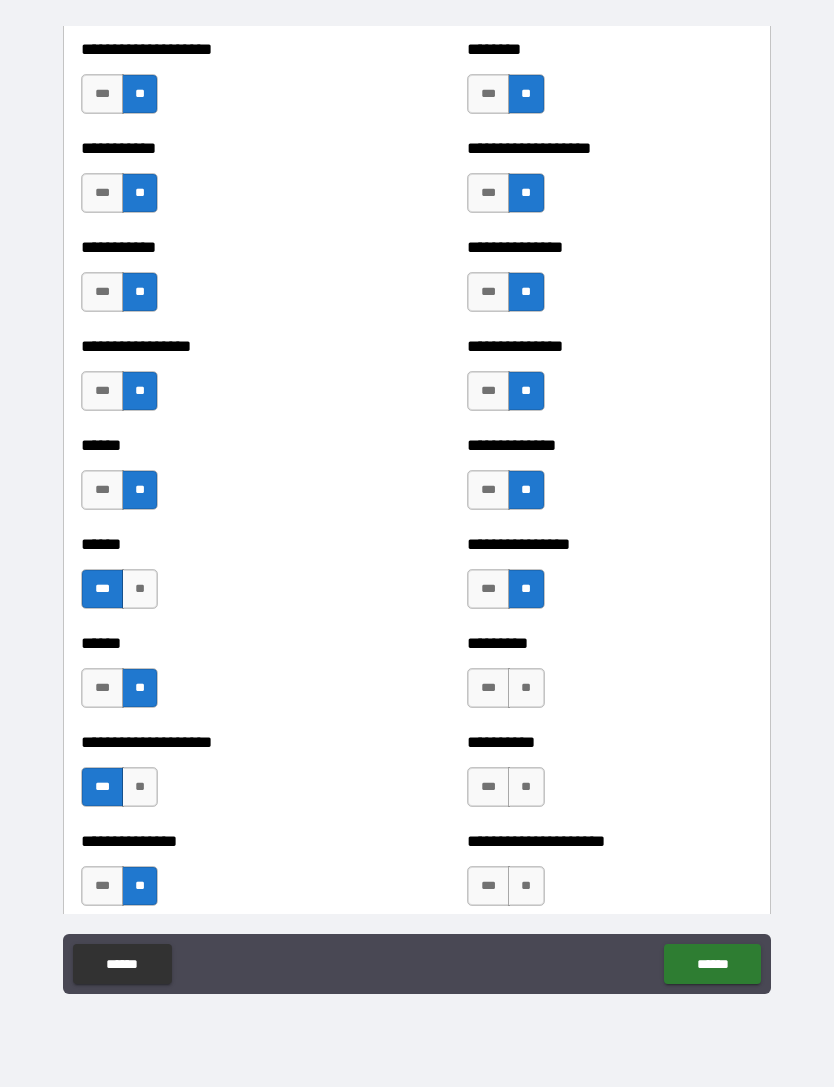 click on "**" at bounding box center (526, 688) 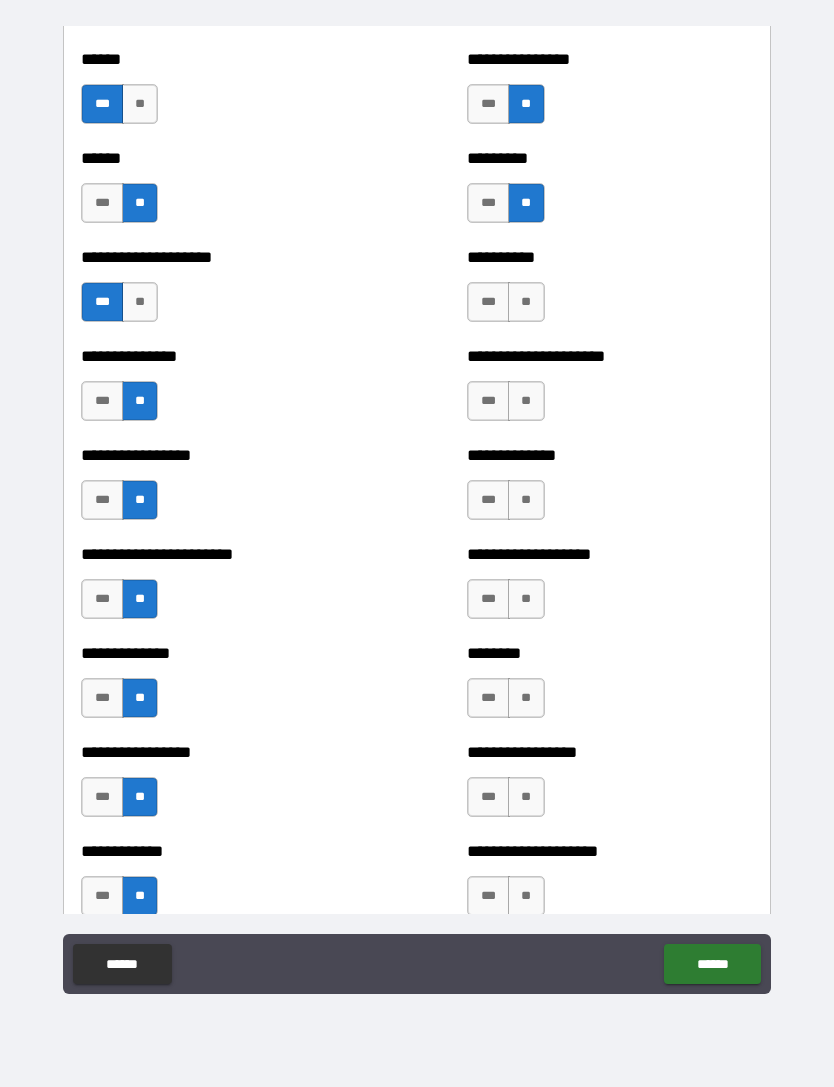 scroll, scrollTop: 3146, scrollLeft: 0, axis: vertical 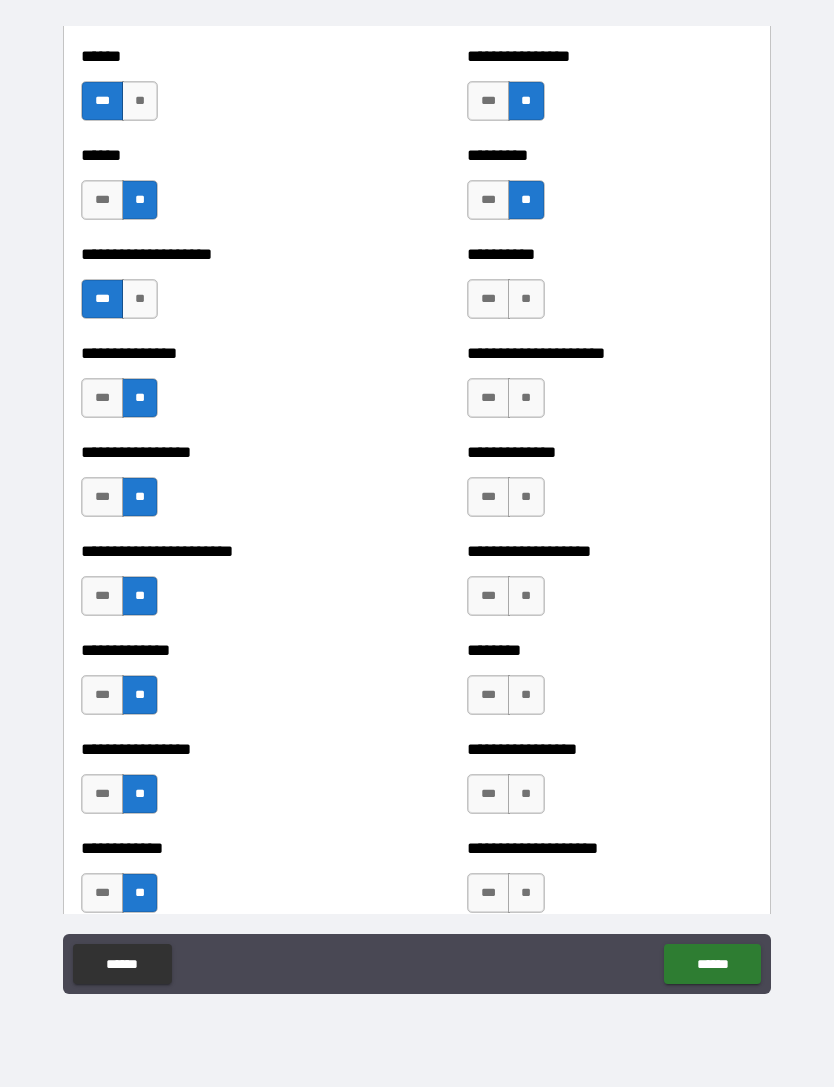 click on "**" at bounding box center [526, 299] 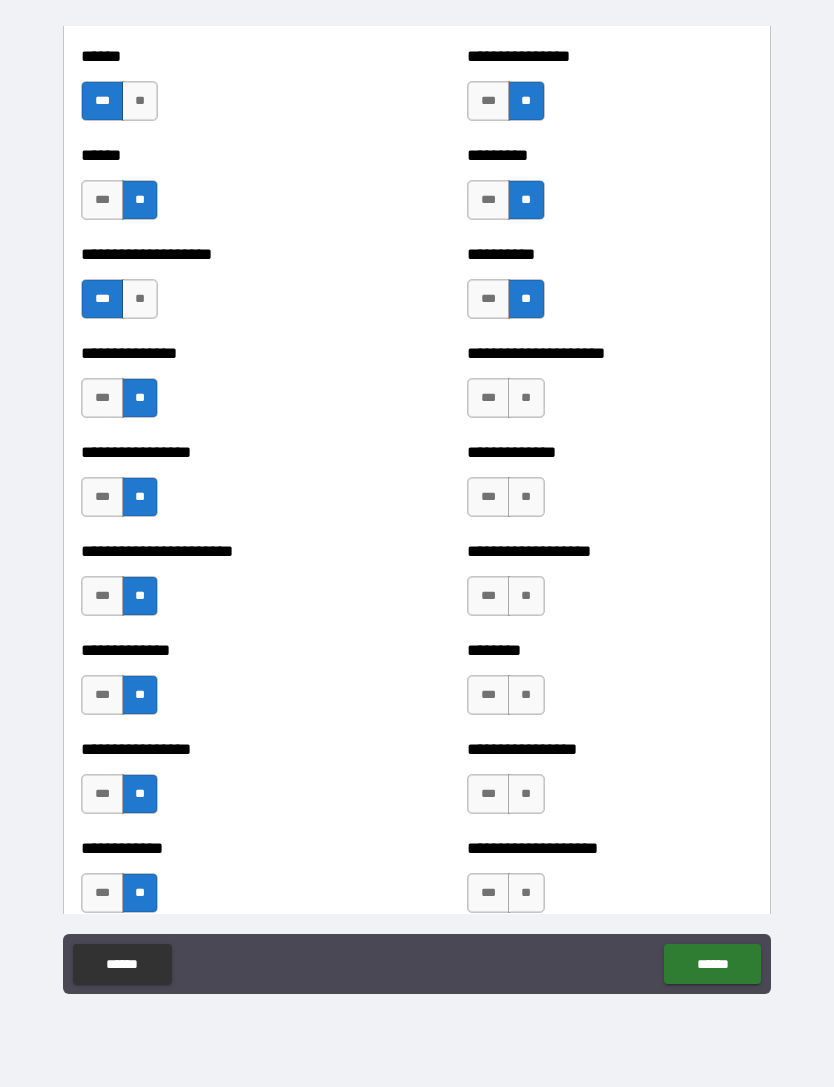 click on "**" at bounding box center (526, 398) 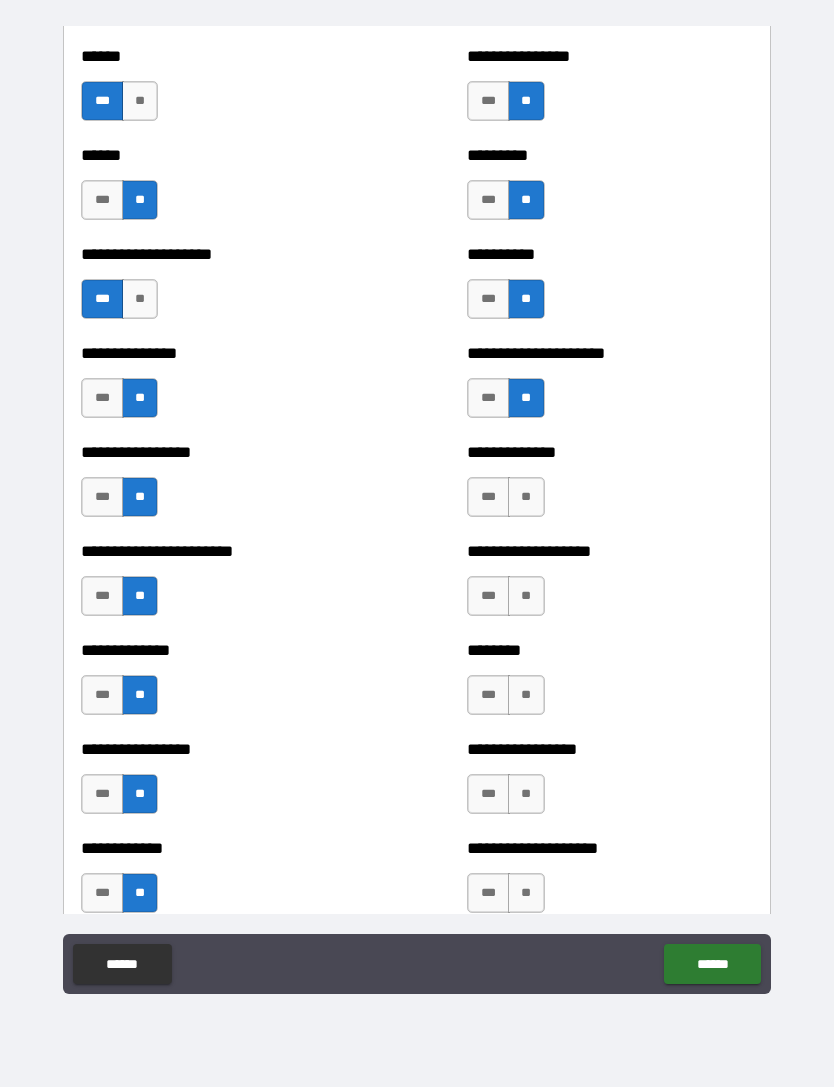 click on "**" at bounding box center [526, 497] 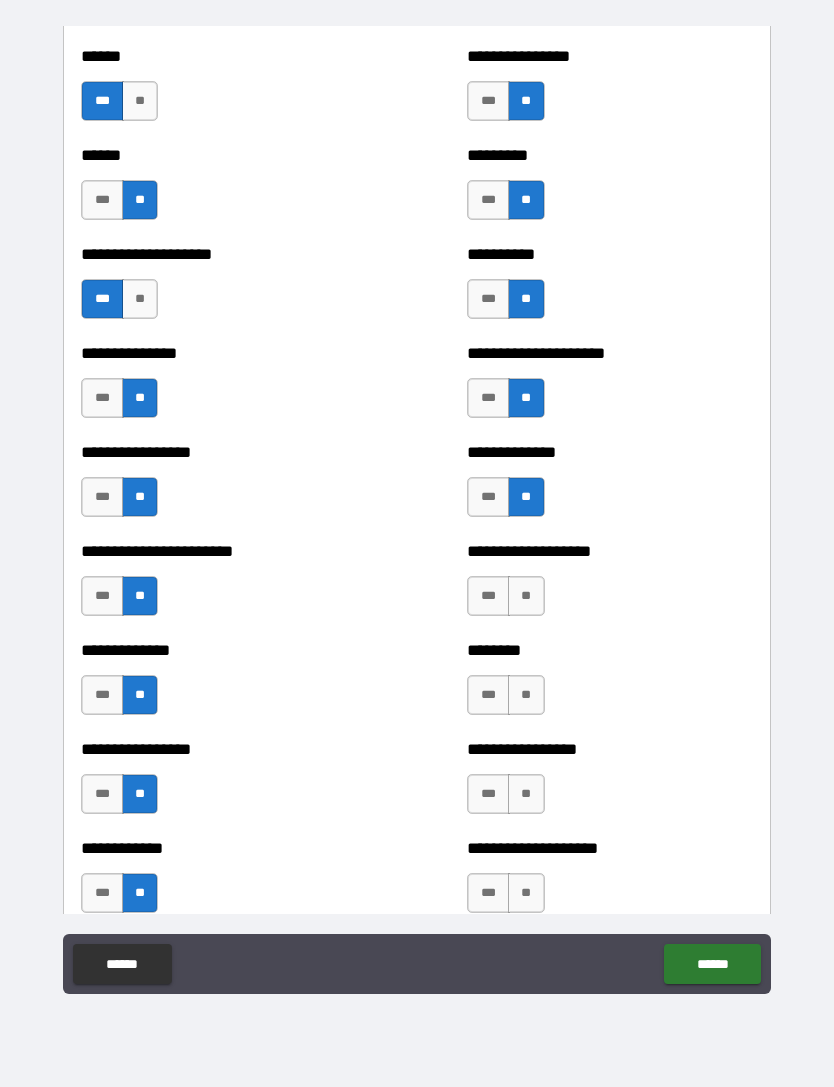 click on "**" at bounding box center [526, 596] 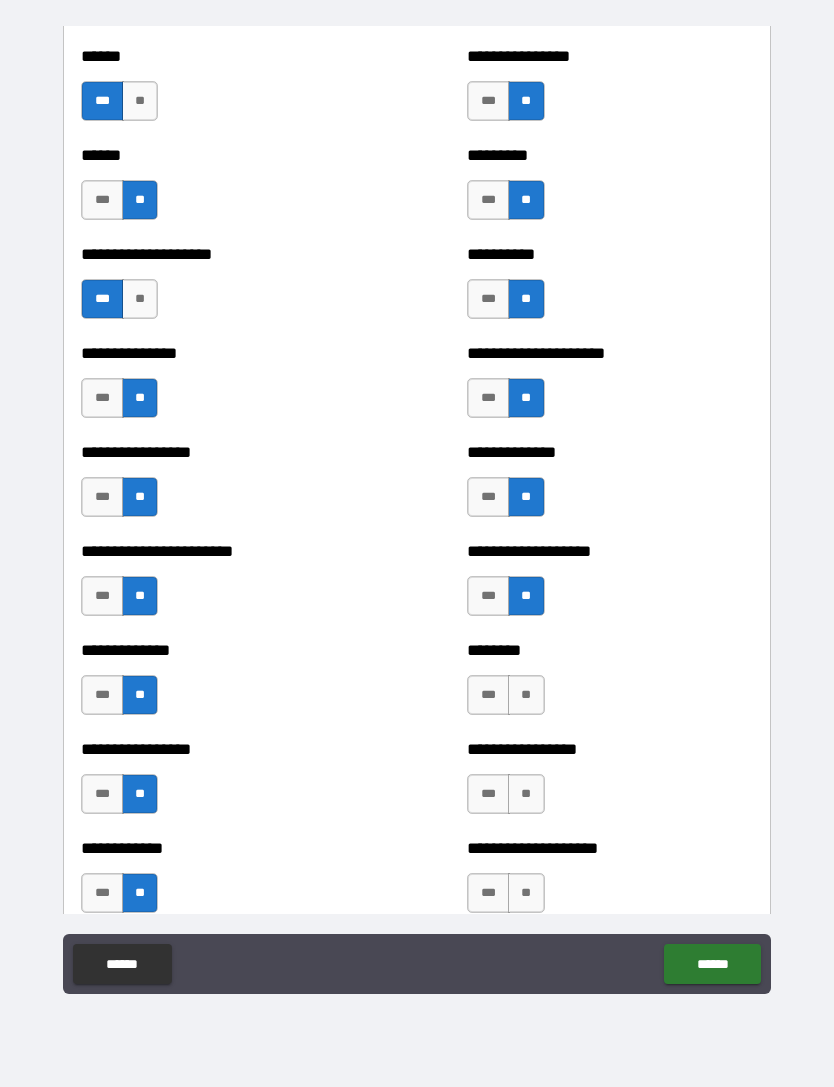 click on "**" at bounding box center (526, 695) 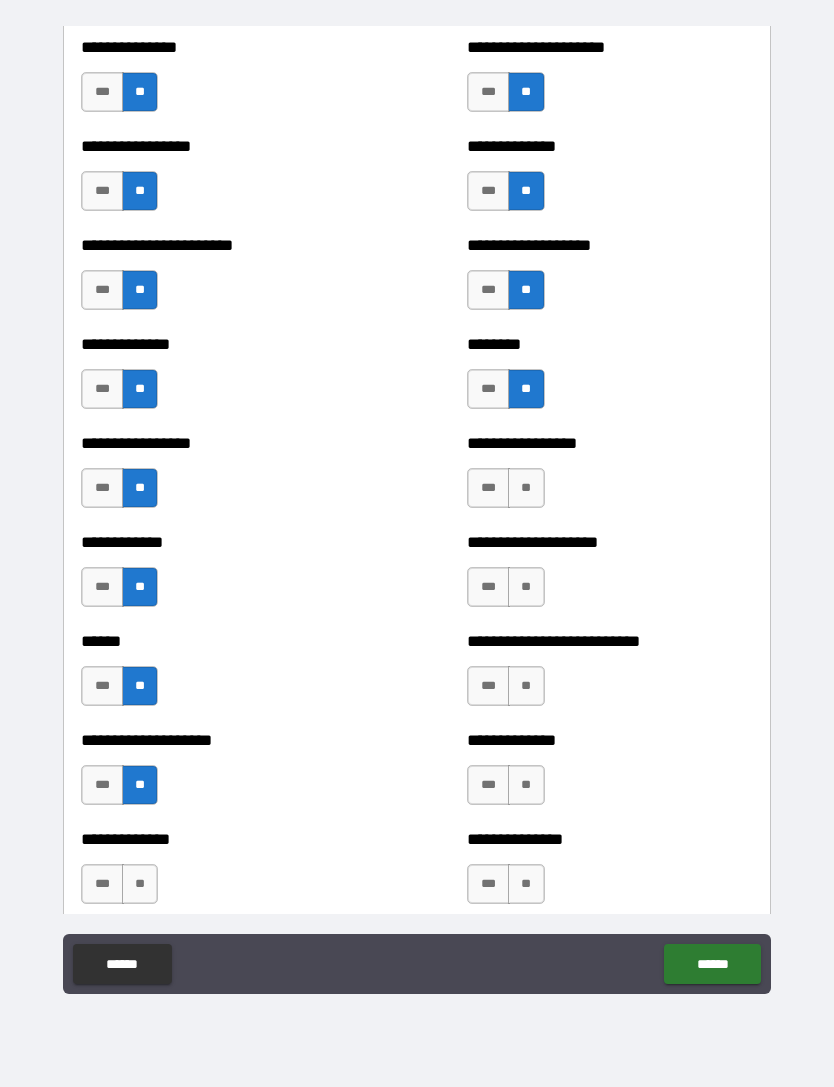 scroll, scrollTop: 3464, scrollLeft: 0, axis: vertical 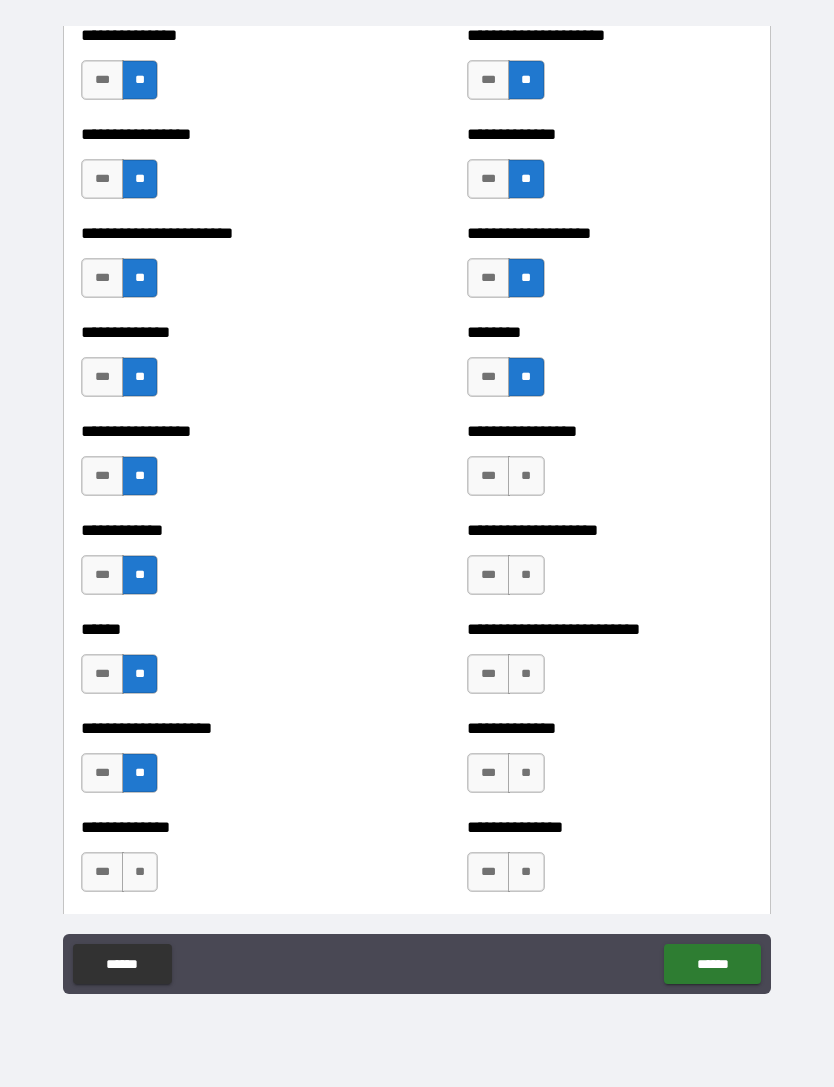 click on "***" at bounding box center [488, 476] 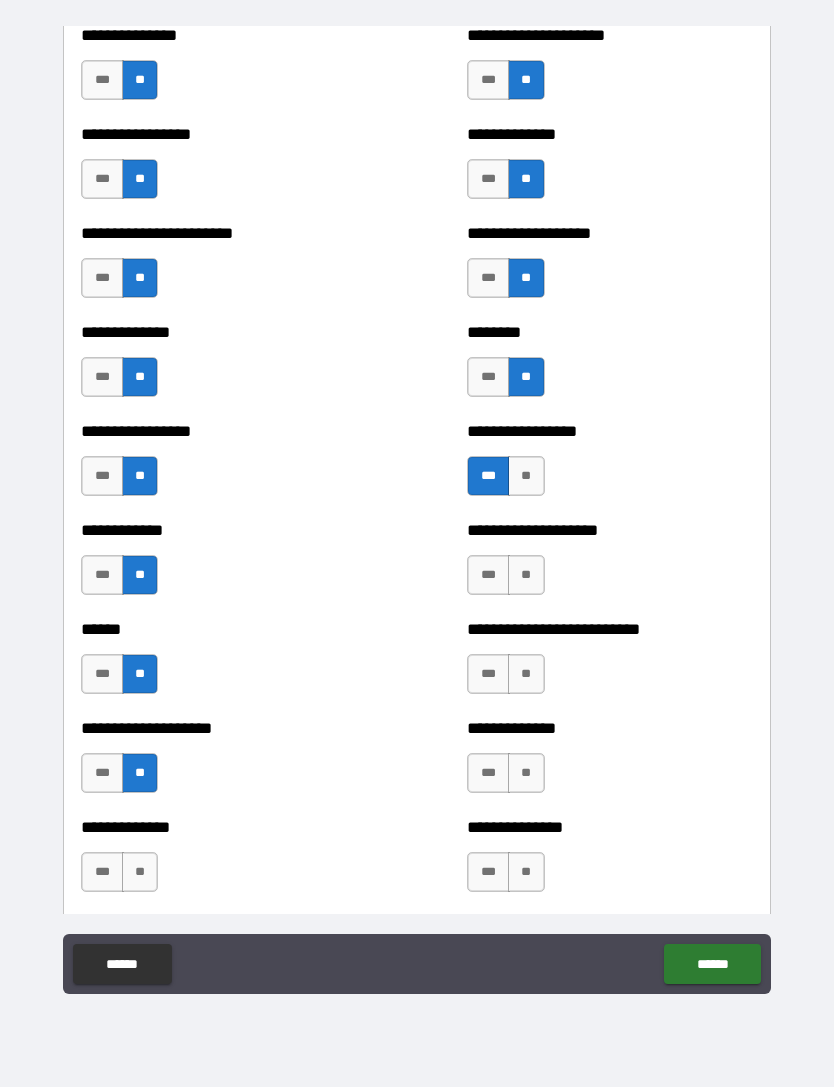 click on "**" at bounding box center [526, 575] 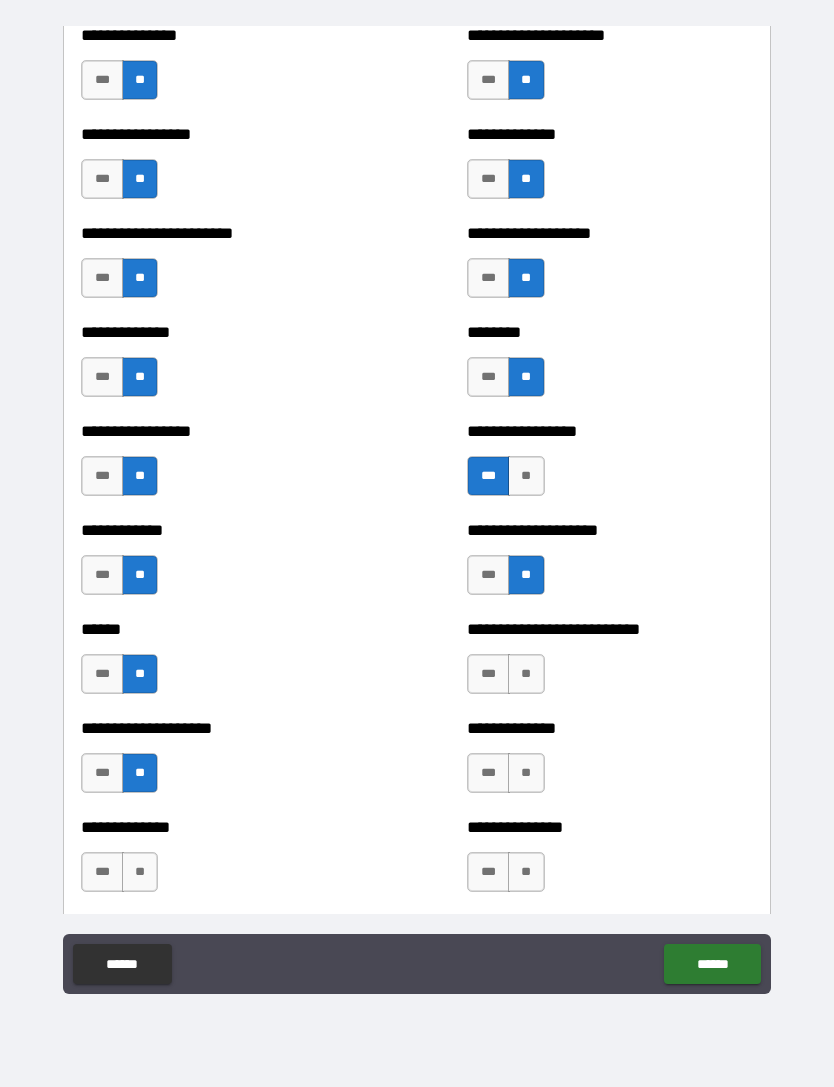 click on "**" at bounding box center [526, 674] 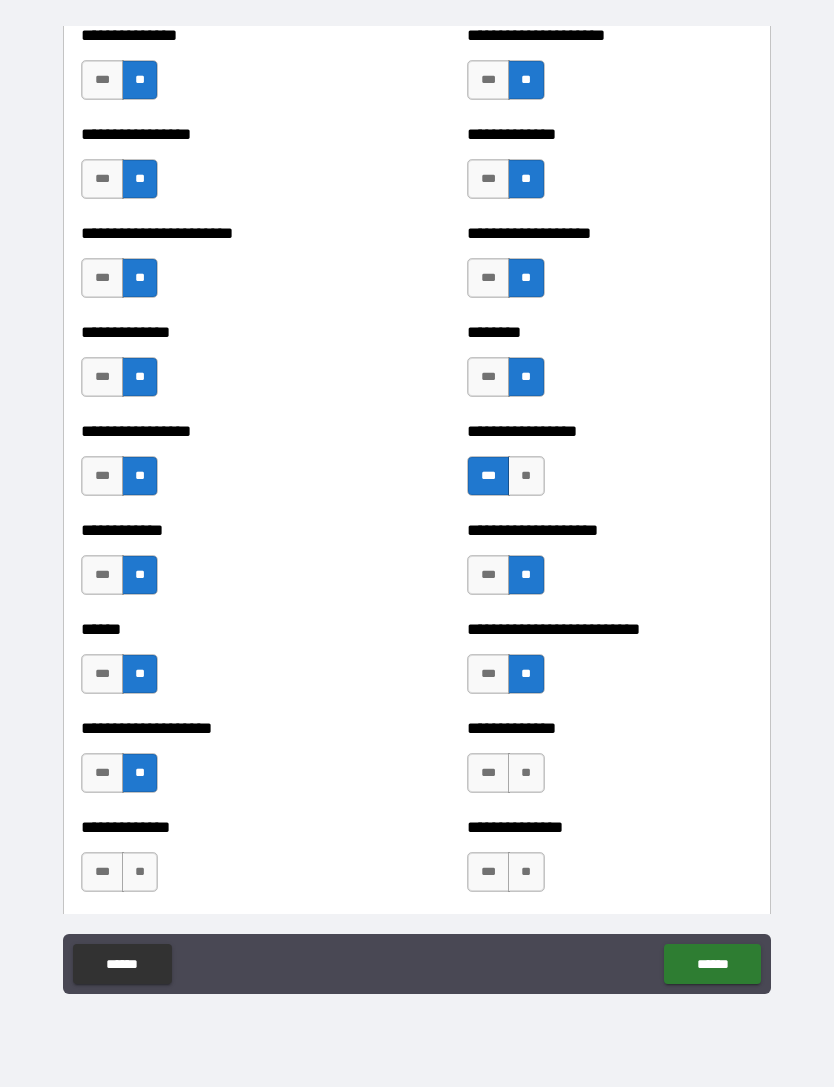 click on "**" at bounding box center [526, 773] 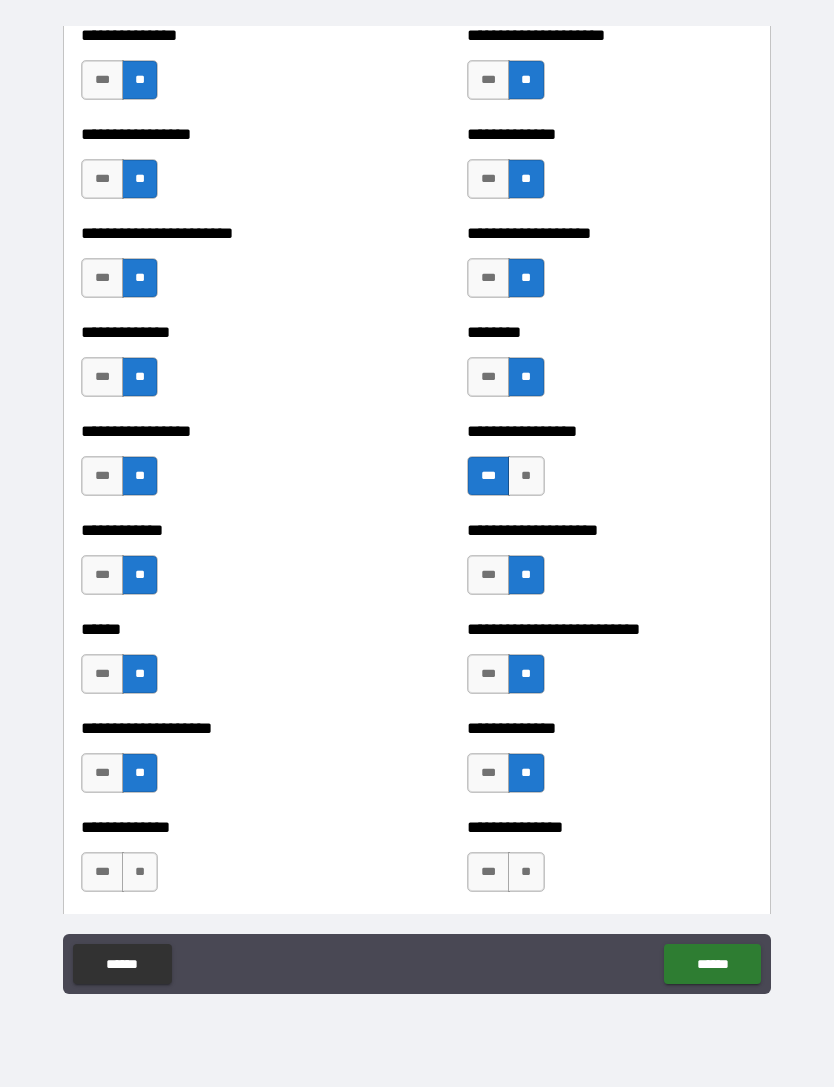 click on "**" at bounding box center (526, 872) 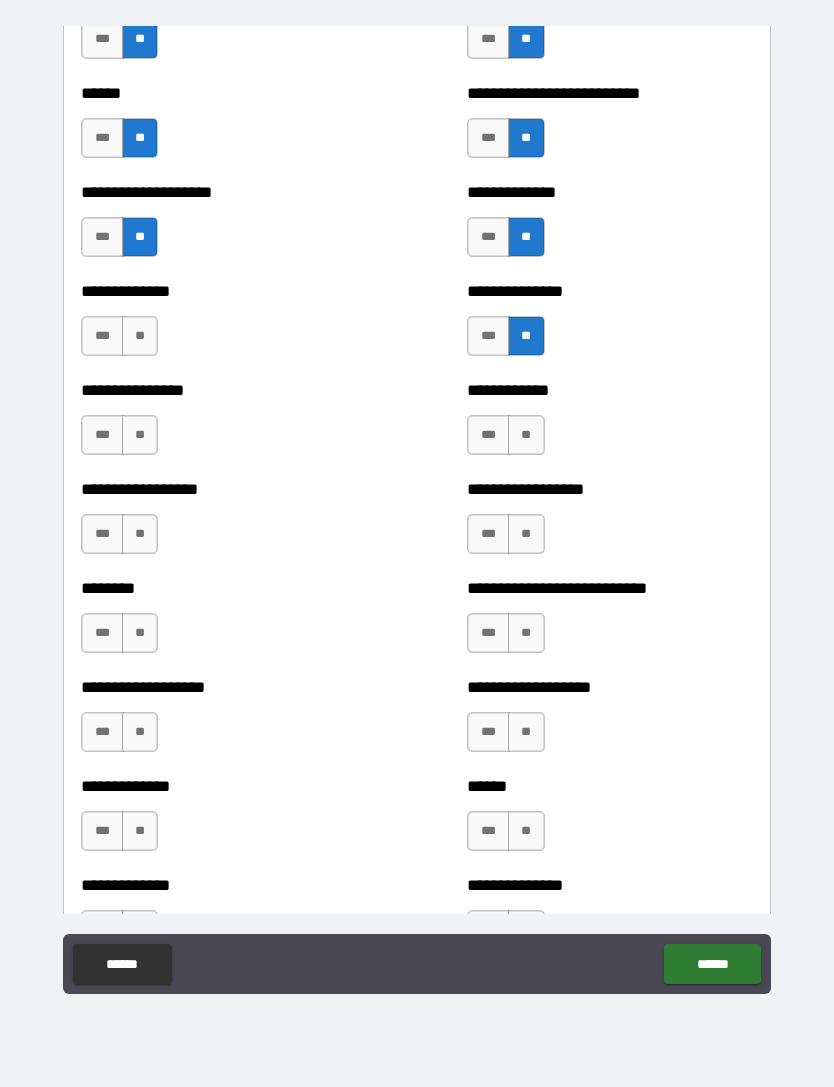 scroll, scrollTop: 4002, scrollLeft: 0, axis: vertical 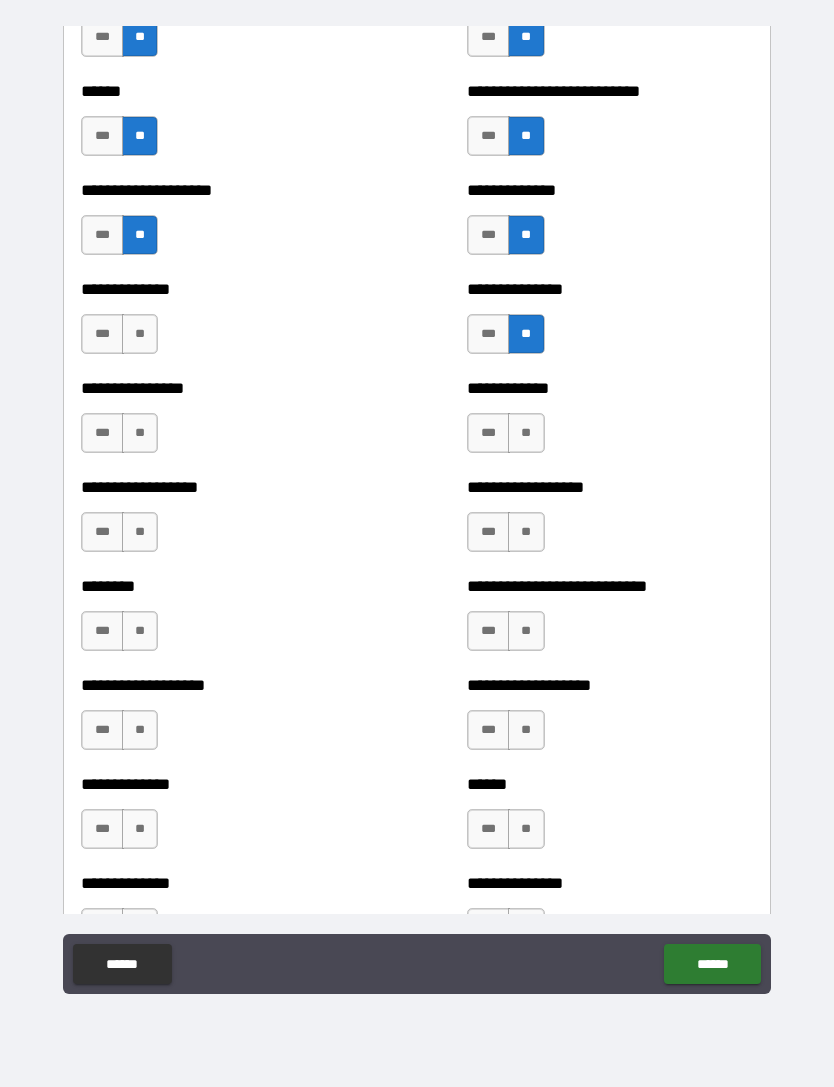 click on "**" at bounding box center (140, 334) 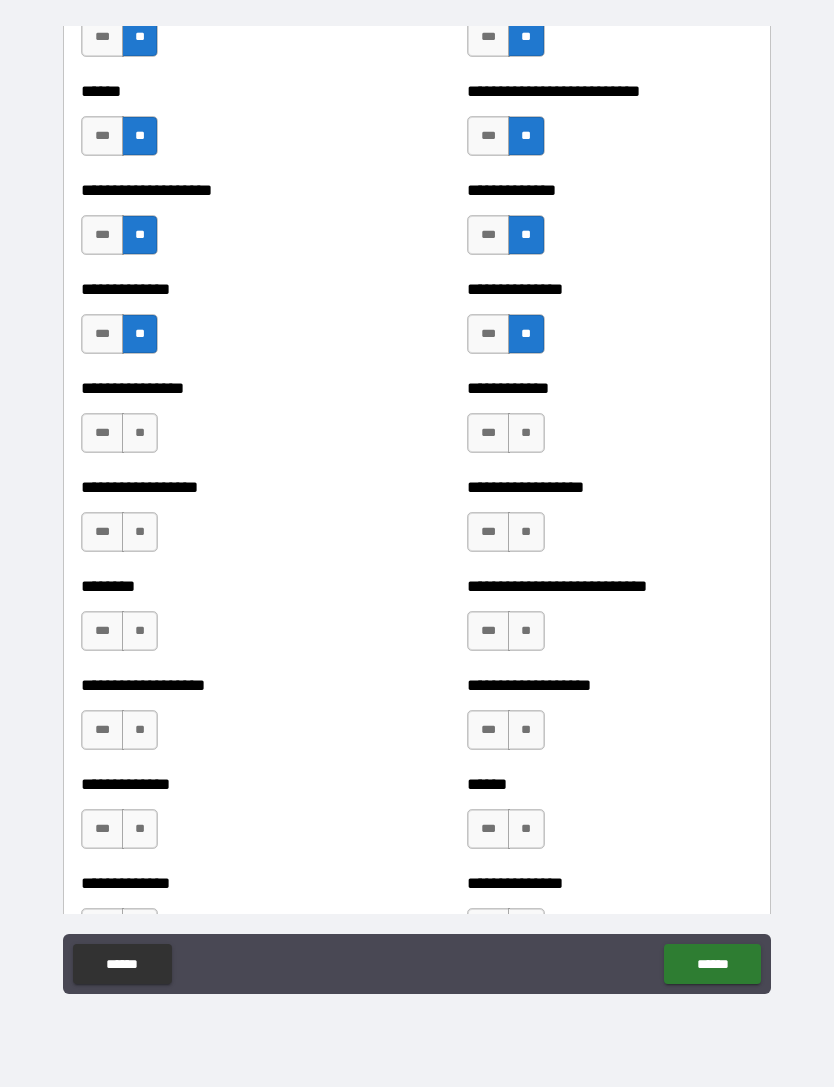 click on "**" at bounding box center [140, 433] 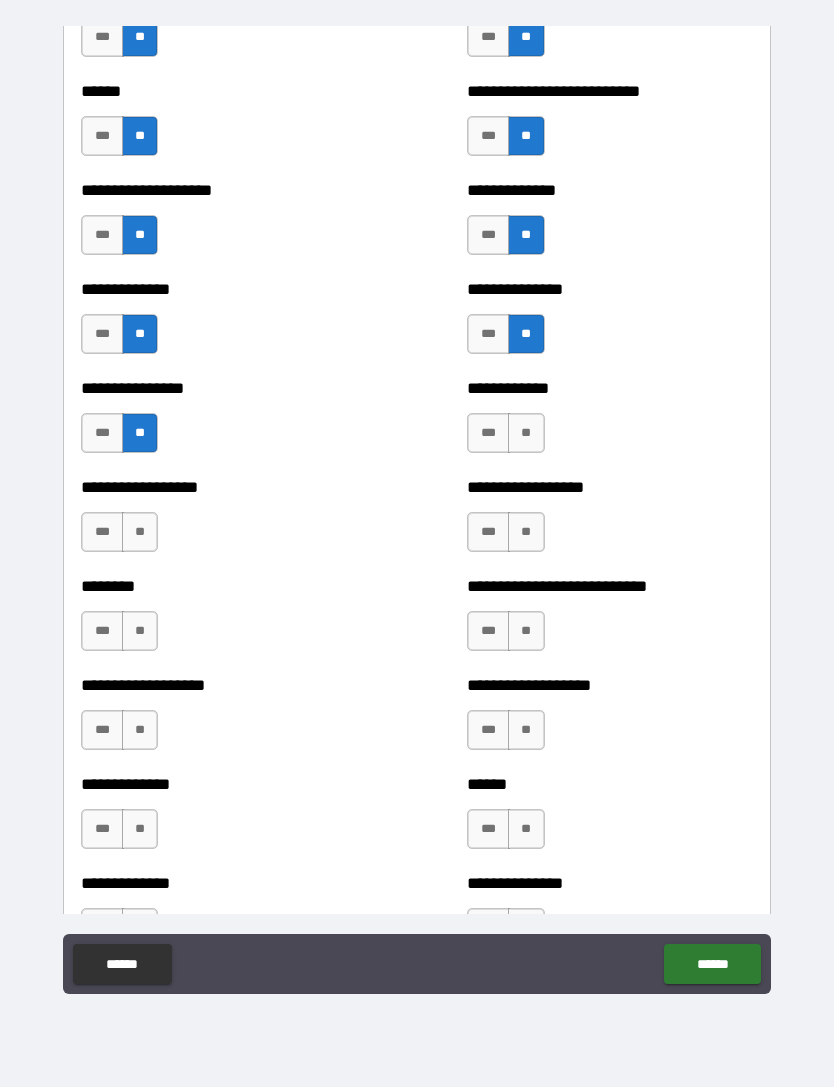 click on "**" at bounding box center [526, 433] 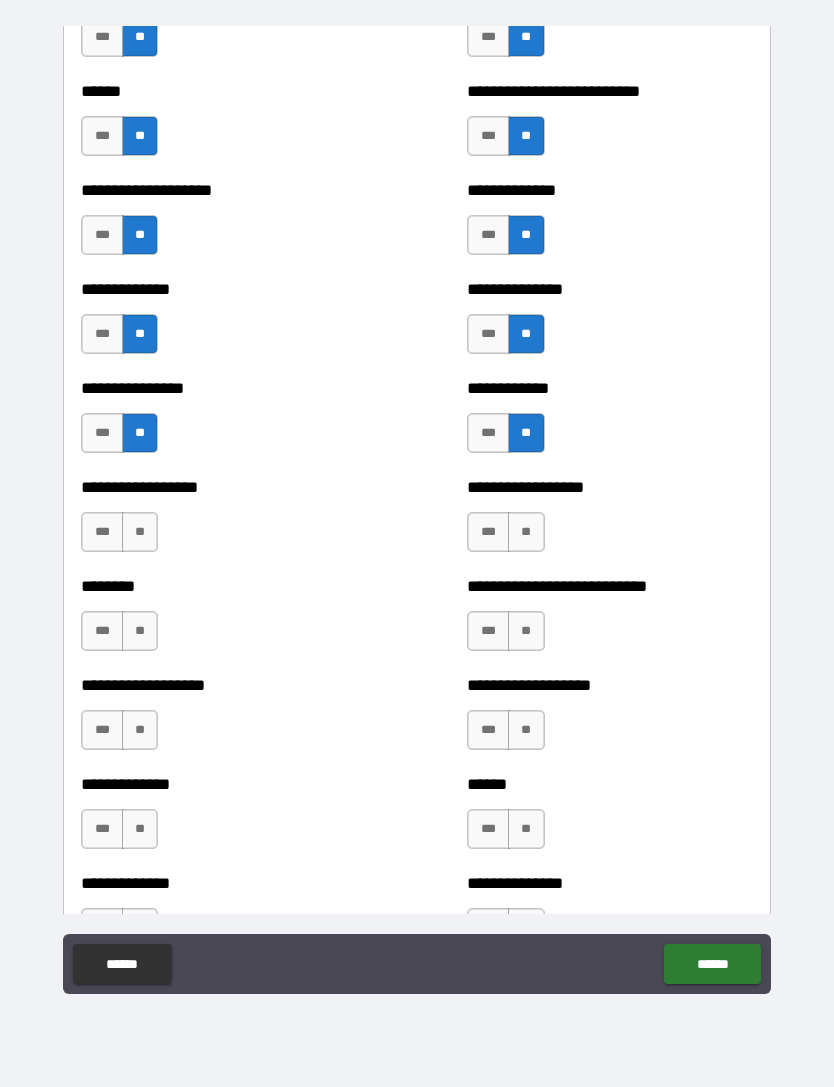 click on "**" at bounding box center (140, 532) 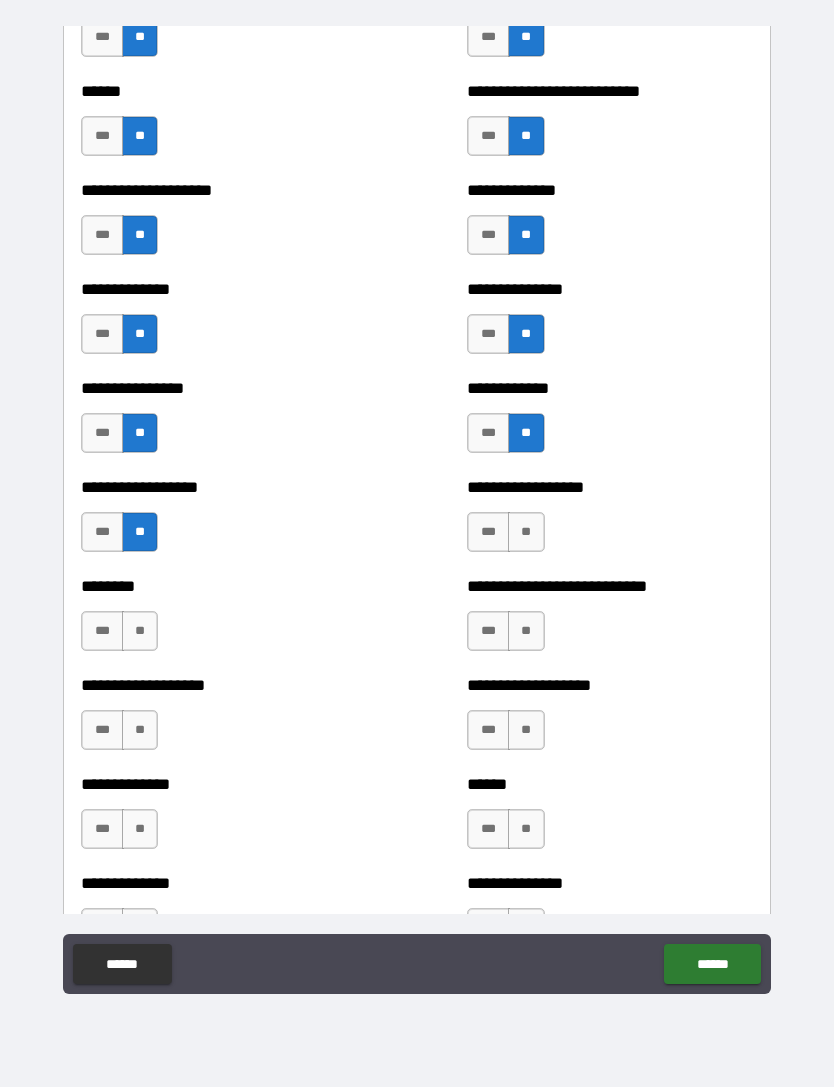 click on "**" at bounding box center (526, 532) 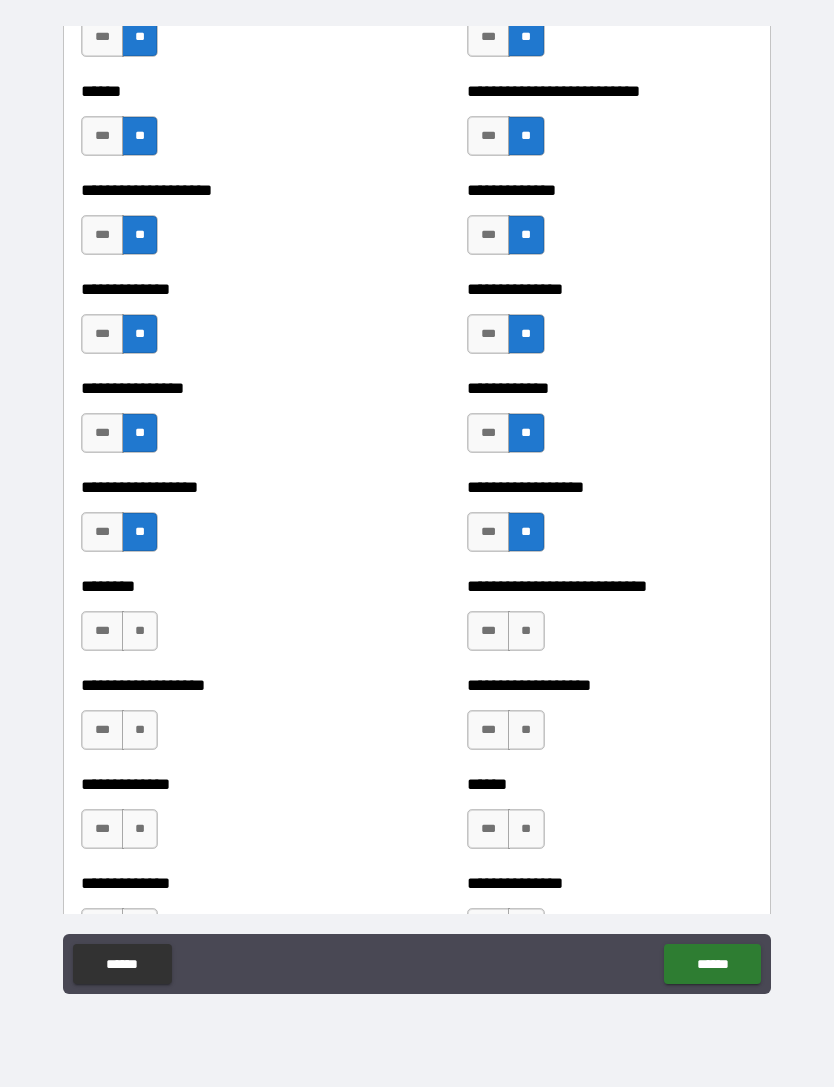 click on "**" at bounding box center [140, 631] 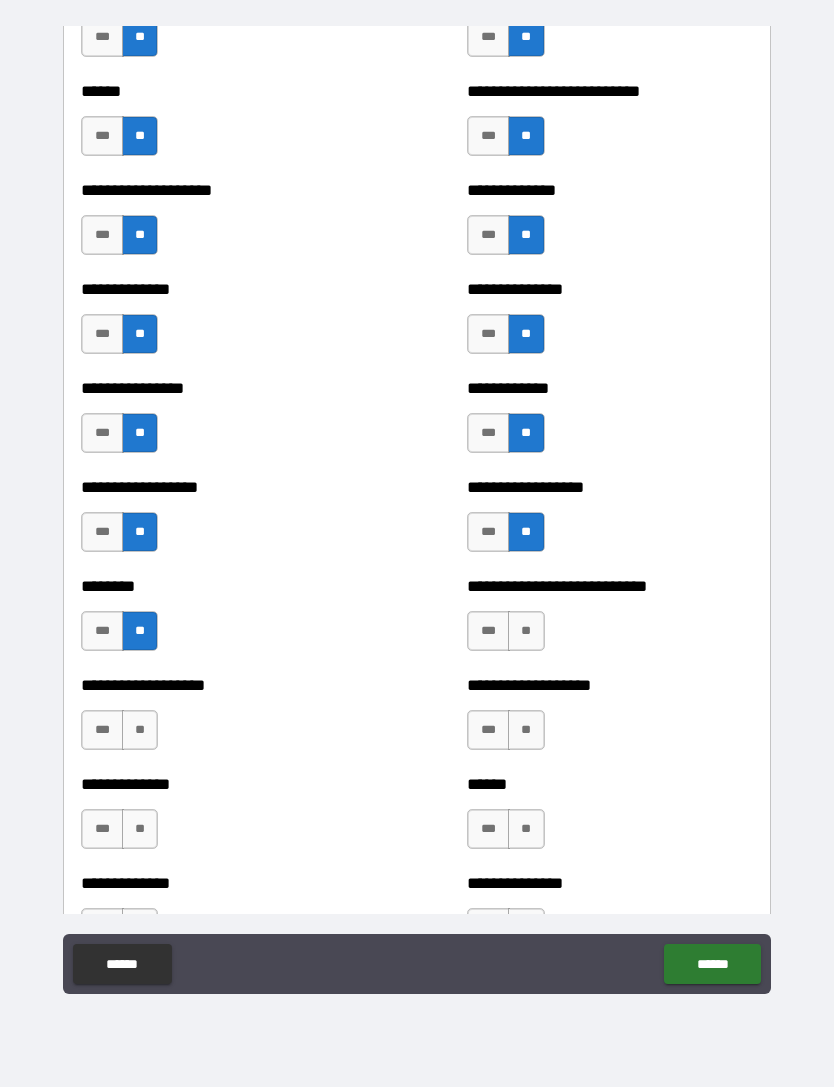 click on "**" at bounding box center [526, 631] 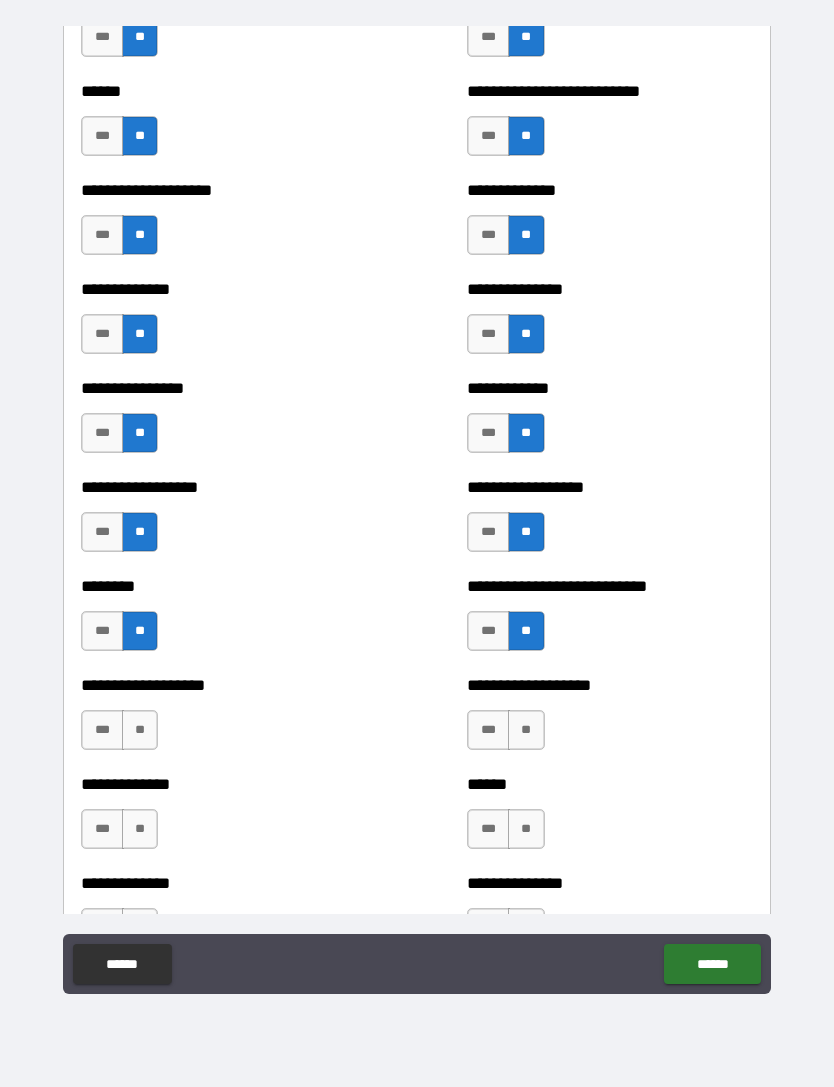 click on "**" at bounding box center (140, 730) 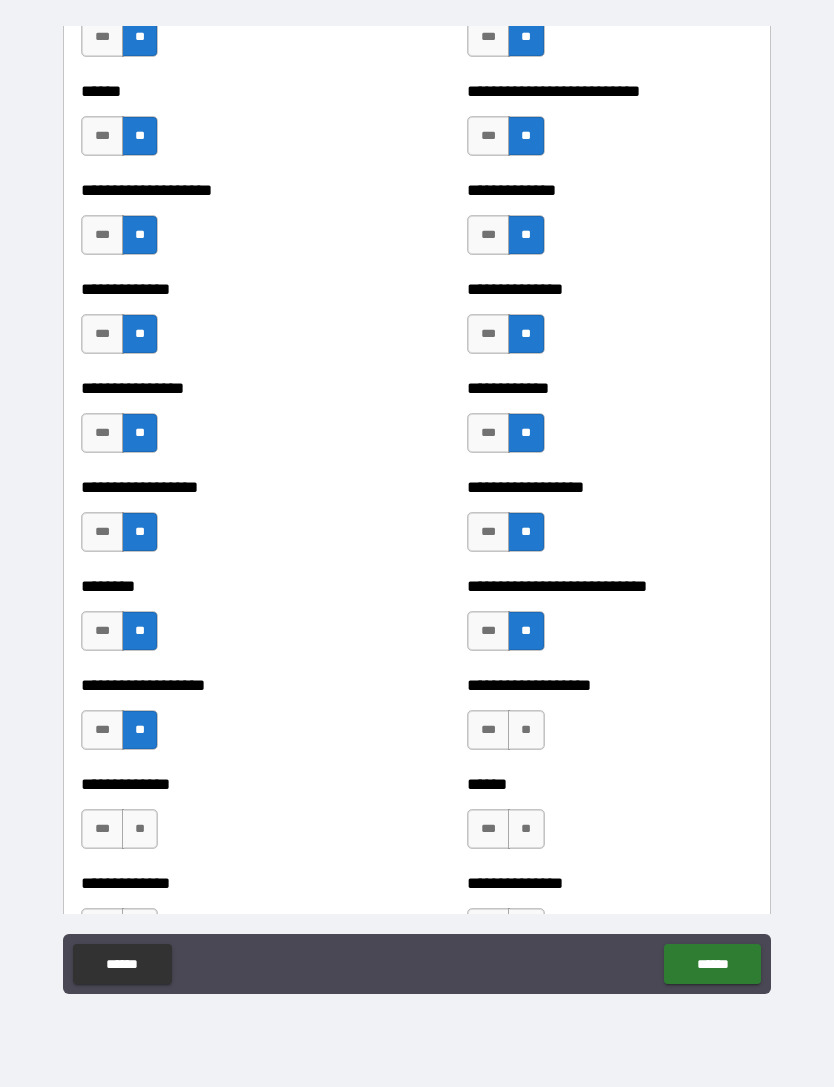 click on "**" at bounding box center (526, 730) 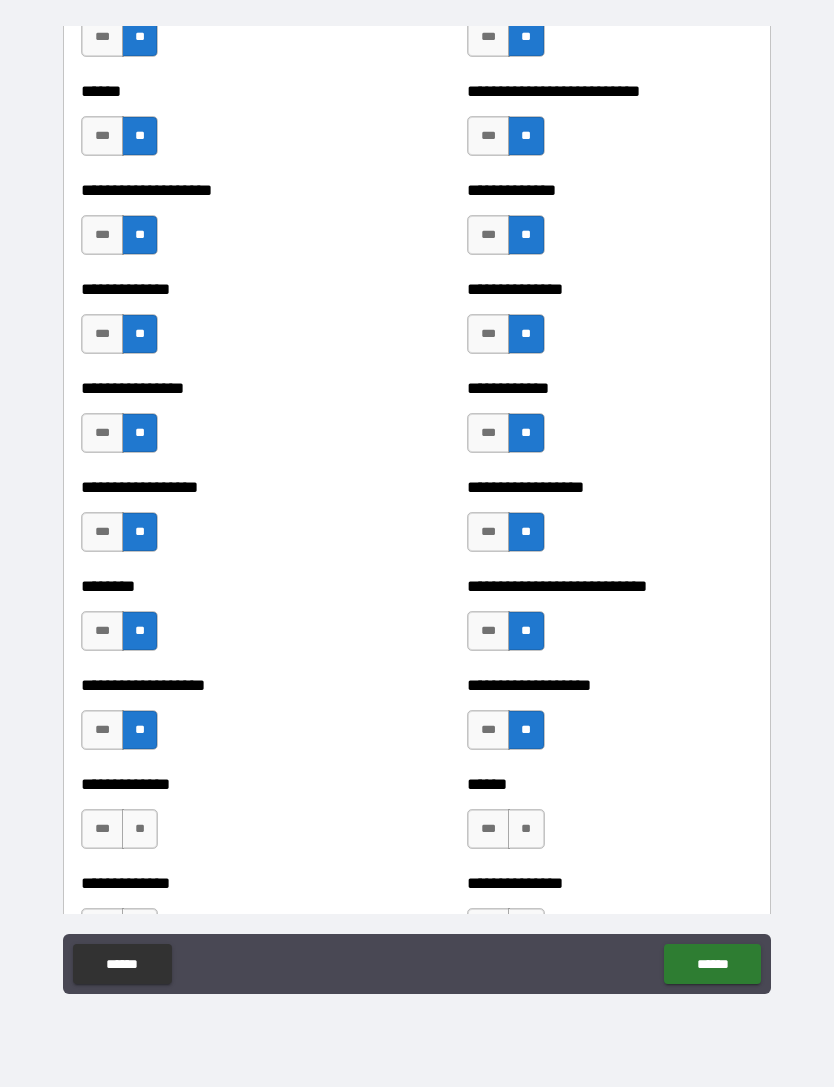 click on "**" at bounding box center (140, 829) 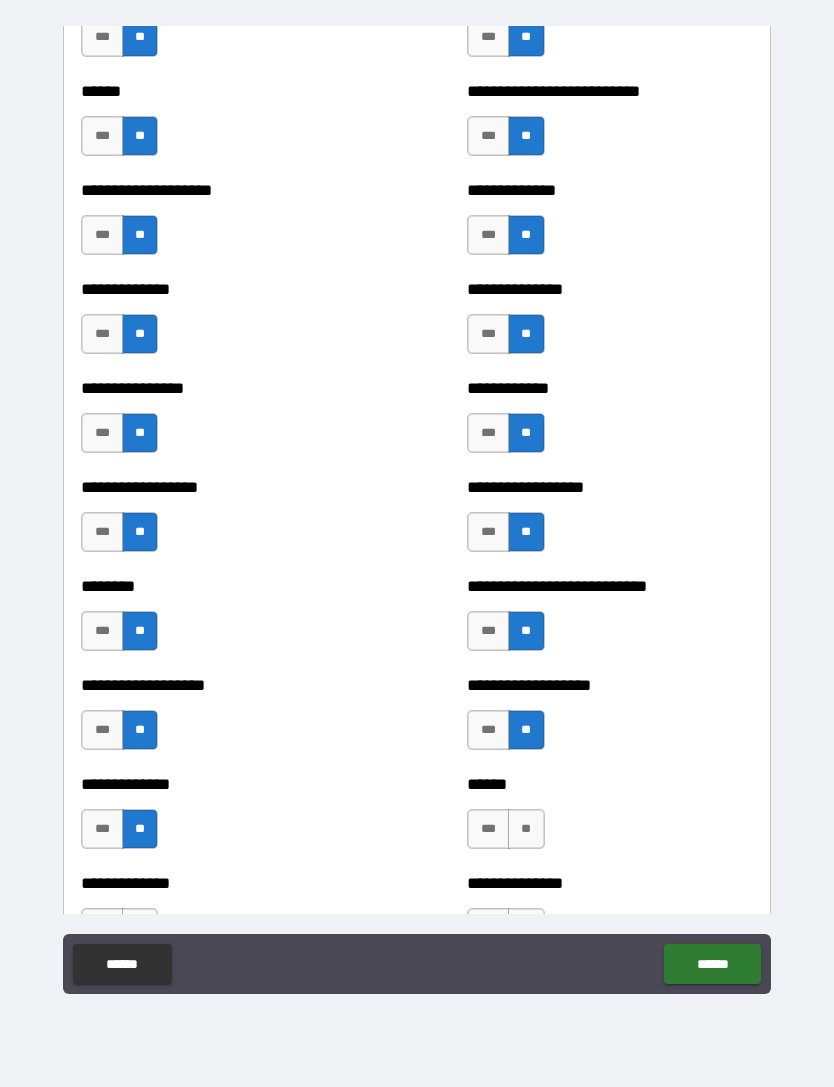 click on "**" at bounding box center (526, 829) 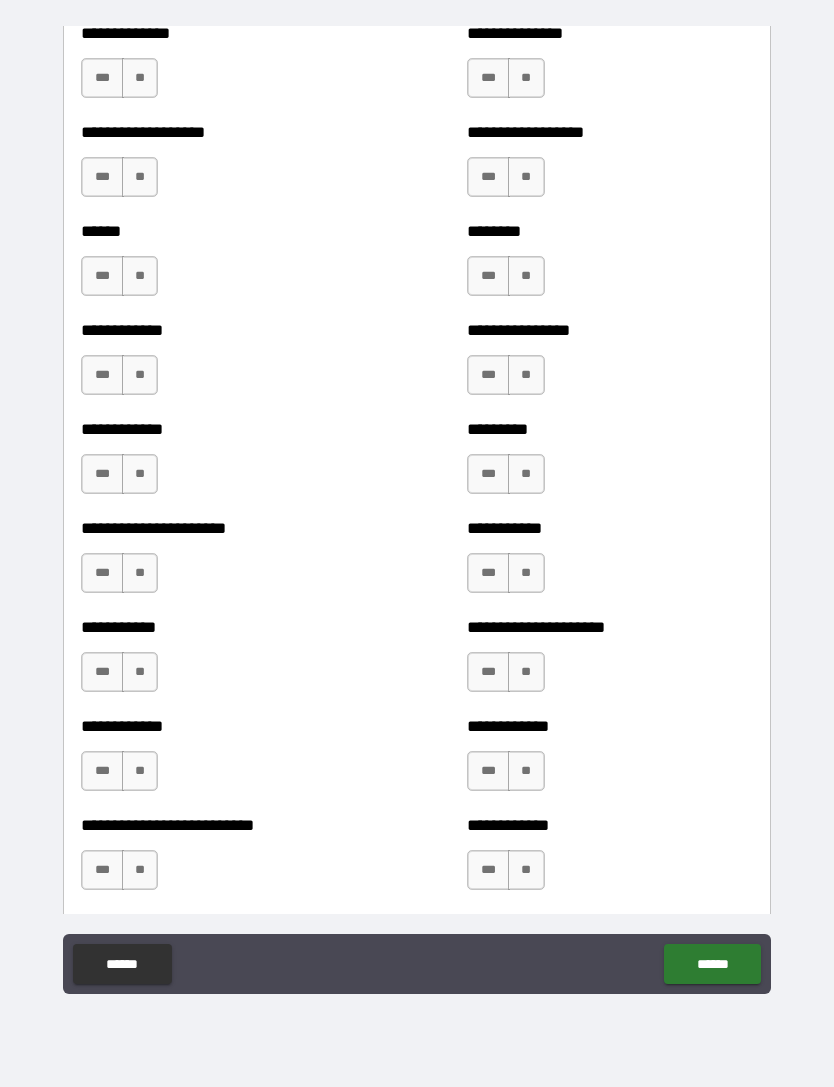 scroll, scrollTop: 4853, scrollLeft: 0, axis: vertical 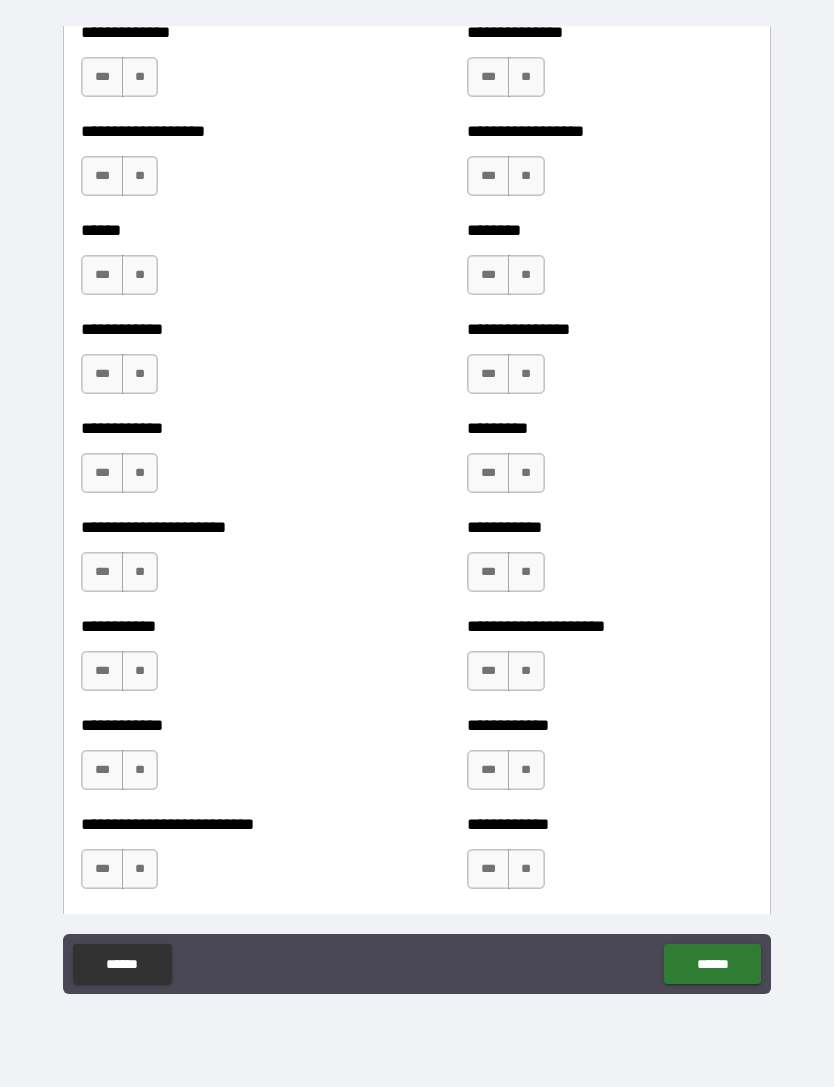 click on "**" at bounding box center (140, 77) 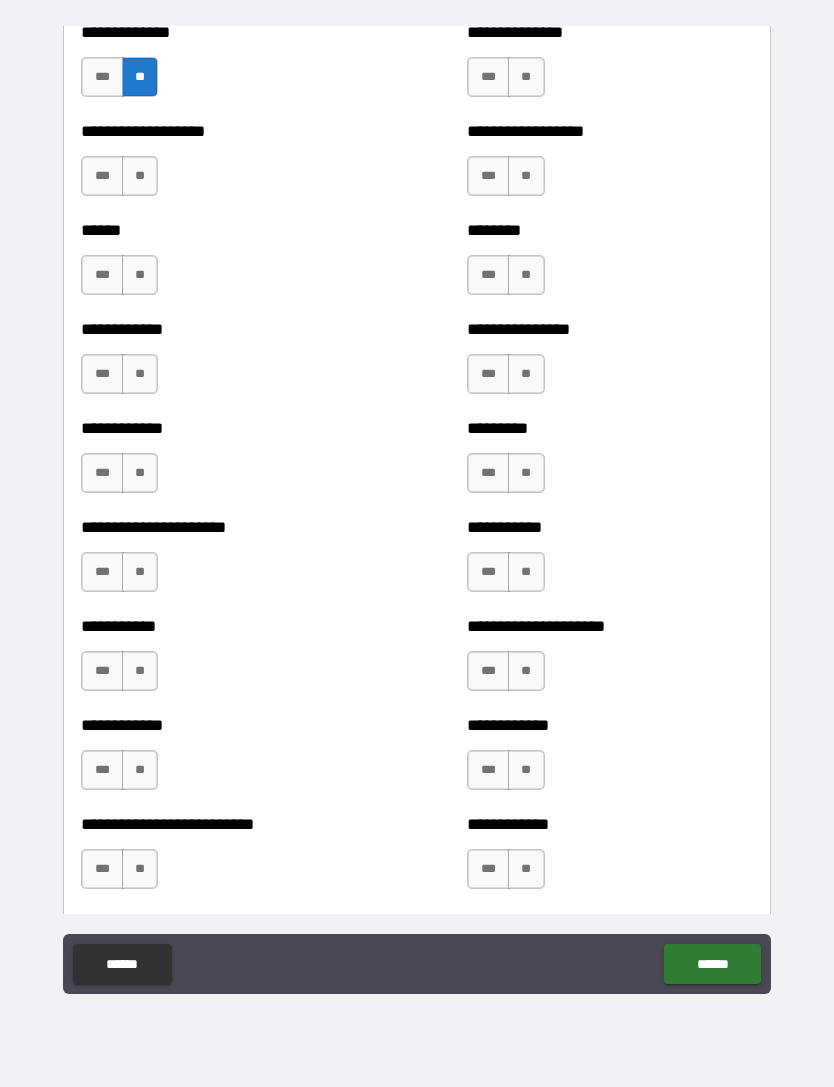 click on "**" at bounding box center (526, 77) 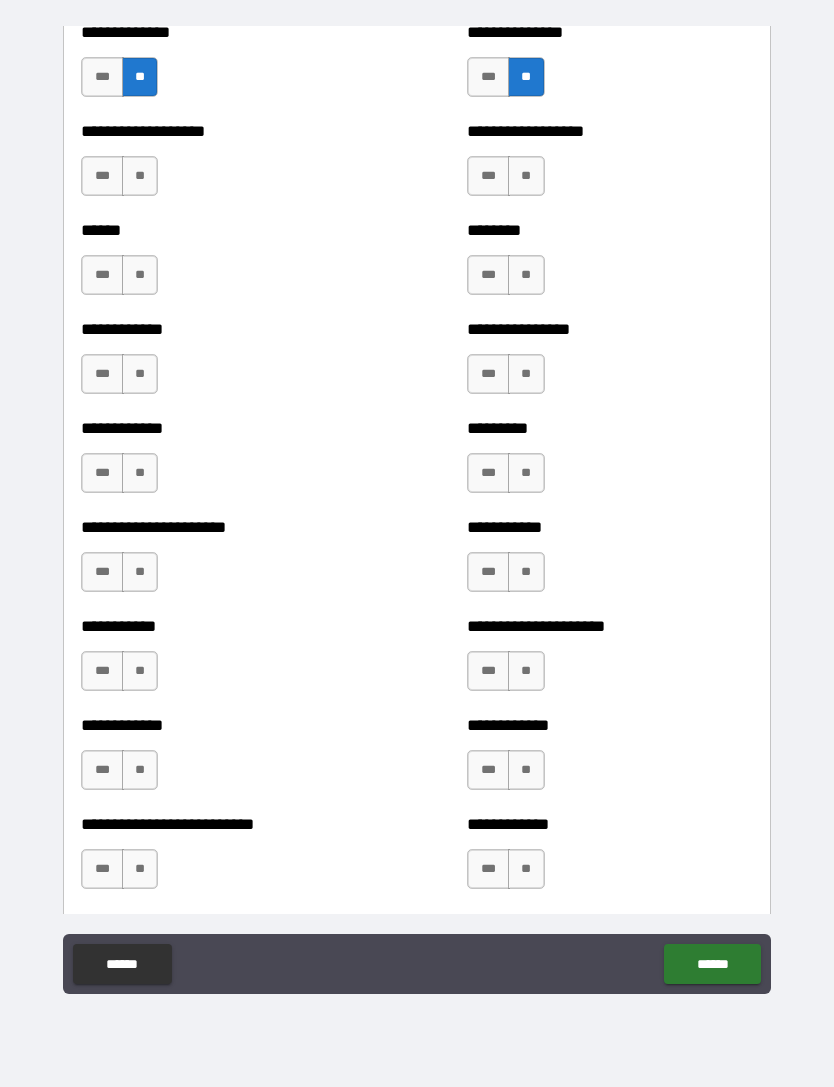 click on "**" at bounding box center (140, 176) 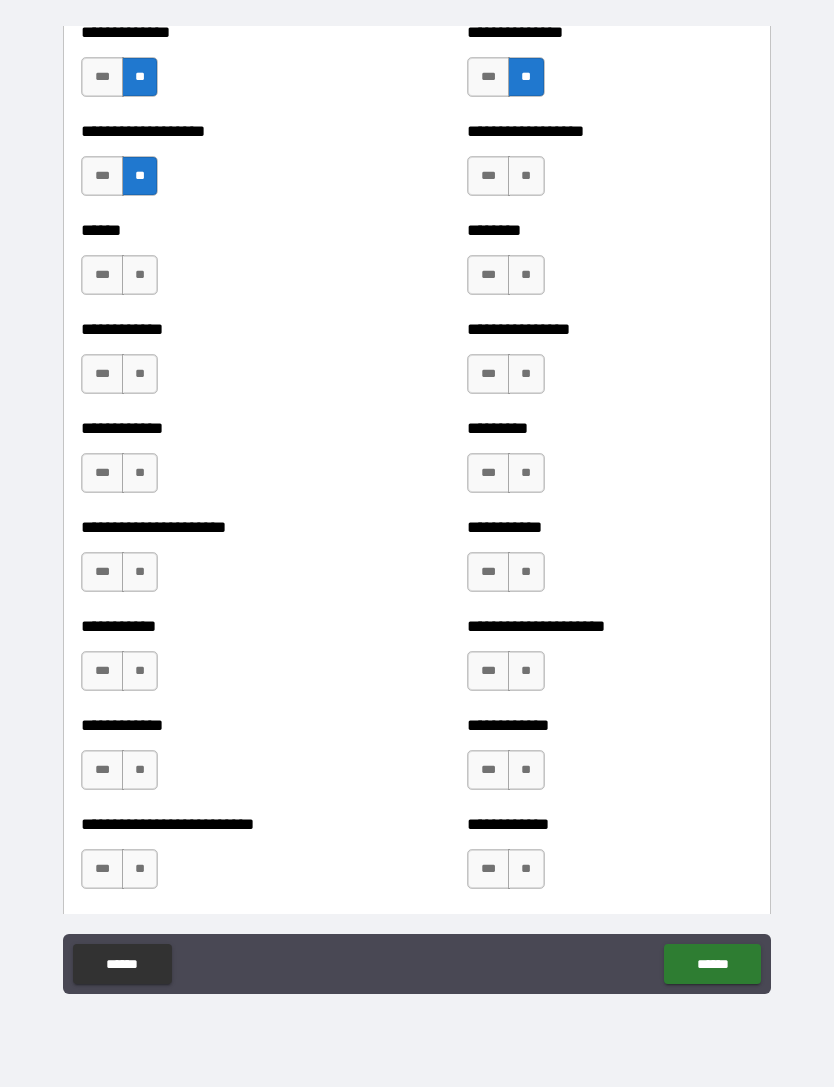 click on "**" at bounding box center (526, 176) 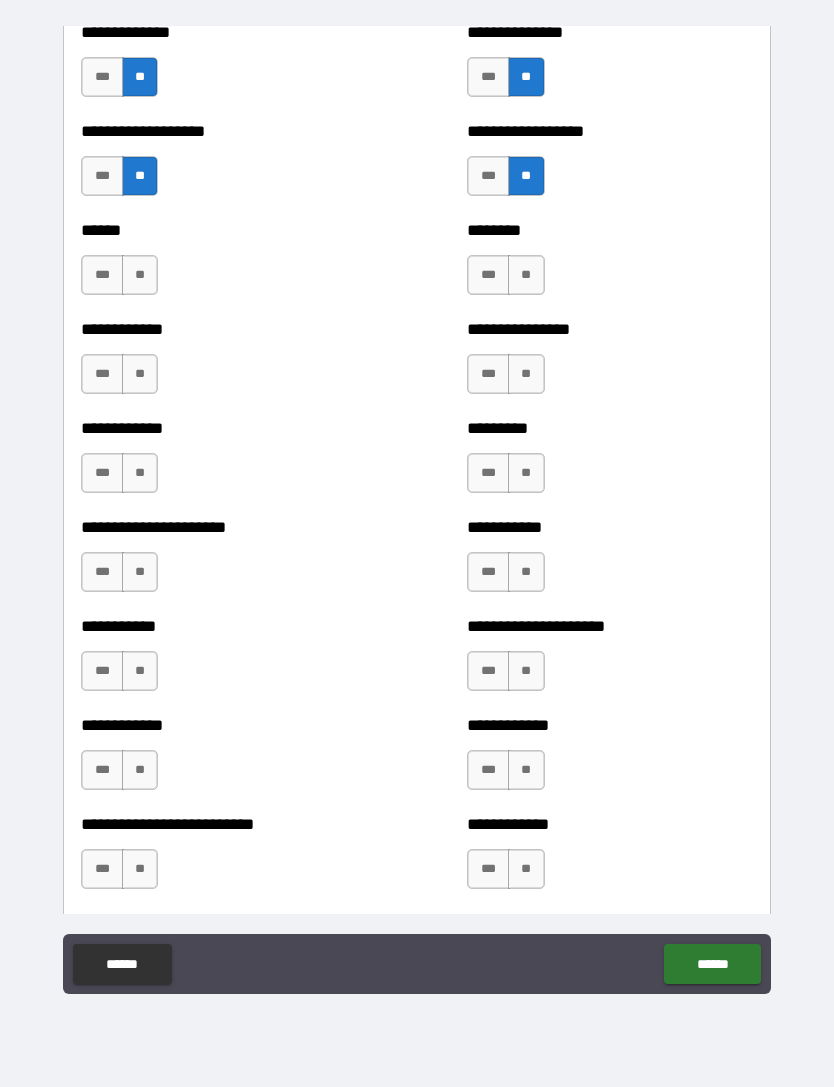 click on "***" at bounding box center [102, 275] 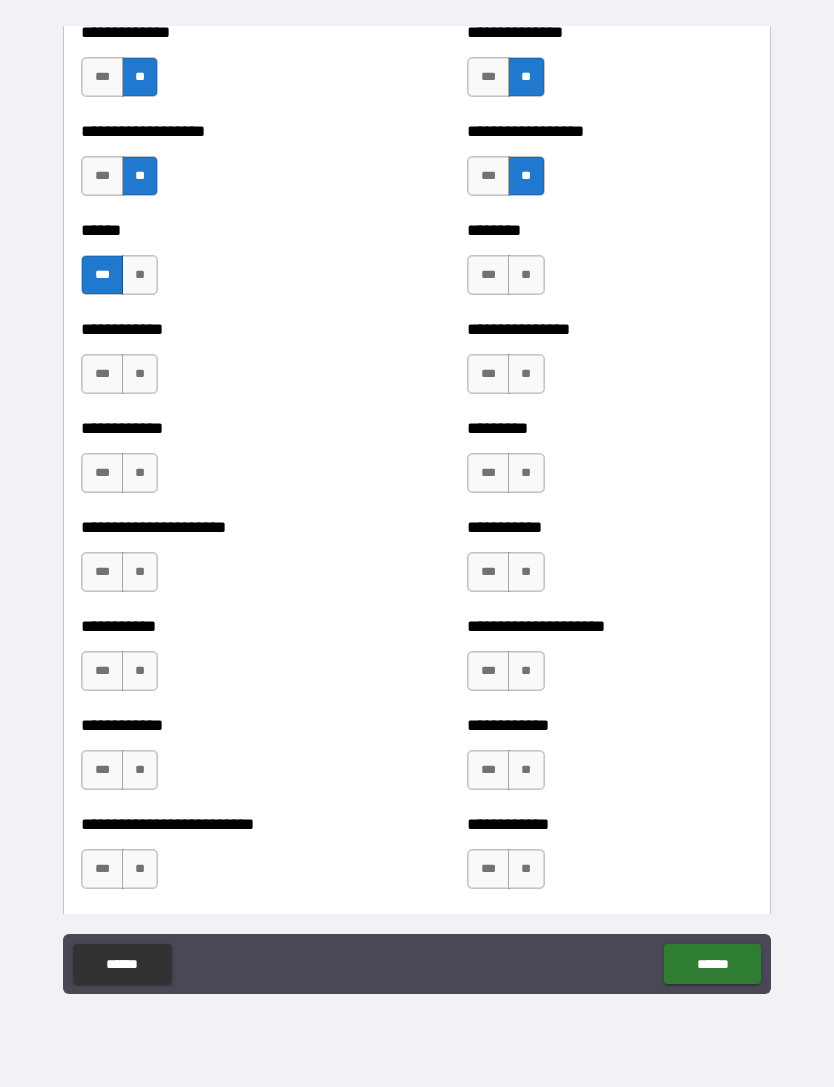 click on "**" at bounding box center [526, 275] 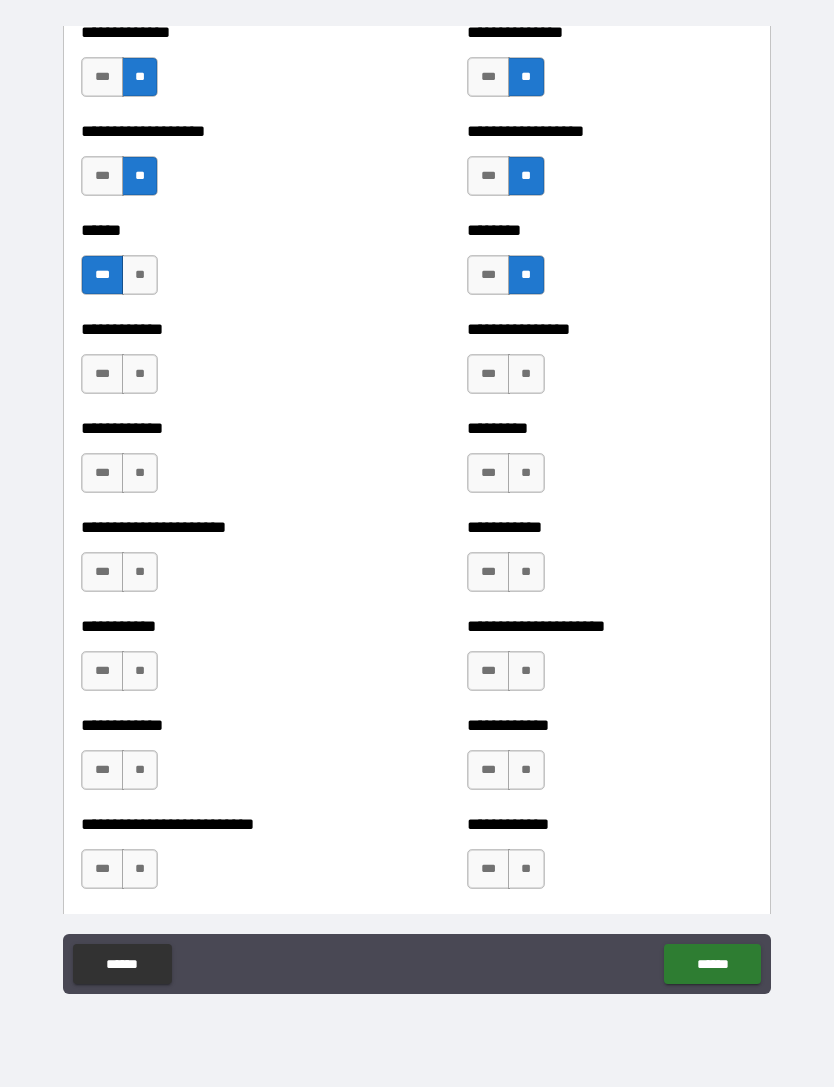 click on "**" at bounding box center [140, 374] 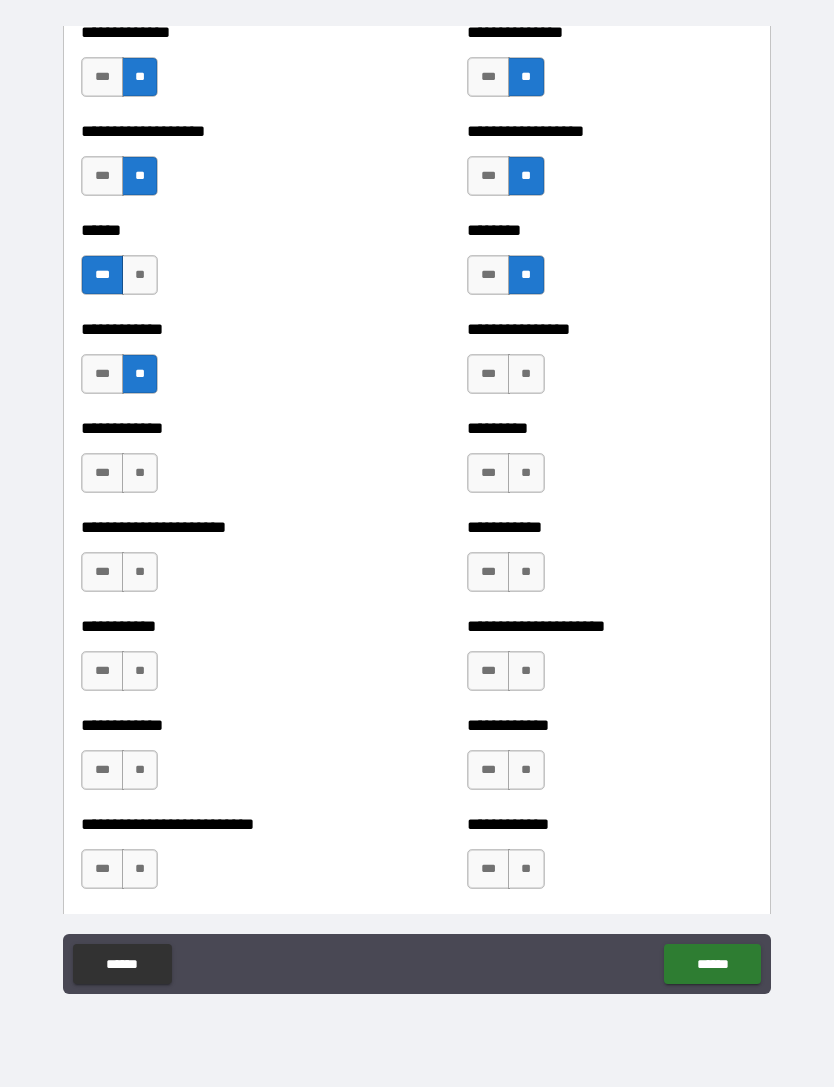 click on "***" at bounding box center [488, 374] 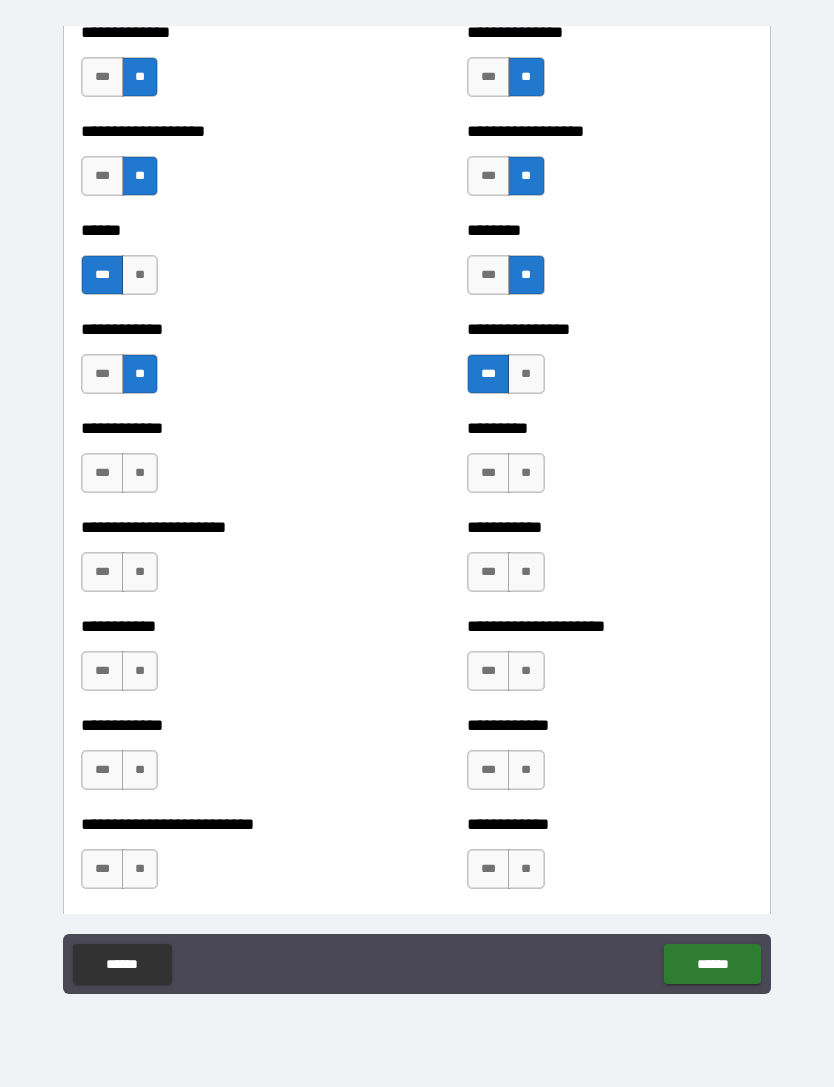 click on "***" at bounding box center [102, 473] 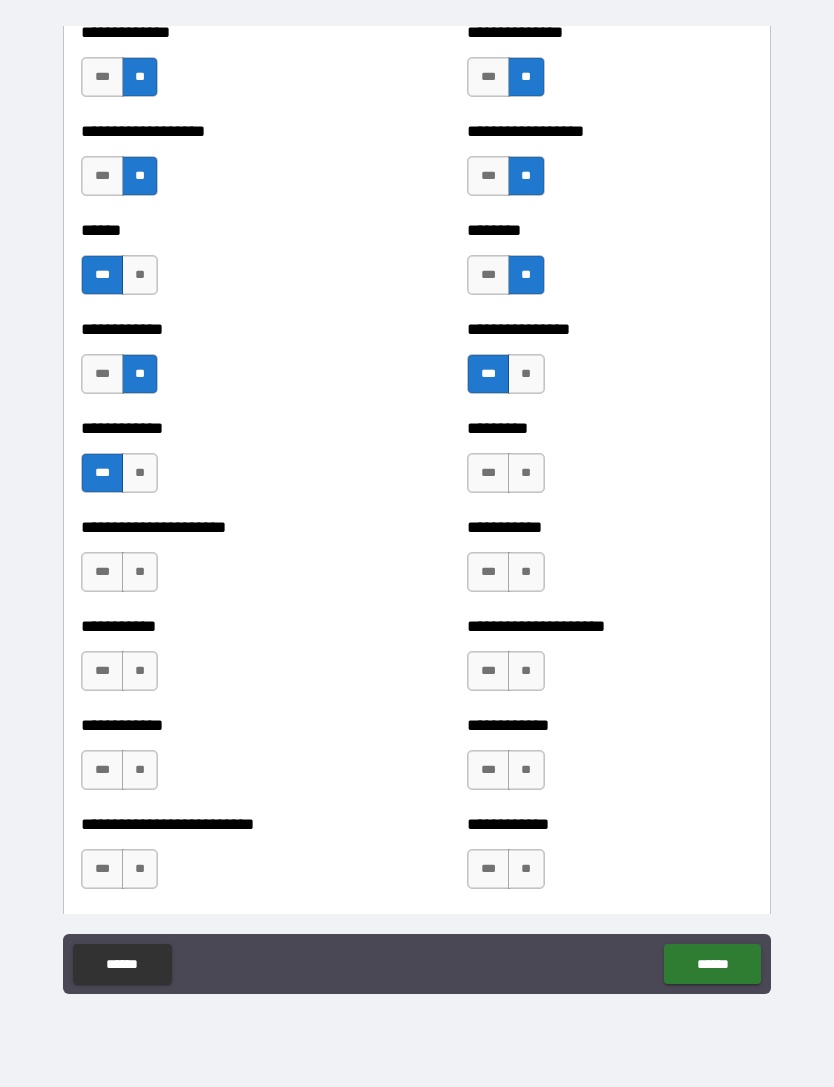 click on "**" at bounding box center [526, 473] 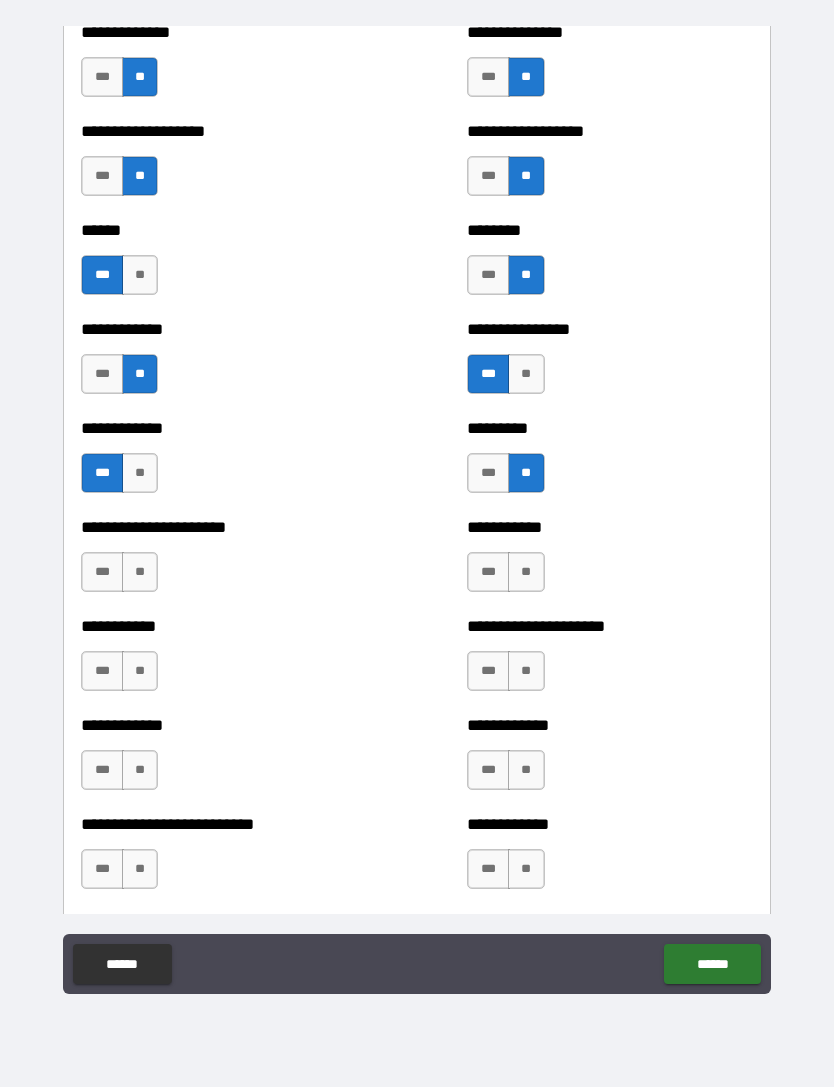 click on "**" at bounding box center [140, 572] 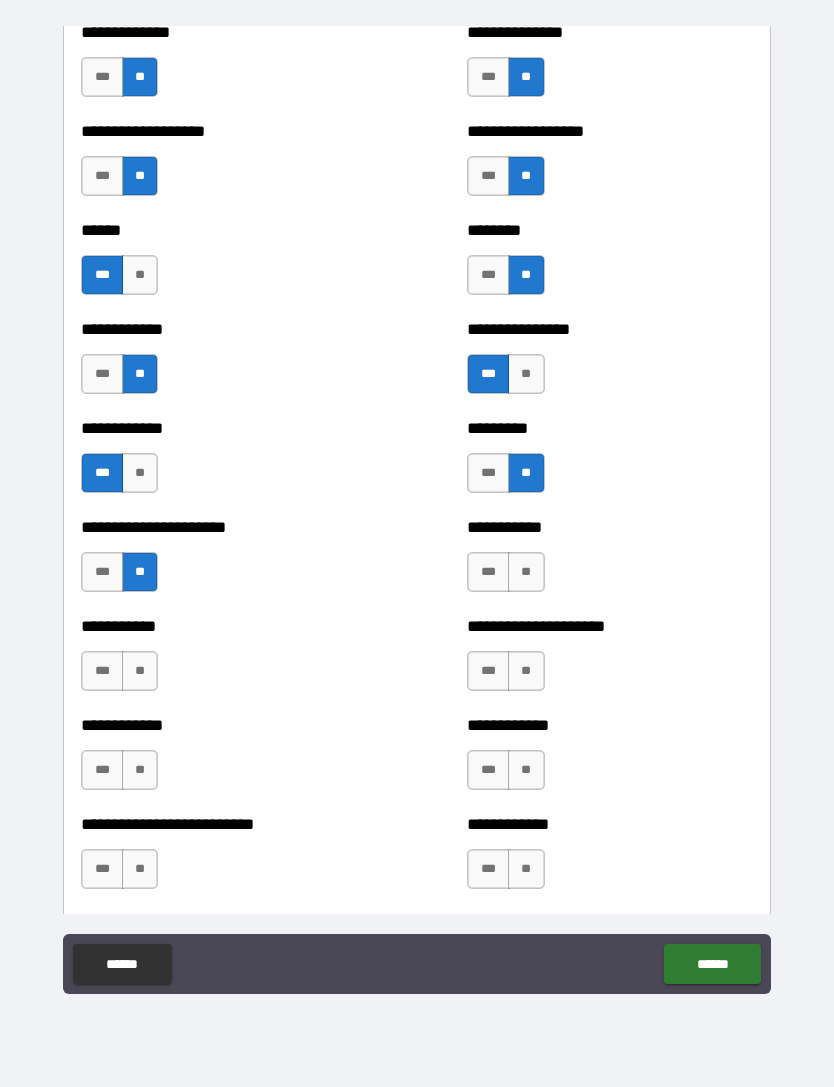 click on "**" at bounding box center (526, 572) 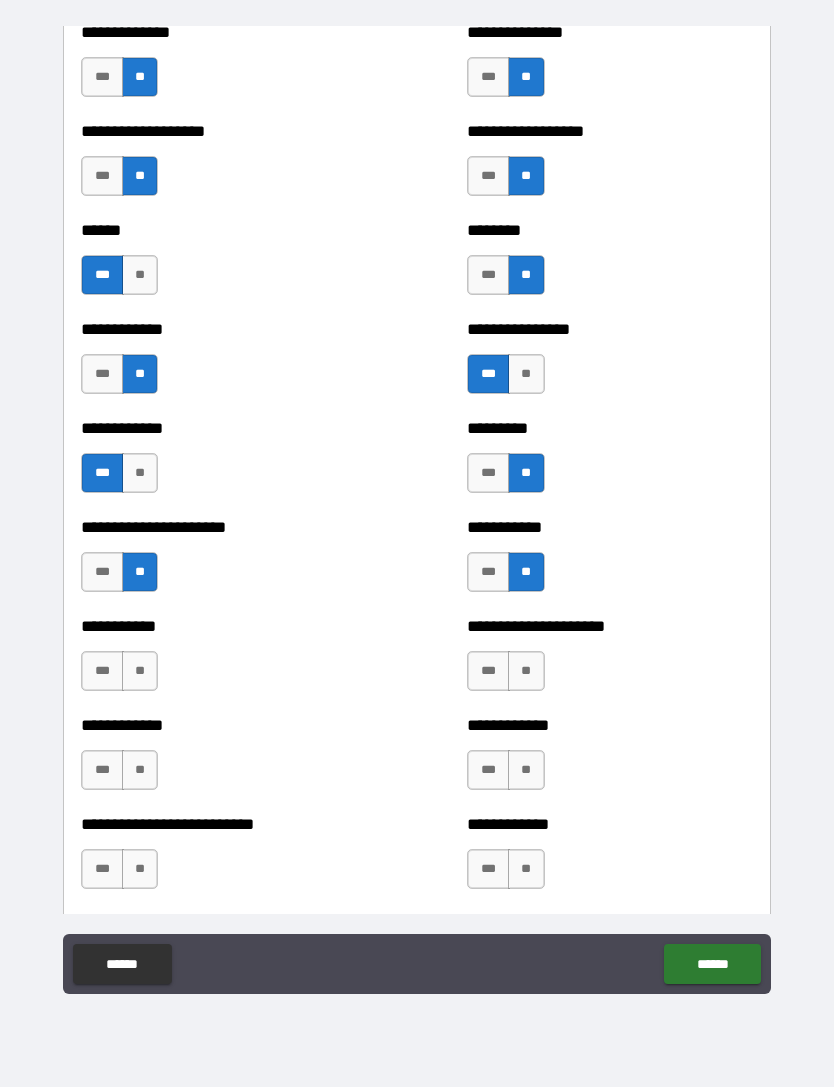 click on "**" at bounding box center [140, 671] 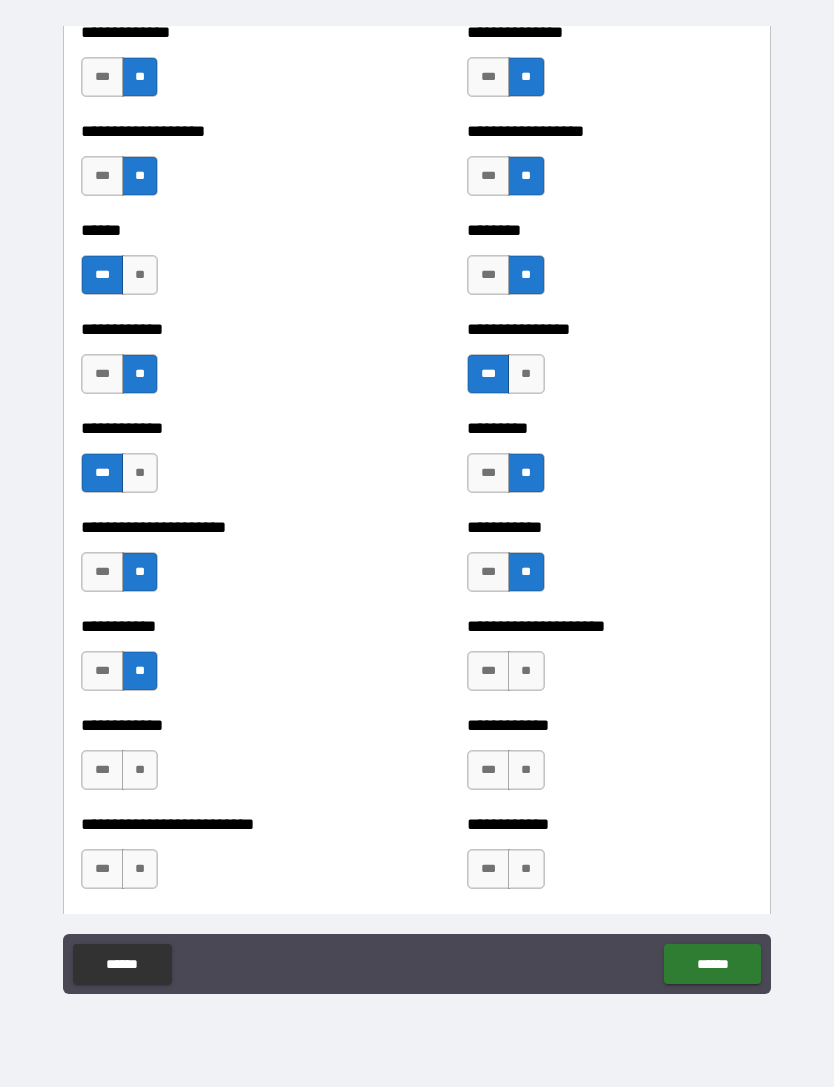 click on "**" at bounding box center (526, 671) 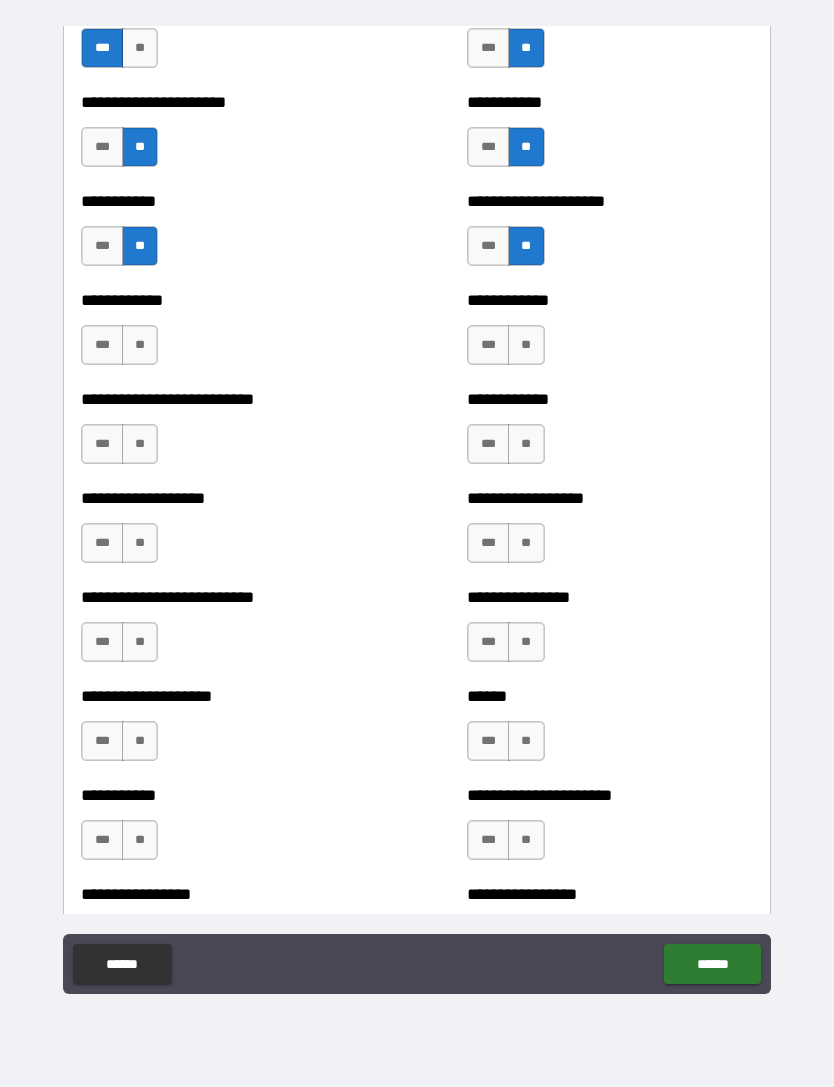 scroll, scrollTop: 5281, scrollLeft: 0, axis: vertical 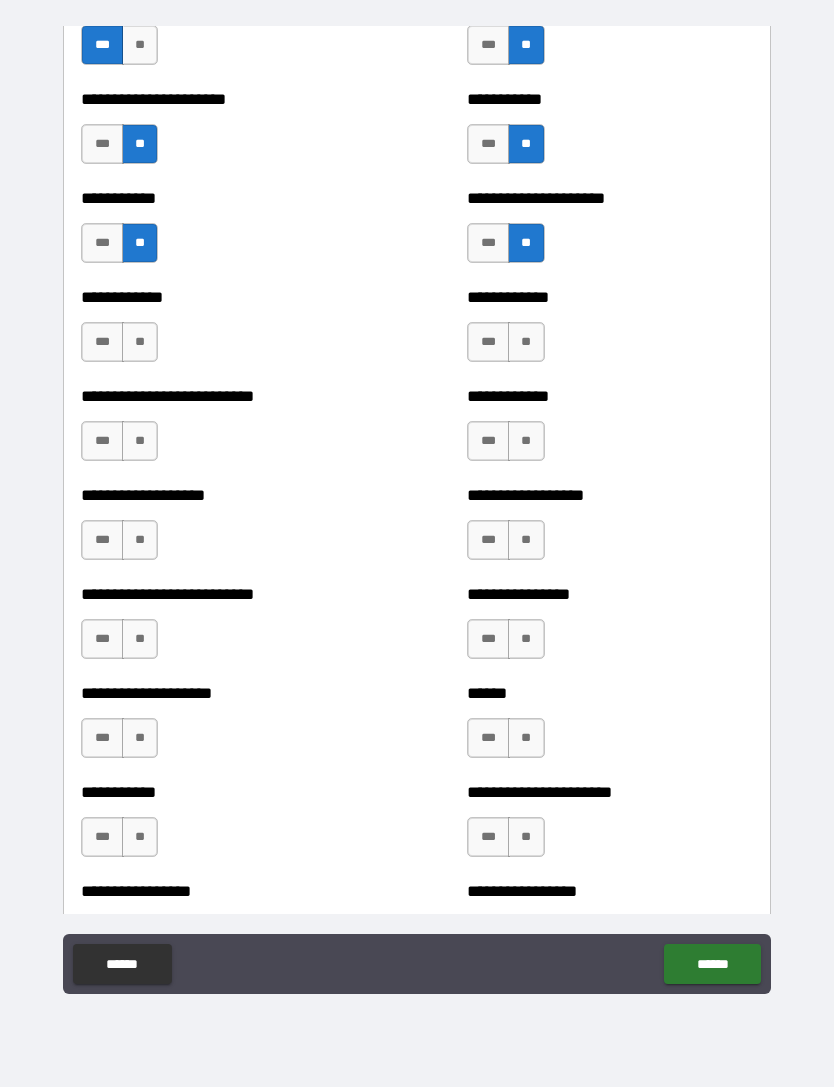 click on "**" at bounding box center [140, 342] 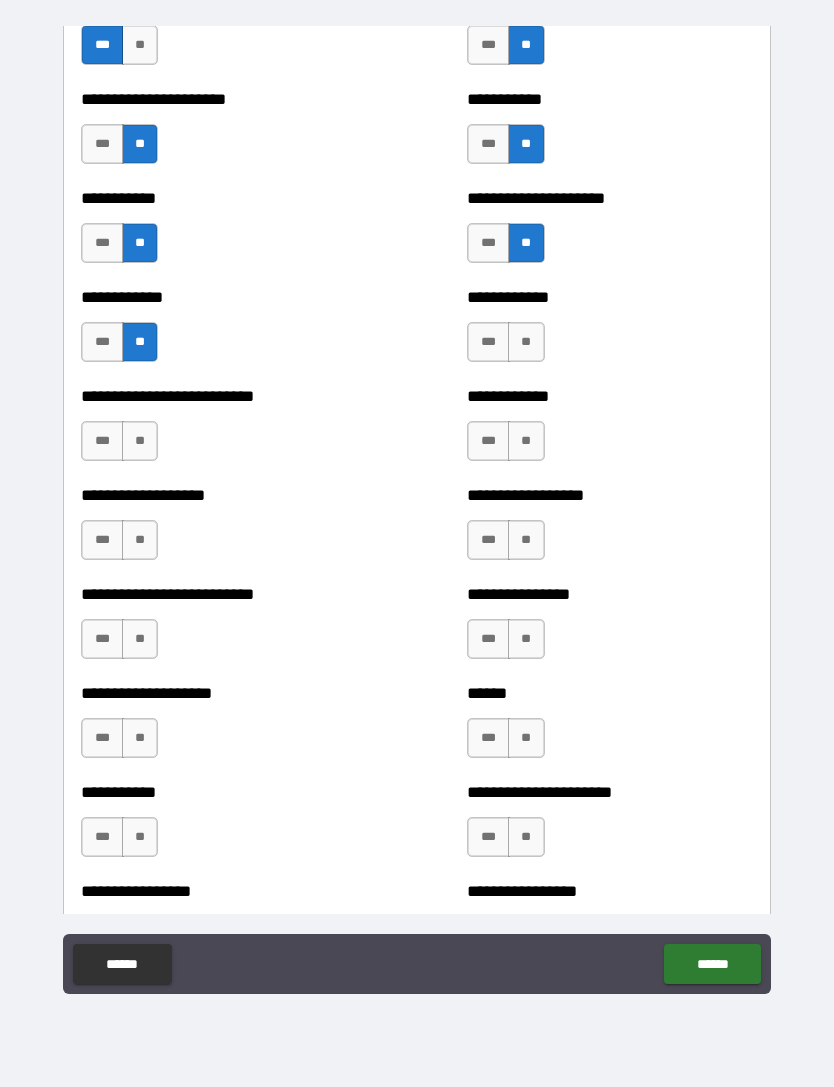 click on "**" at bounding box center [526, 342] 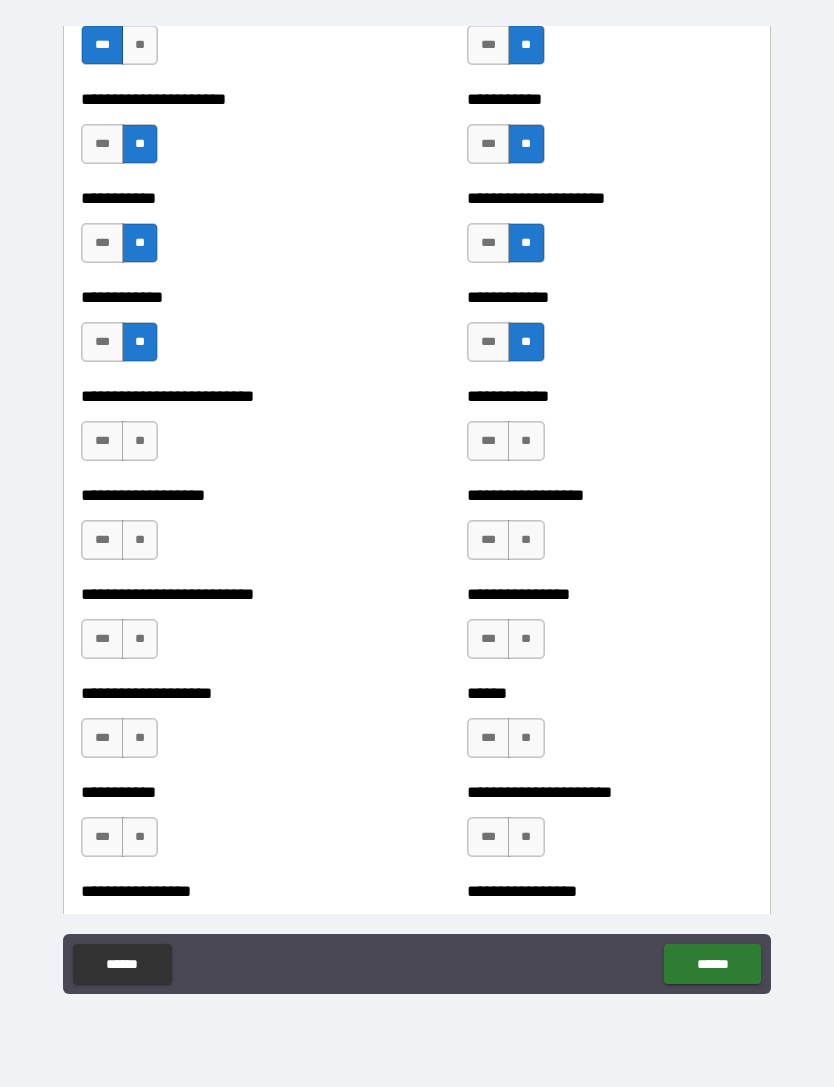 click on "**" at bounding box center [526, 441] 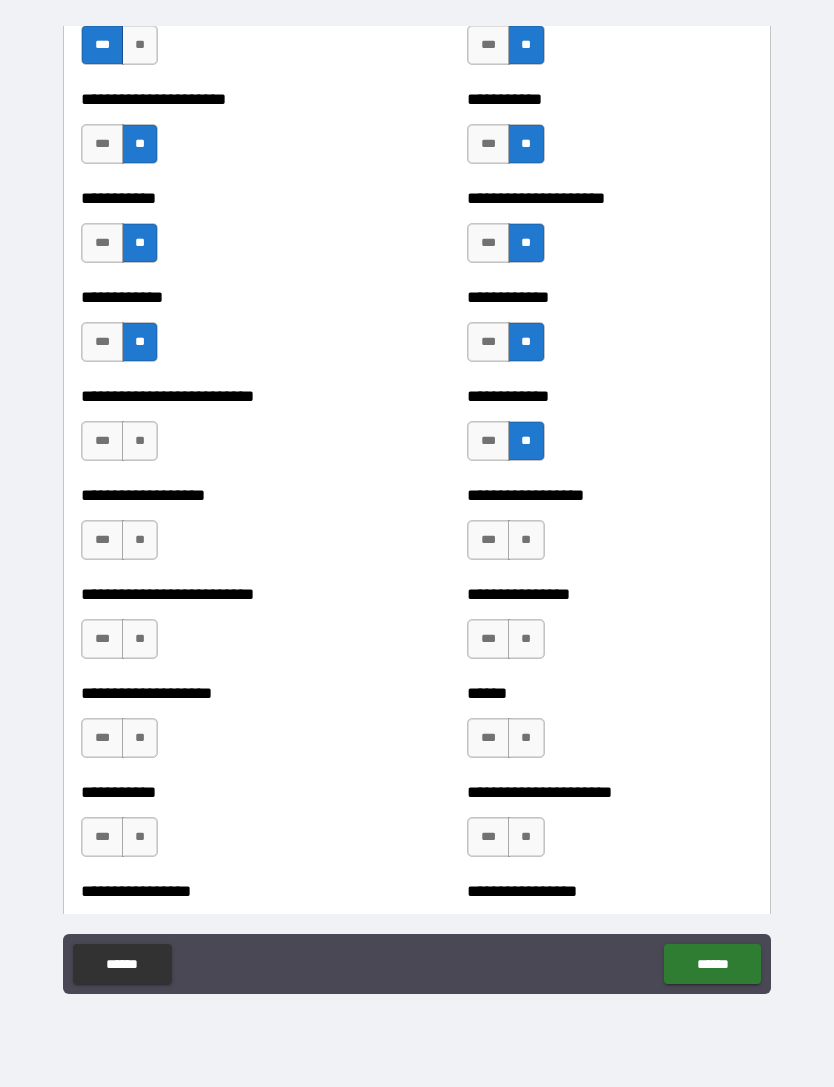 click on "**" at bounding box center [140, 441] 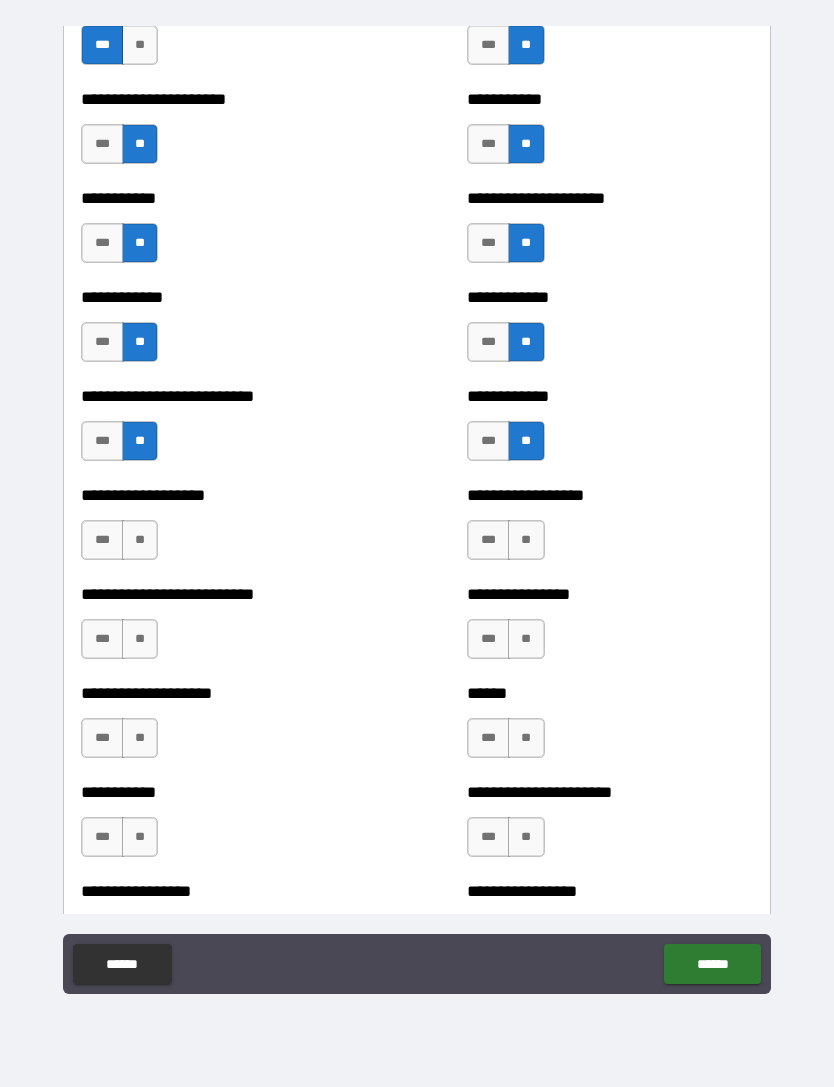 click on "**" at bounding box center (140, 540) 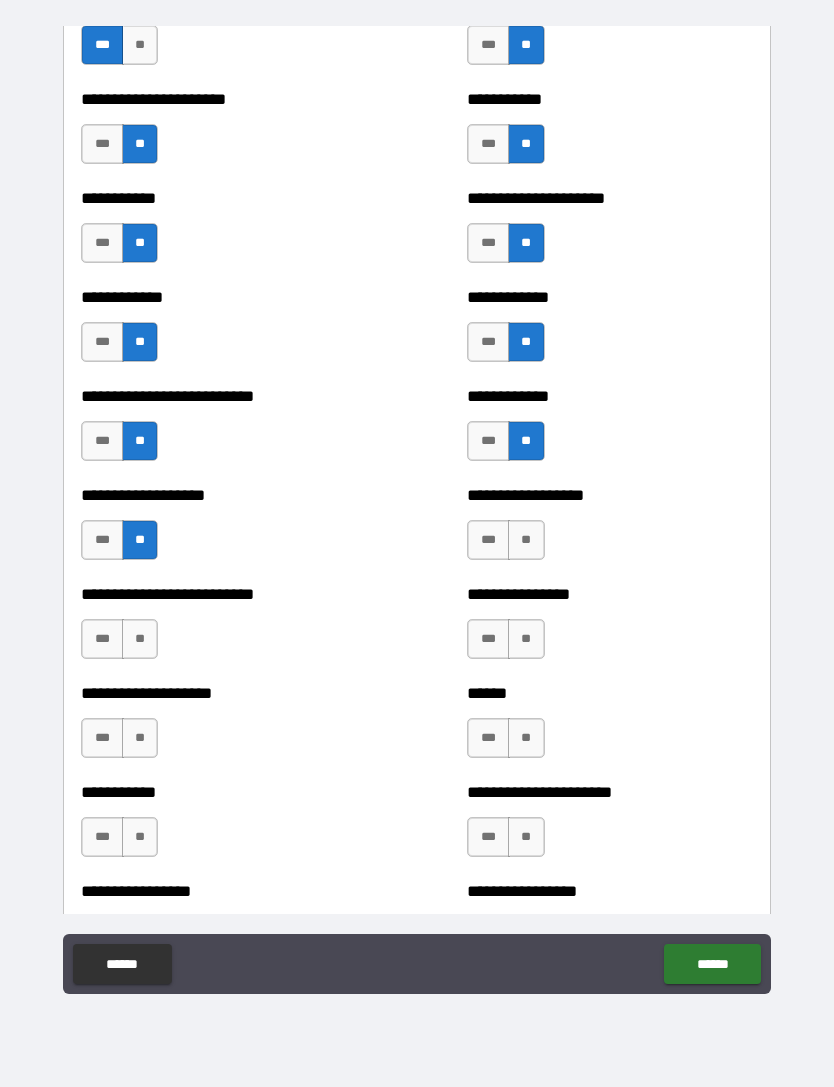 click on "**" at bounding box center (526, 540) 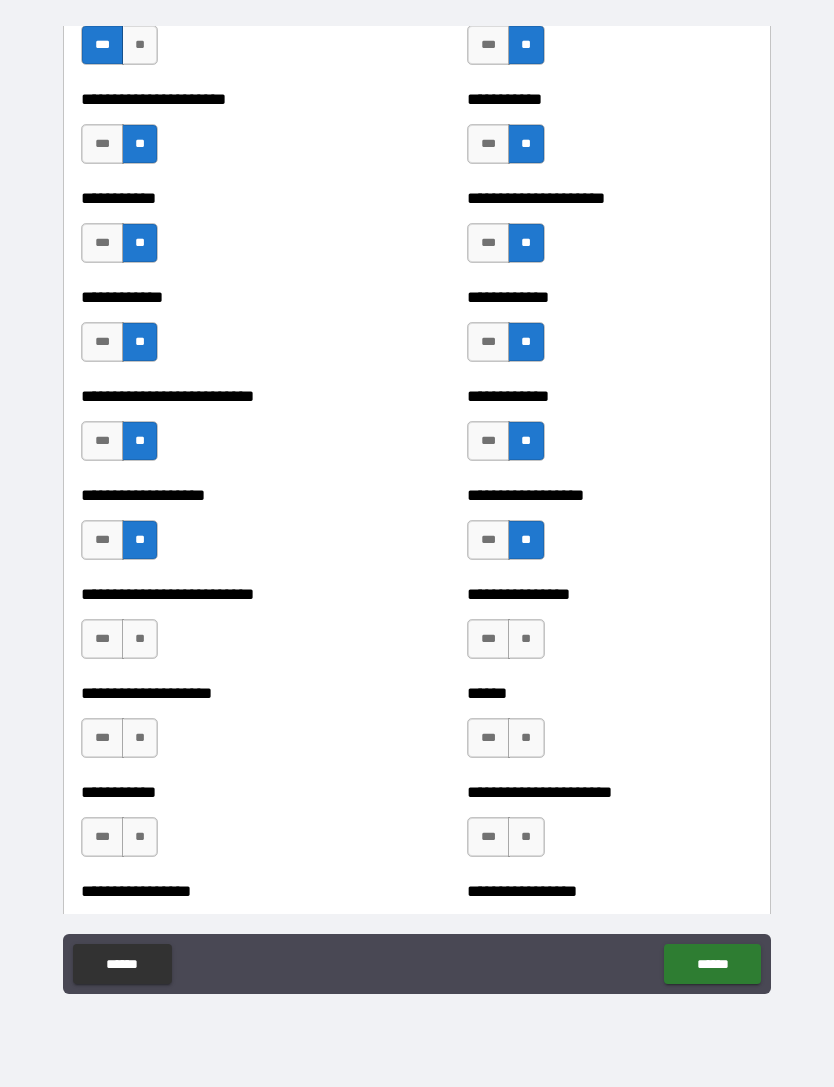 click on "**" at bounding box center [526, 639] 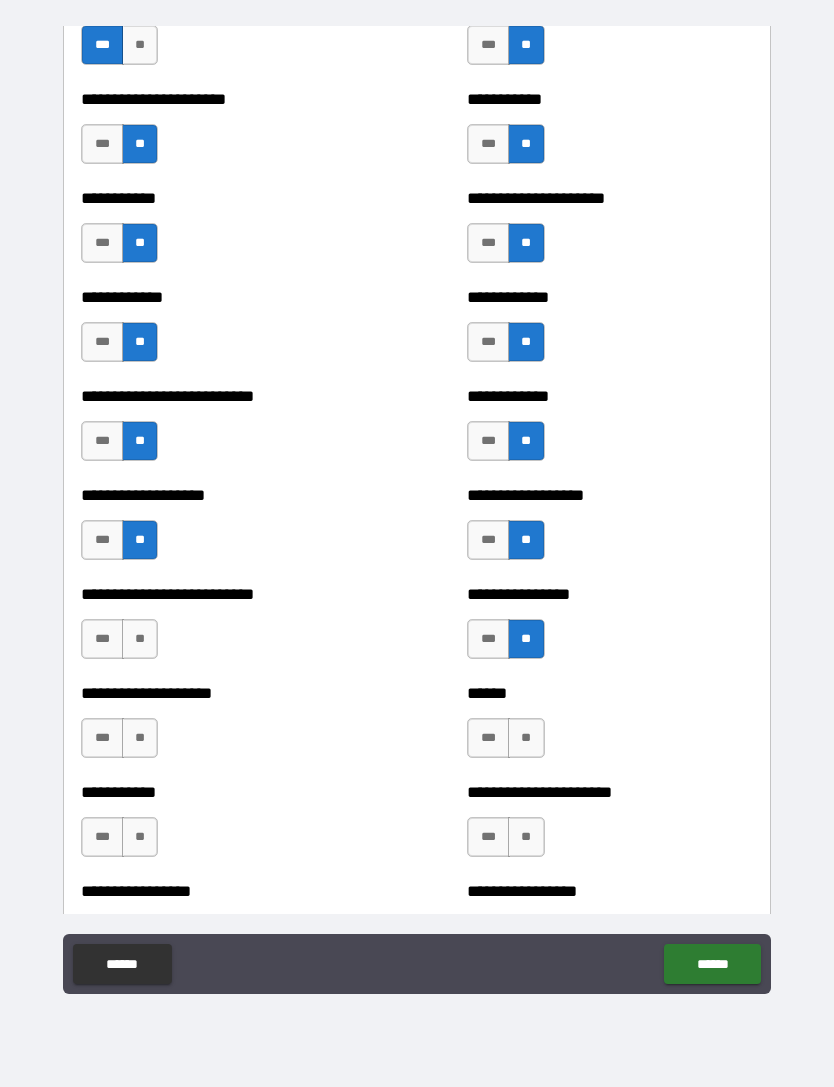 click on "**" at bounding box center [140, 639] 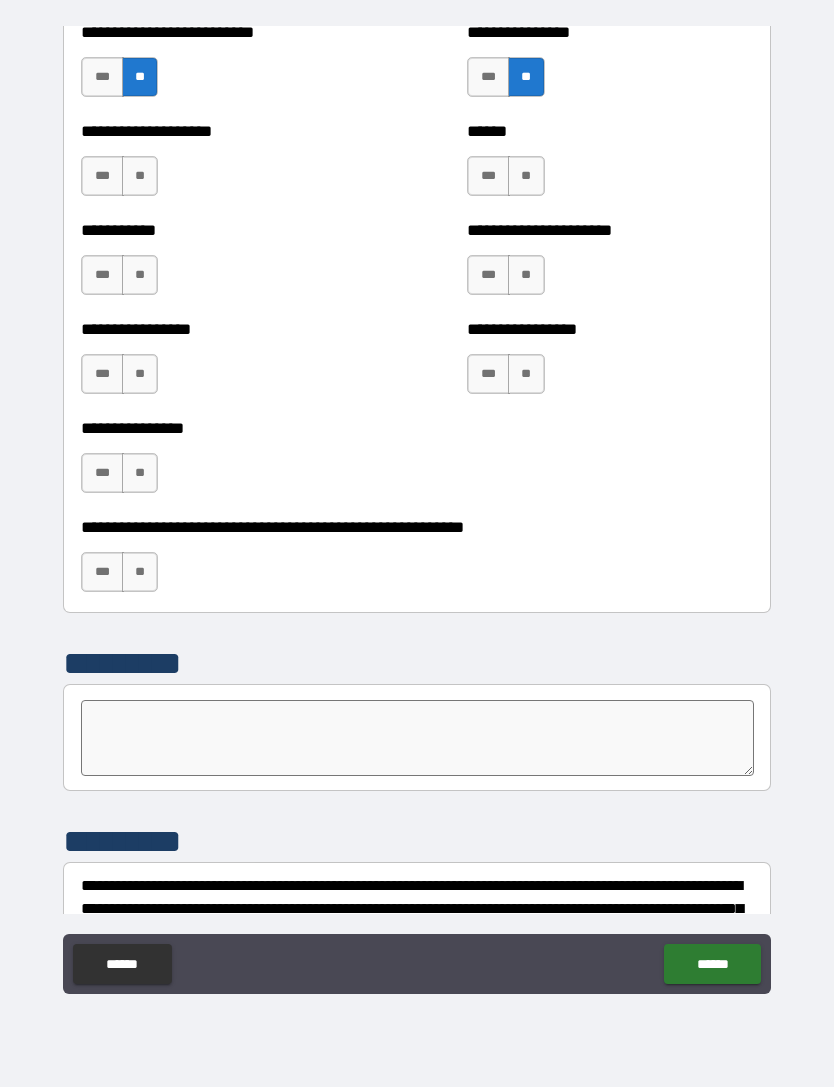 scroll, scrollTop: 5843, scrollLeft: 0, axis: vertical 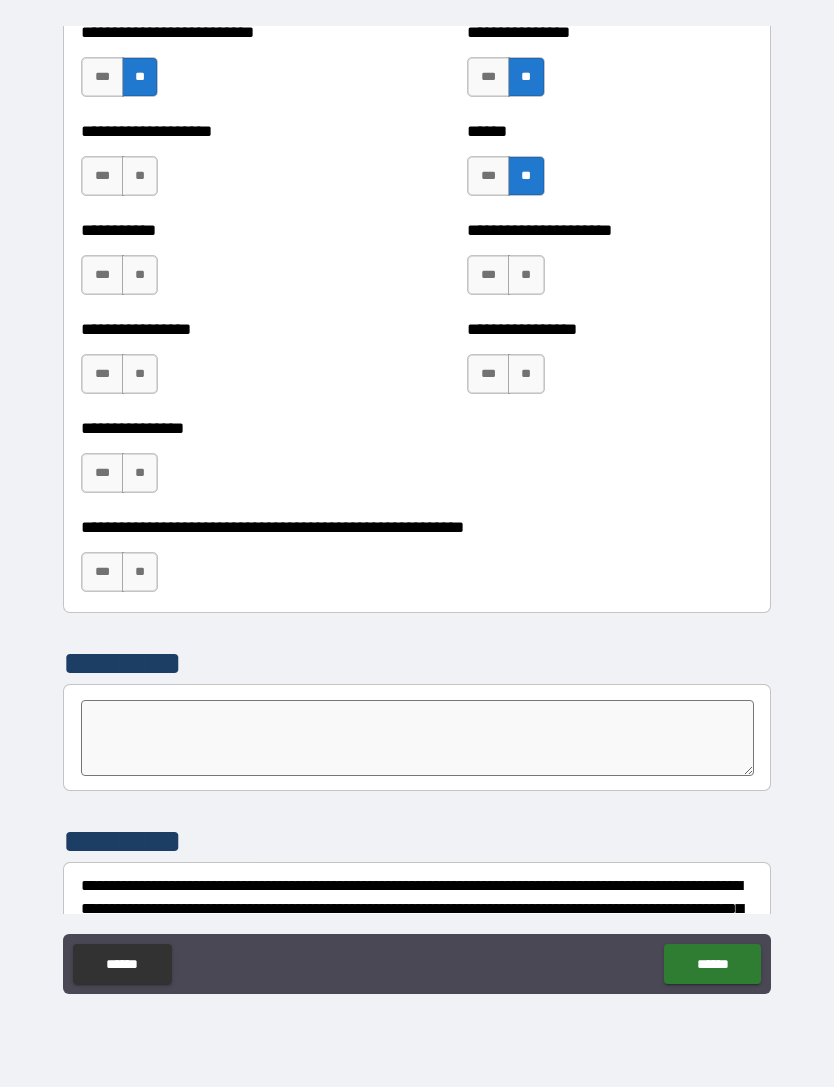 click on "**" at bounding box center [526, 275] 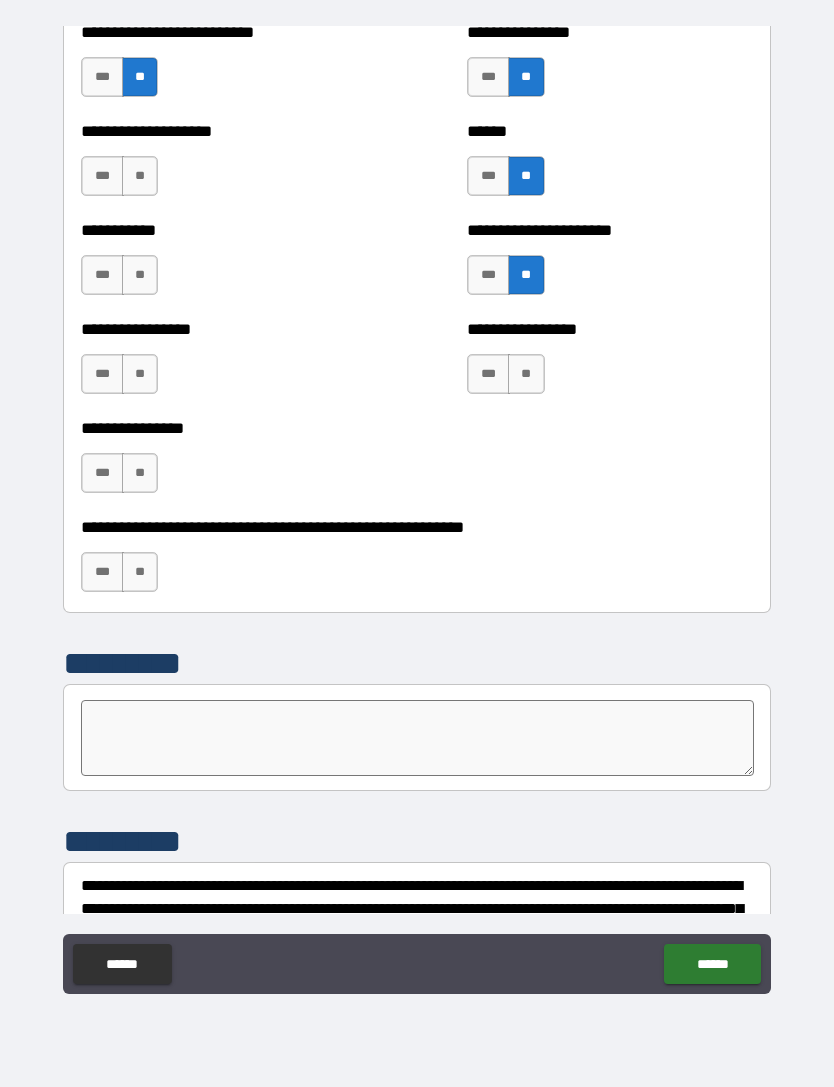 click on "**" at bounding box center [140, 275] 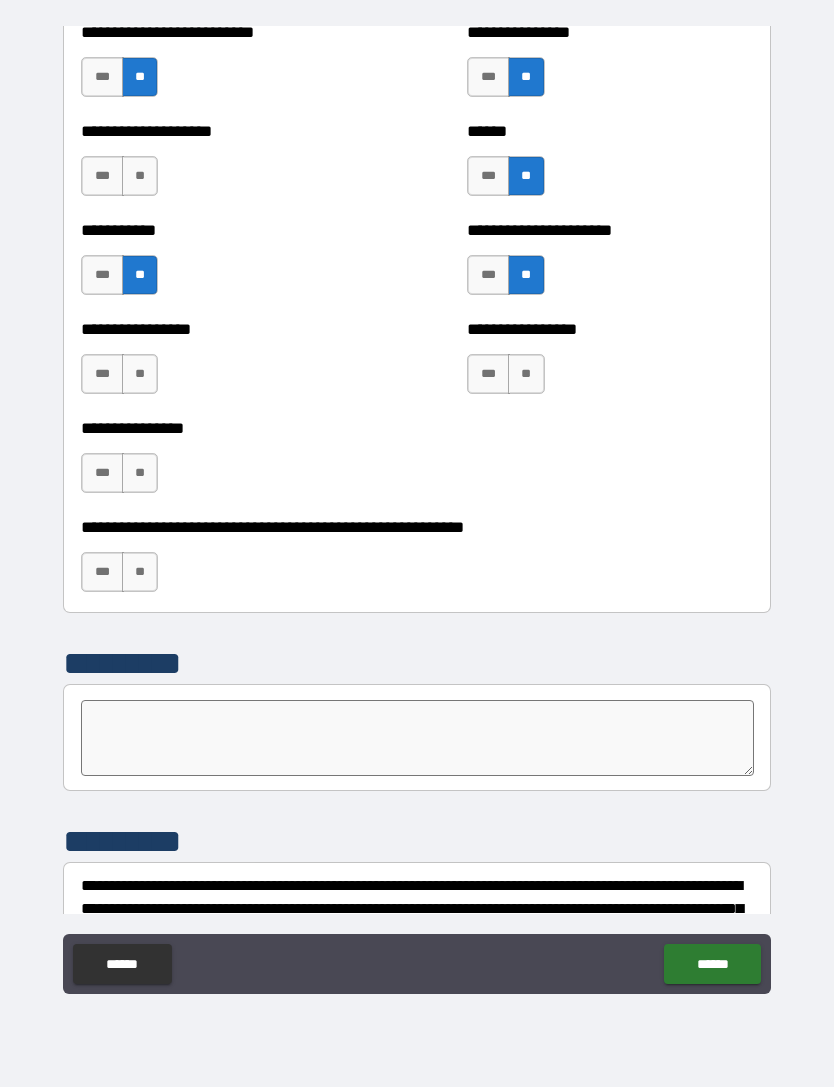 click on "**" at bounding box center [140, 374] 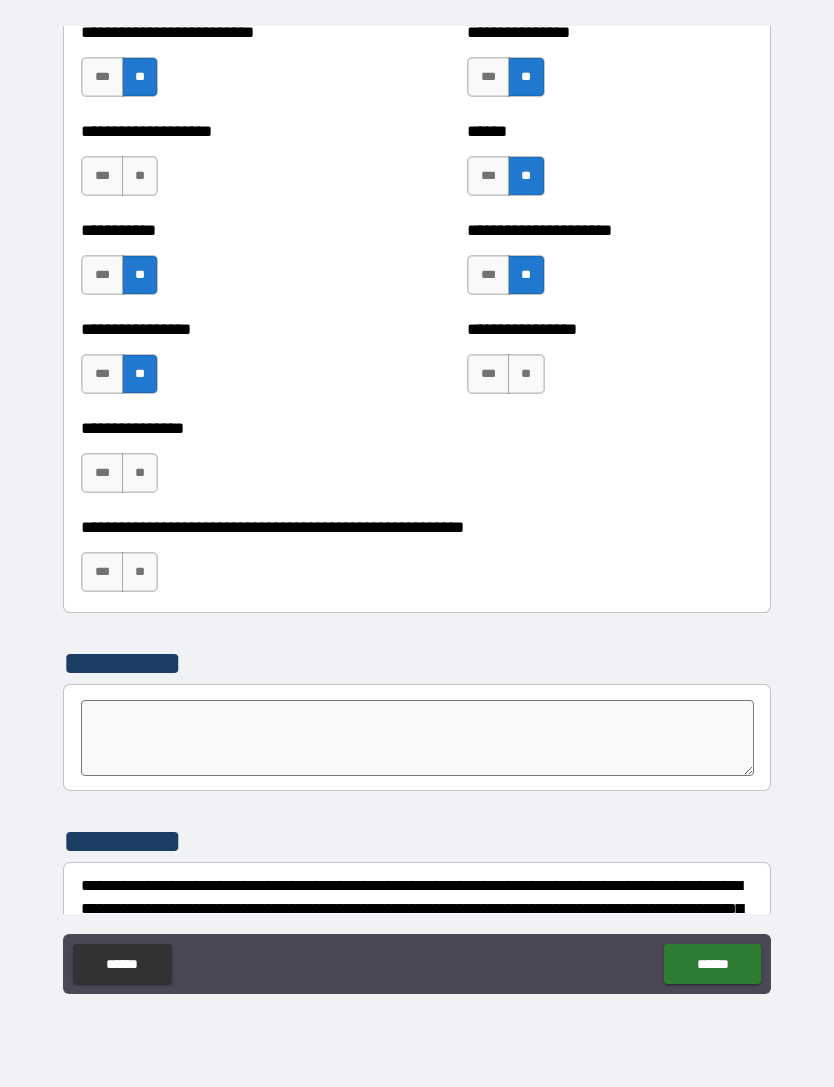 click on "**" at bounding box center [526, 374] 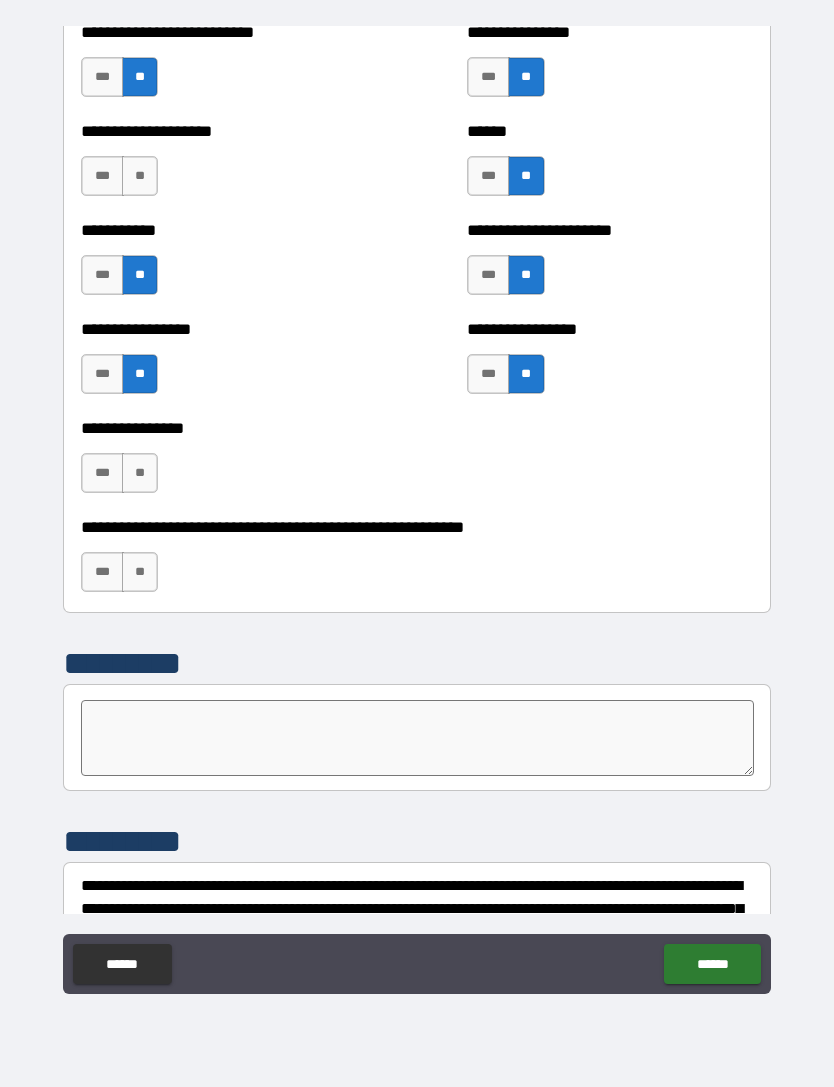 click on "**" at bounding box center (140, 473) 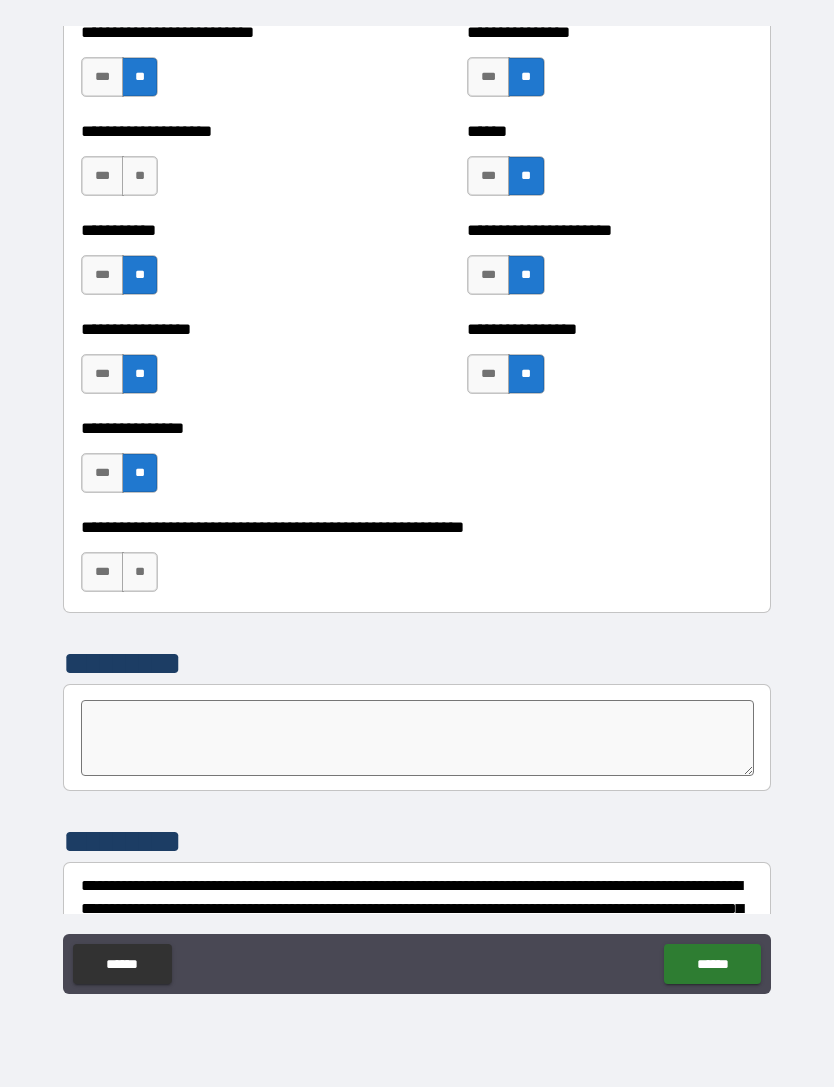 click on "**" at bounding box center (140, 572) 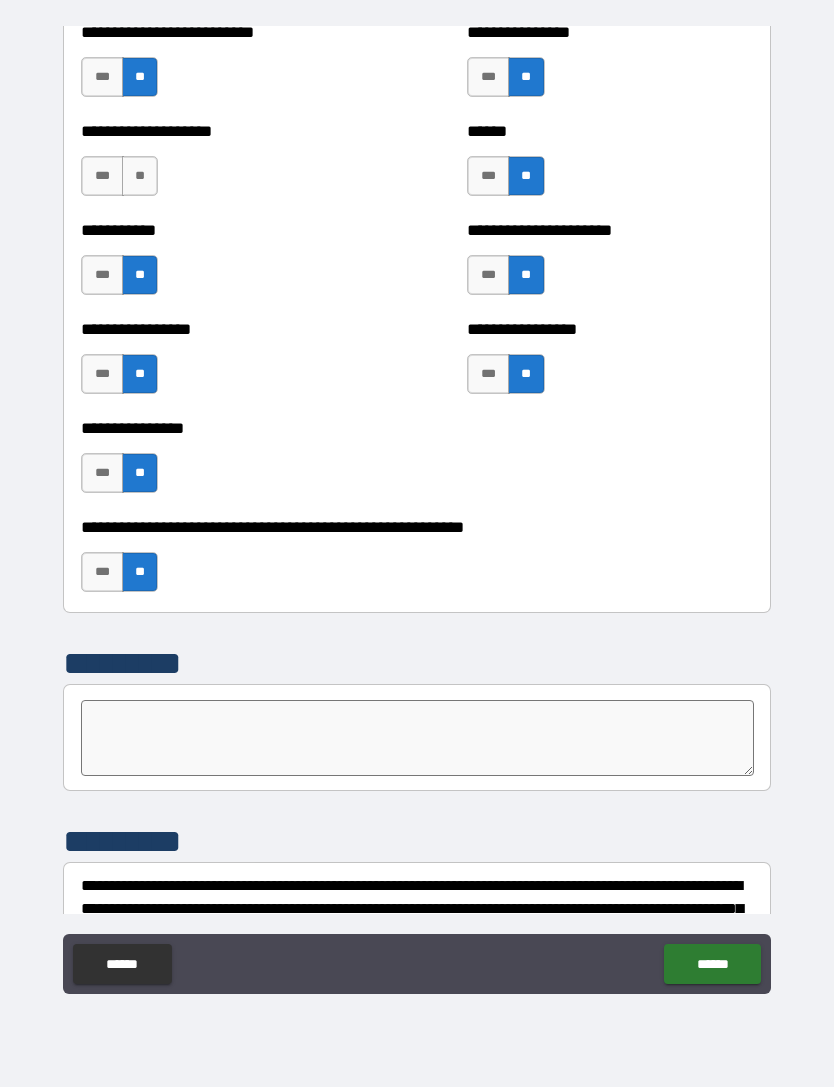 click at bounding box center [417, 738] 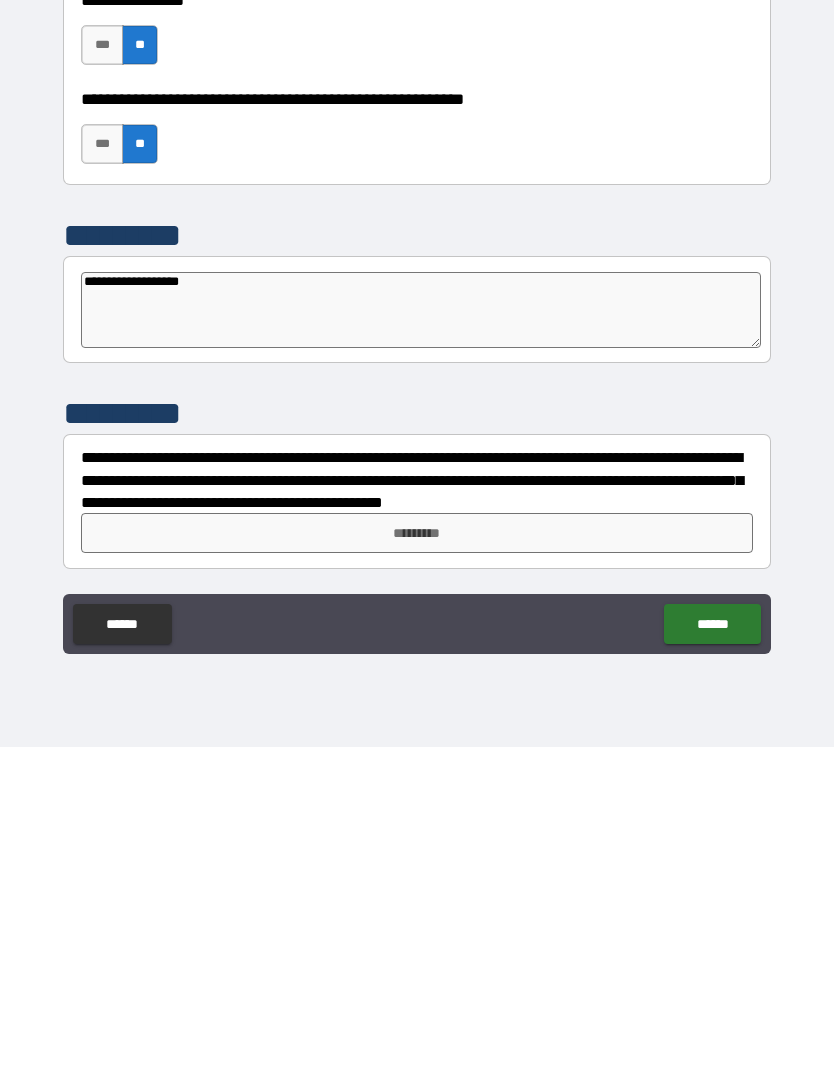 scroll, scrollTop: 5931, scrollLeft: 0, axis: vertical 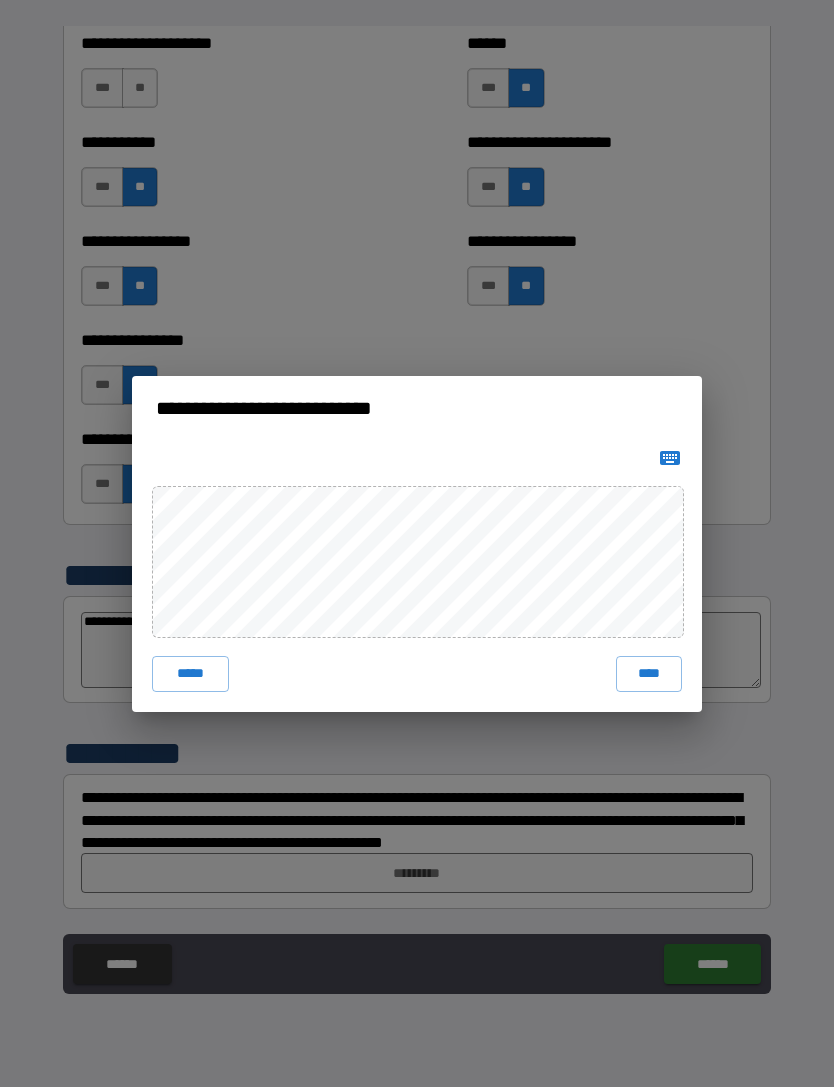 click on "****" at bounding box center [649, 674] 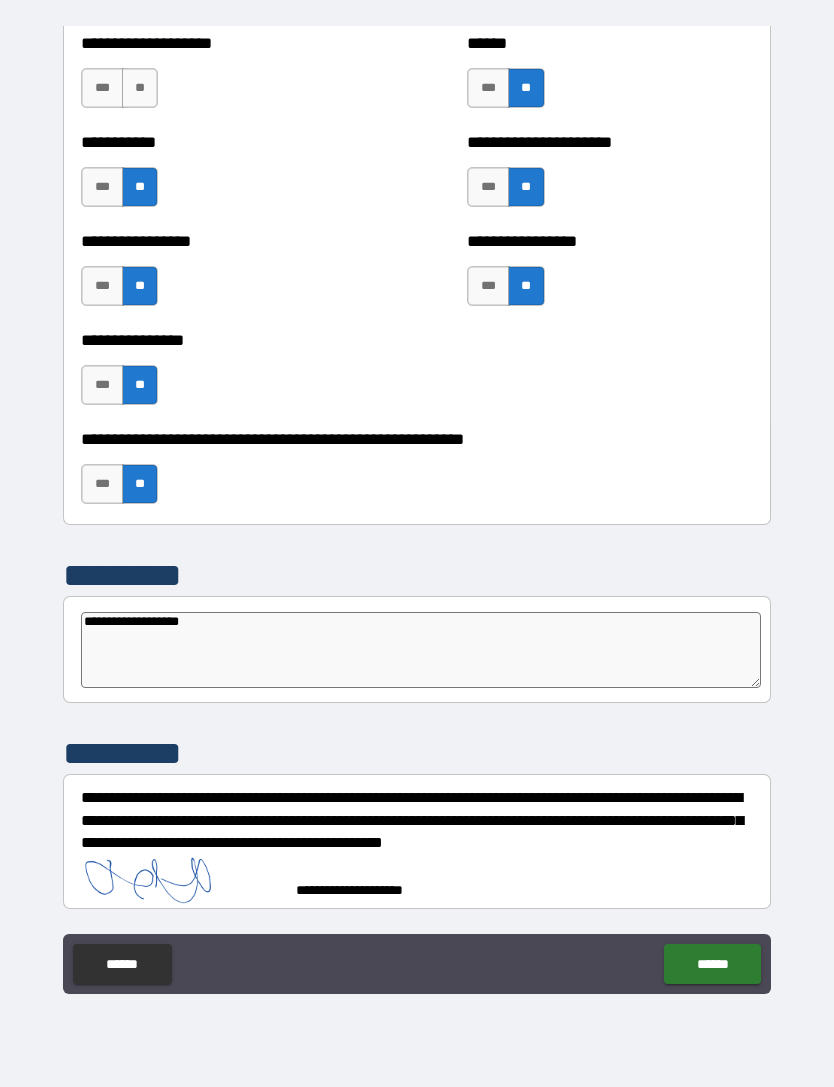 scroll, scrollTop: 5921, scrollLeft: 0, axis: vertical 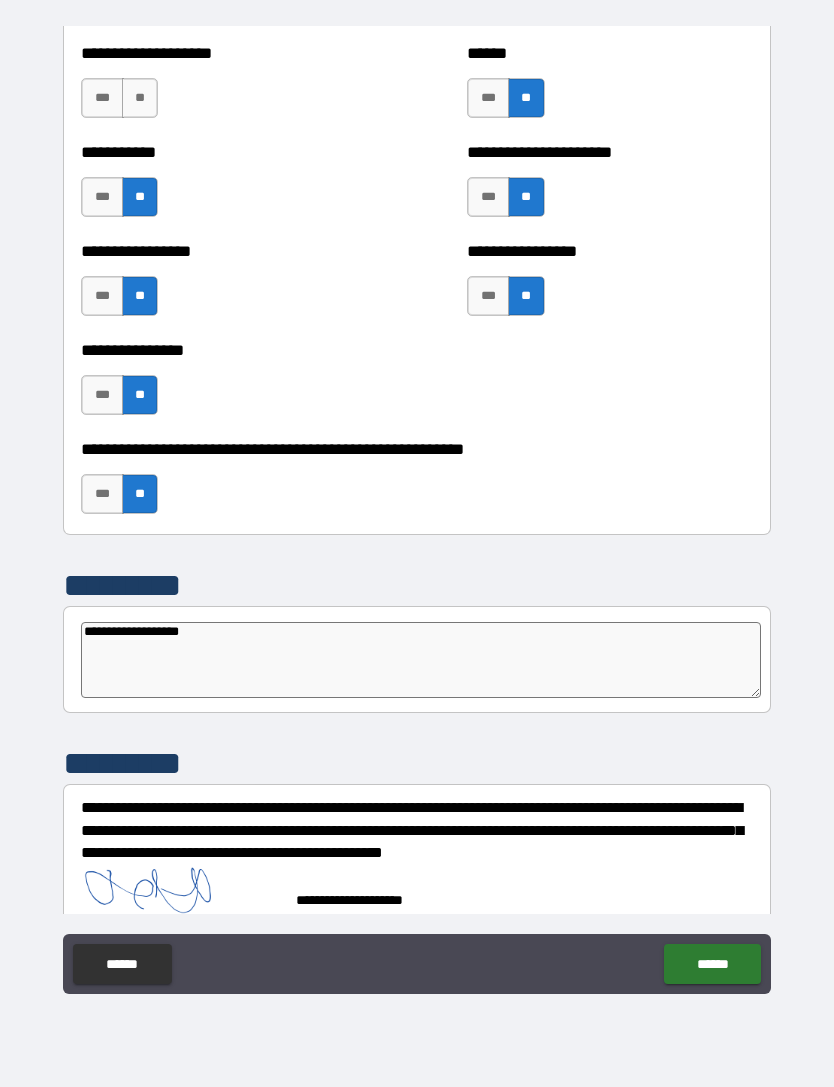 click on "******" at bounding box center (712, 964) 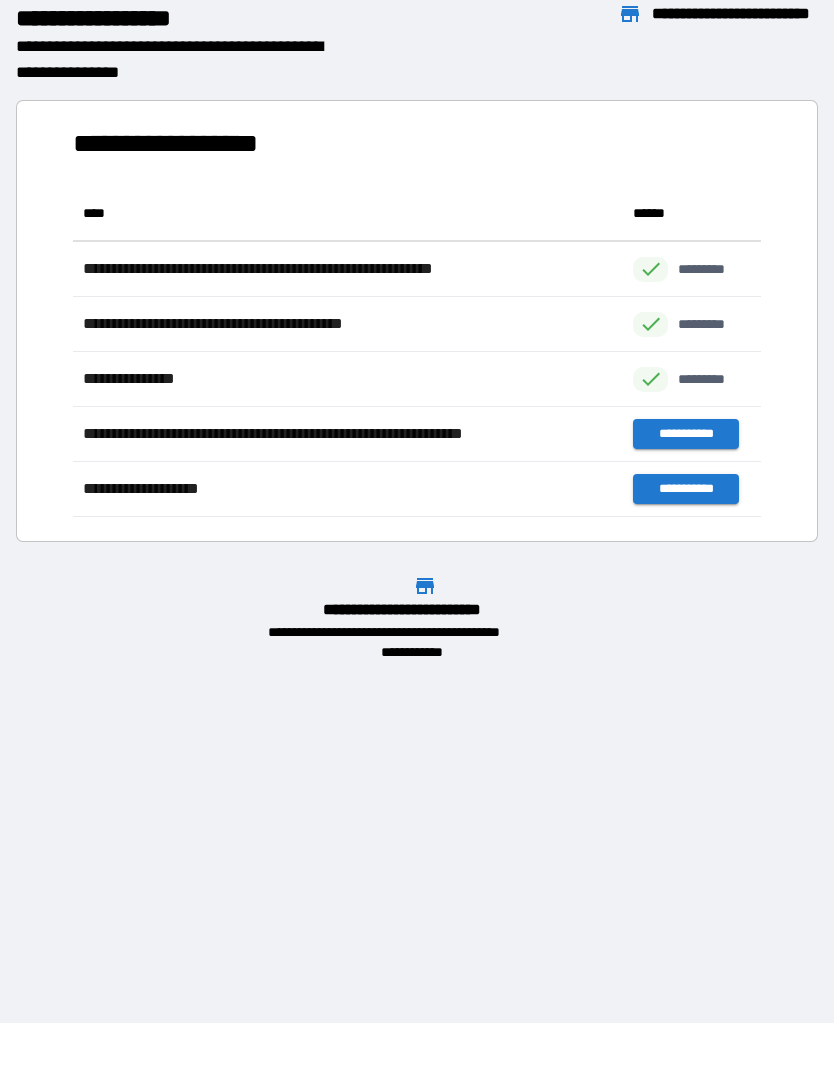 scroll, scrollTop: 1, scrollLeft: 1, axis: both 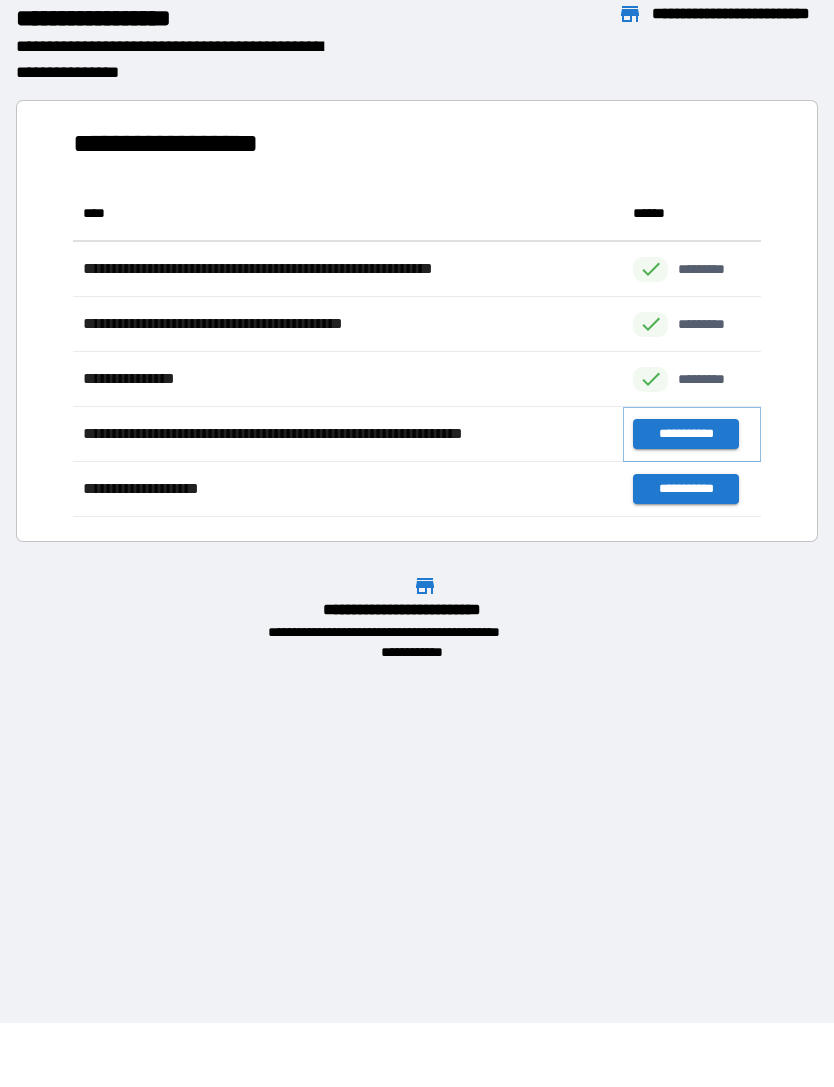 click on "**********" at bounding box center [685, 434] 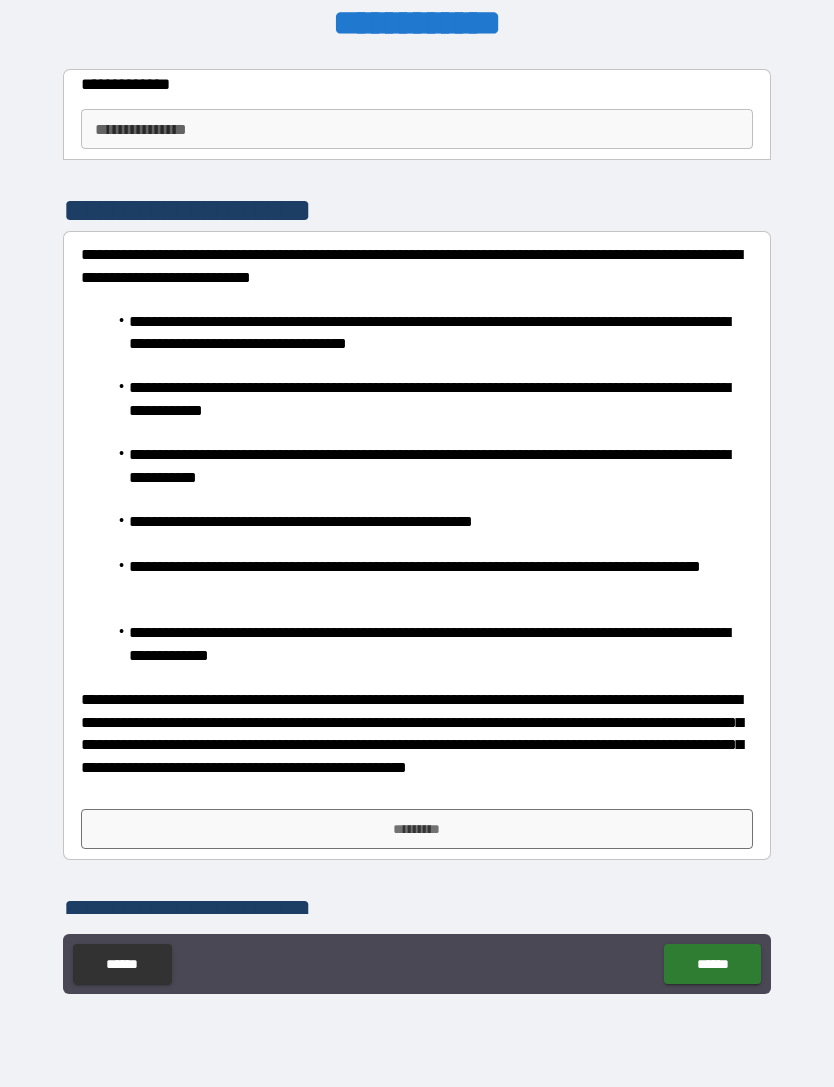 click on "**********" at bounding box center (417, 129) 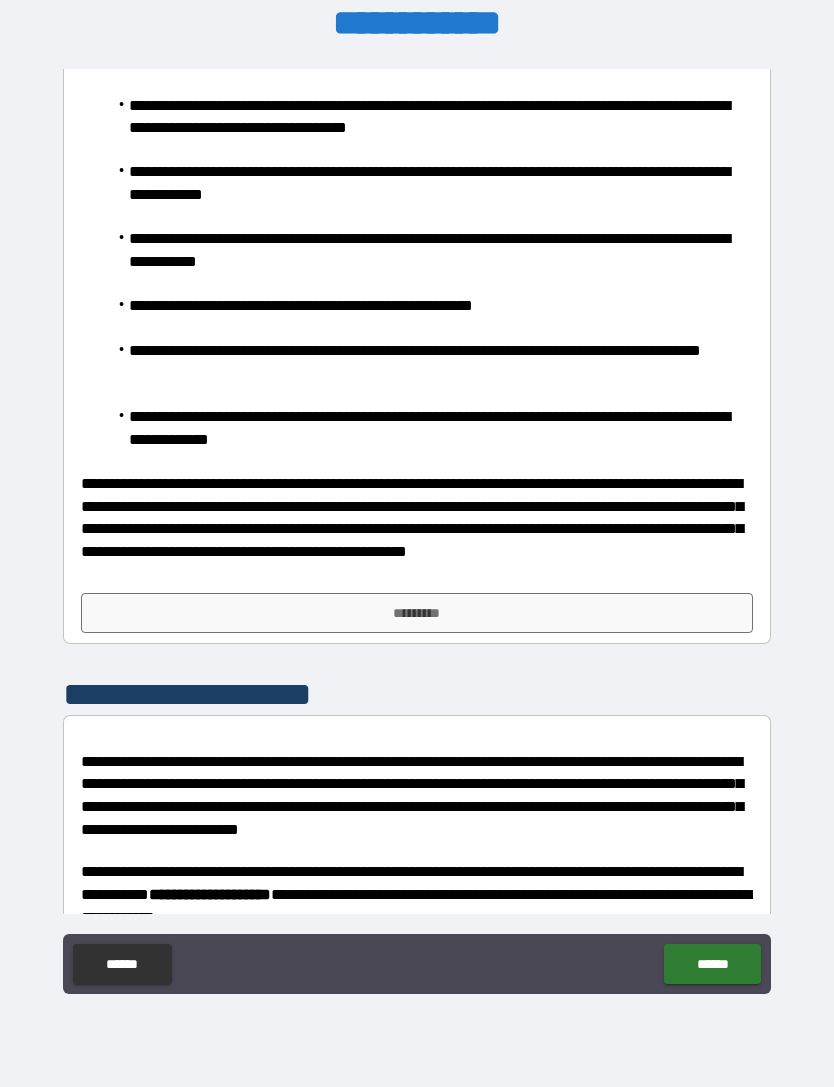 scroll, scrollTop: 261, scrollLeft: 0, axis: vertical 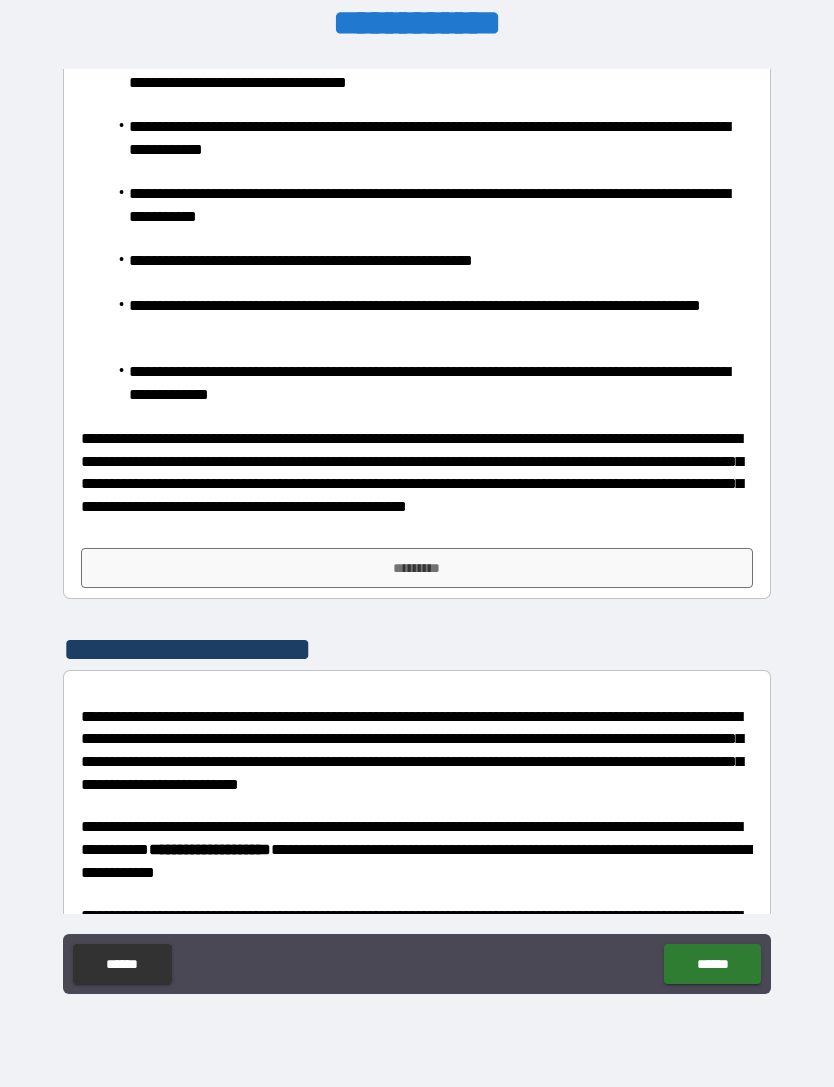 click on "*********" at bounding box center (417, 568) 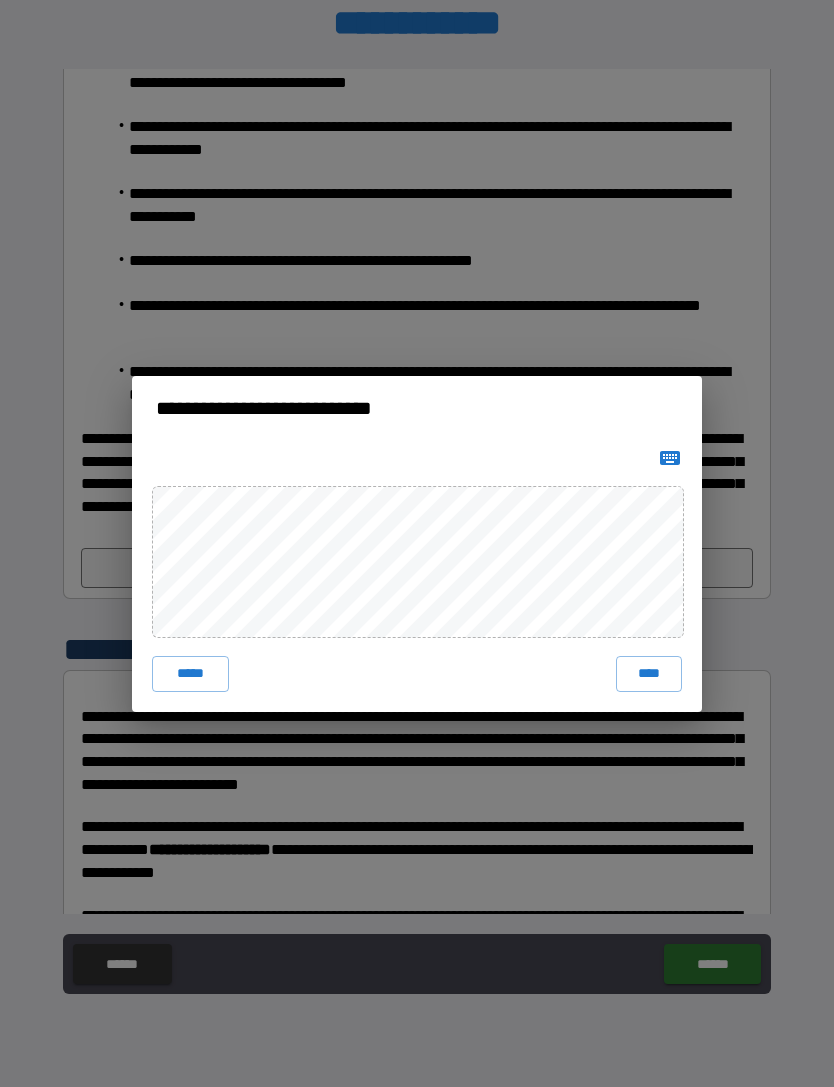 click on "****" at bounding box center (649, 674) 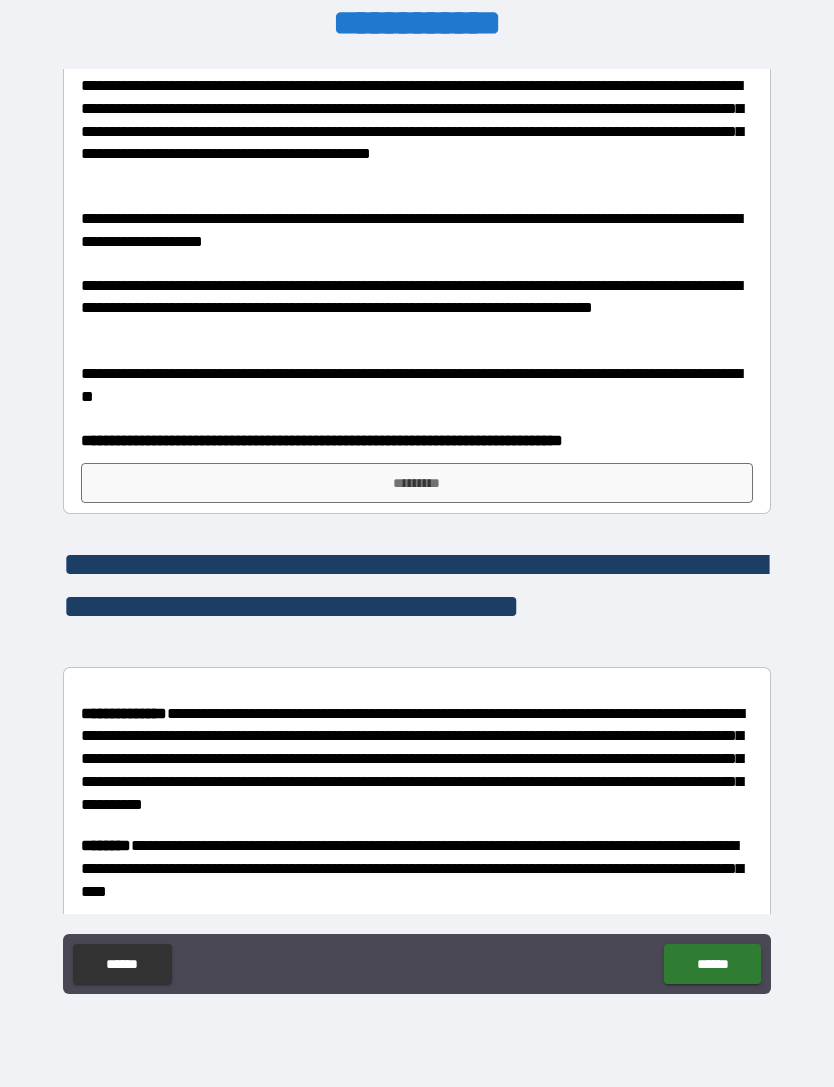 scroll, scrollTop: 1110, scrollLeft: 0, axis: vertical 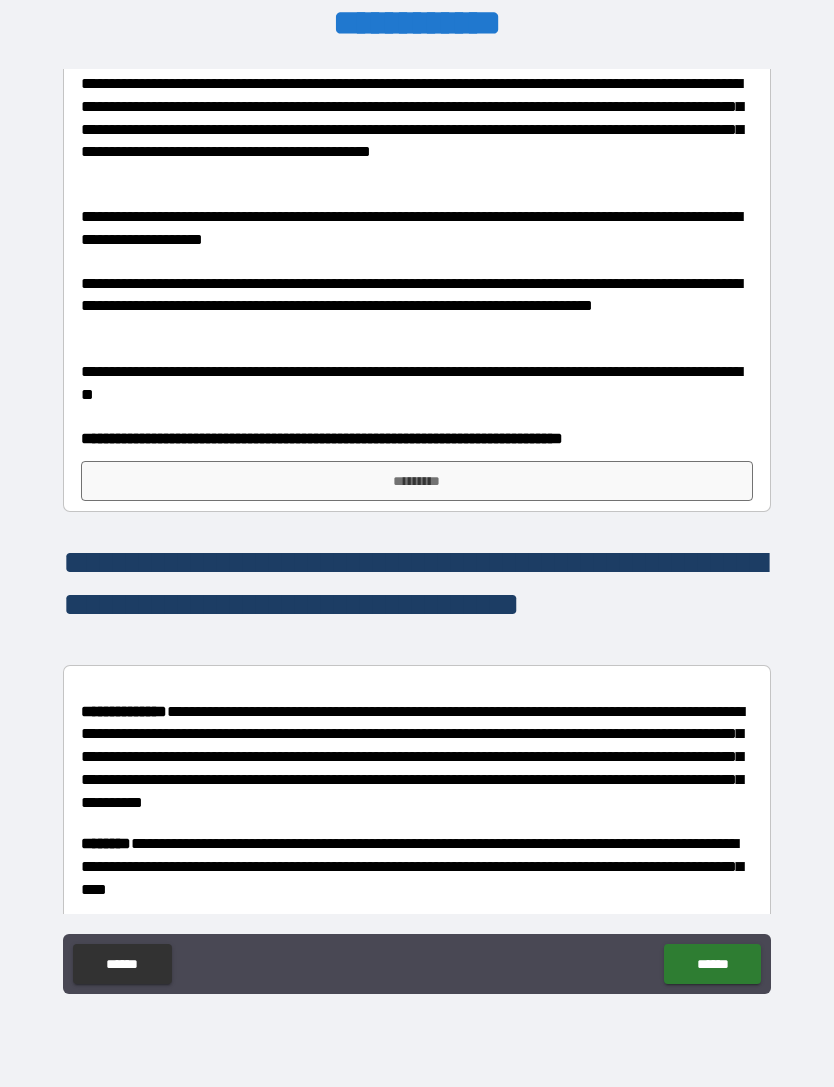 click on "*********" at bounding box center (417, 481) 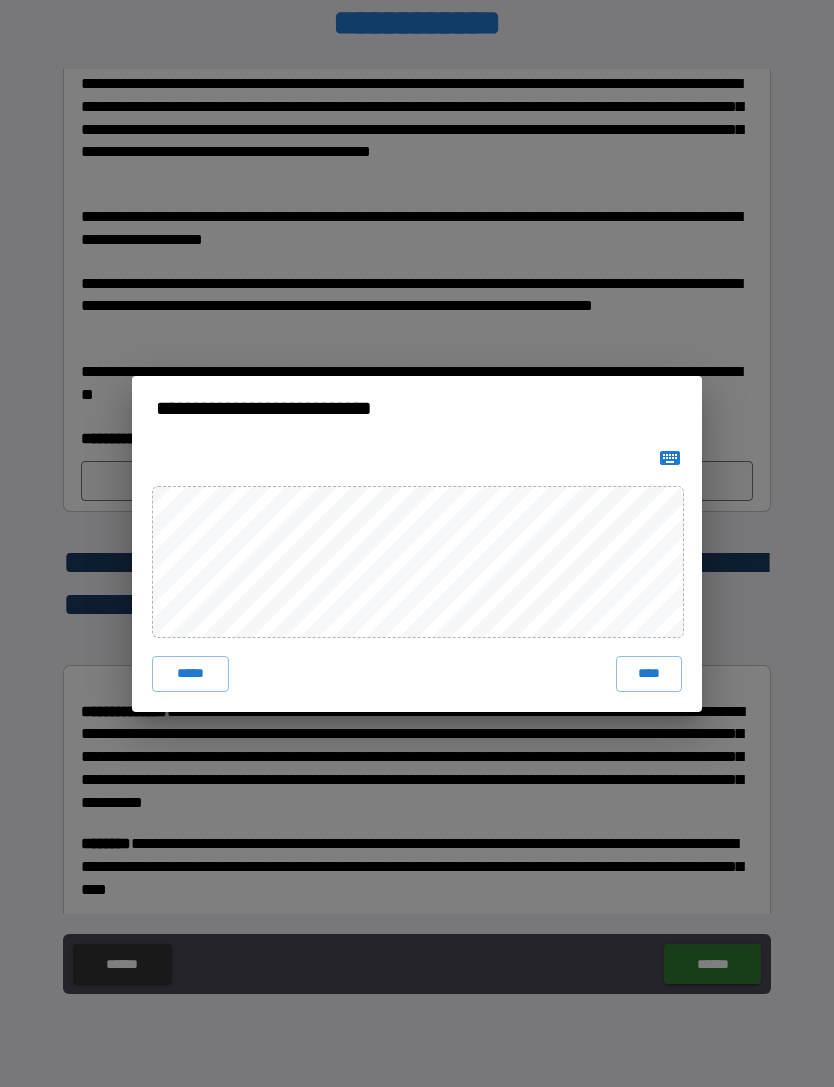 click on "****" at bounding box center (649, 674) 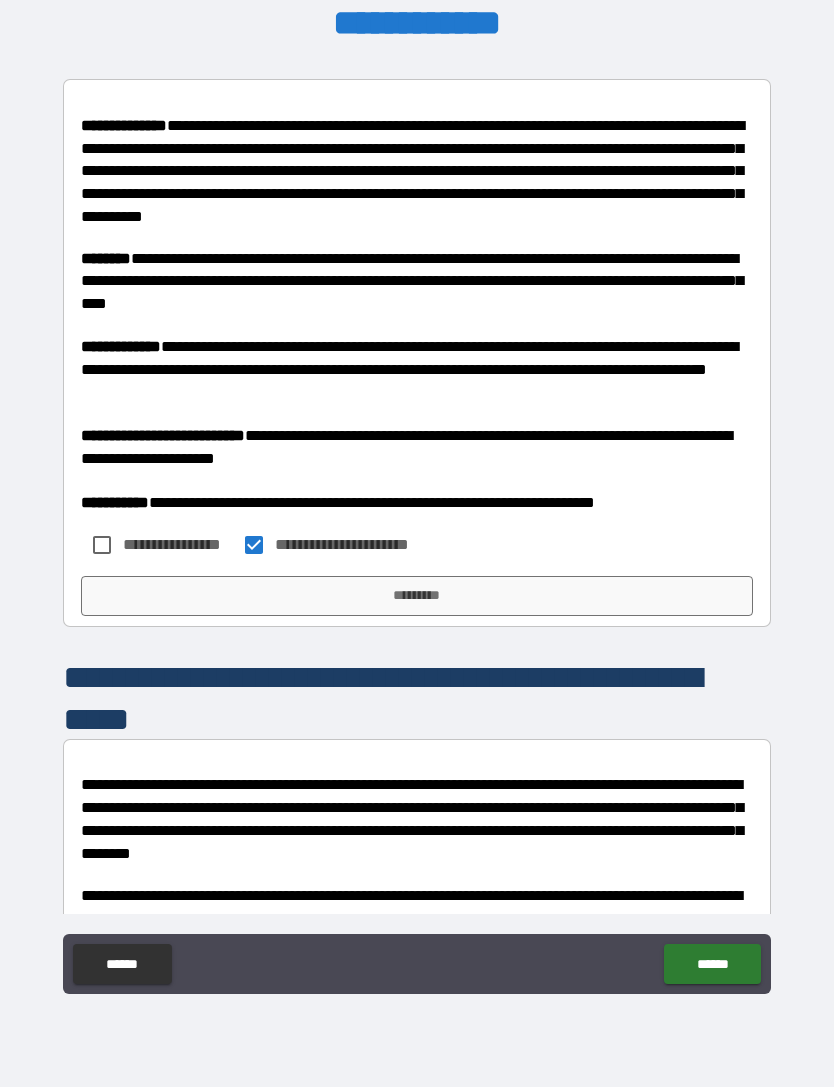 scroll, scrollTop: 1684, scrollLeft: 0, axis: vertical 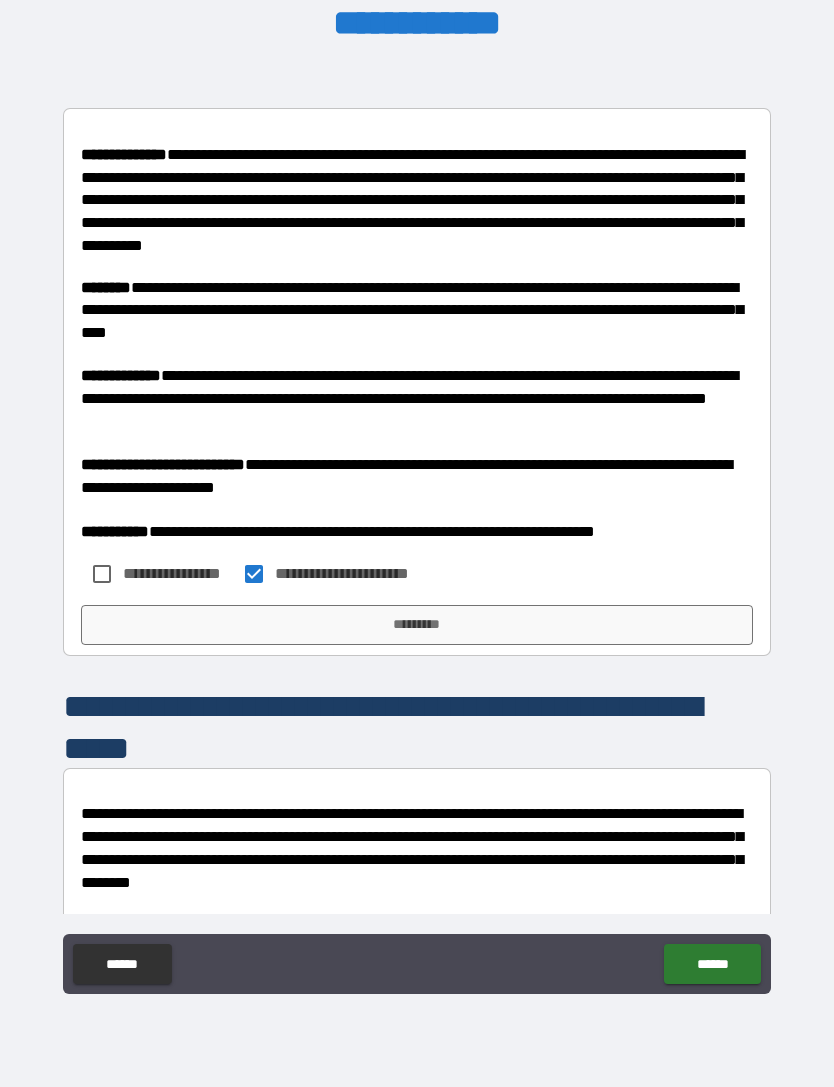 click on "*********" at bounding box center (417, 625) 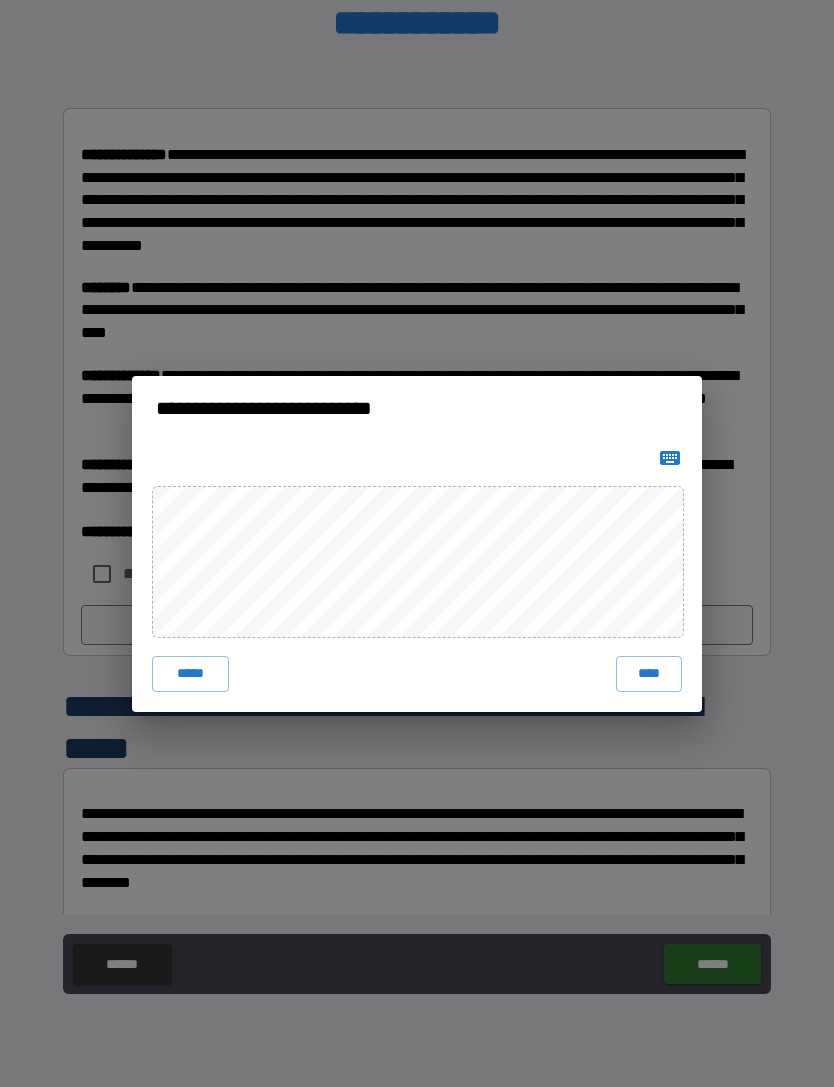 click on "****" at bounding box center (649, 674) 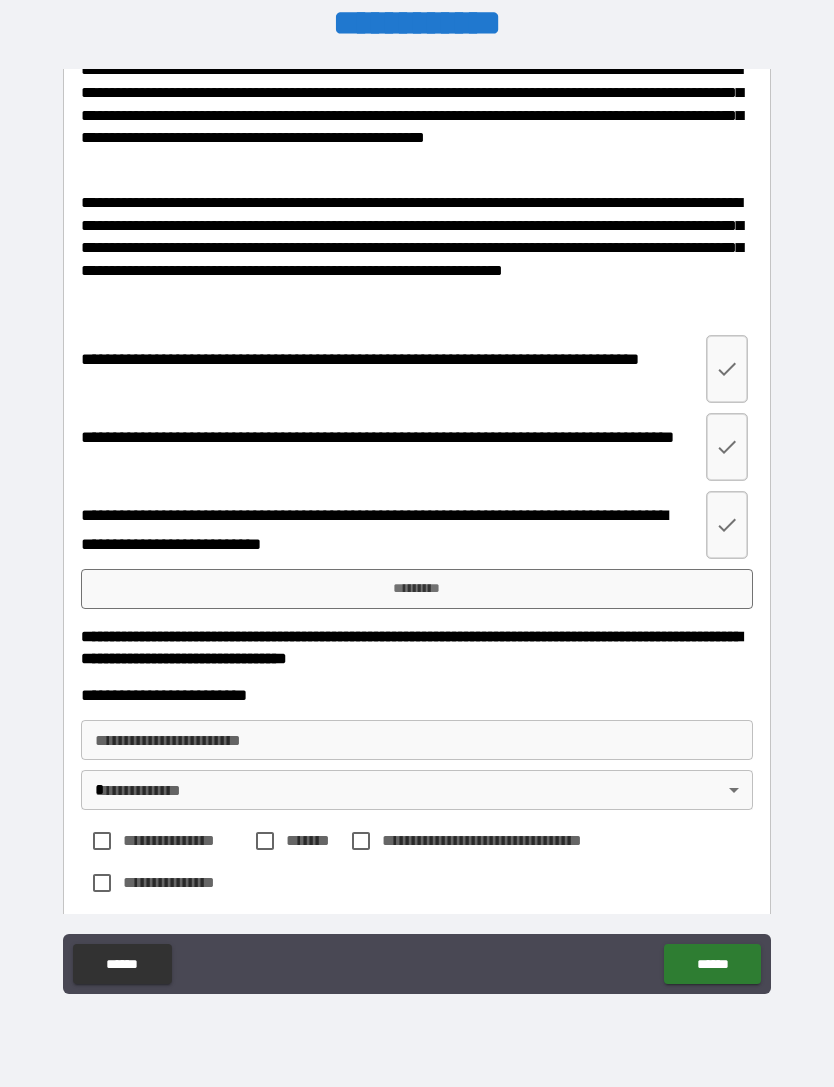 scroll, scrollTop: 2888, scrollLeft: 0, axis: vertical 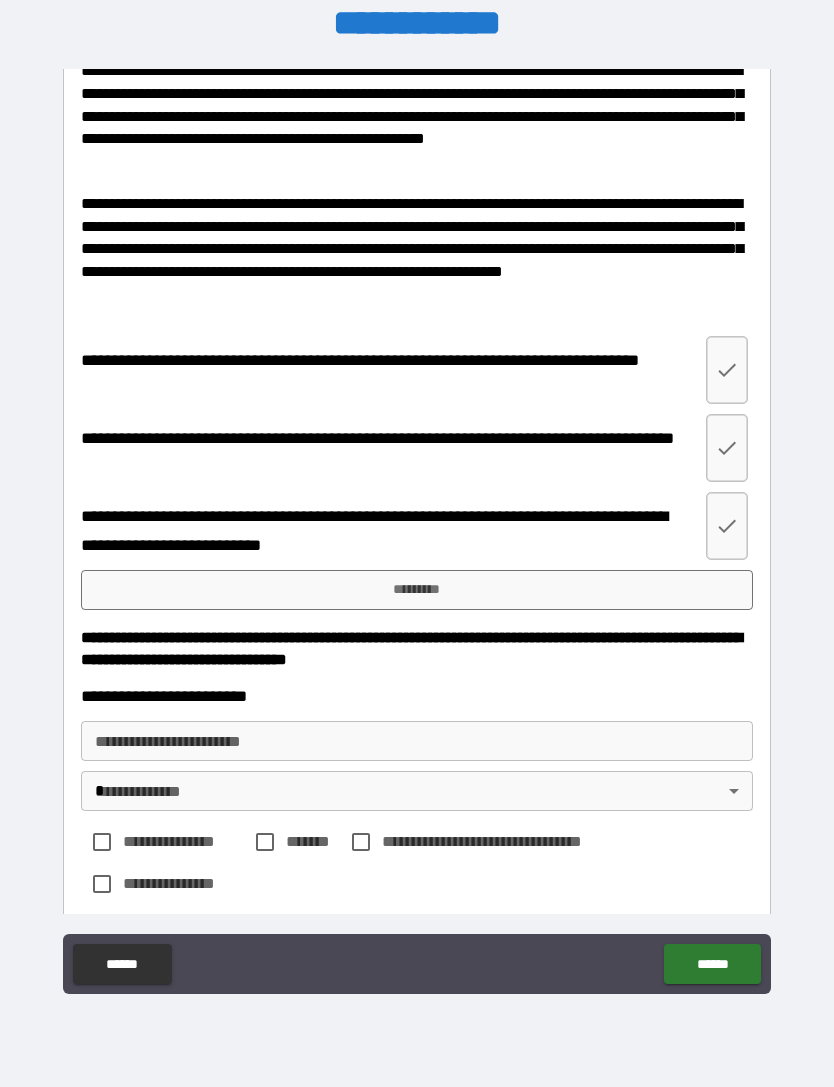 click on "*********" at bounding box center (417, 590) 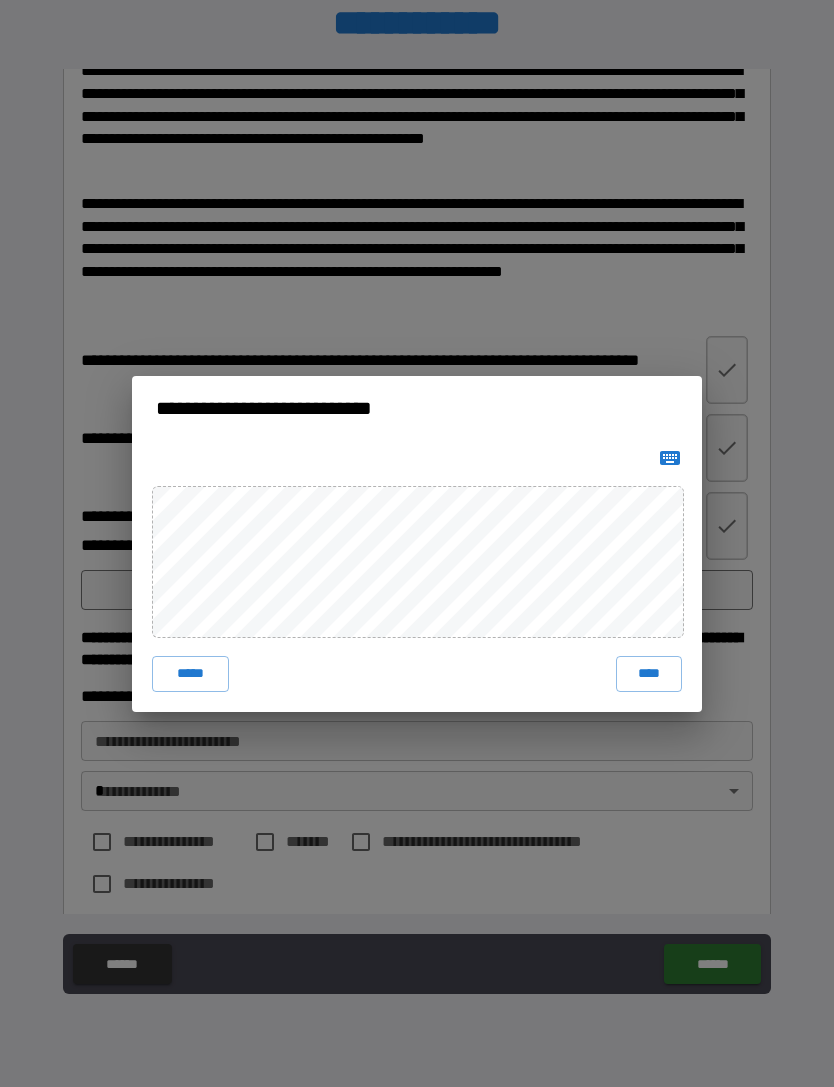 click on "****" at bounding box center [649, 674] 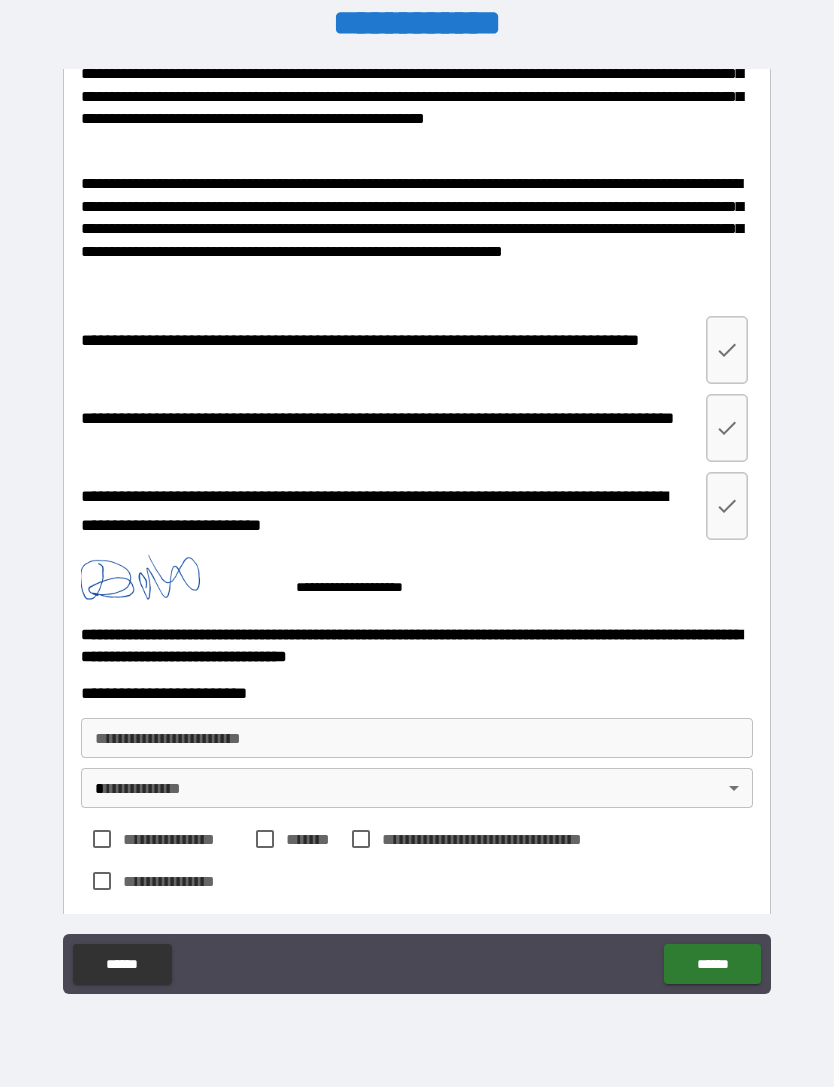 scroll, scrollTop: 2906, scrollLeft: 0, axis: vertical 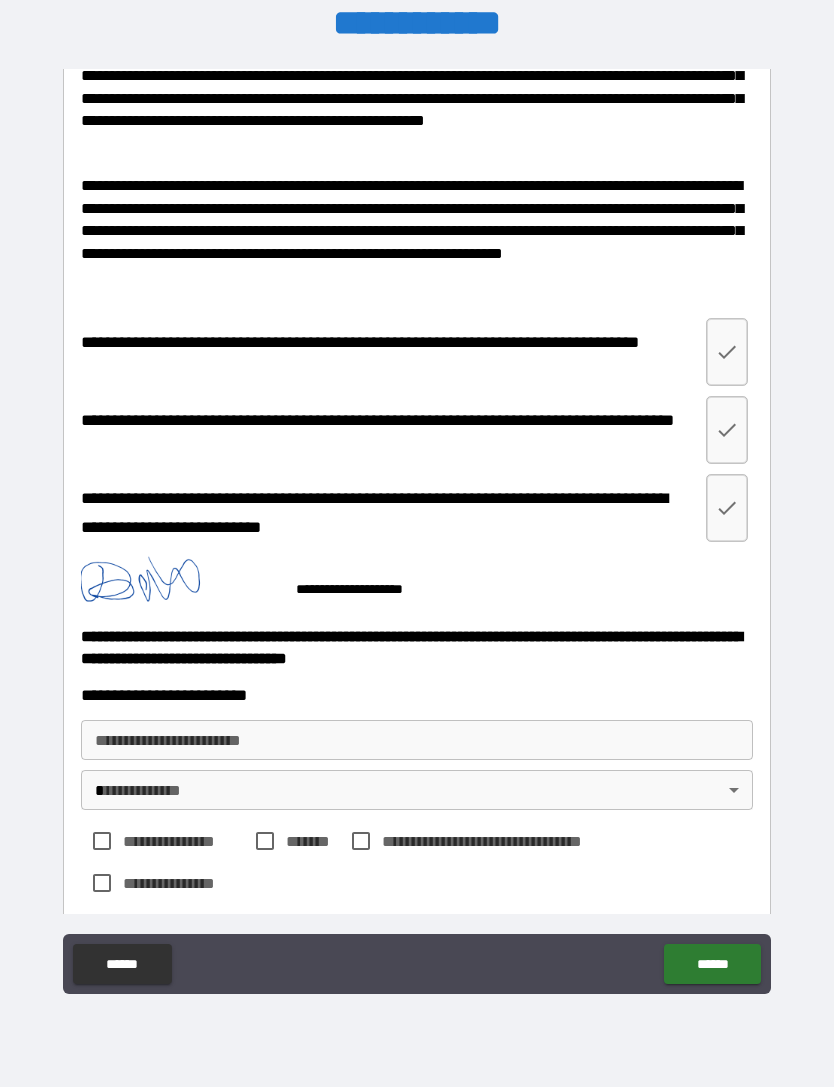 click on "******" at bounding box center [712, 964] 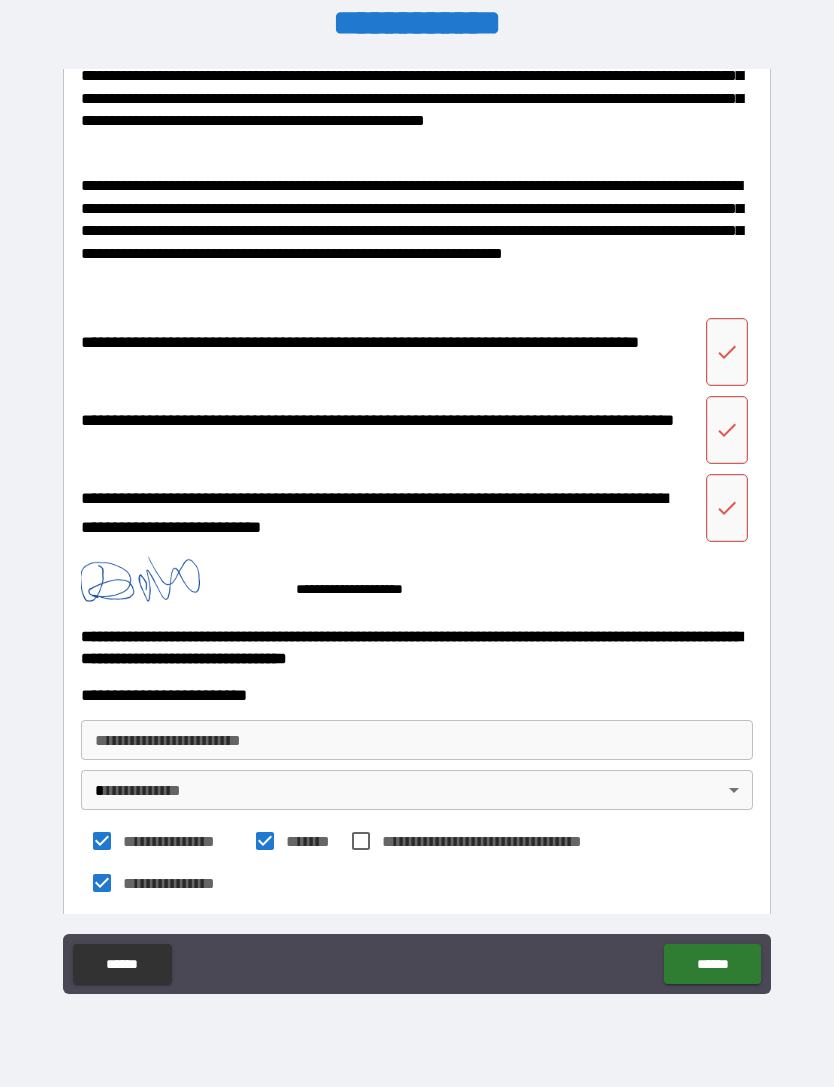 click on "******" at bounding box center [712, 964] 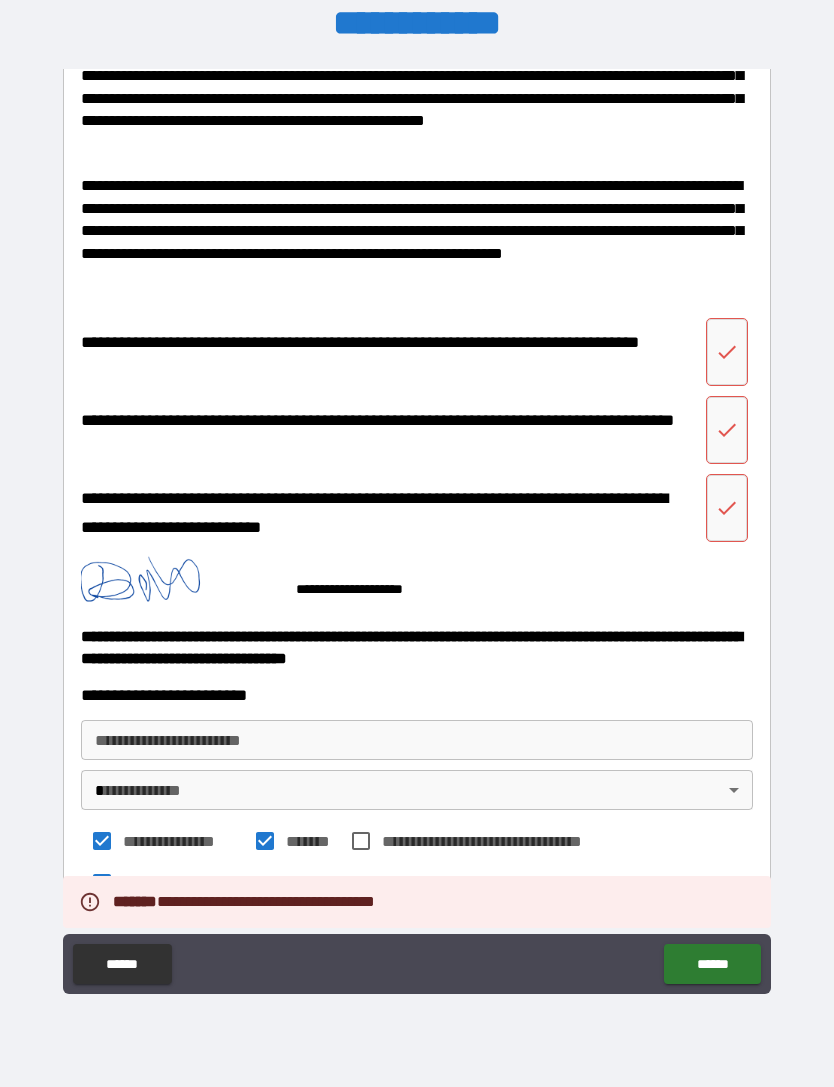 click on "******" at bounding box center (712, 964) 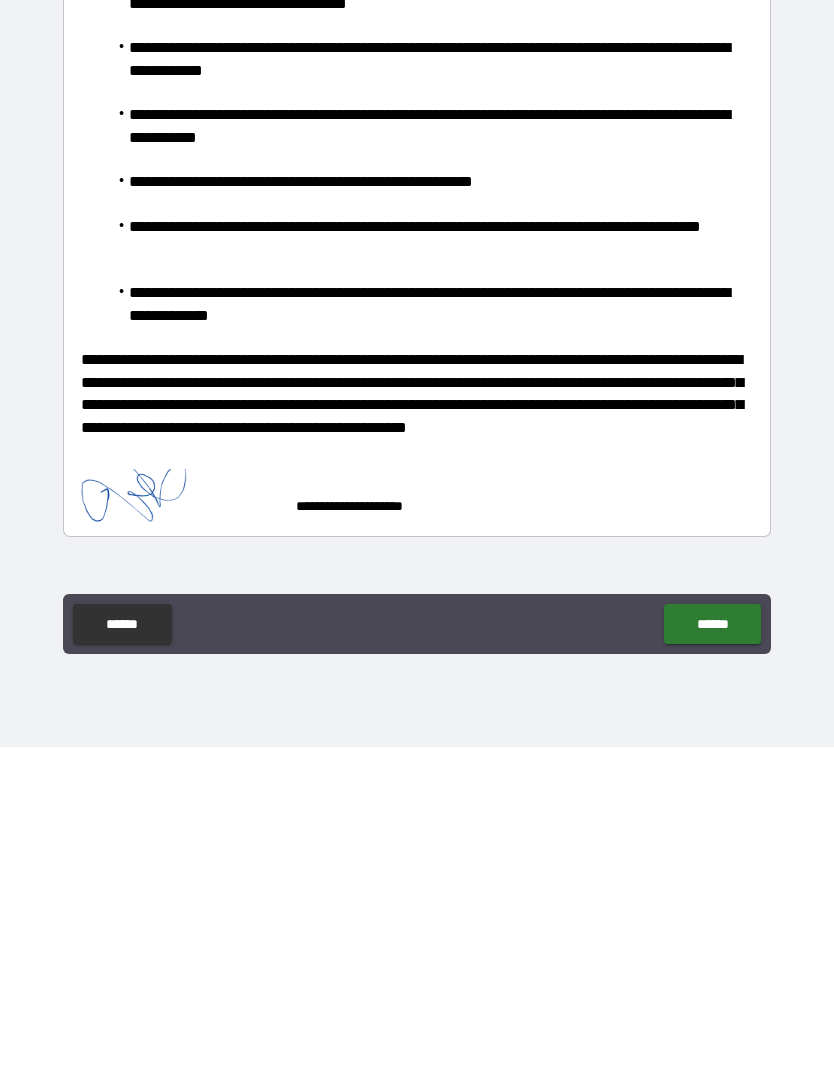 scroll, scrollTop: 0, scrollLeft: 0, axis: both 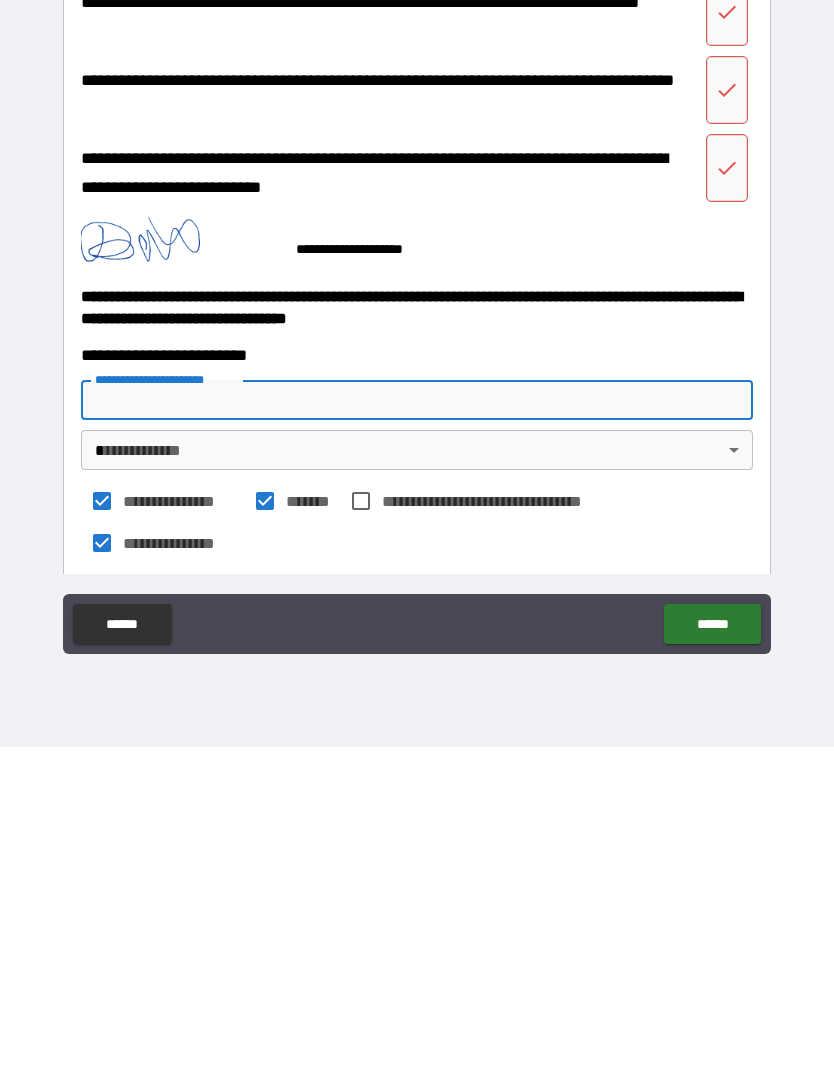 click on "**********" at bounding box center [417, 740] 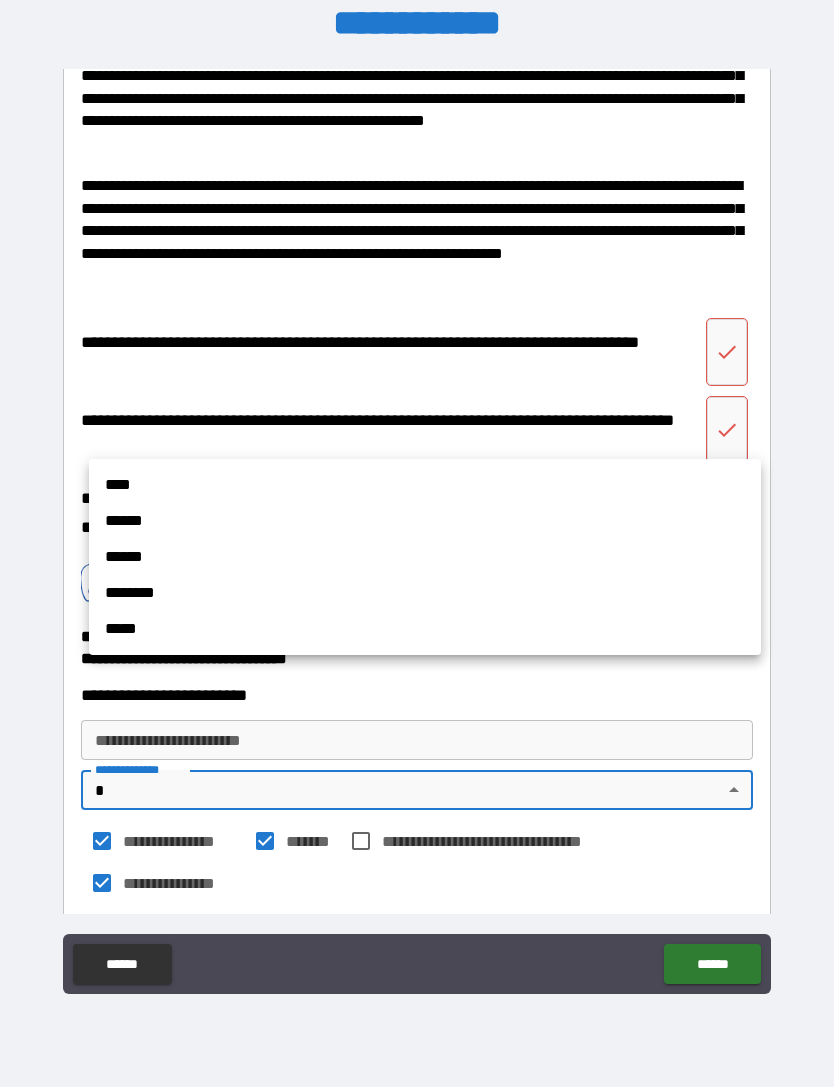 click on "****" at bounding box center [425, 485] 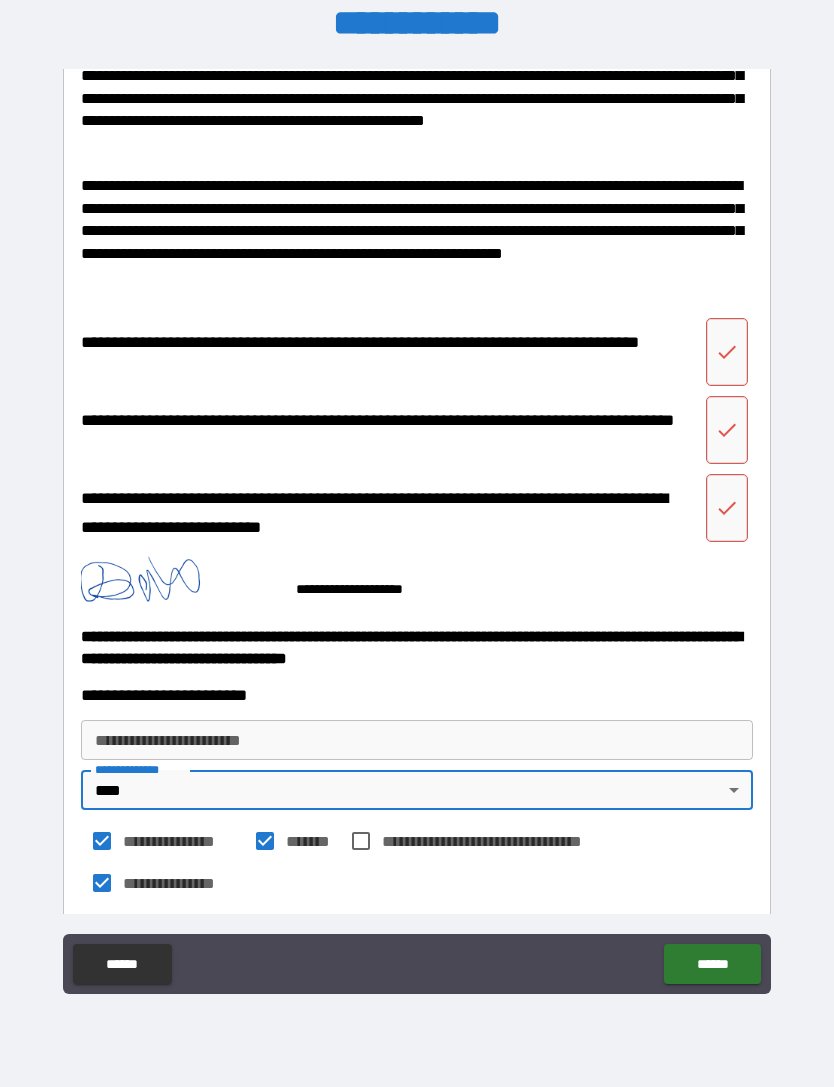 click on "******" at bounding box center (712, 964) 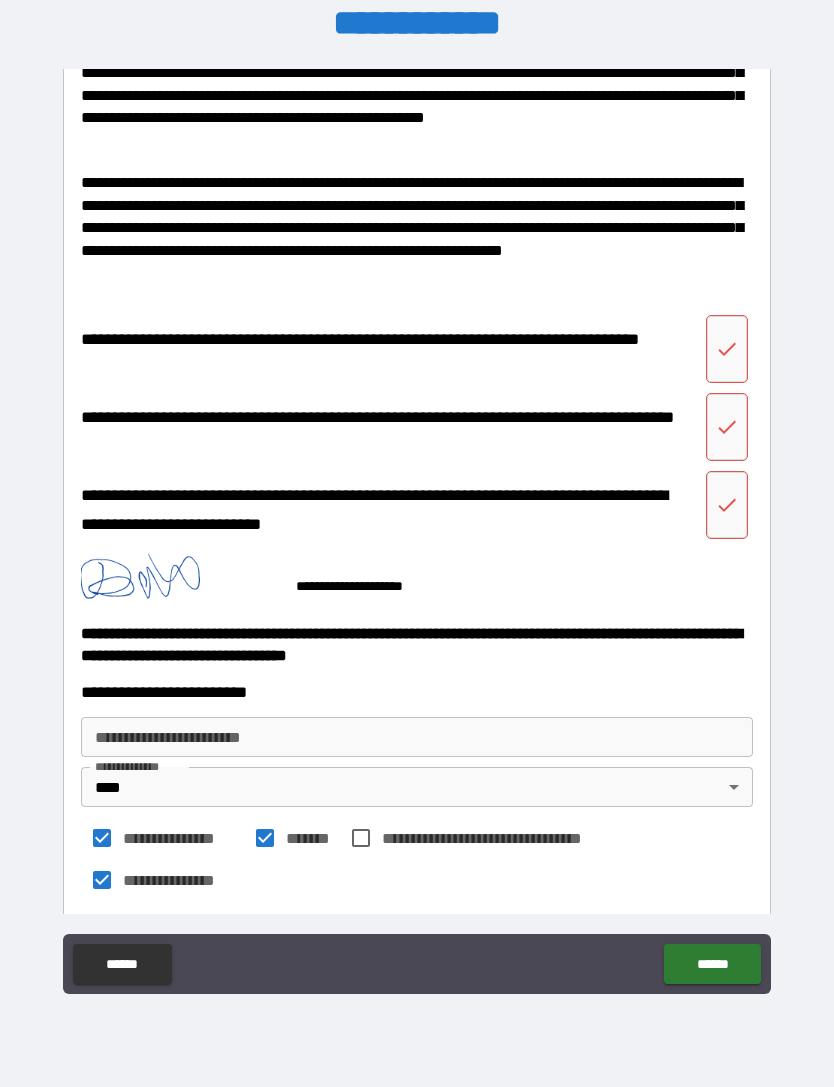 scroll, scrollTop: 2906, scrollLeft: 0, axis: vertical 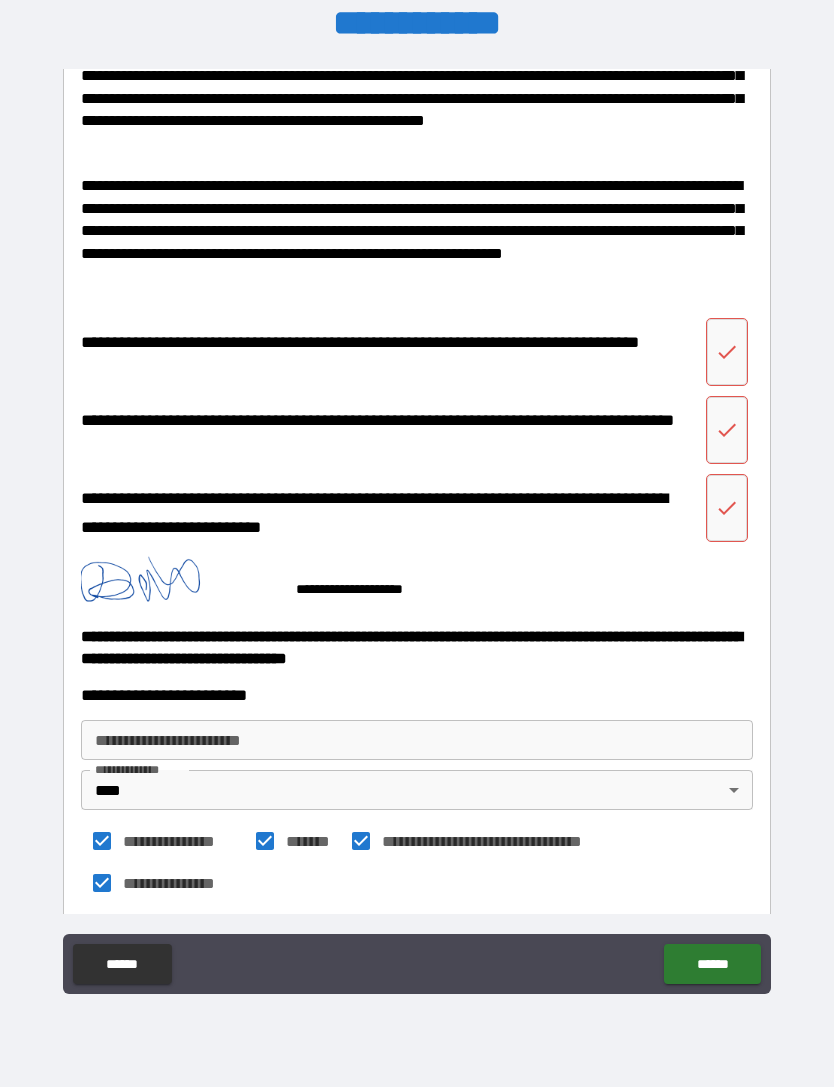 click on "******" at bounding box center [712, 964] 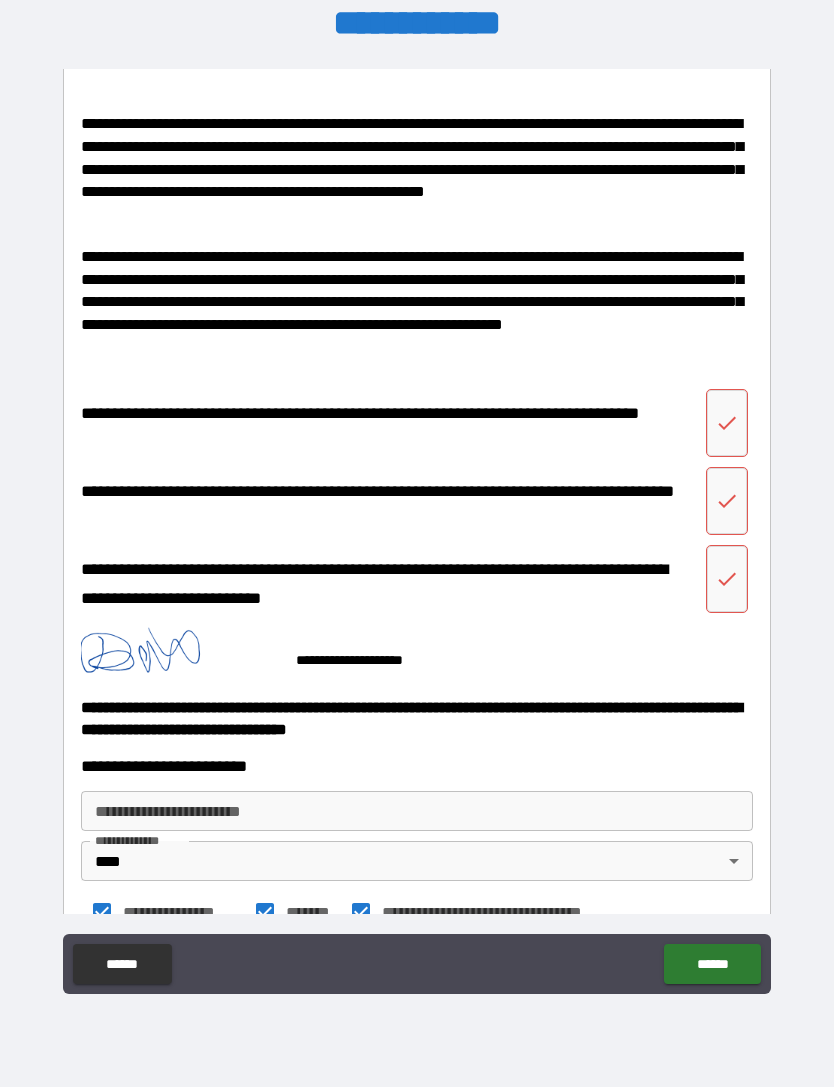 scroll, scrollTop: 2867, scrollLeft: 0, axis: vertical 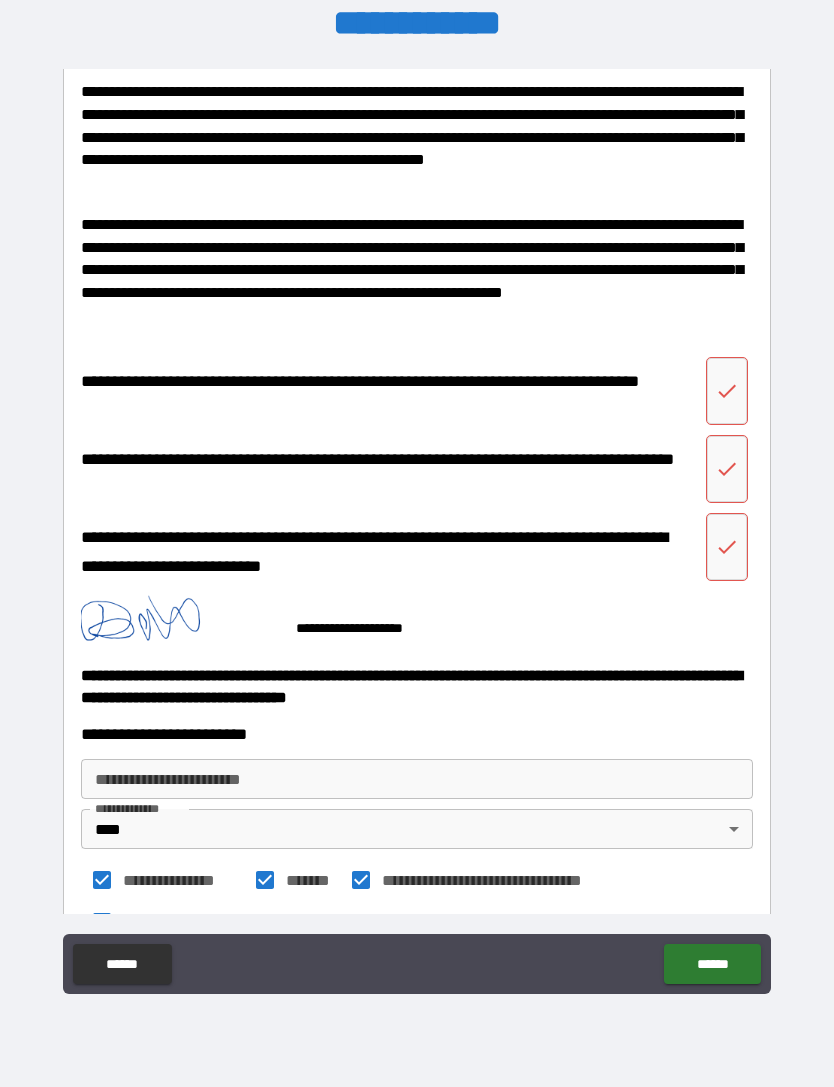 click 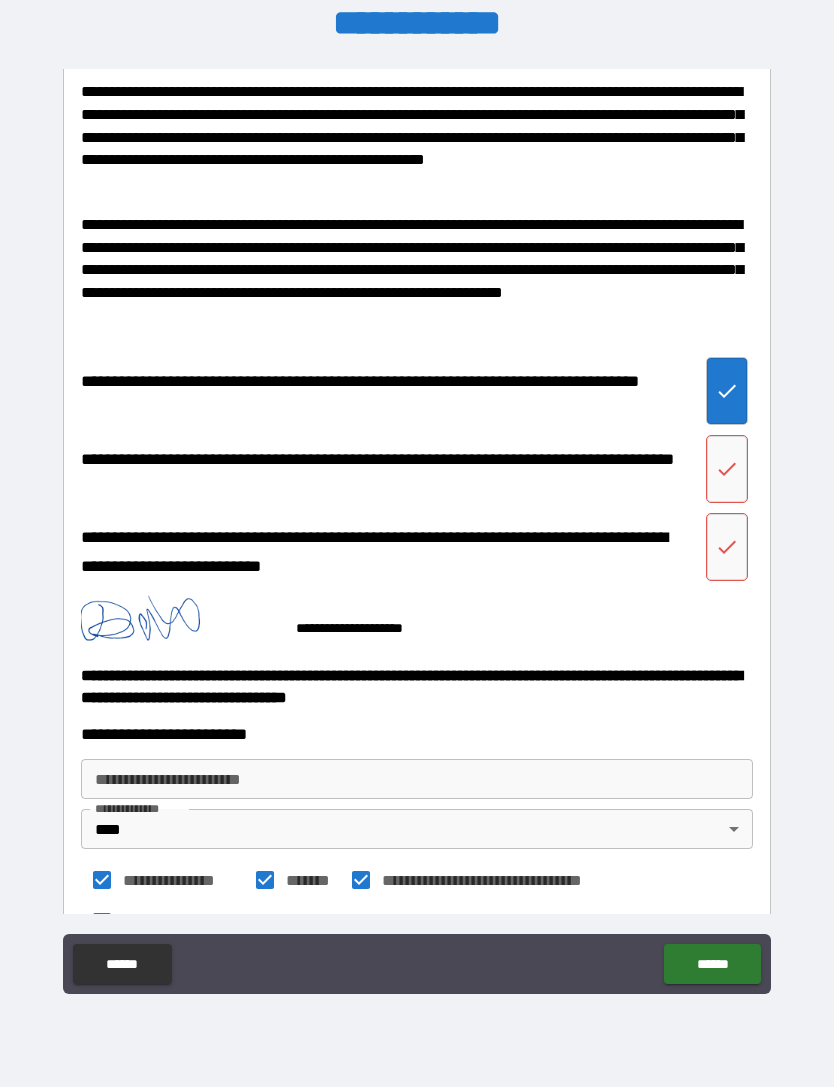 click at bounding box center [727, 469] 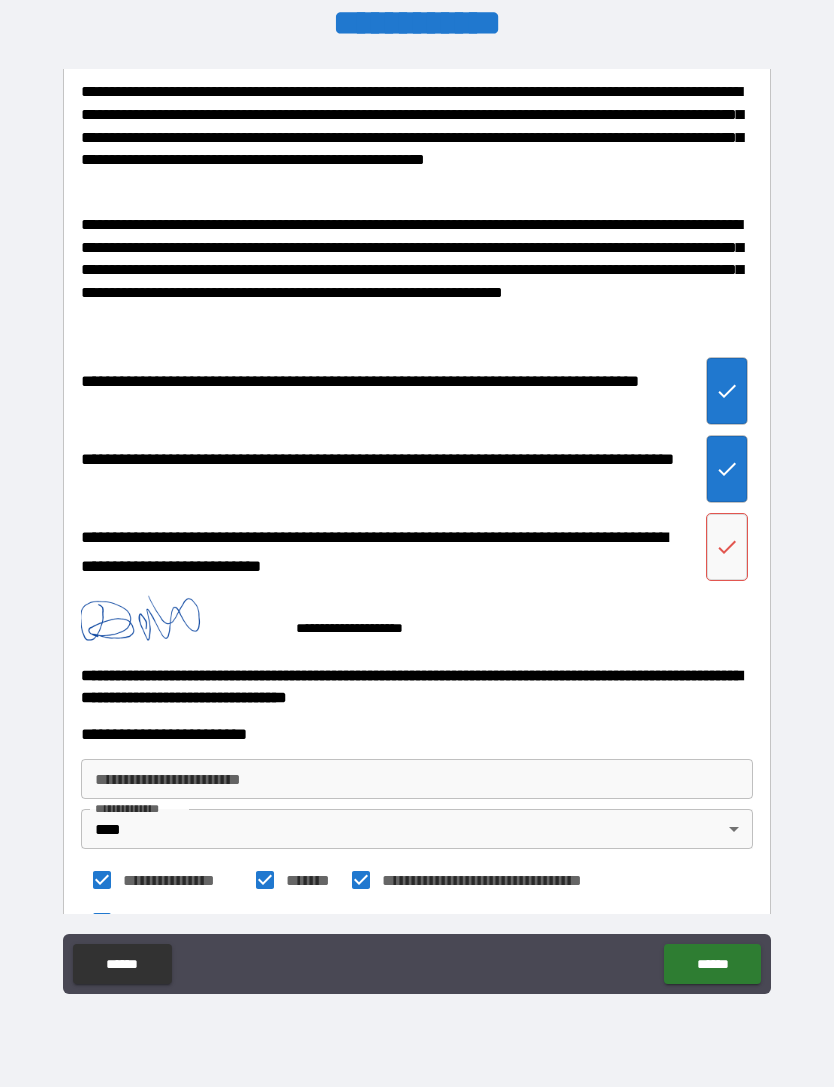 click at bounding box center (727, 547) 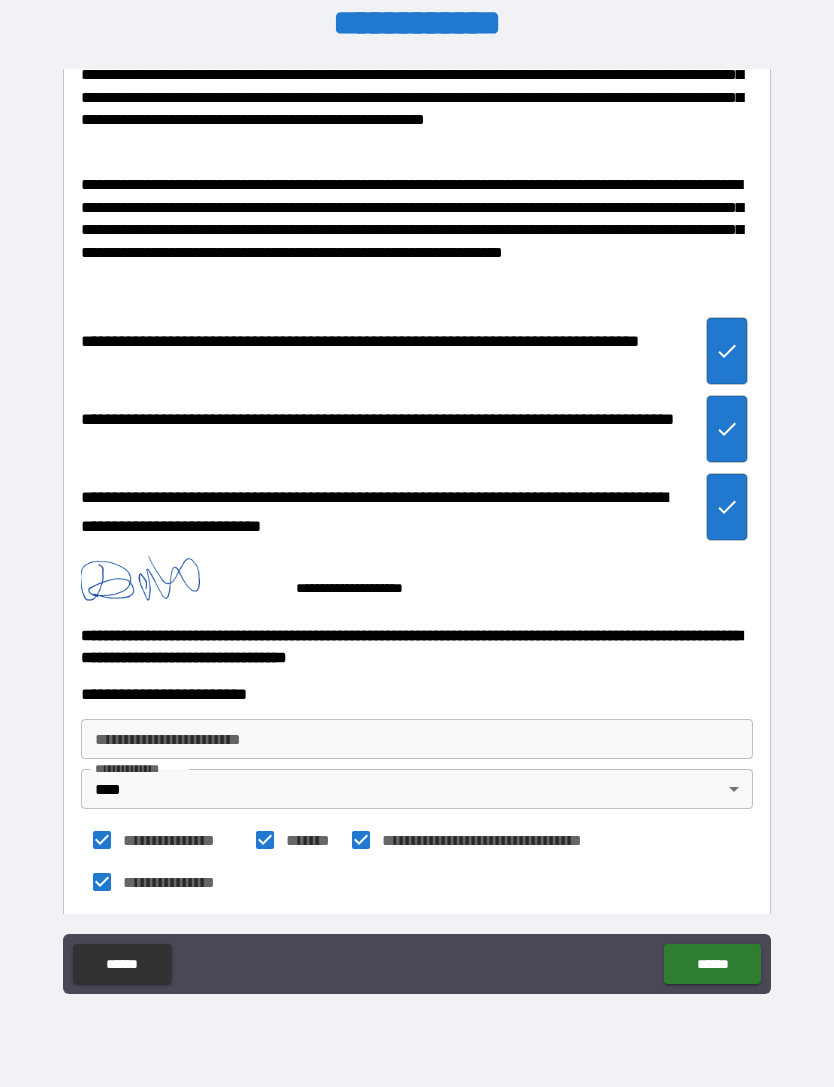 scroll, scrollTop: 2906, scrollLeft: 0, axis: vertical 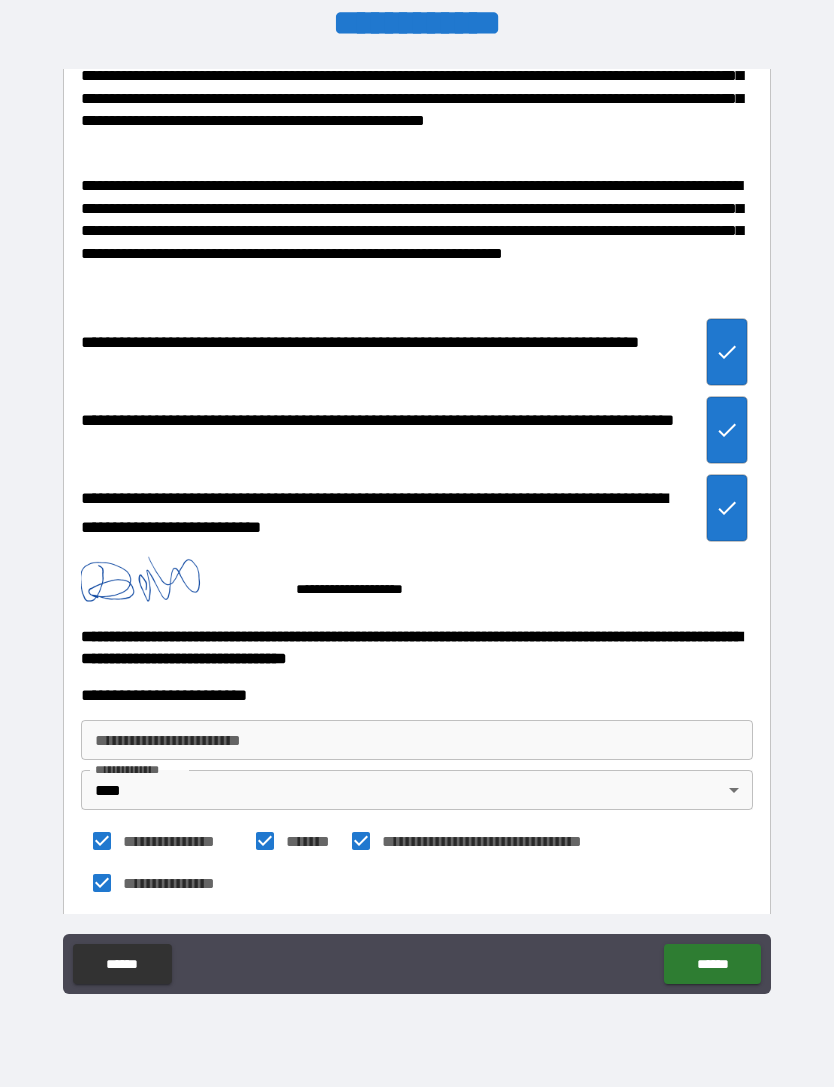 click on "******" at bounding box center [712, 964] 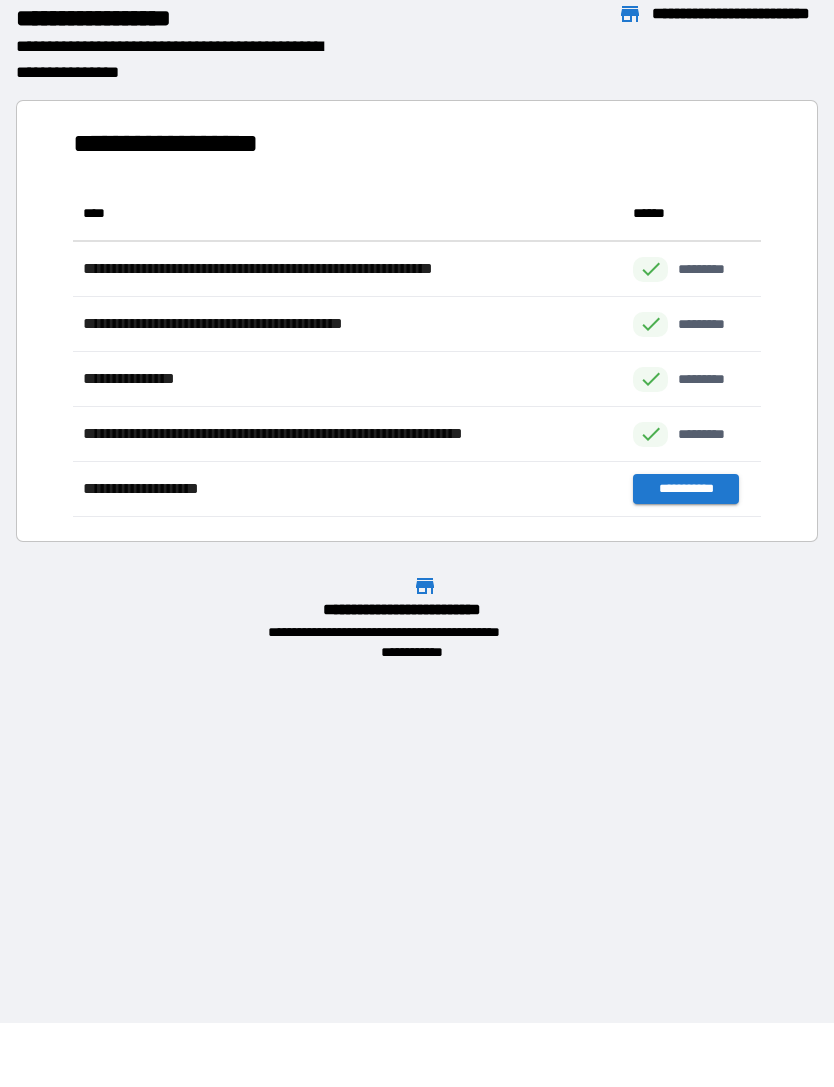 scroll, scrollTop: 1, scrollLeft: 1, axis: both 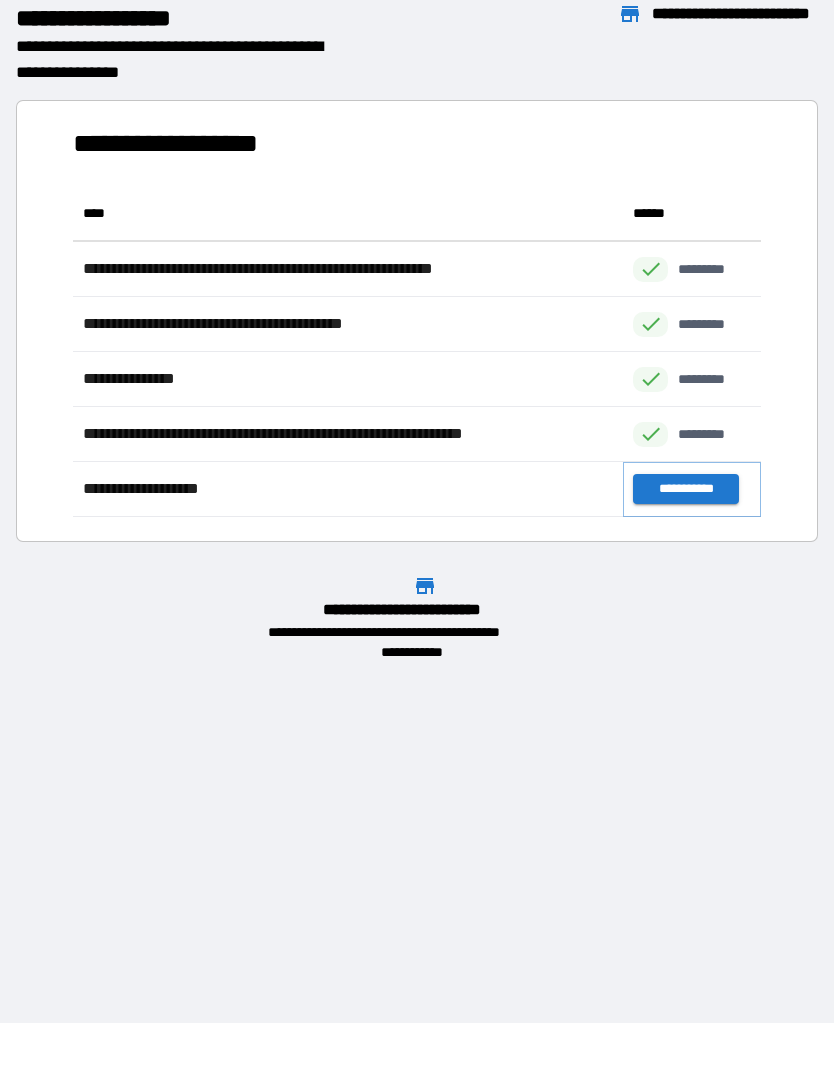 click on "**********" at bounding box center (685, 489) 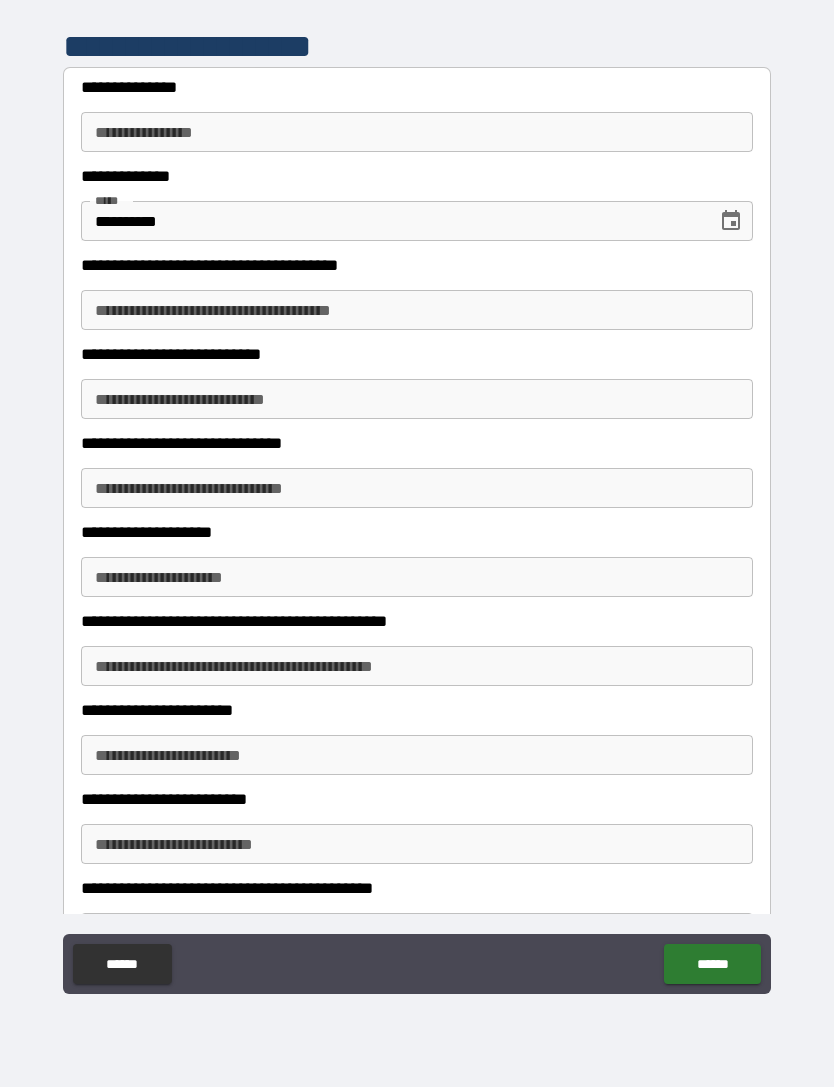 click on "**********" at bounding box center (417, 132) 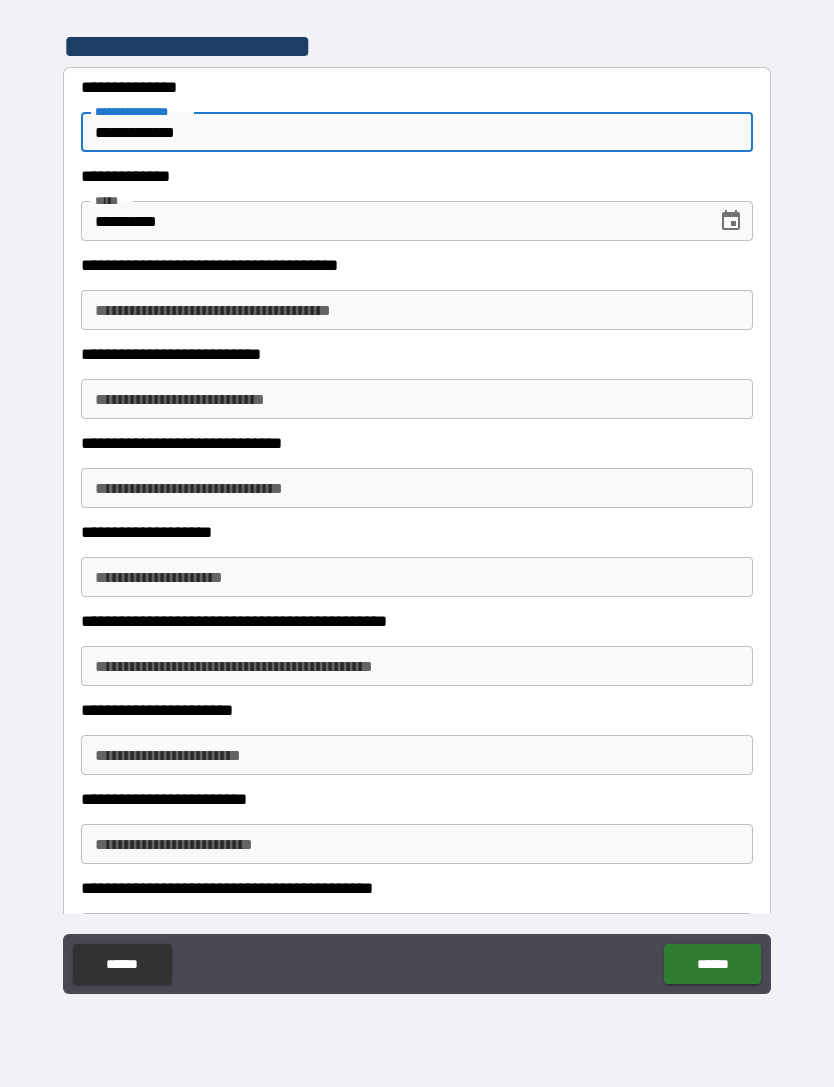 click on "**********" at bounding box center [417, 310] 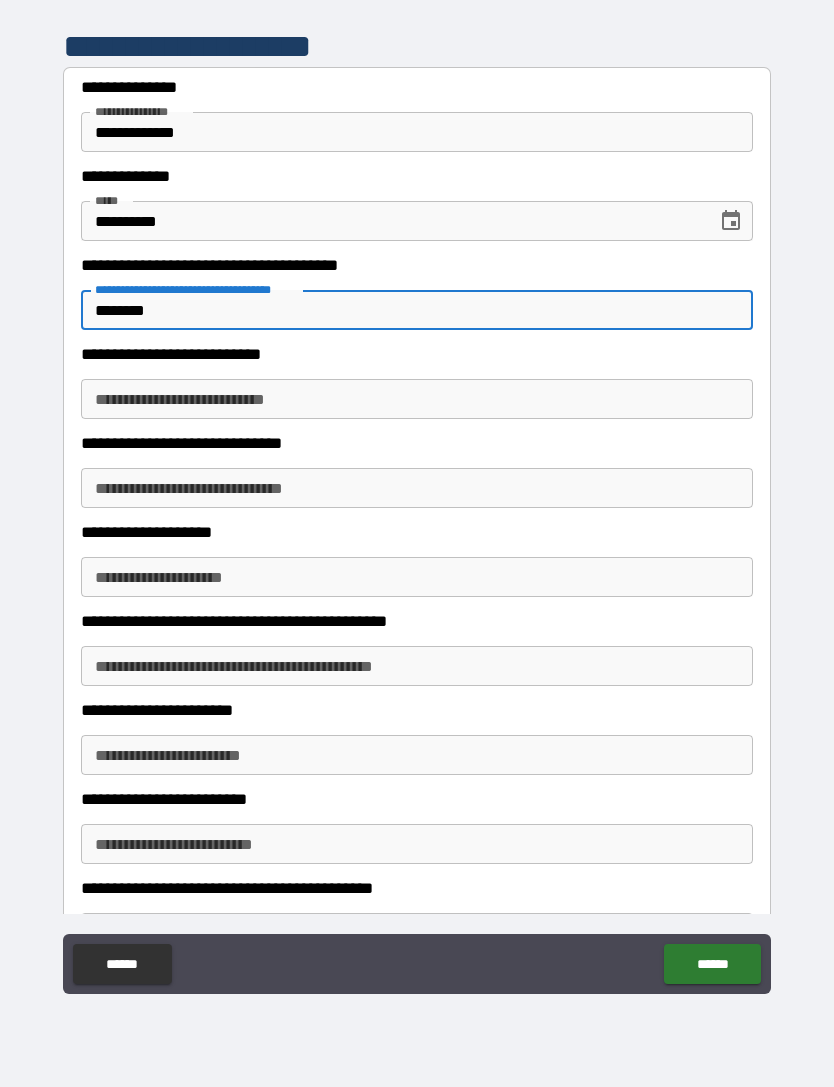 click on "**********" at bounding box center (417, 399) 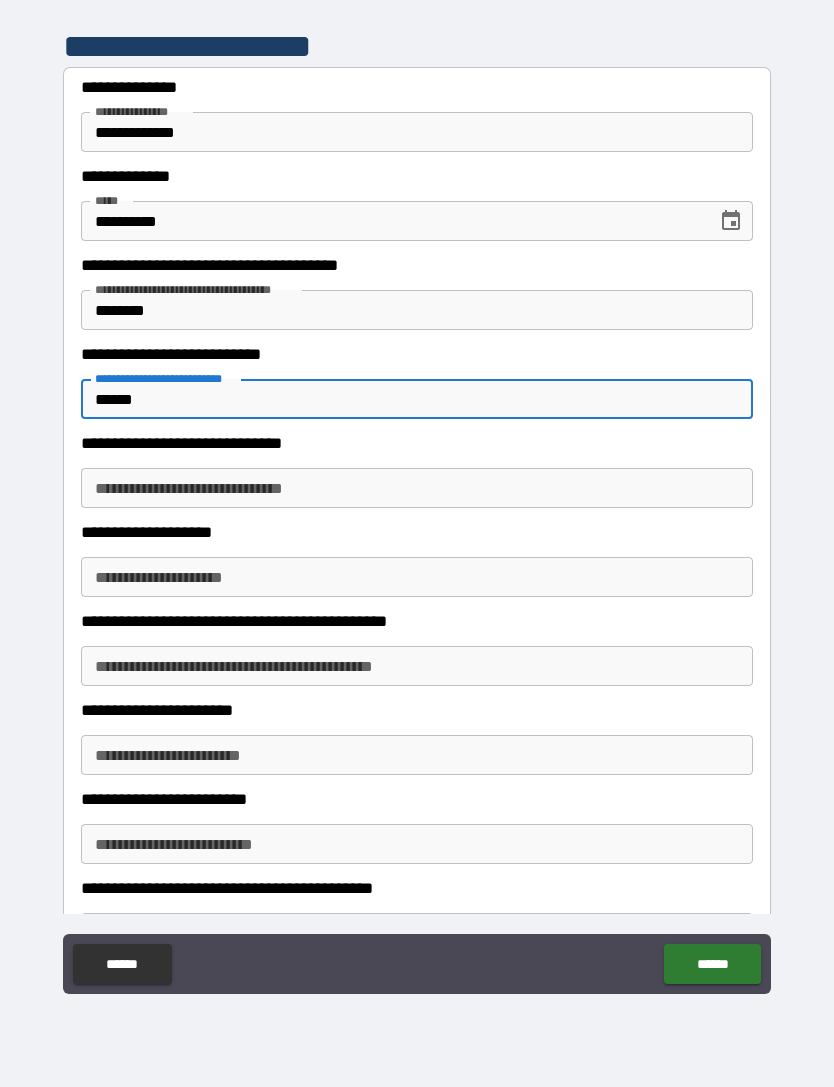 click on "**********" at bounding box center [417, 488] 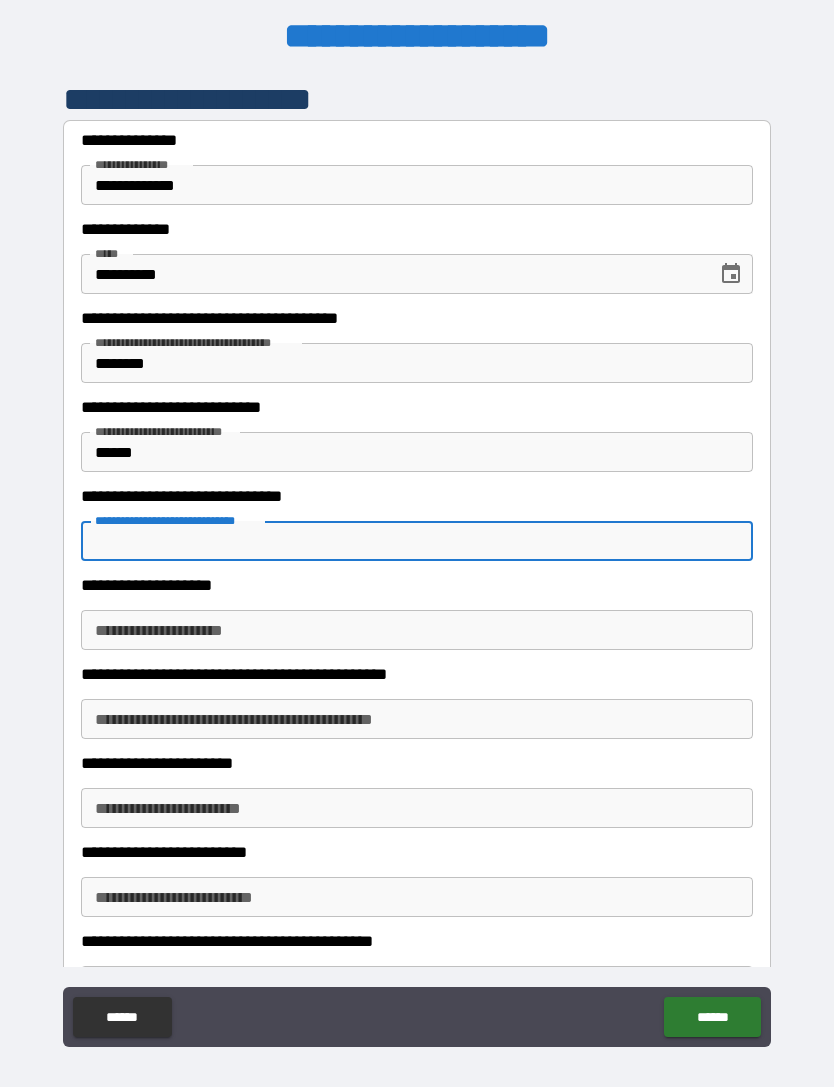 scroll, scrollTop: 0, scrollLeft: 0, axis: both 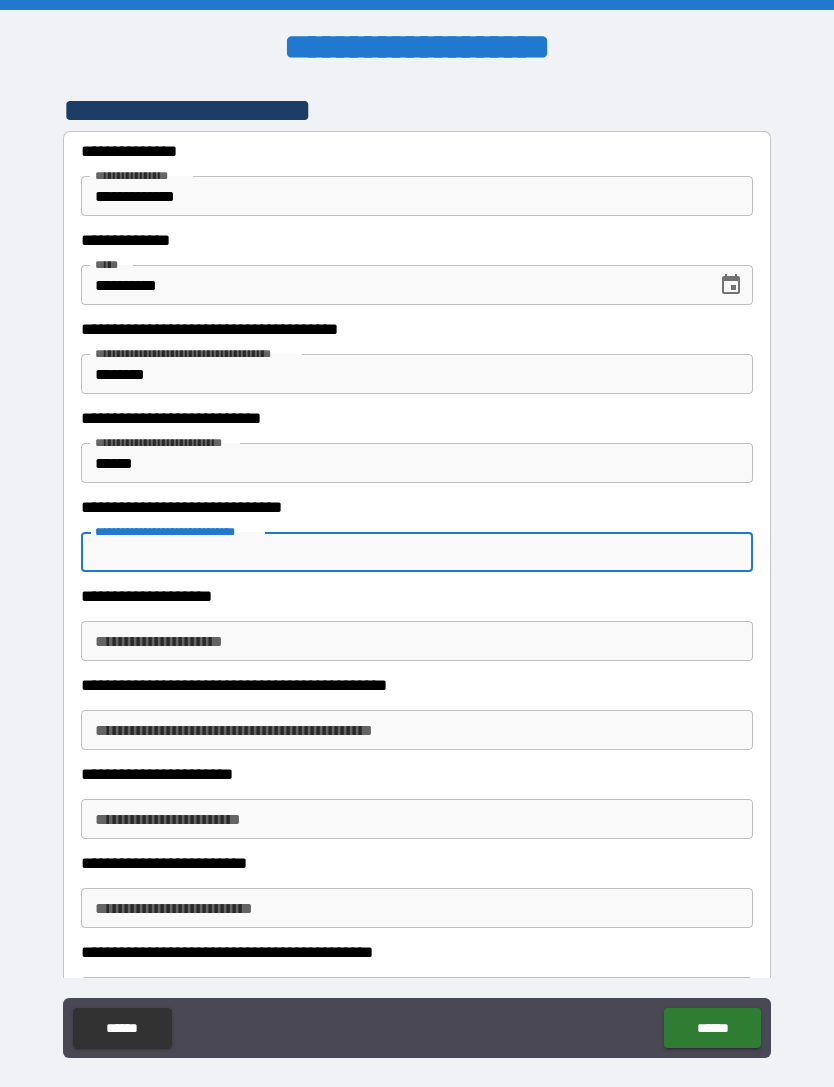 click on "**********" at bounding box center [417, 552] 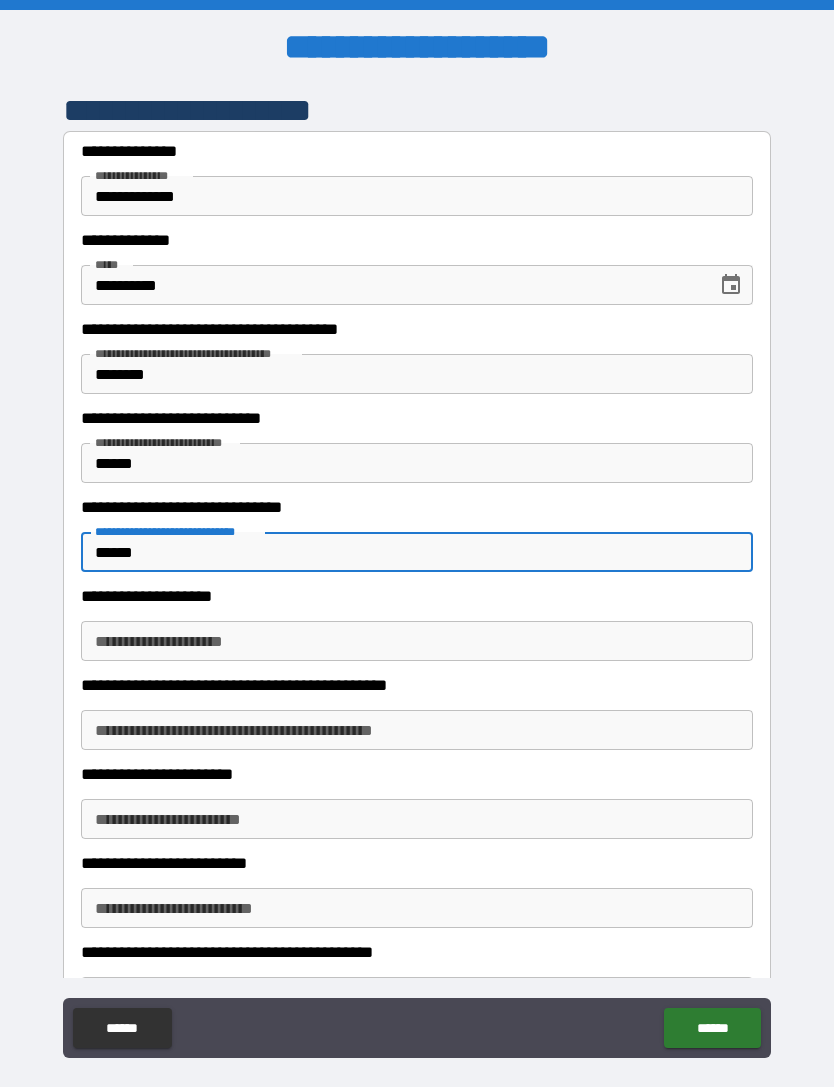 click on "**********" at bounding box center (417, 641) 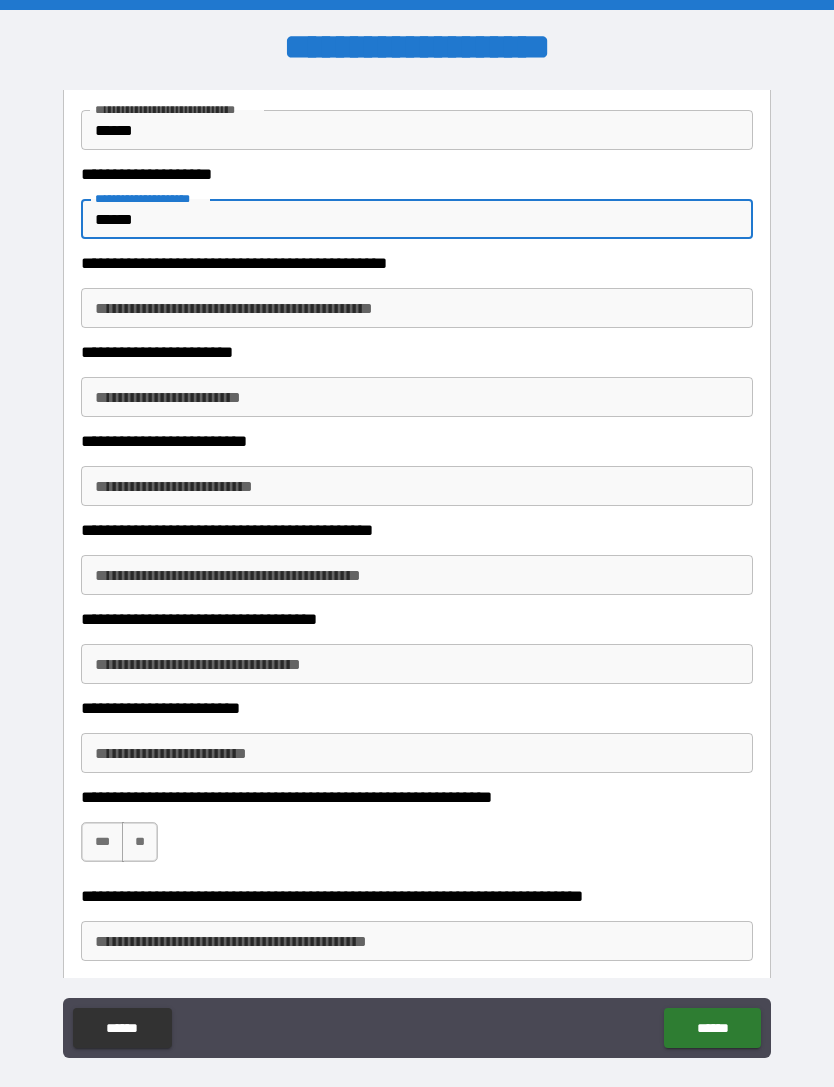 scroll, scrollTop: 424, scrollLeft: 0, axis: vertical 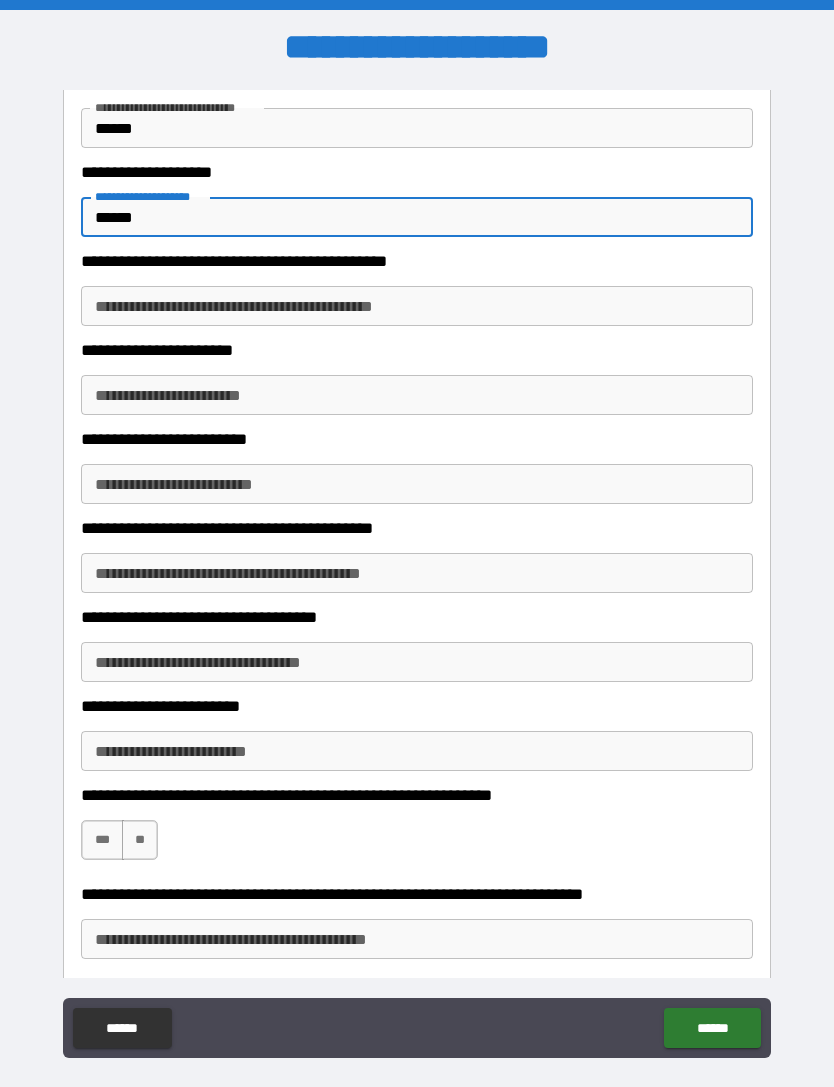 click on "**********" at bounding box center (417, 306) 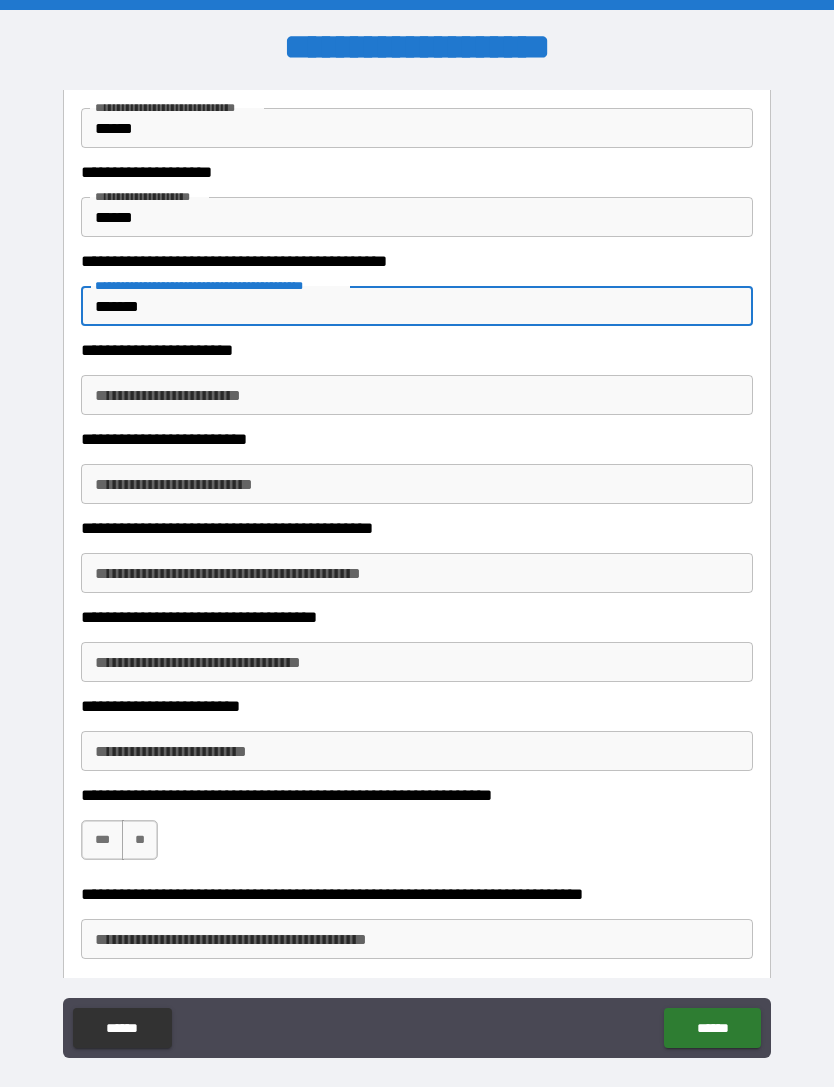 click on "**********" at bounding box center [417, 395] 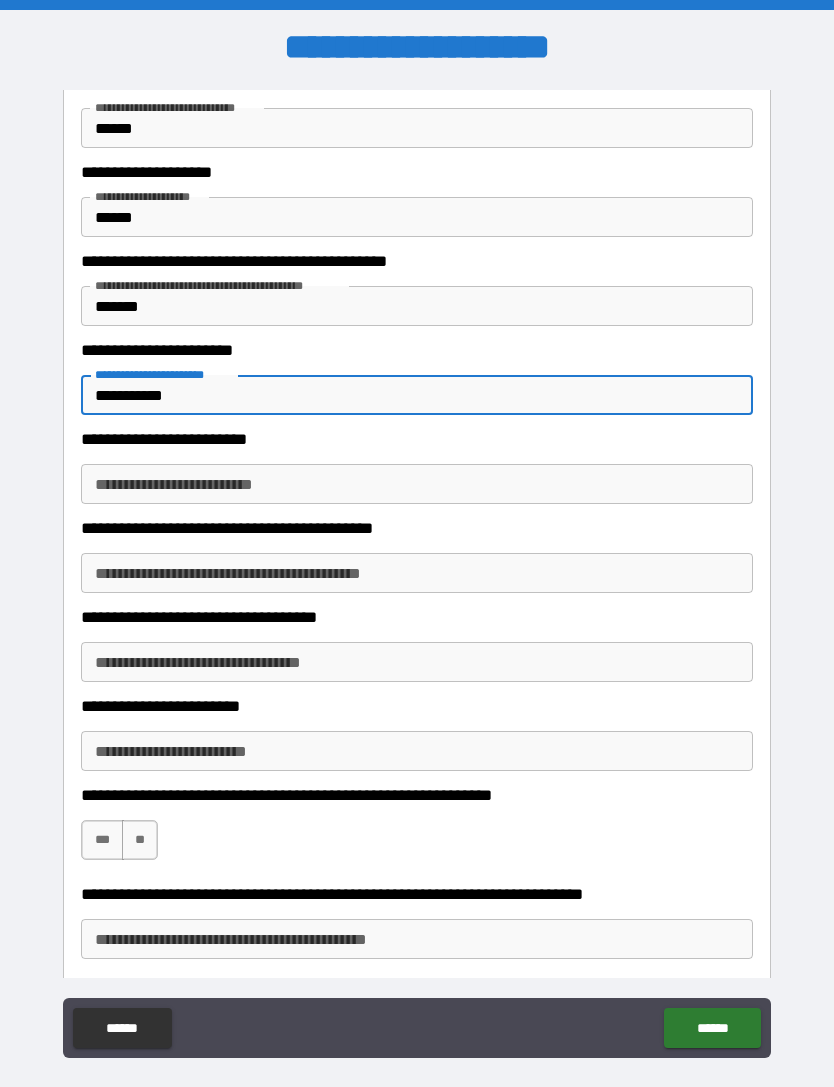 click on "**********" at bounding box center [417, 484] 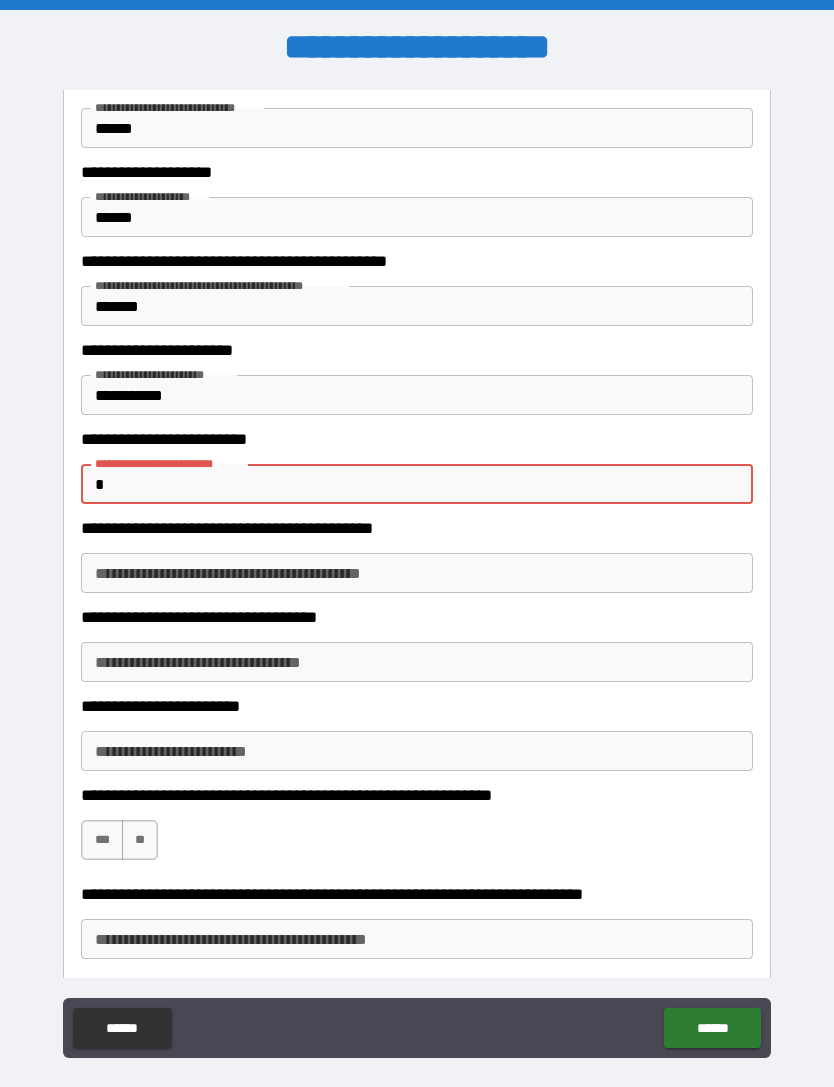 click on "*" at bounding box center (417, 484) 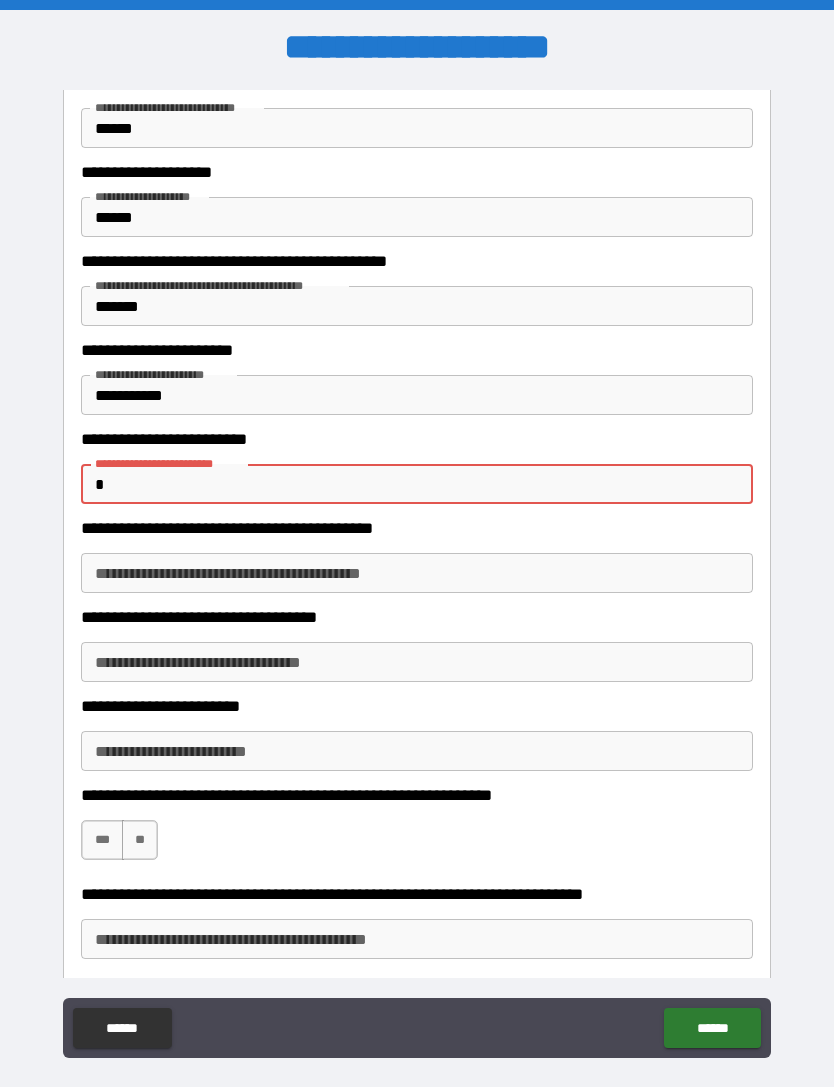 click on "*" at bounding box center (417, 484) 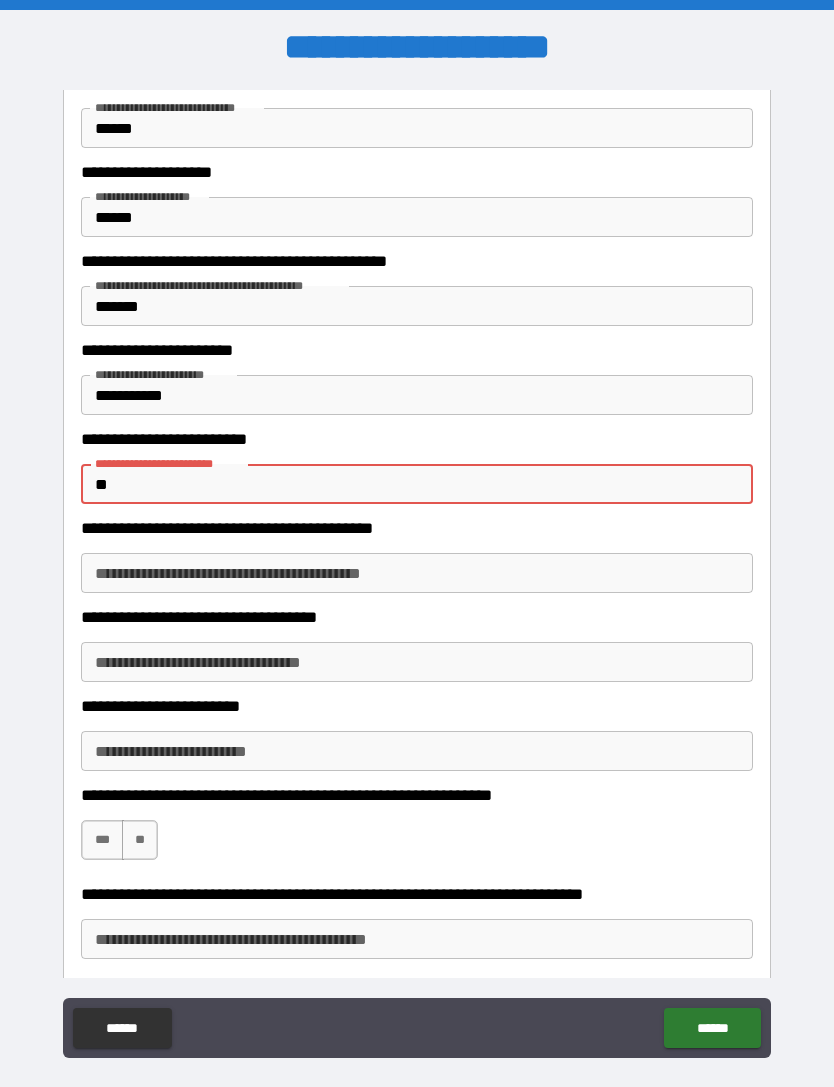 click on "**********" at bounding box center [417, 573] 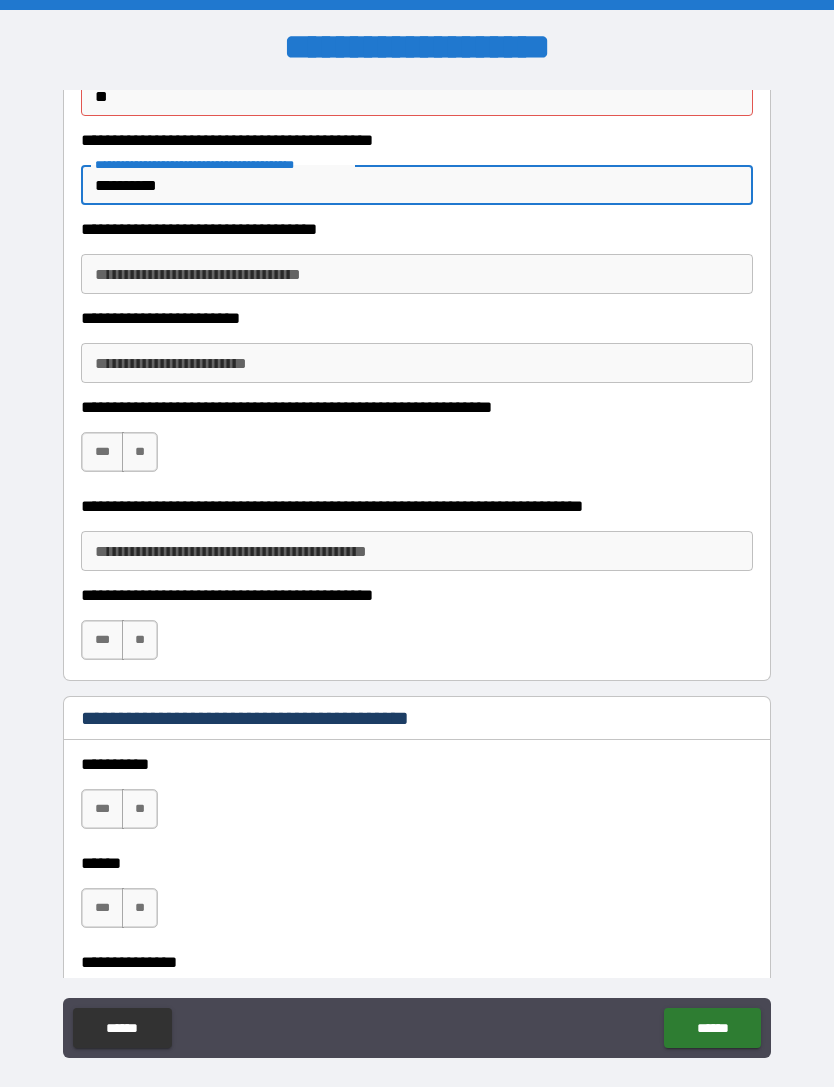 scroll, scrollTop: 826, scrollLeft: 0, axis: vertical 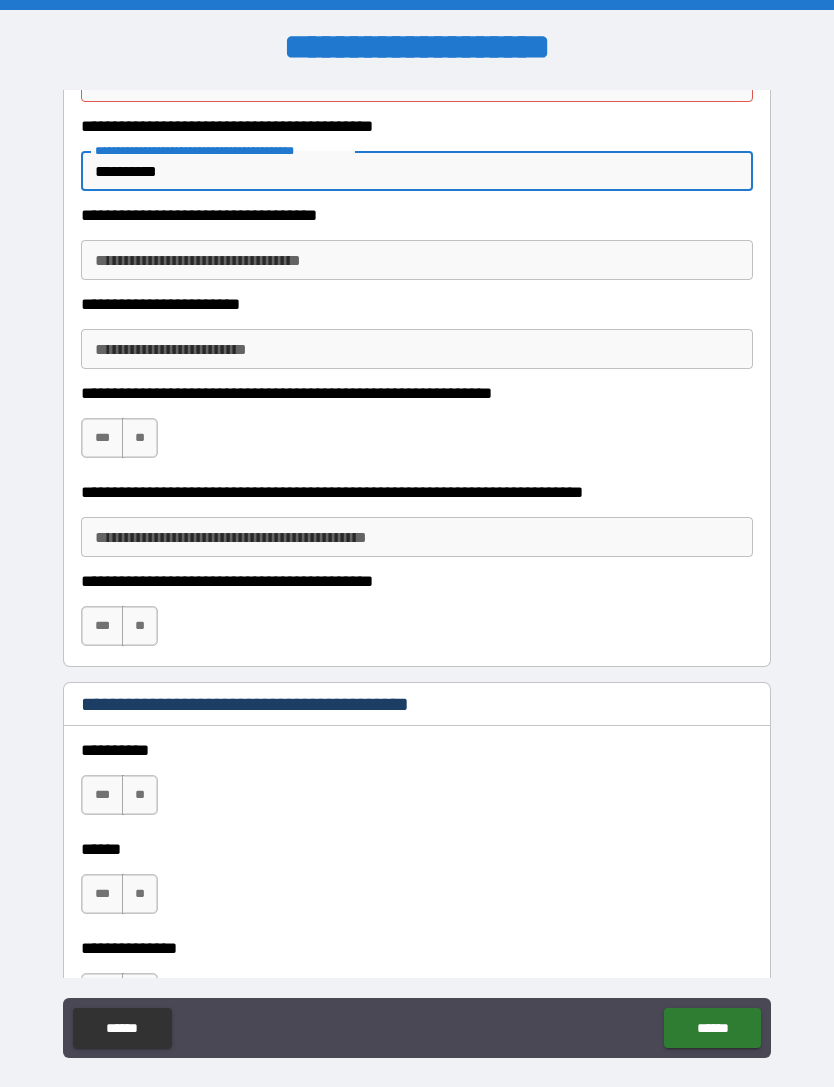 click on "**********" at bounding box center (417, 260) 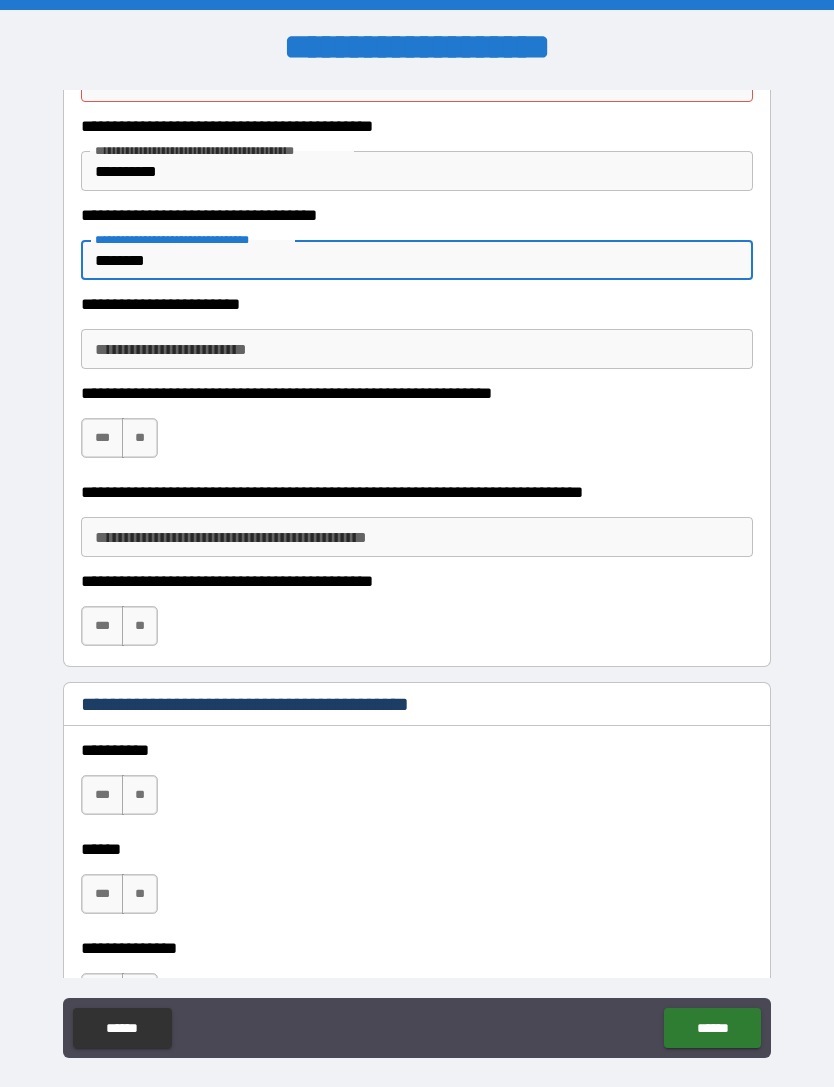 click on "**********" at bounding box center [417, 349] 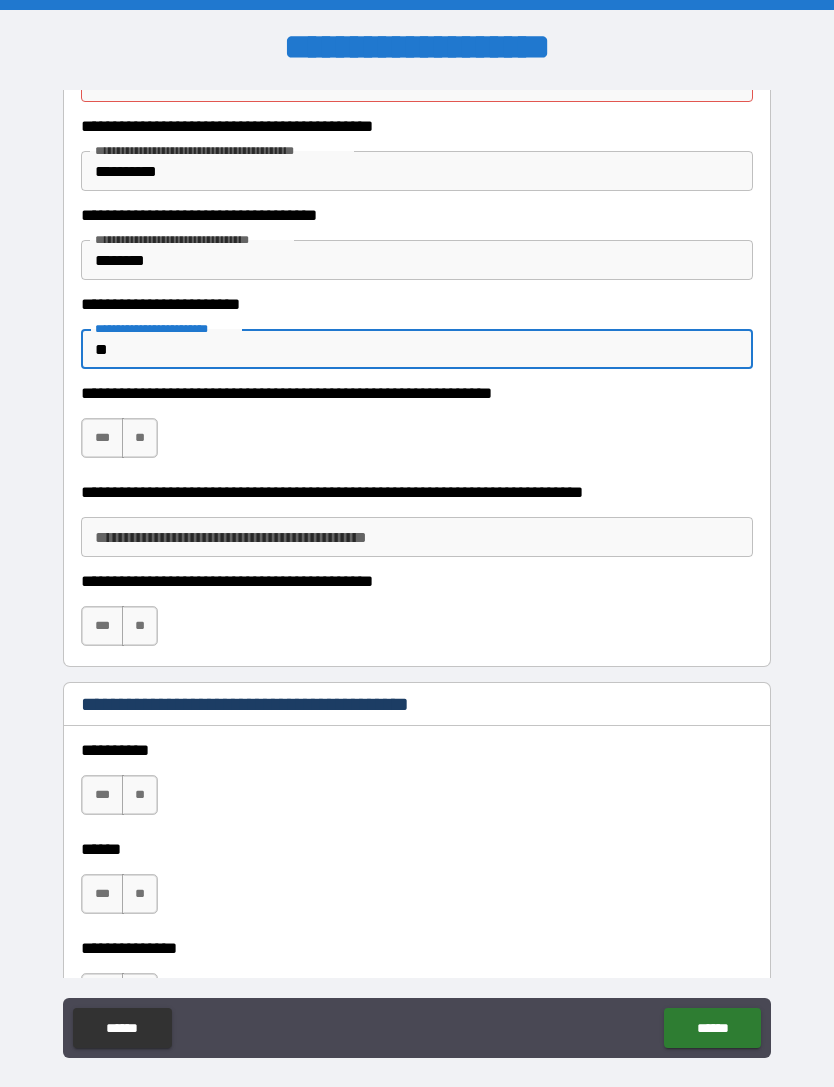 click on "**" at bounding box center (140, 438) 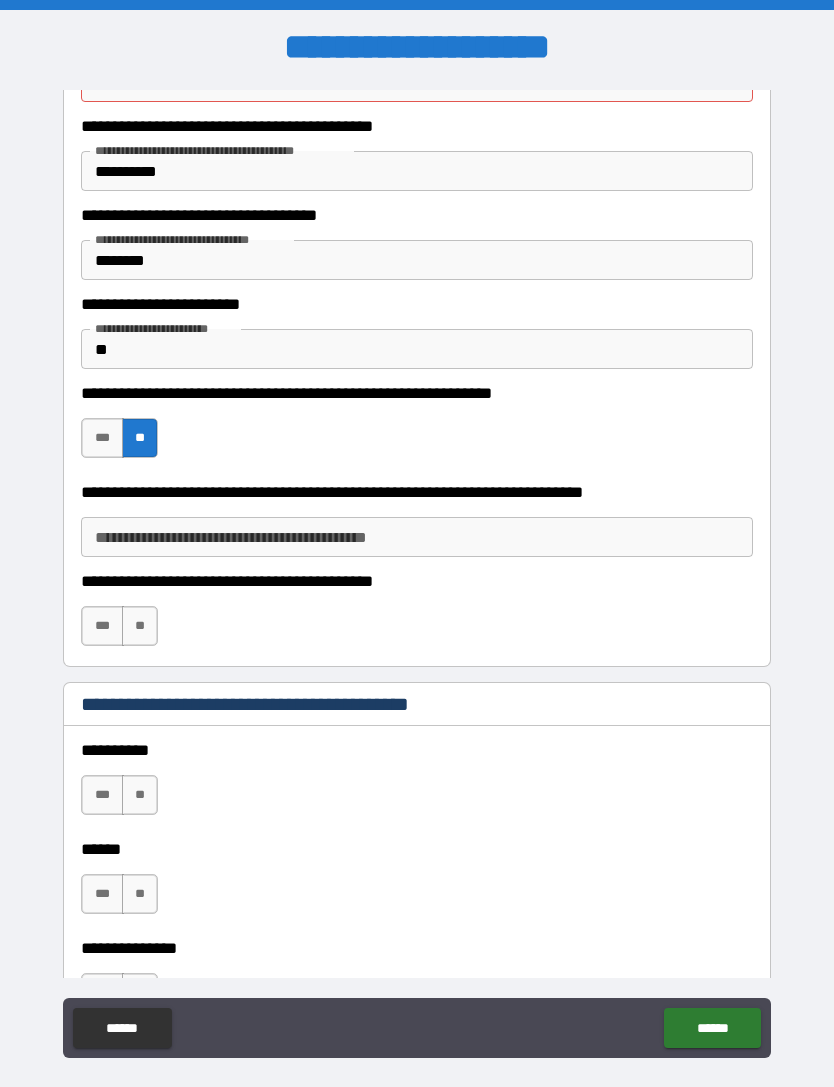 click on "**********" at bounding box center (417, 537) 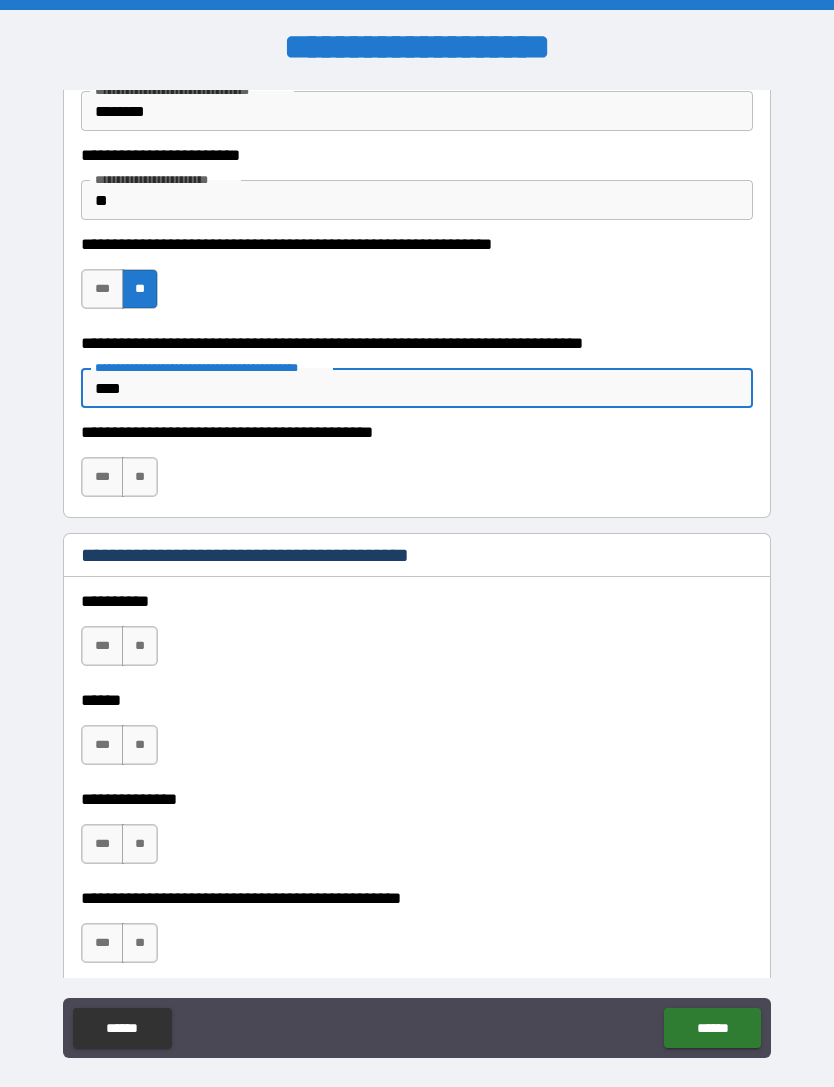 scroll, scrollTop: 999, scrollLeft: 0, axis: vertical 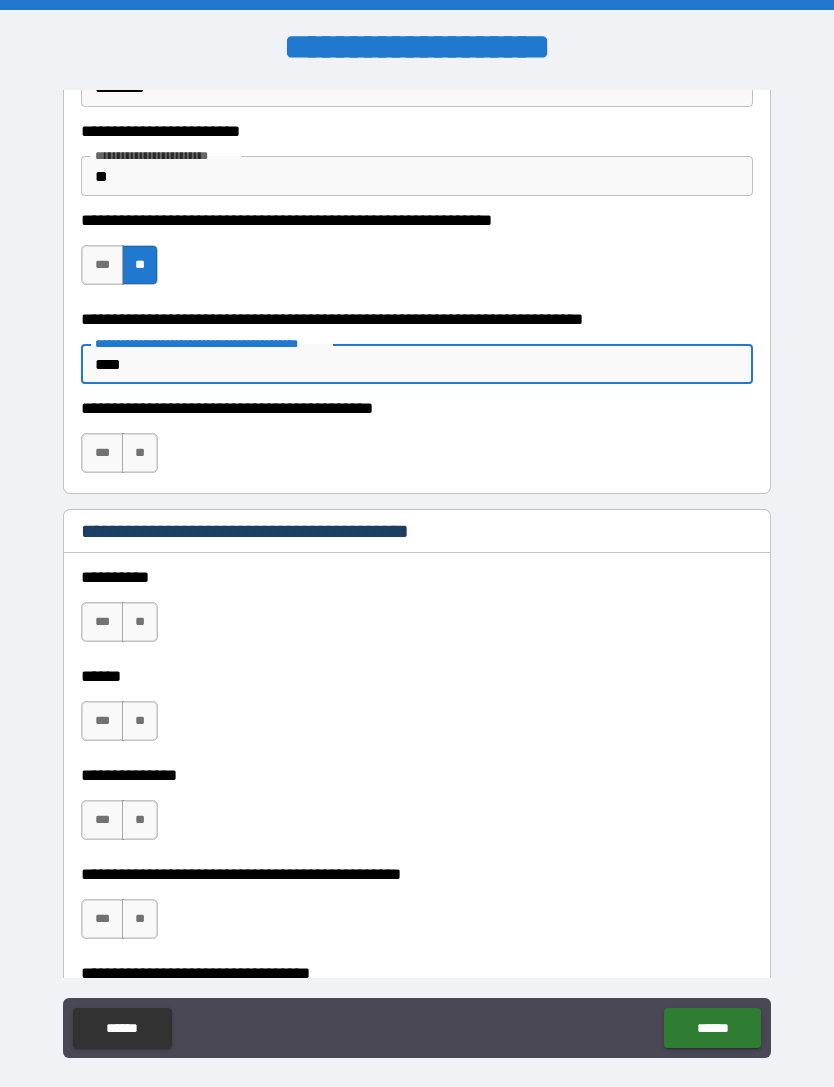 click on "**" at bounding box center [140, 453] 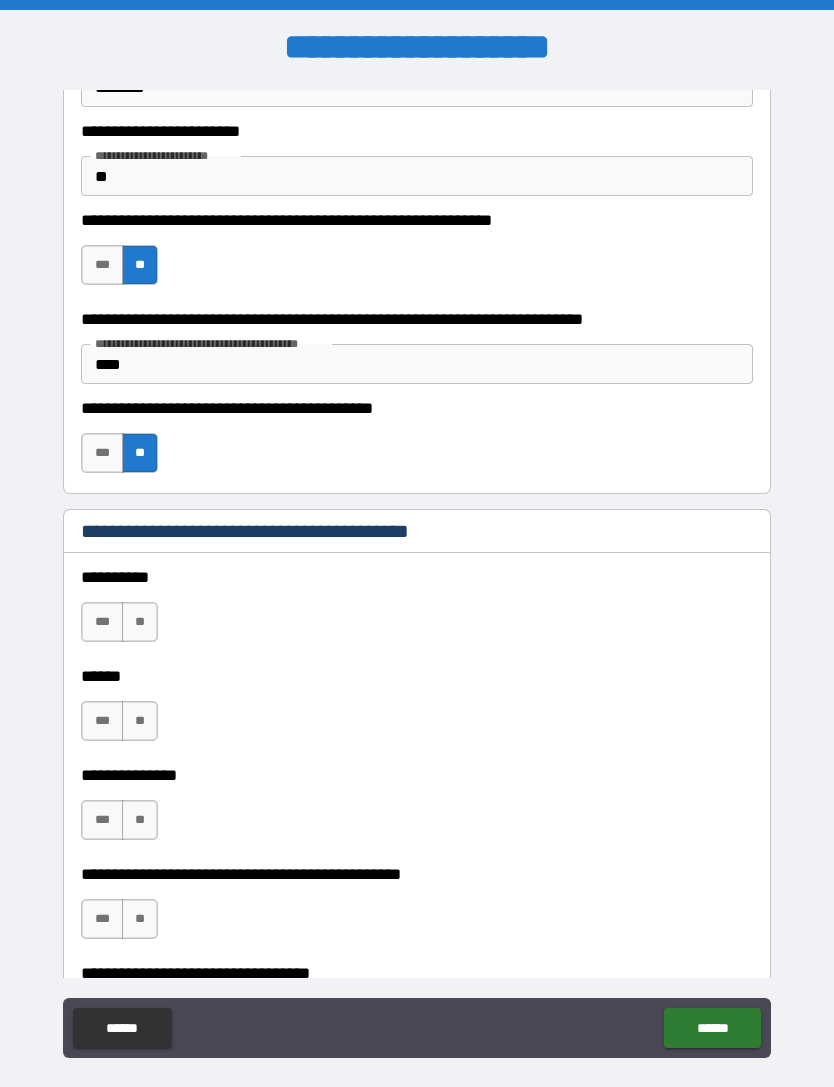 click on "**********" at bounding box center [417, 662] 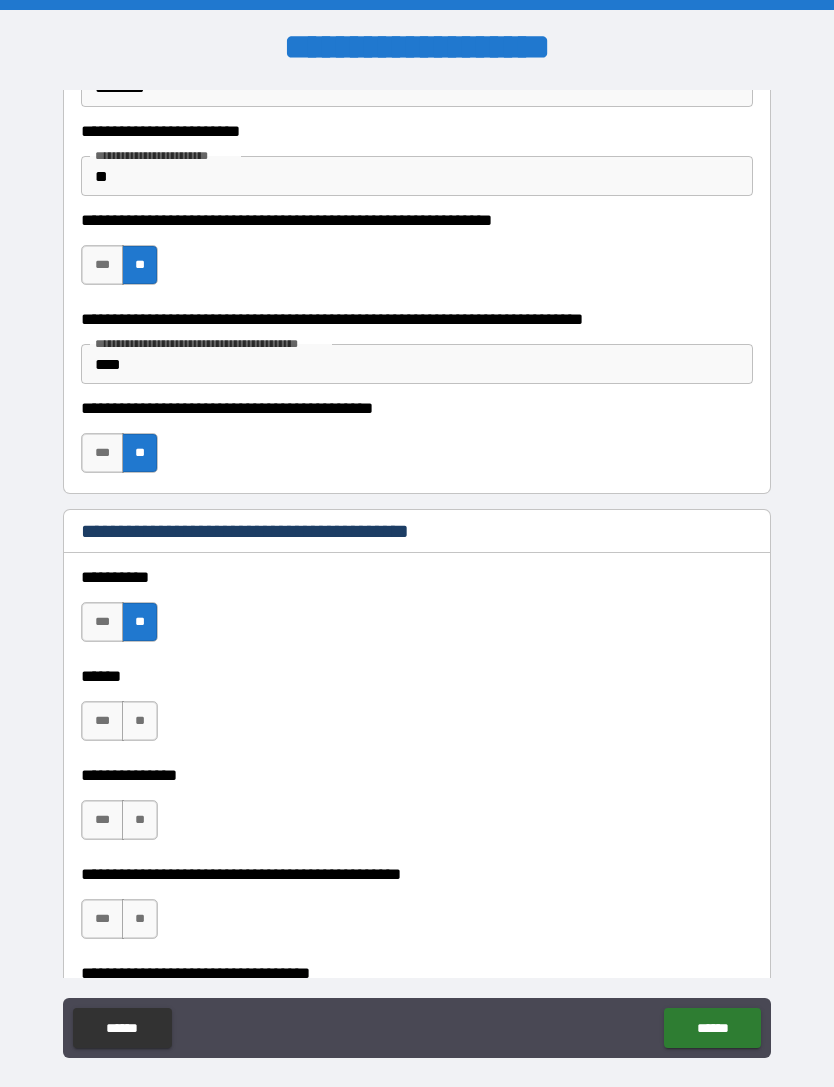 click on "**" at bounding box center (140, 721) 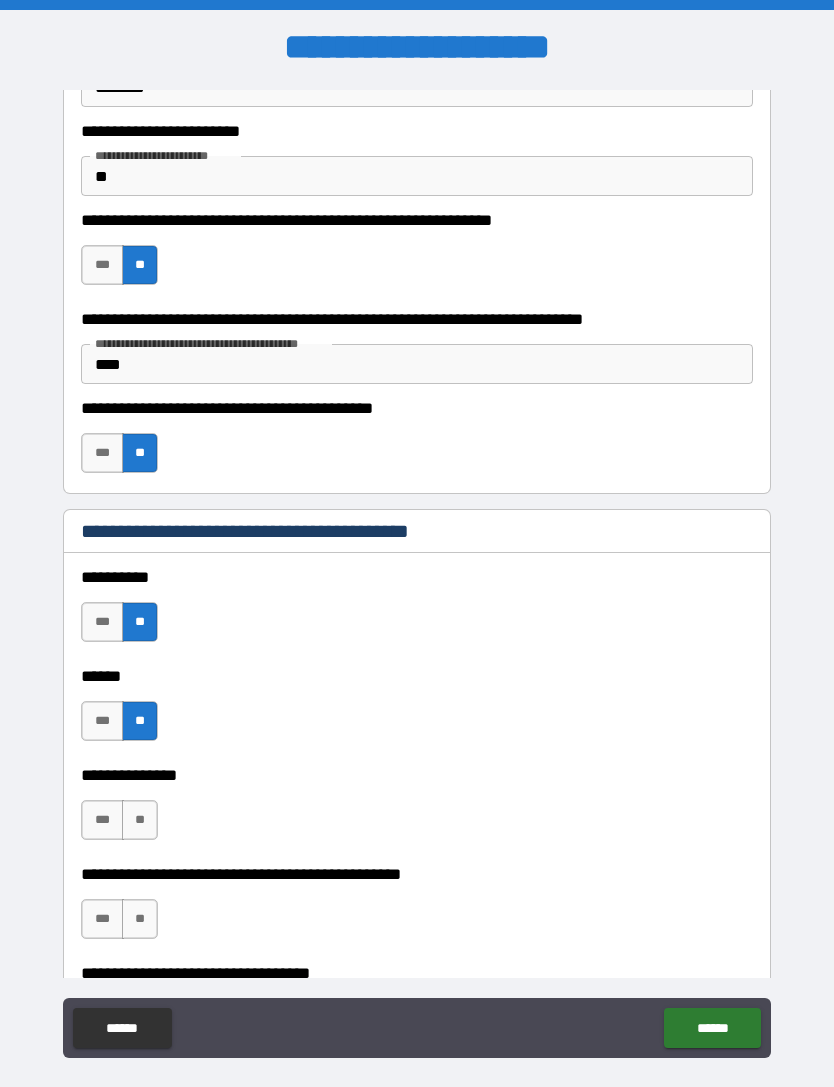 click on "**" at bounding box center (140, 820) 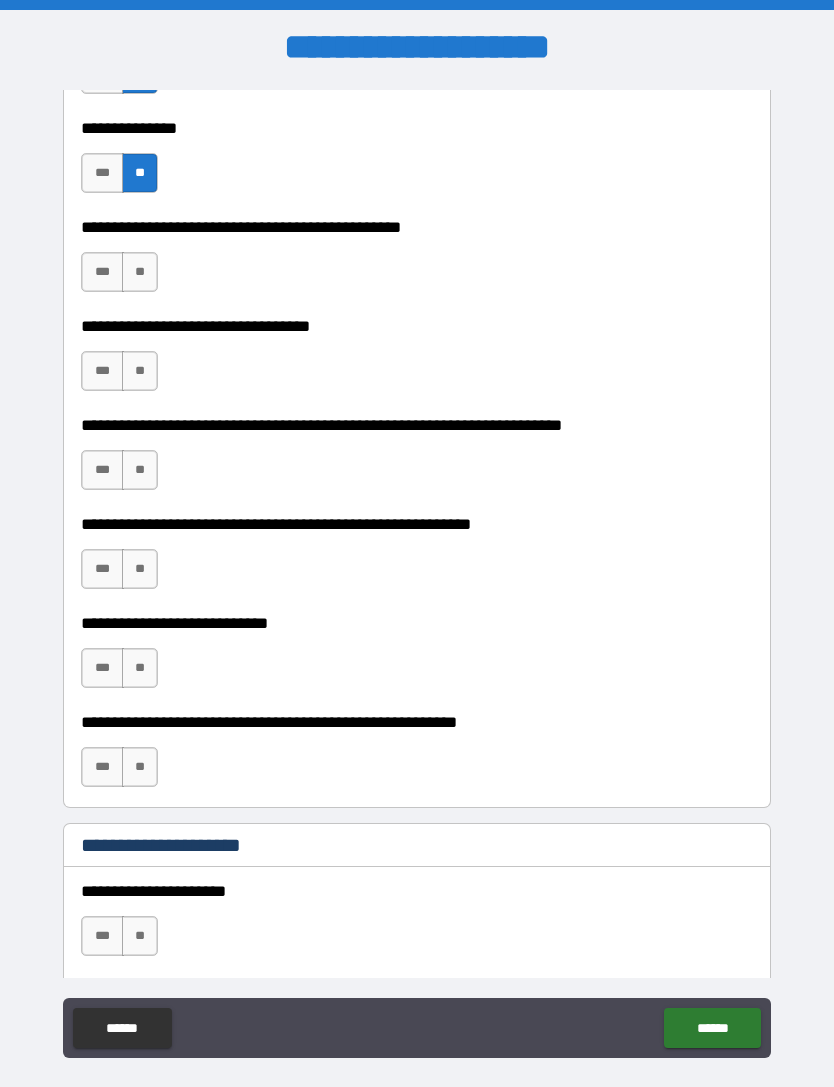 scroll, scrollTop: 1641, scrollLeft: 0, axis: vertical 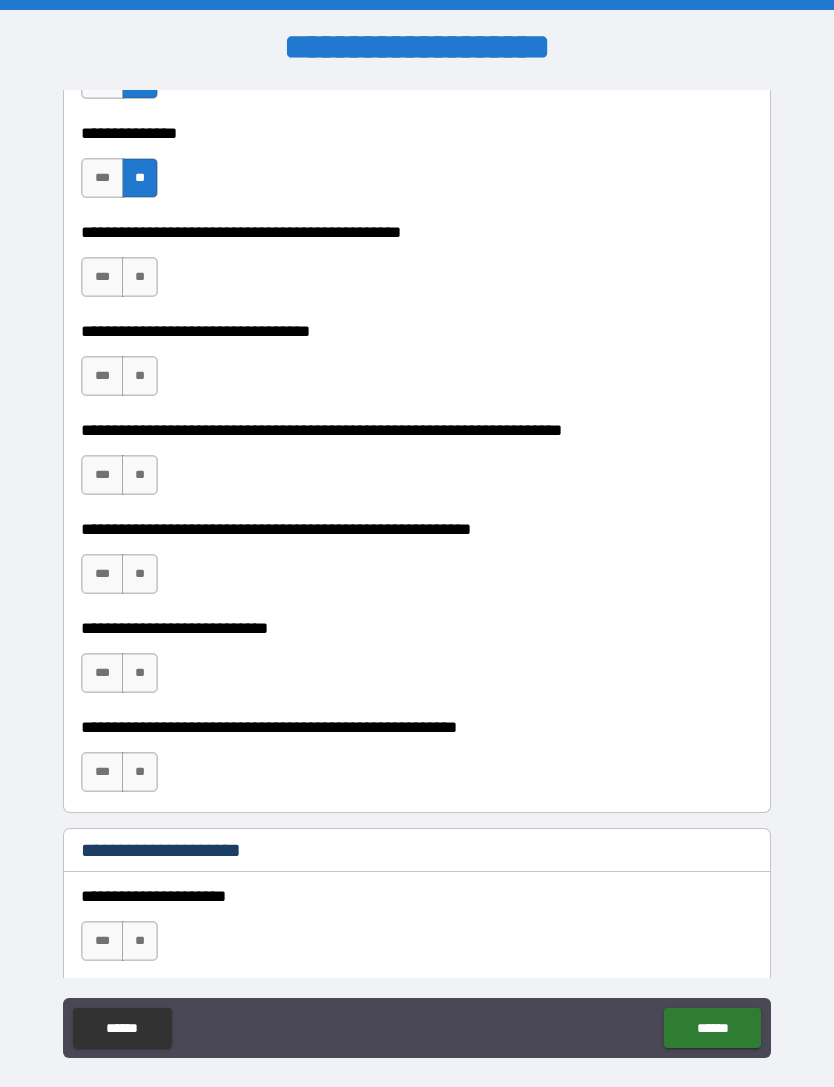click on "**" at bounding box center [140, 277] 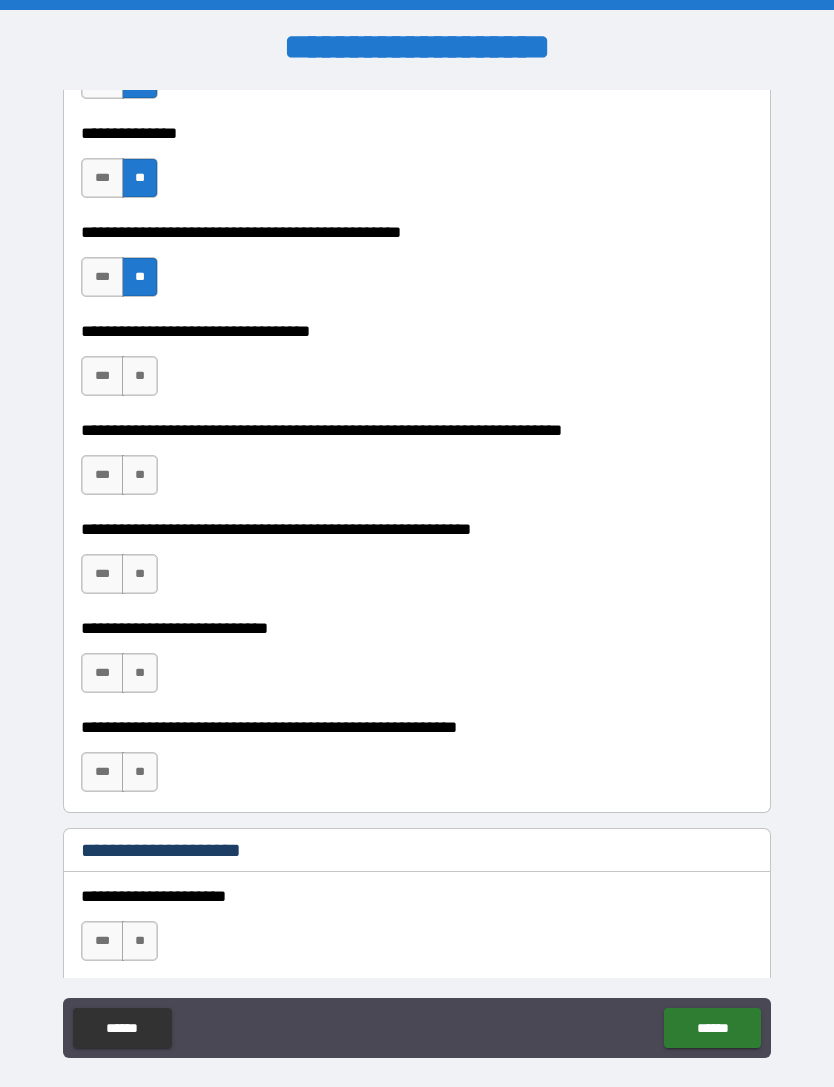 click on "**" at bounding box center (140, 376) 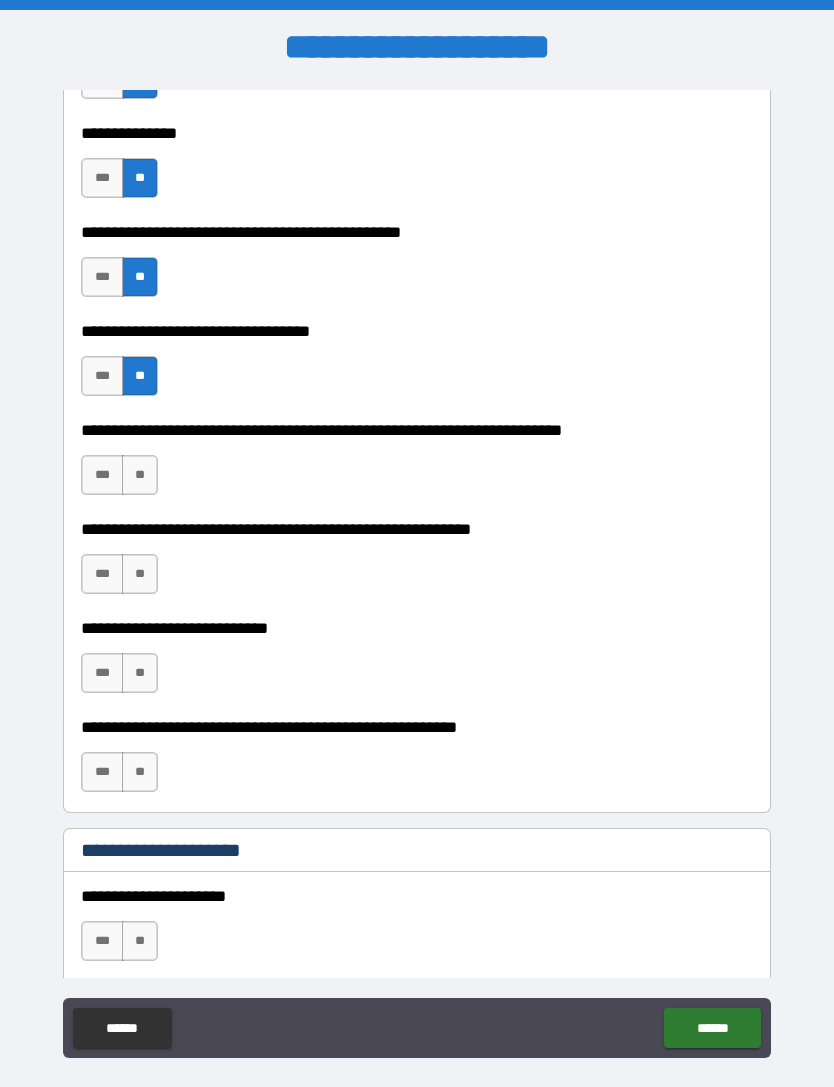click on "**" at bounding box center (140, 475) 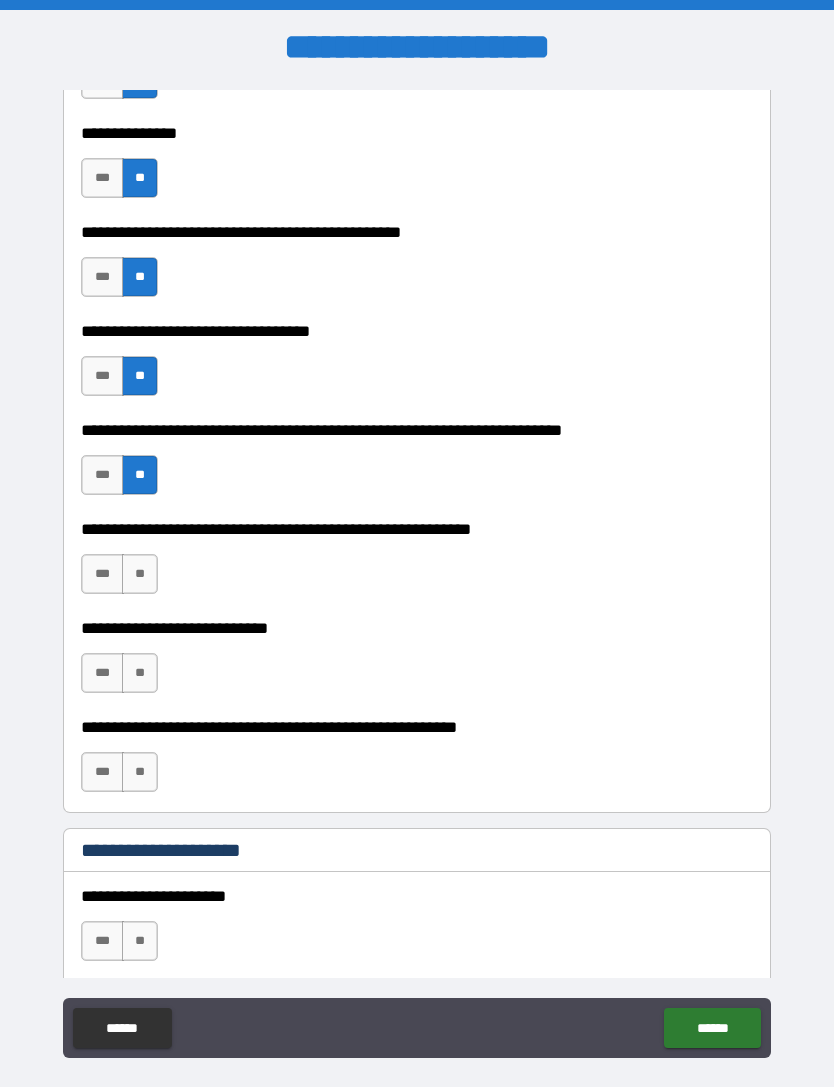 click on "**" at bounding box center [140, 574] 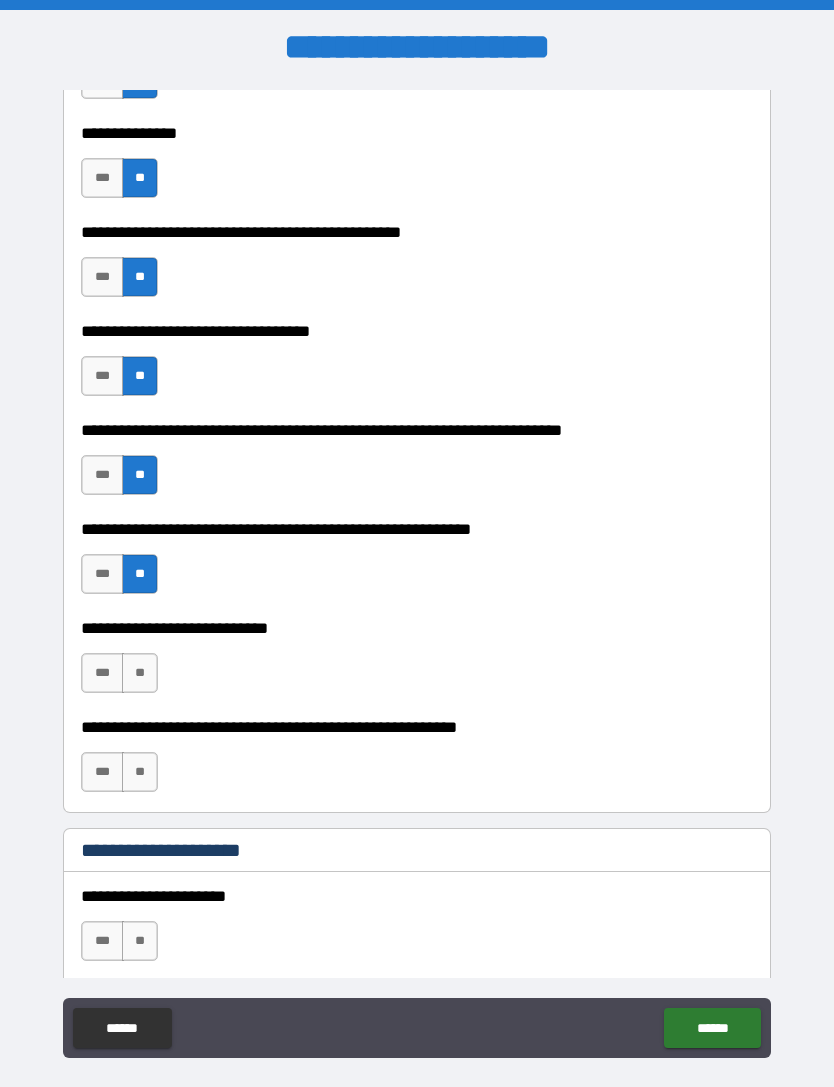 click on "**" at bounding box center [140, 673] 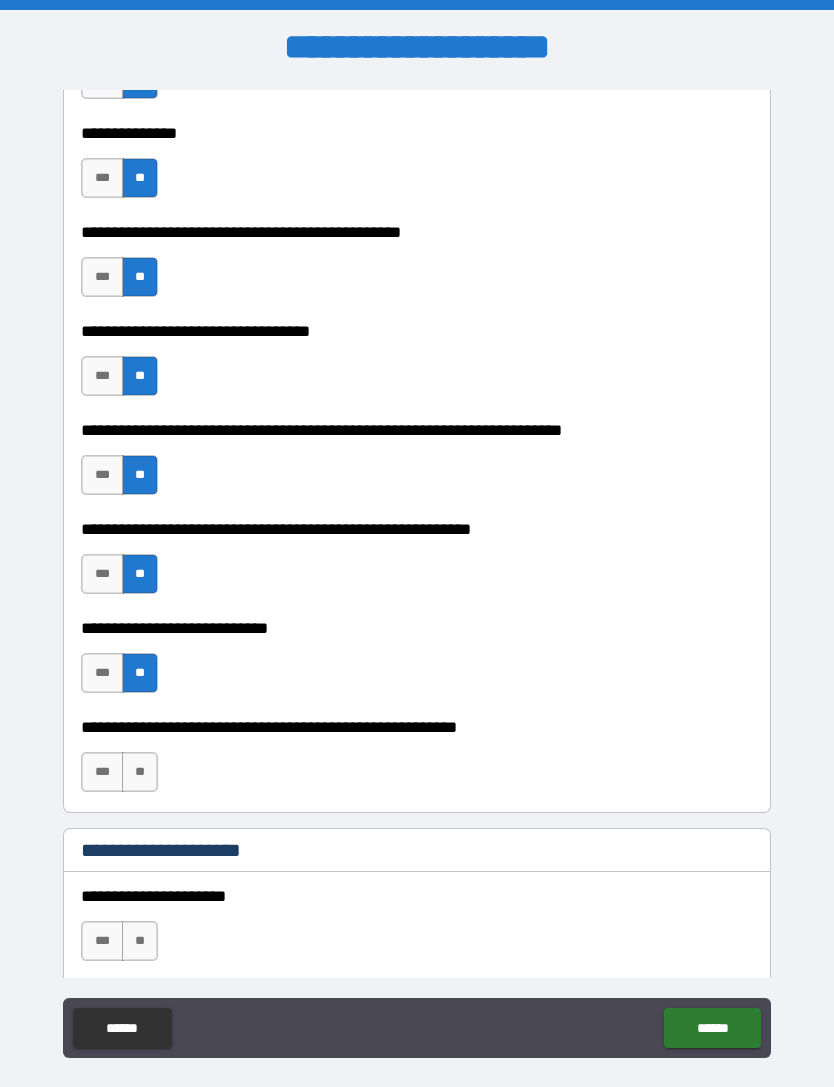 click on "**" at bounding box center (140, 772) 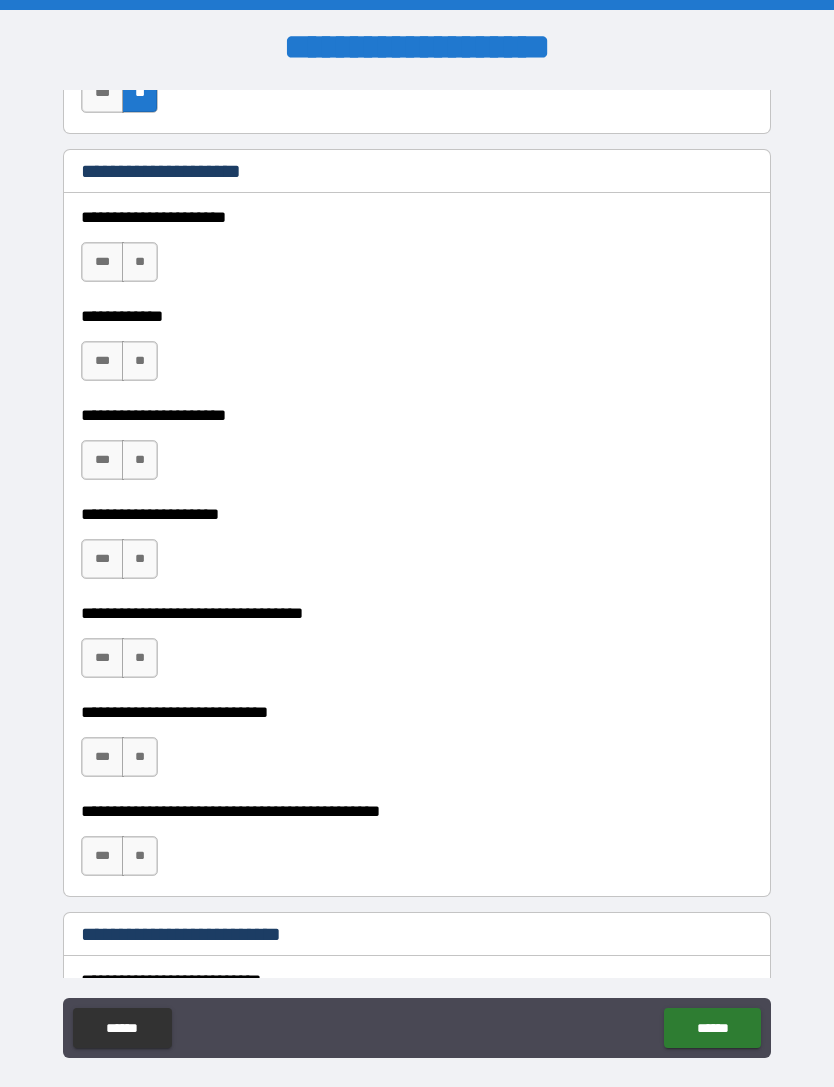 scroll, scrollTop: 2321, scrollLeft: 0, axis: vertical 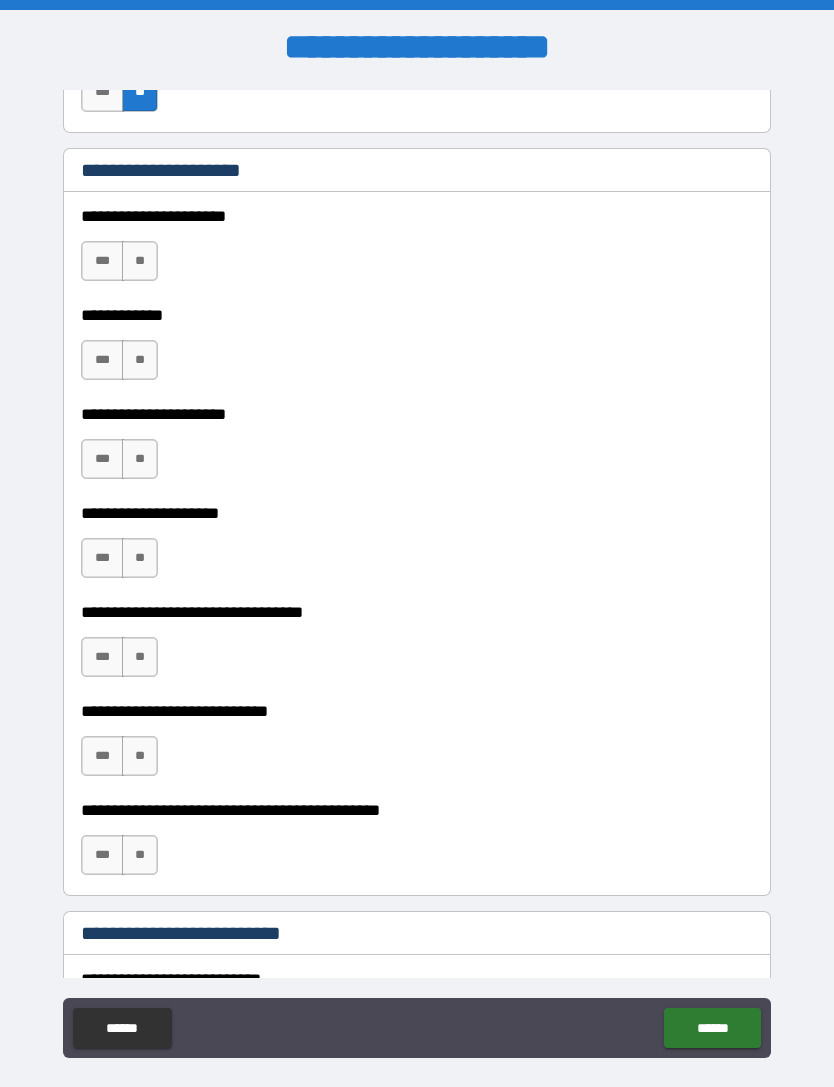 click on "***" at bounding box center [102, 360] 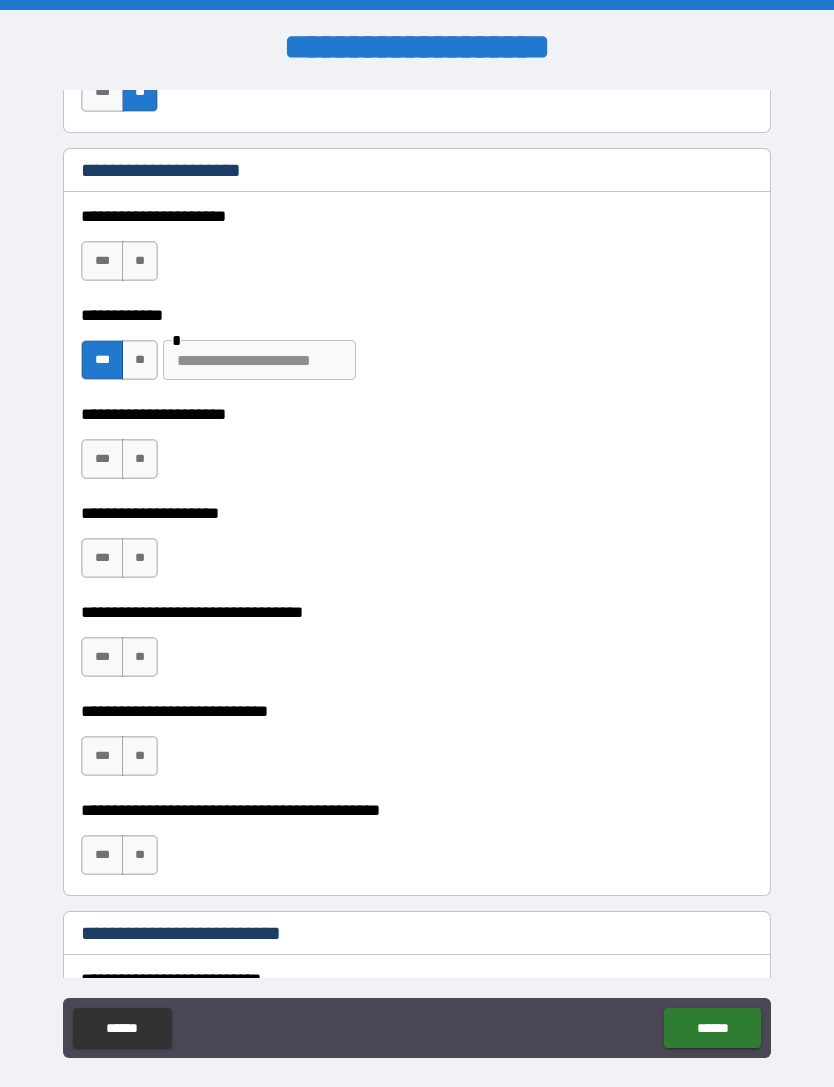 click on "**" at bounding box center [140, 261] 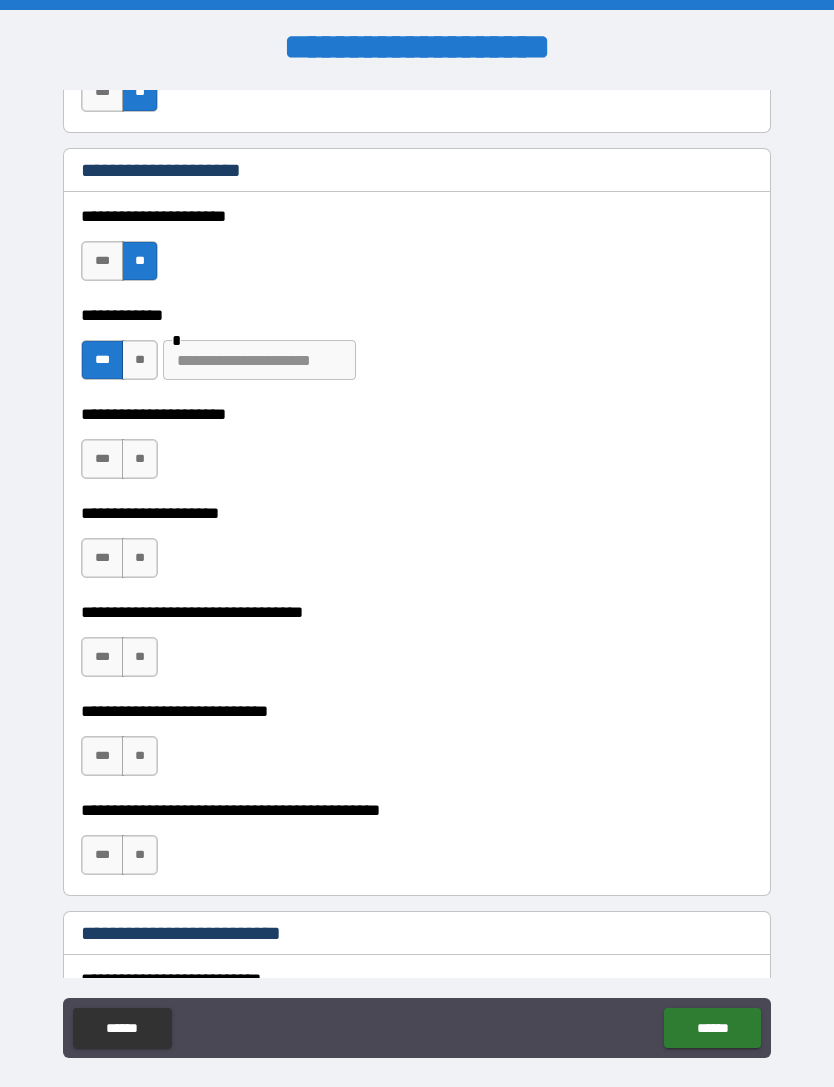 click on "***" at bounding box center [102, 459] 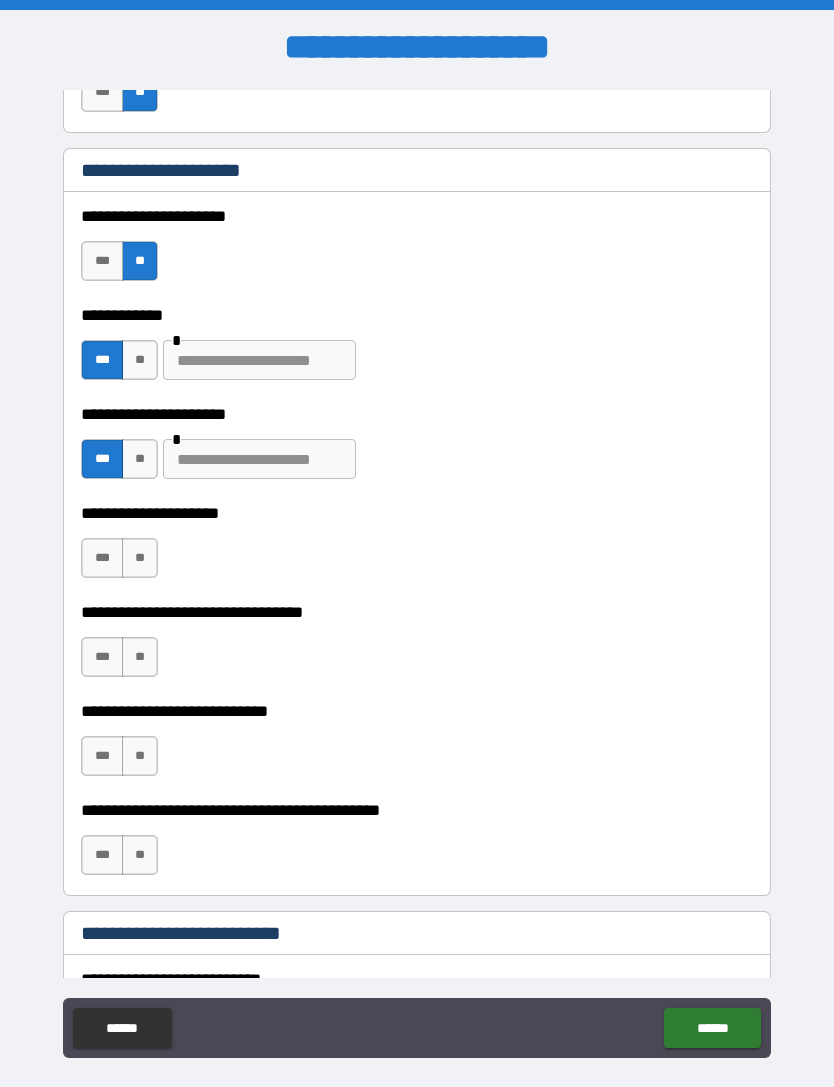 click on "**" at bounding box center (140, 558) 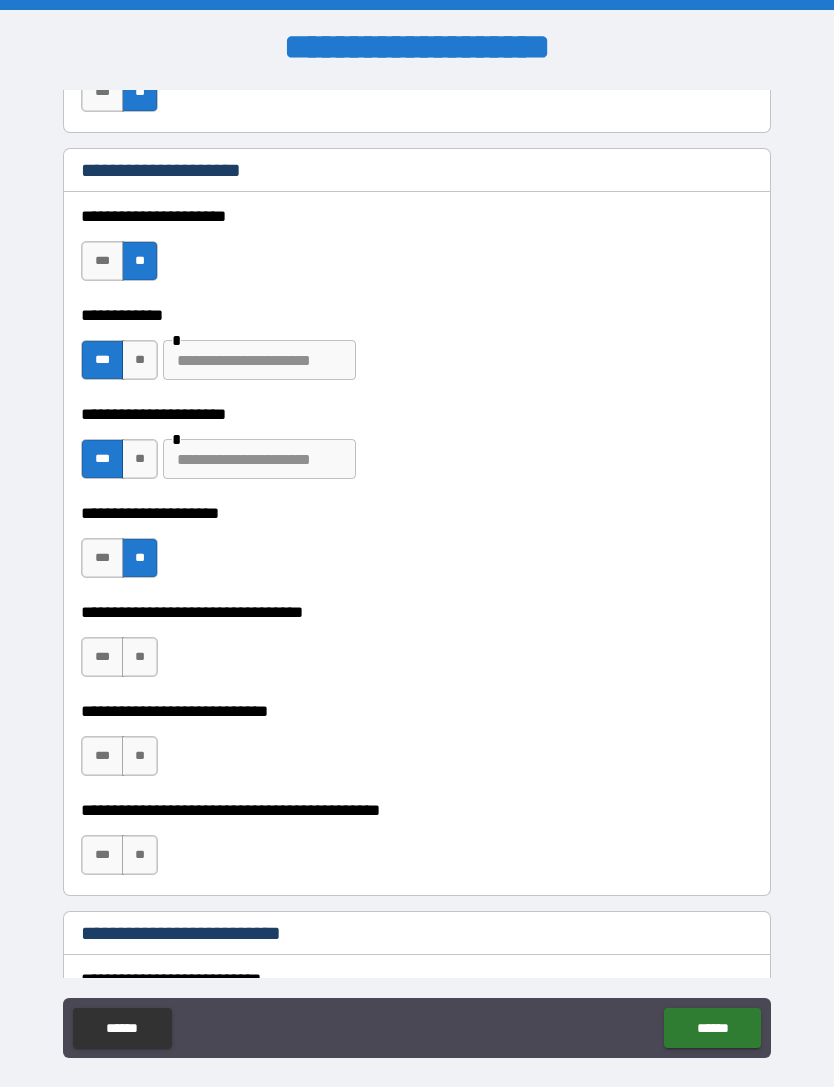 click on "**" at bounding box center [140, 657] 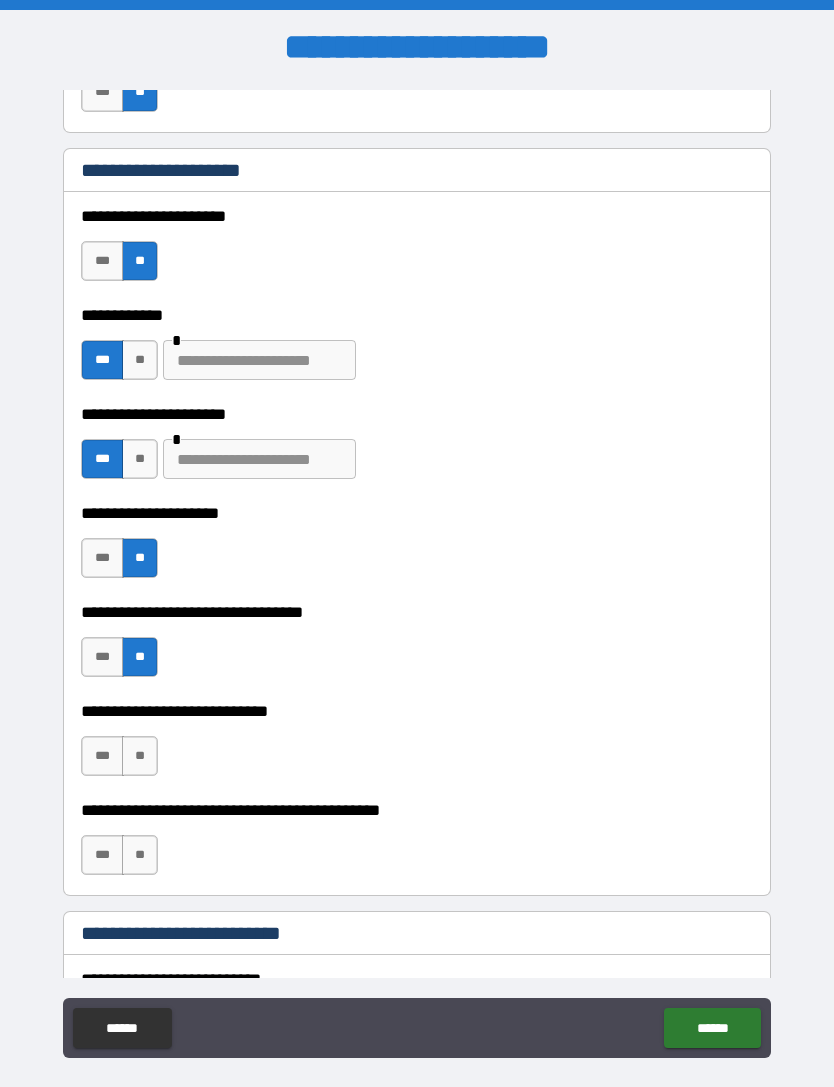 click on "**" at bounding box center [140, 756] 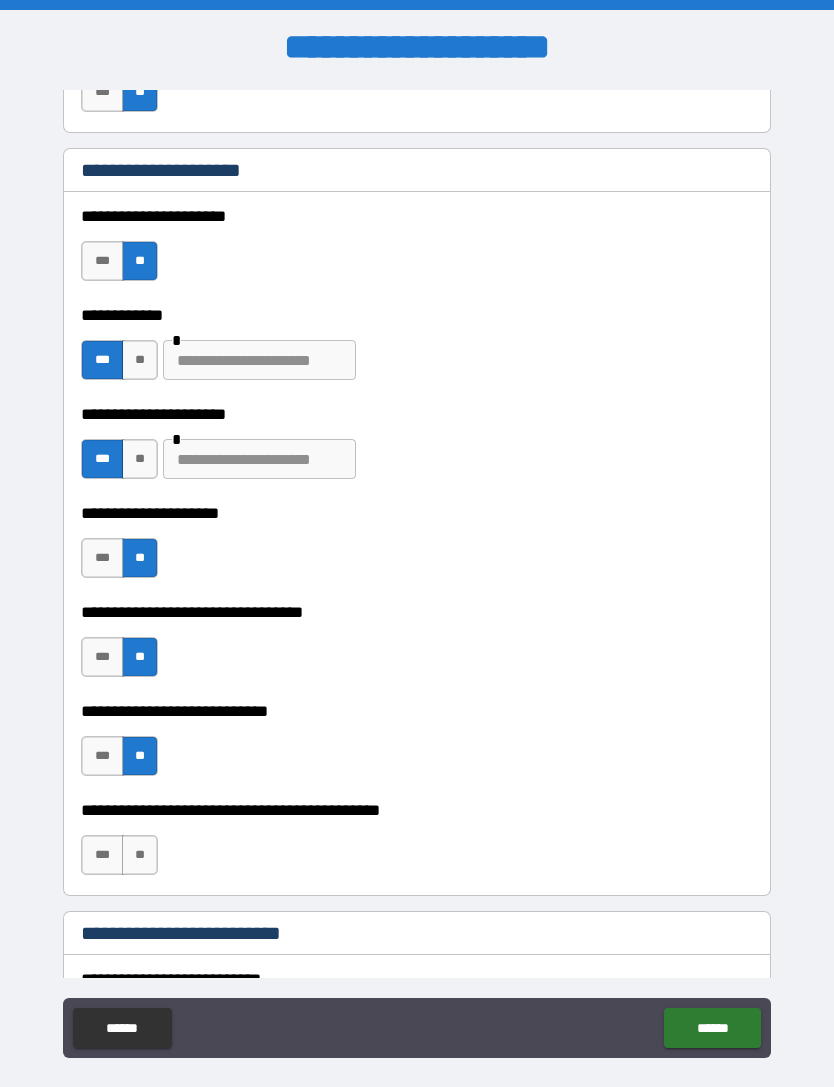 click on "**" at bounding box center [140, 855] 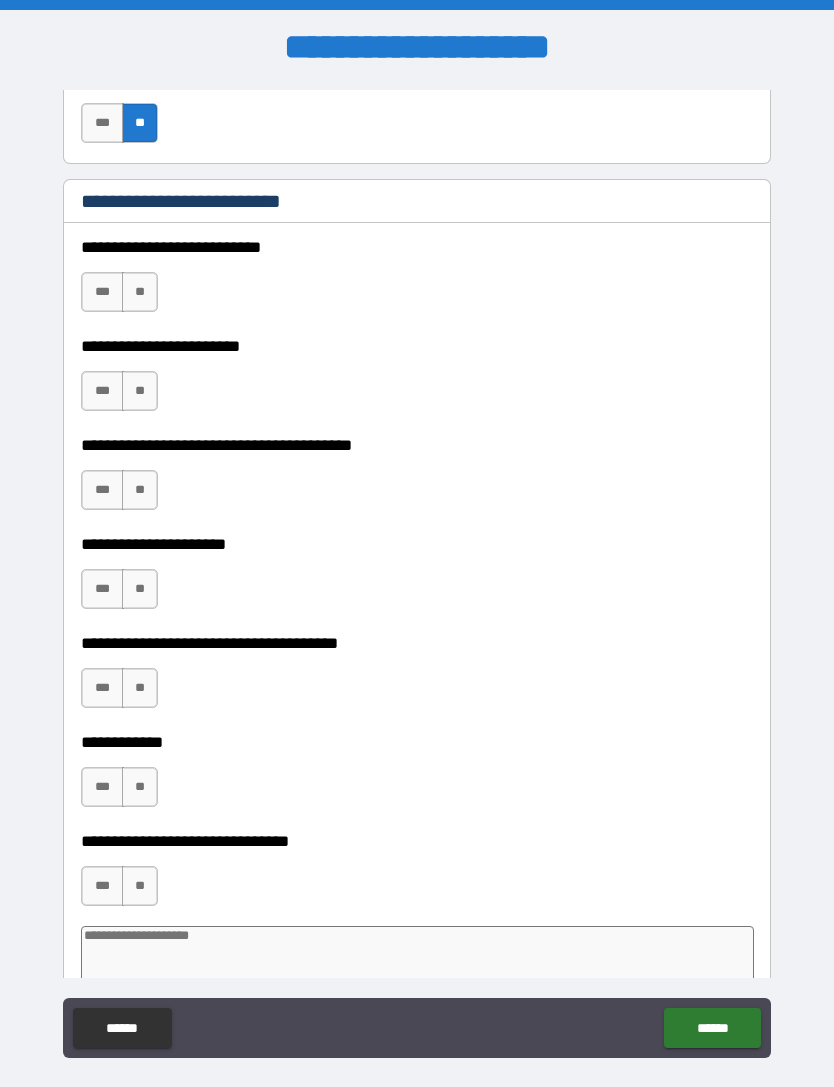 scroll, scrollTop: 2950, scrollLeft: 0, axis: vertical 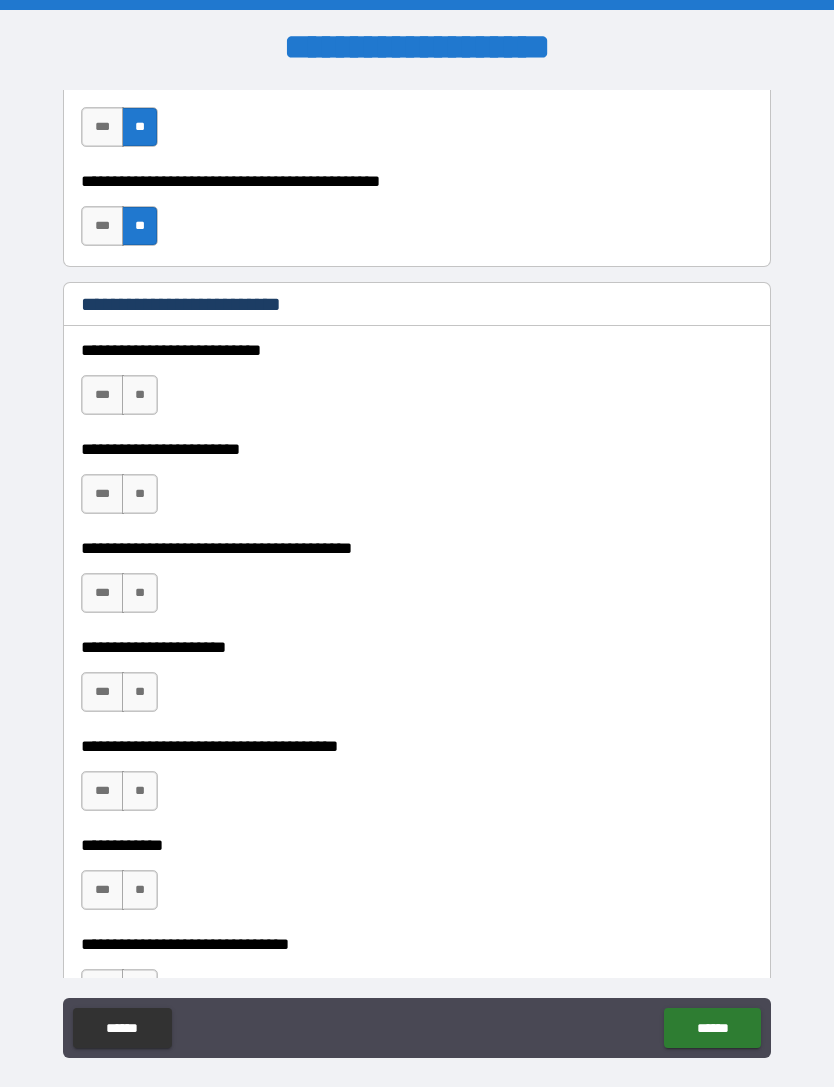 click on "**" at bounding box center (140, 395) 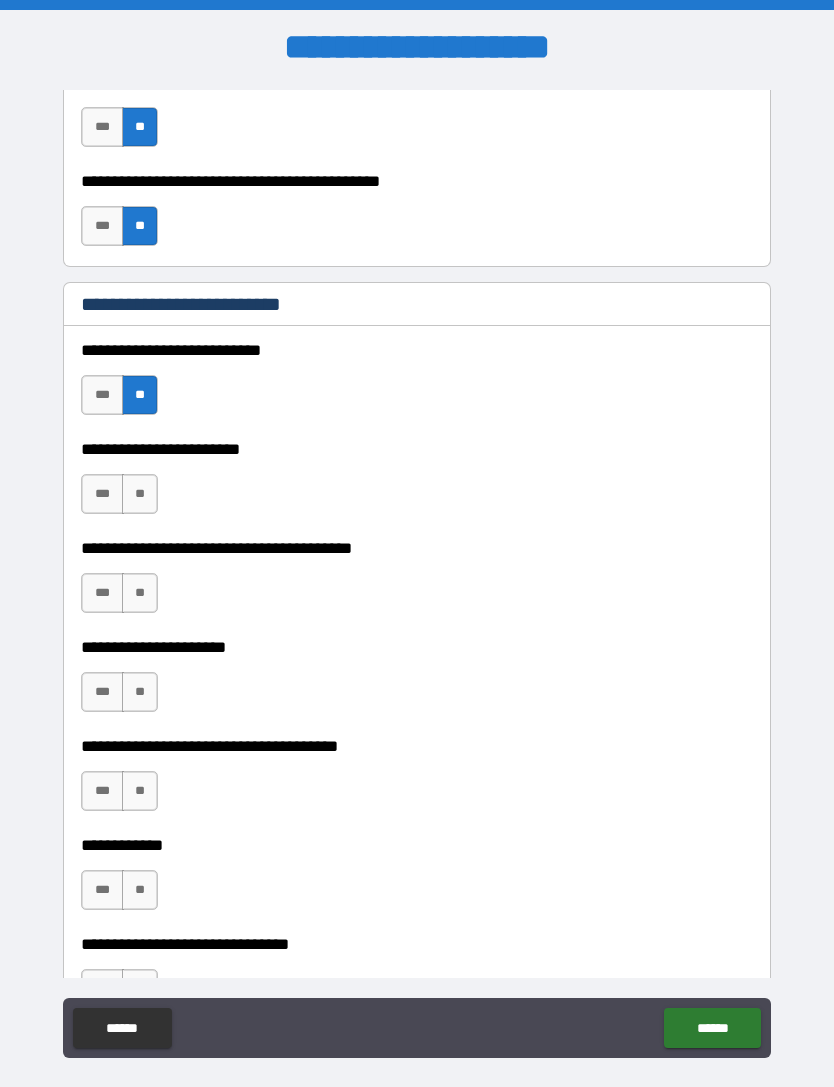click on "**" at bounding box center (140, 494) 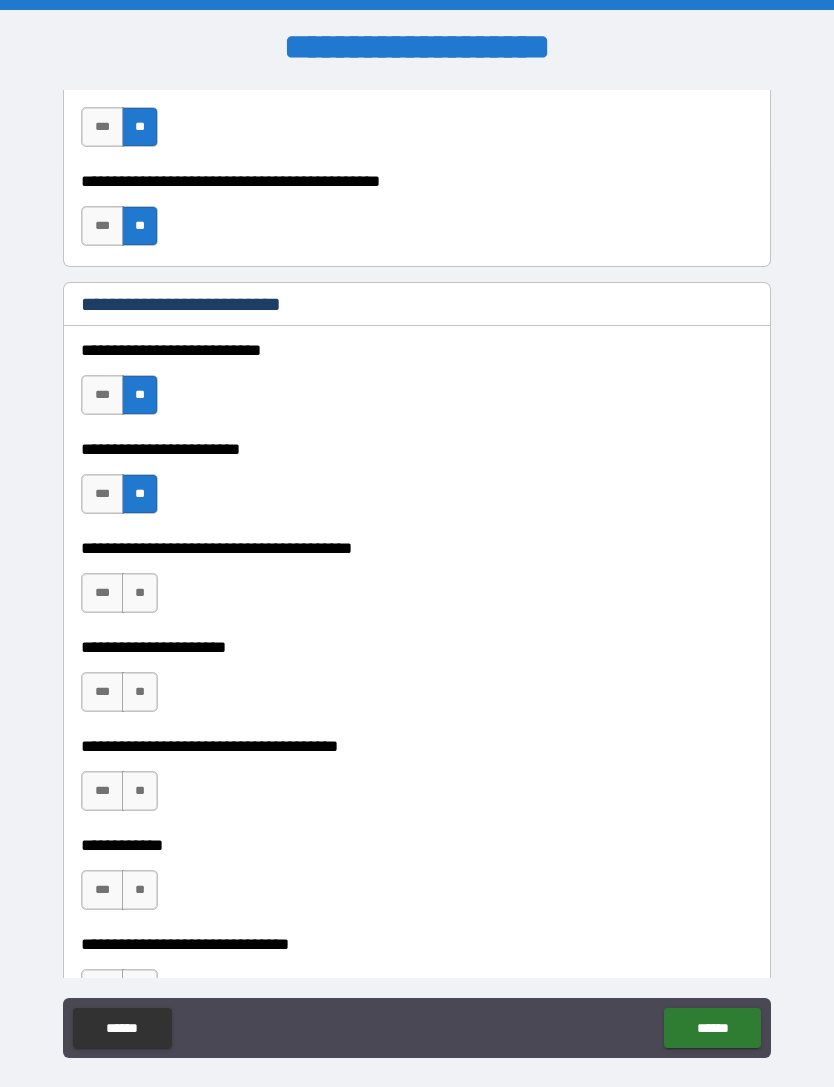 click on "**" at bounding box center (140, 593) 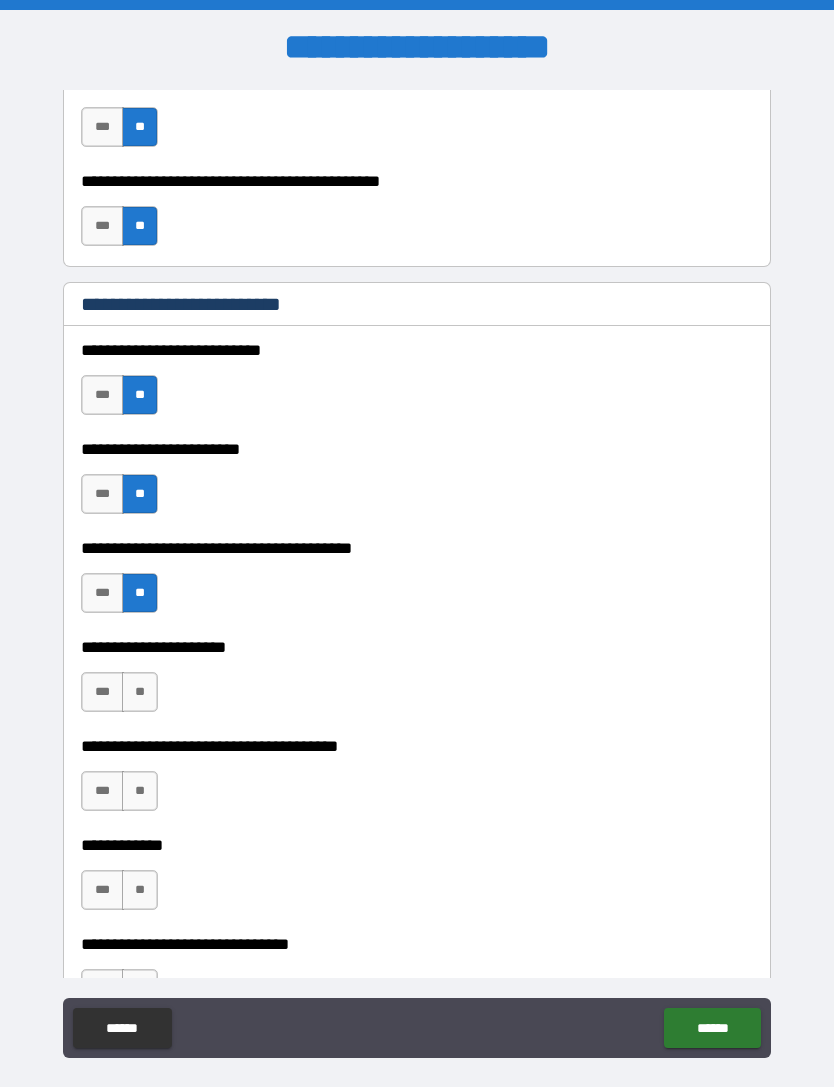 click on "**" at bounding box center (140, 692) 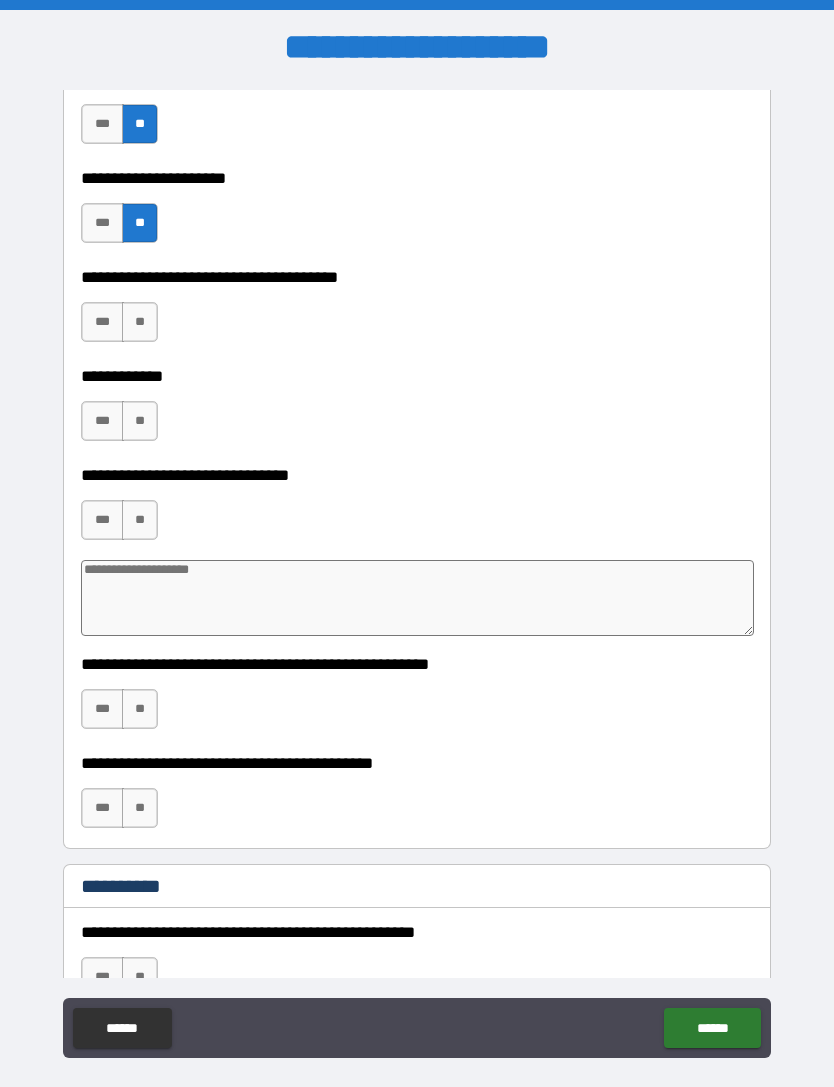 scroll, scrollTop: 3426, scrollLeft: 0, axis: vertical 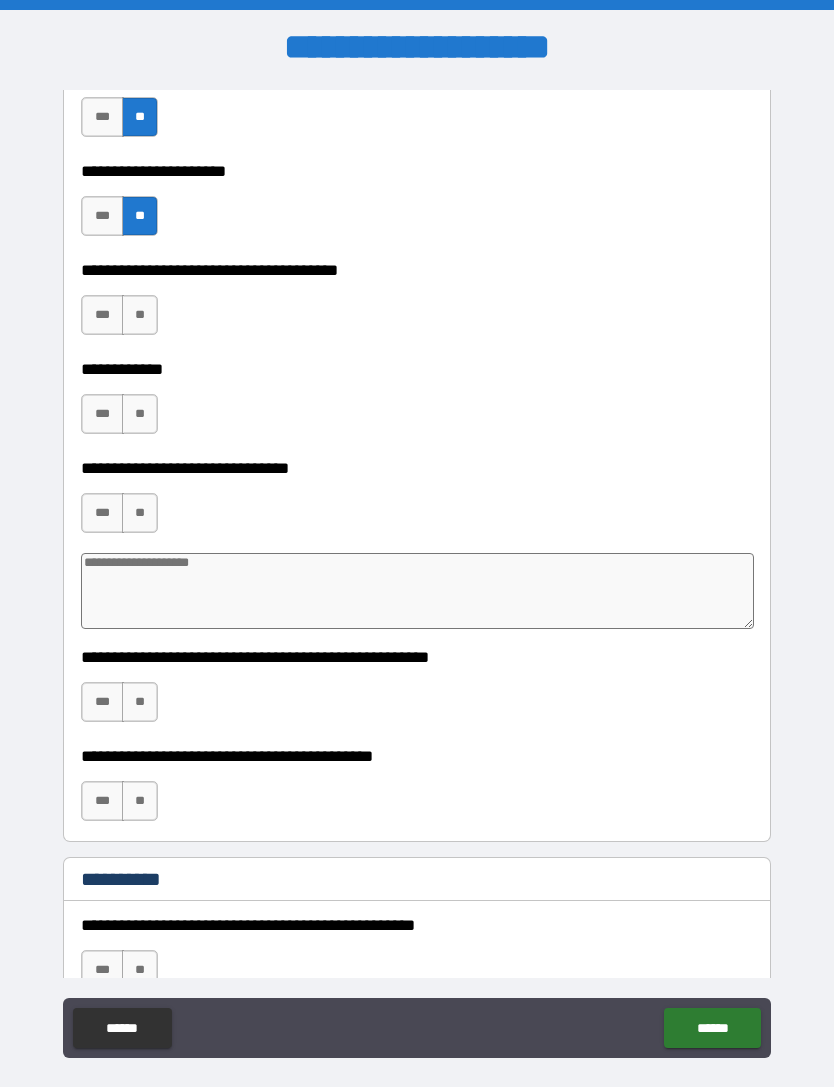 click on "**" at bounding box center (140, 315) 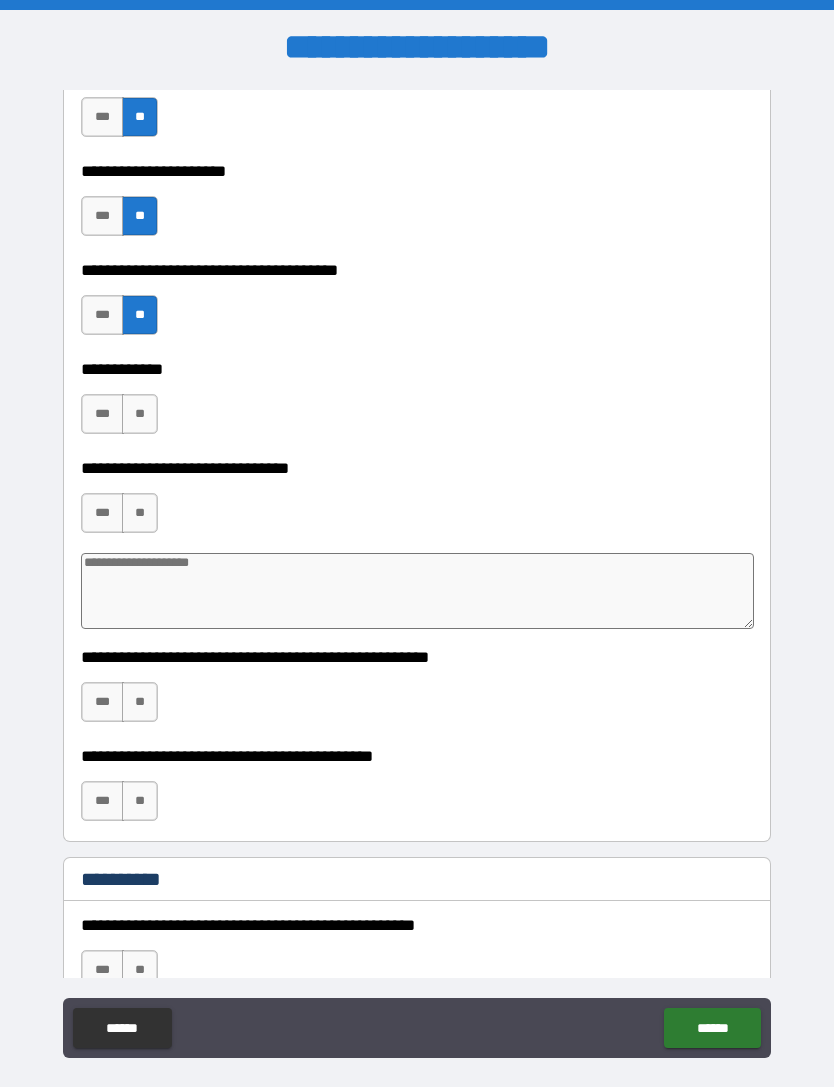 click on "**" at bounding box center (140, 414) 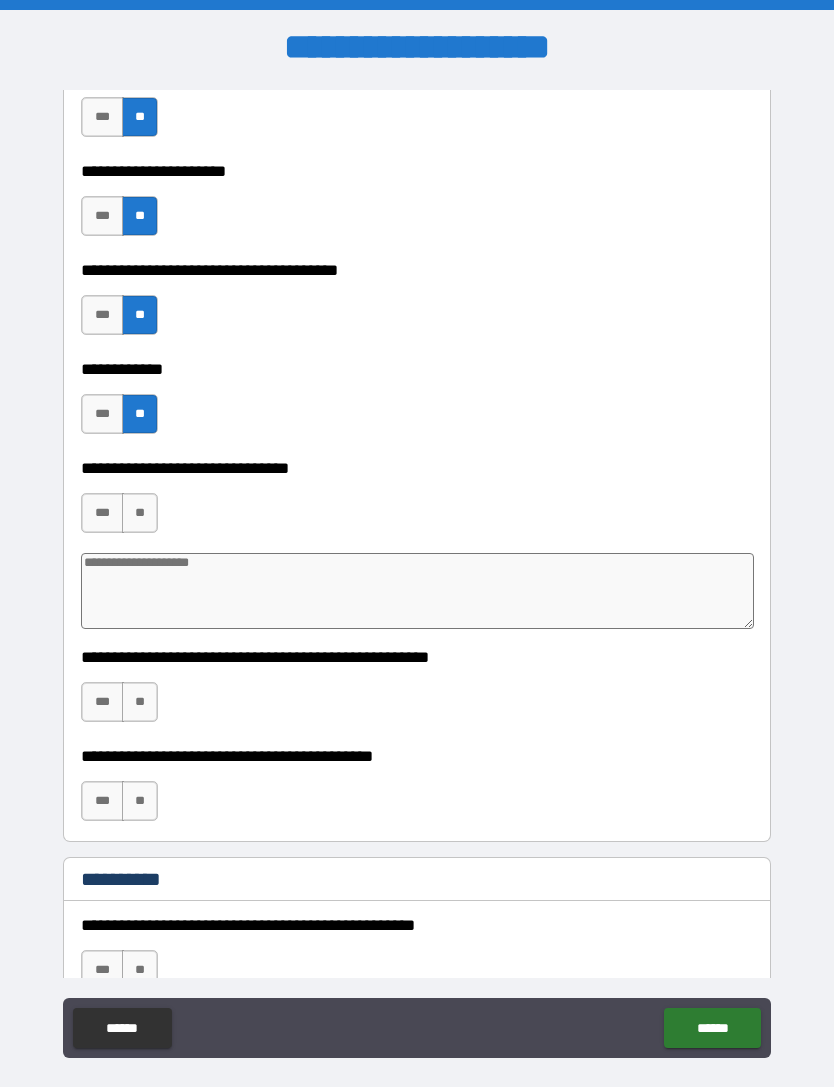 click on "***" at bounding box center (102, 513) 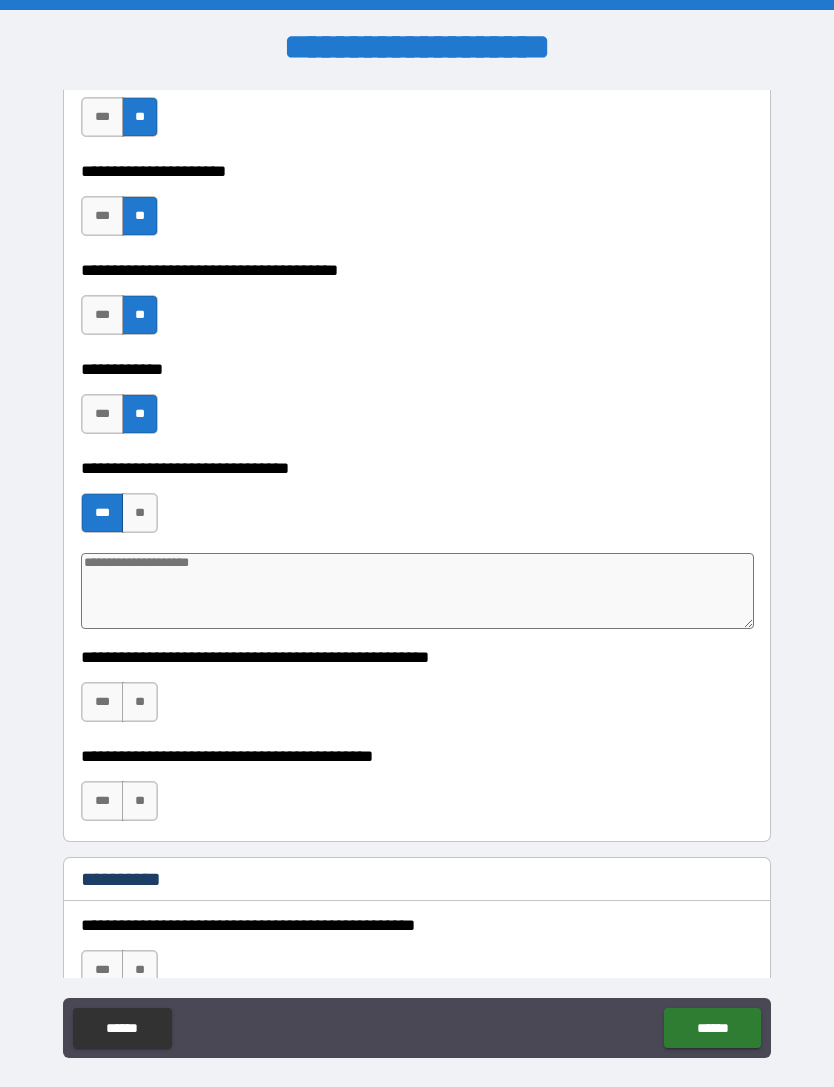 click at bounding box center (417, 591) 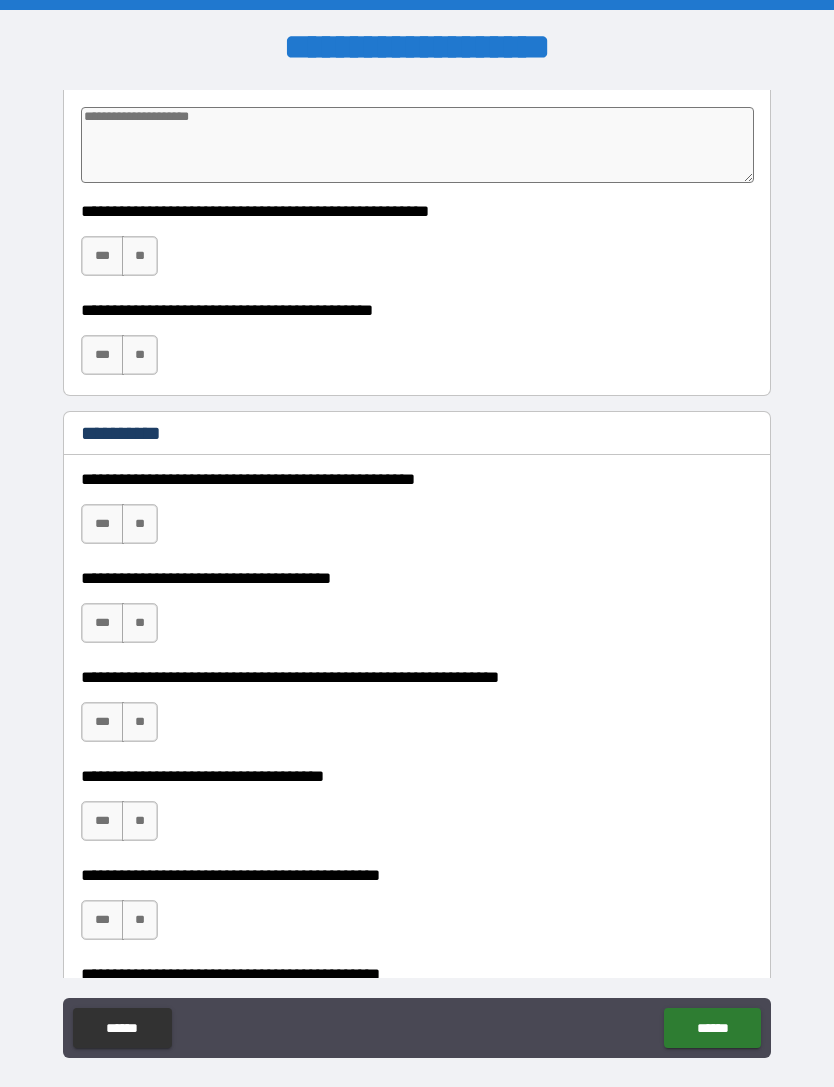 scroll, scrollTop: 3873, scrollLeft: 0, axis: vertical 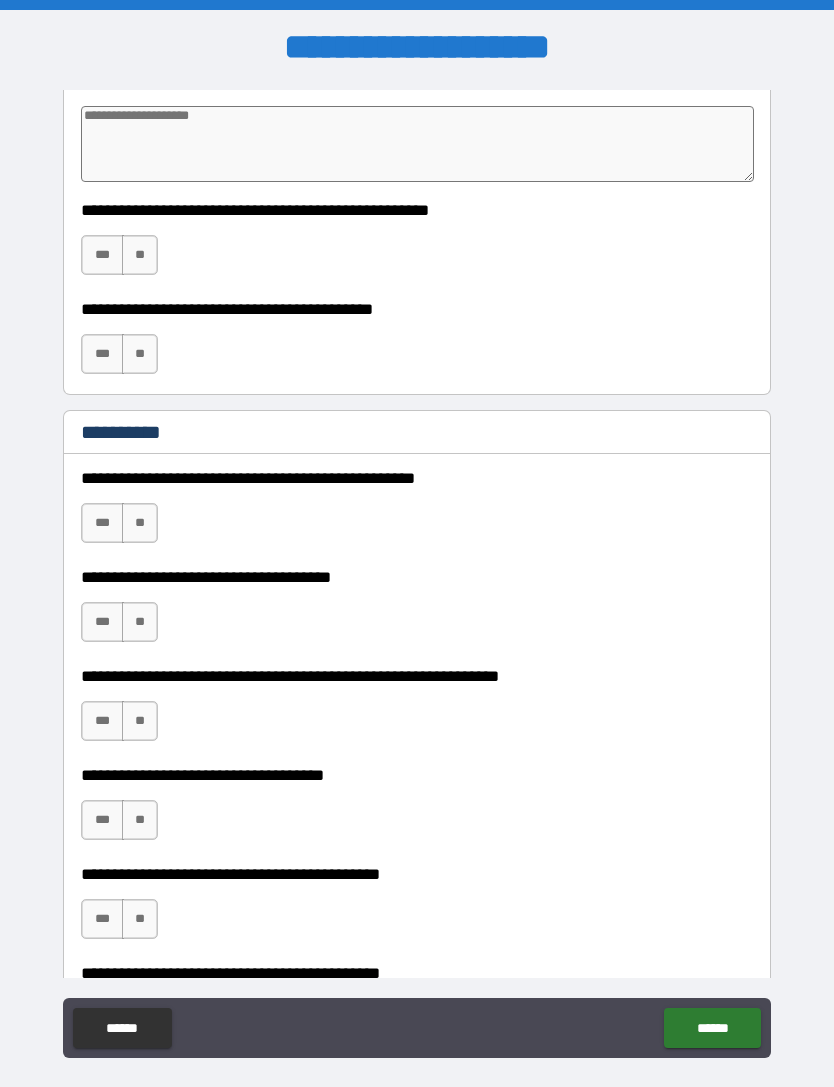 click on "***" at bounding box center [102, 255] 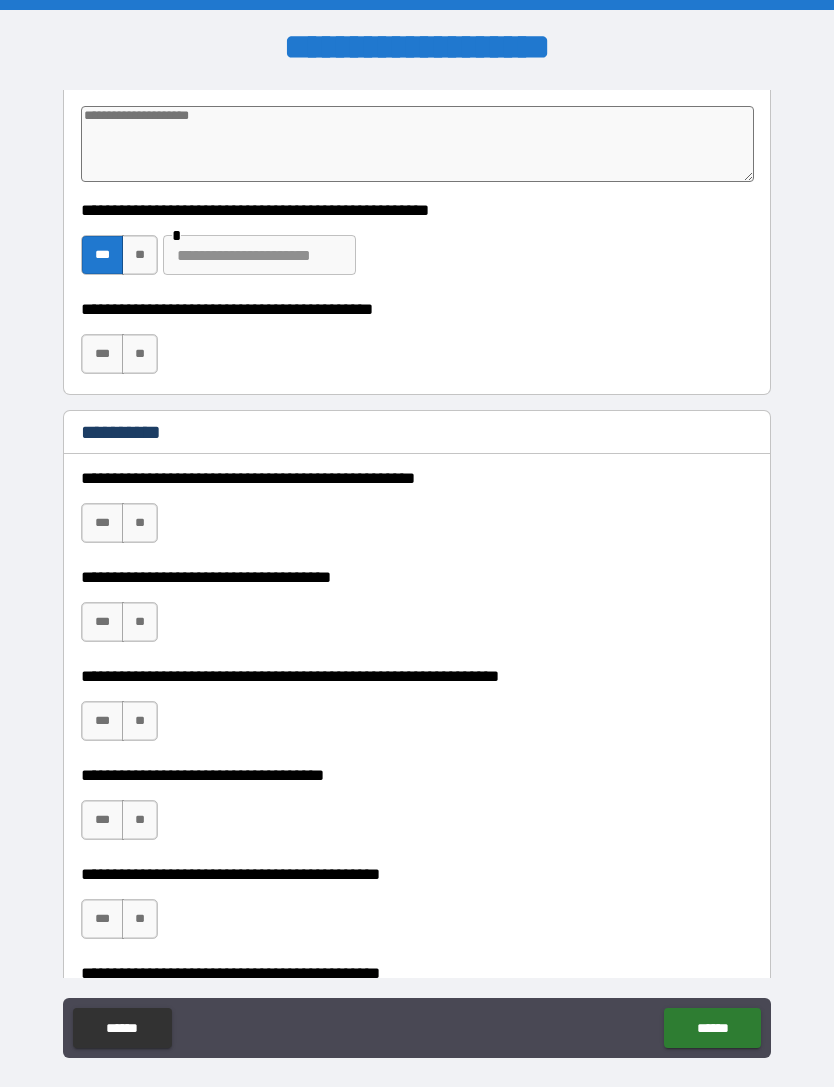 click on "***" at bounding box center (102, 354) 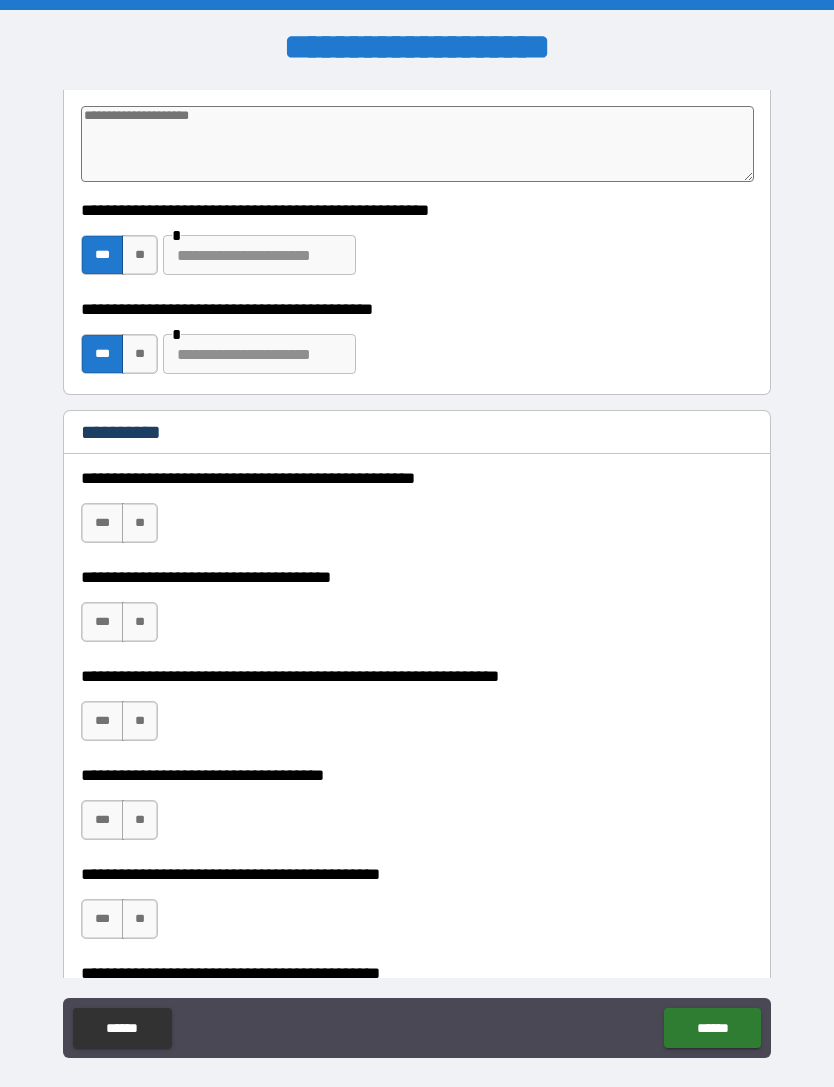 click on "**" at bounding box center (140, 523) 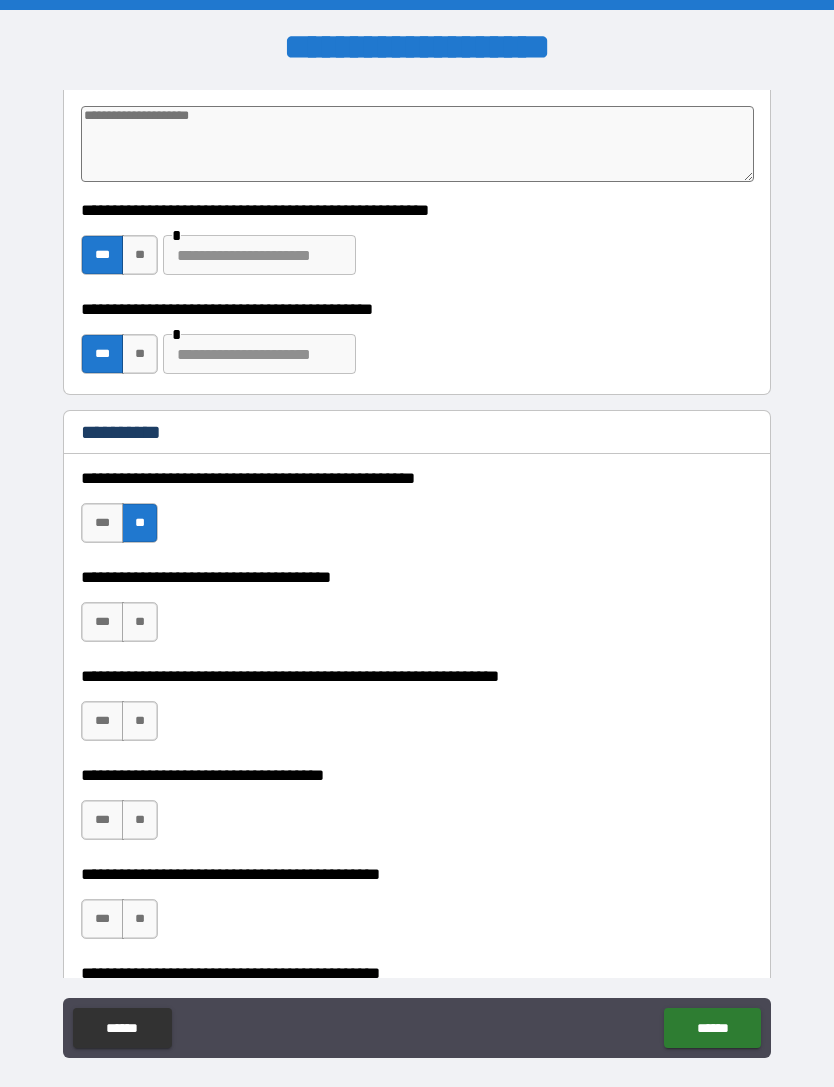 click on "**" at bounding box center (140, 622) 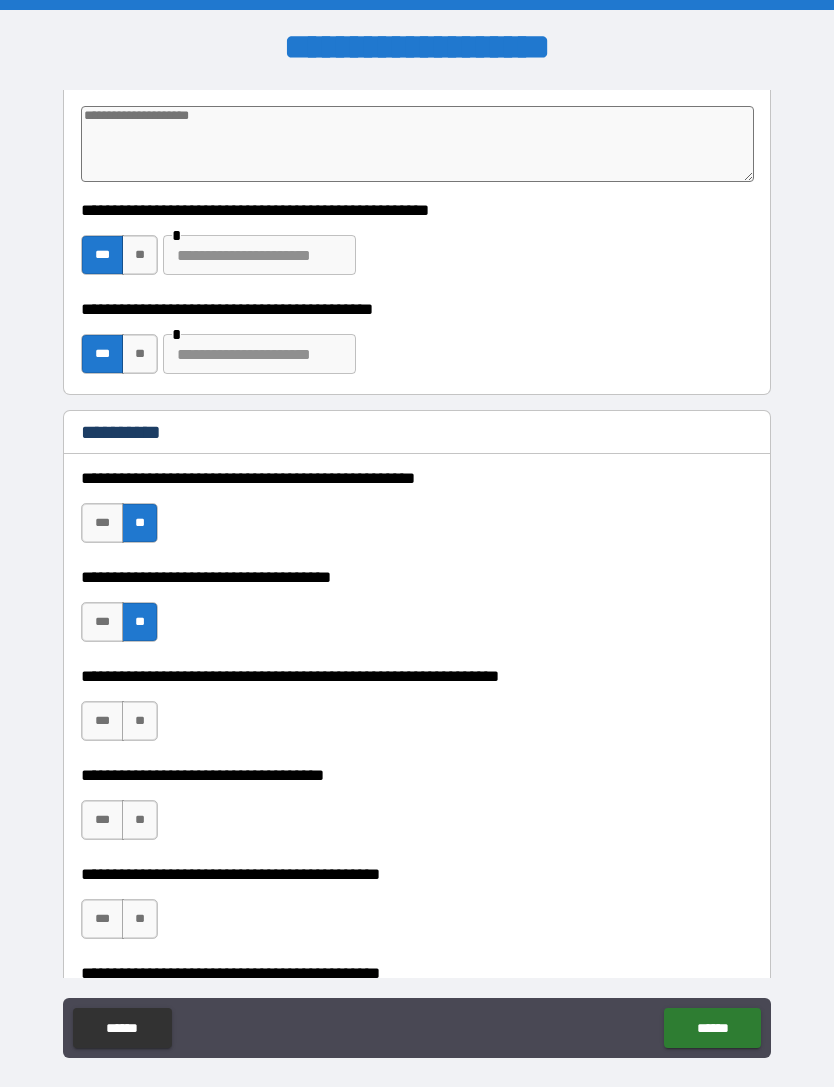 click on "**" at bounding box center (140, 721) 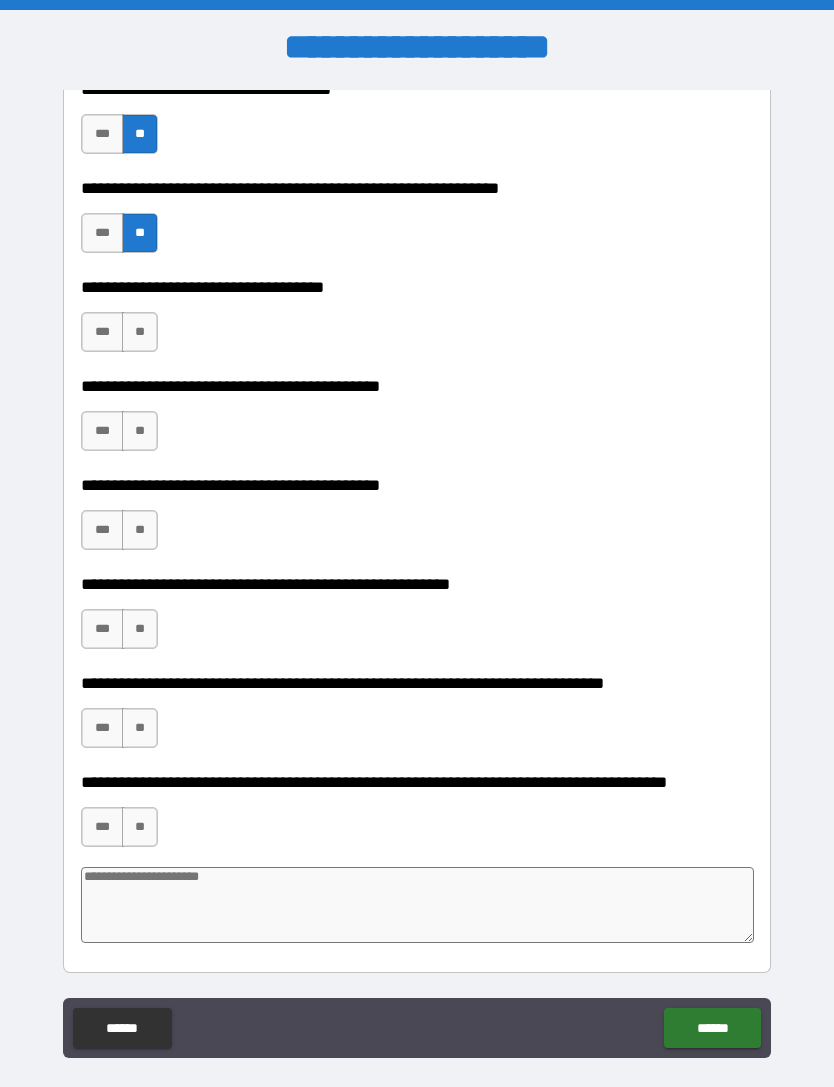 scroll, scrollTop: 4361, scrollLeft: 0, axis: vertical 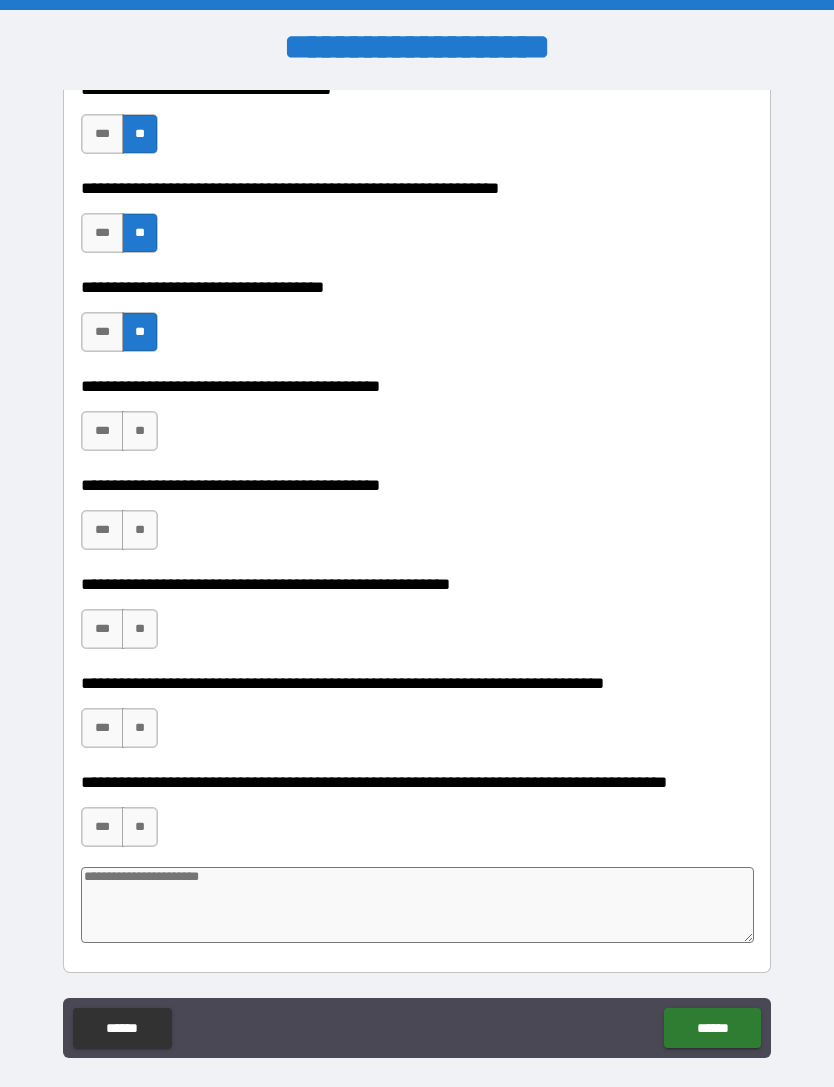 click on "**" at bounding box center (140, 431) 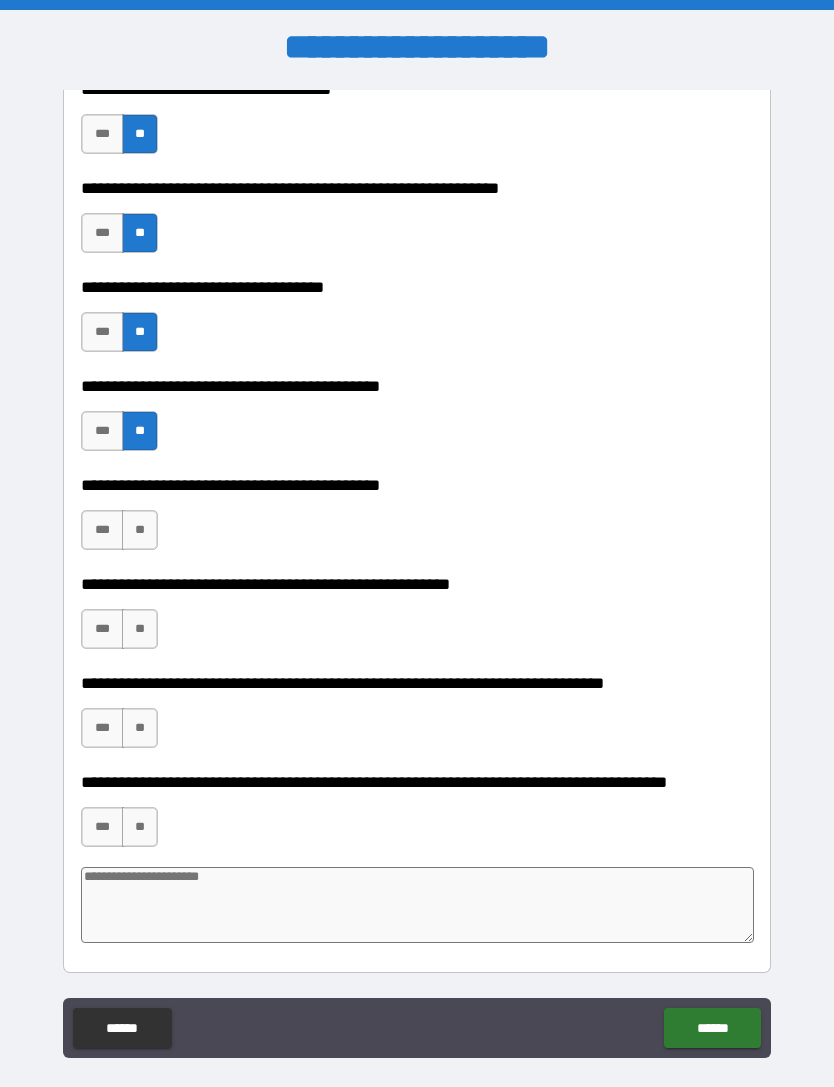 click on "**" at bounding box center (140, 530) 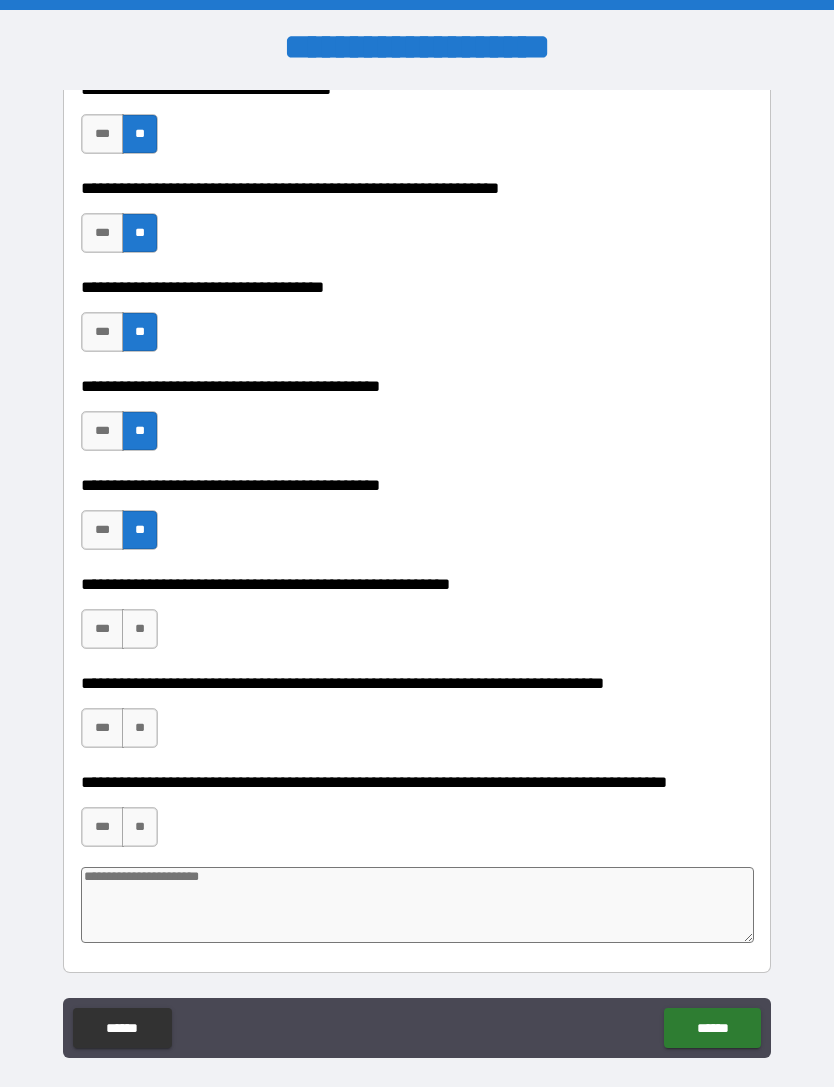 click on "**" at bounding box center (140, 629) 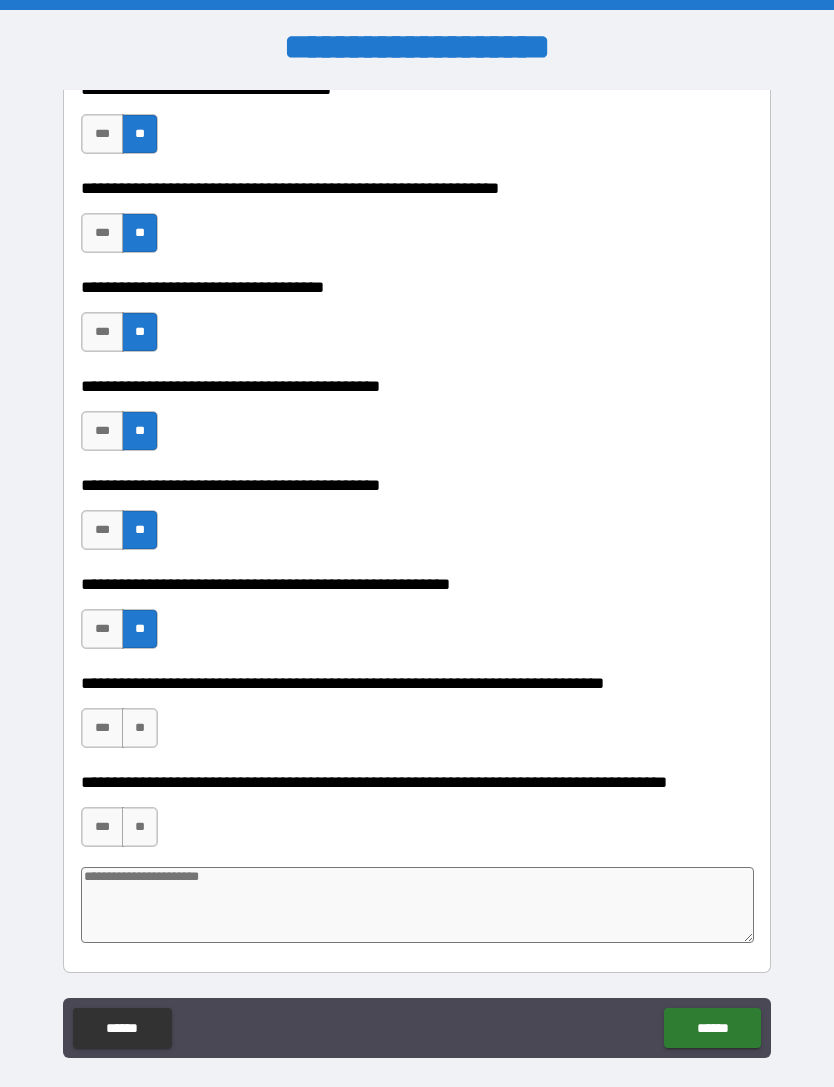 click on "**" at bounding box center (140, 728) 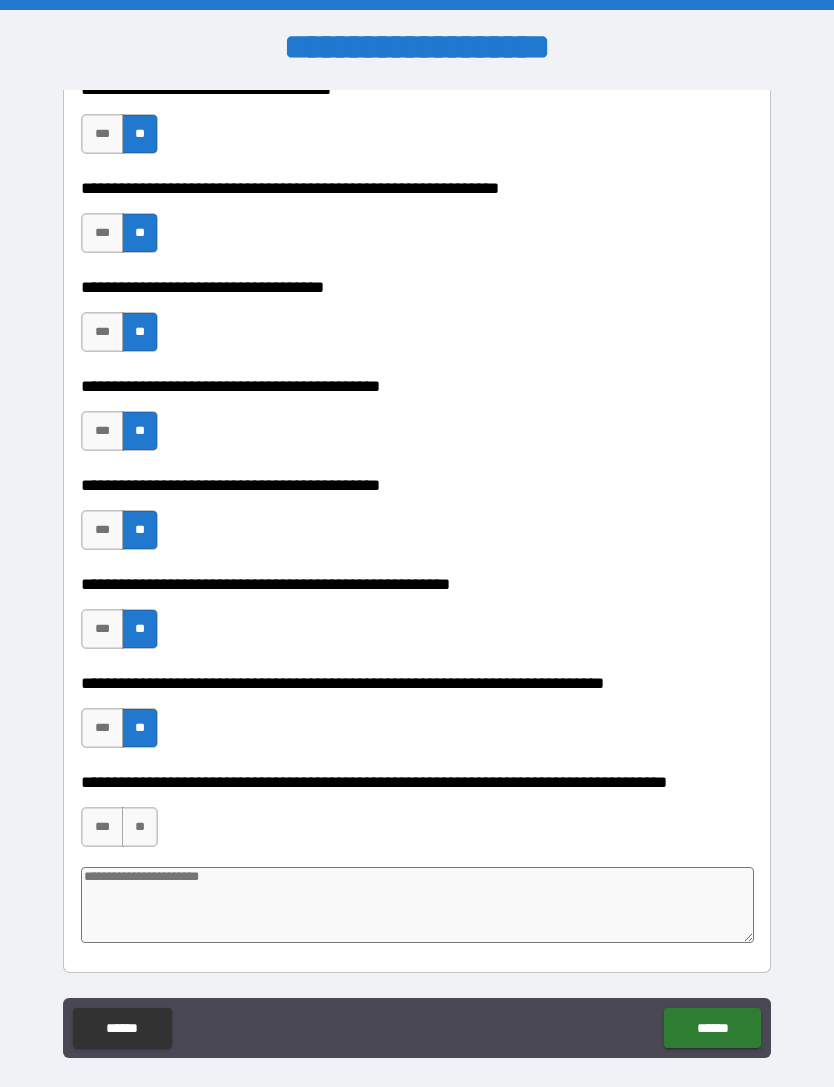 click on "**" at bounding box center [140, 827] 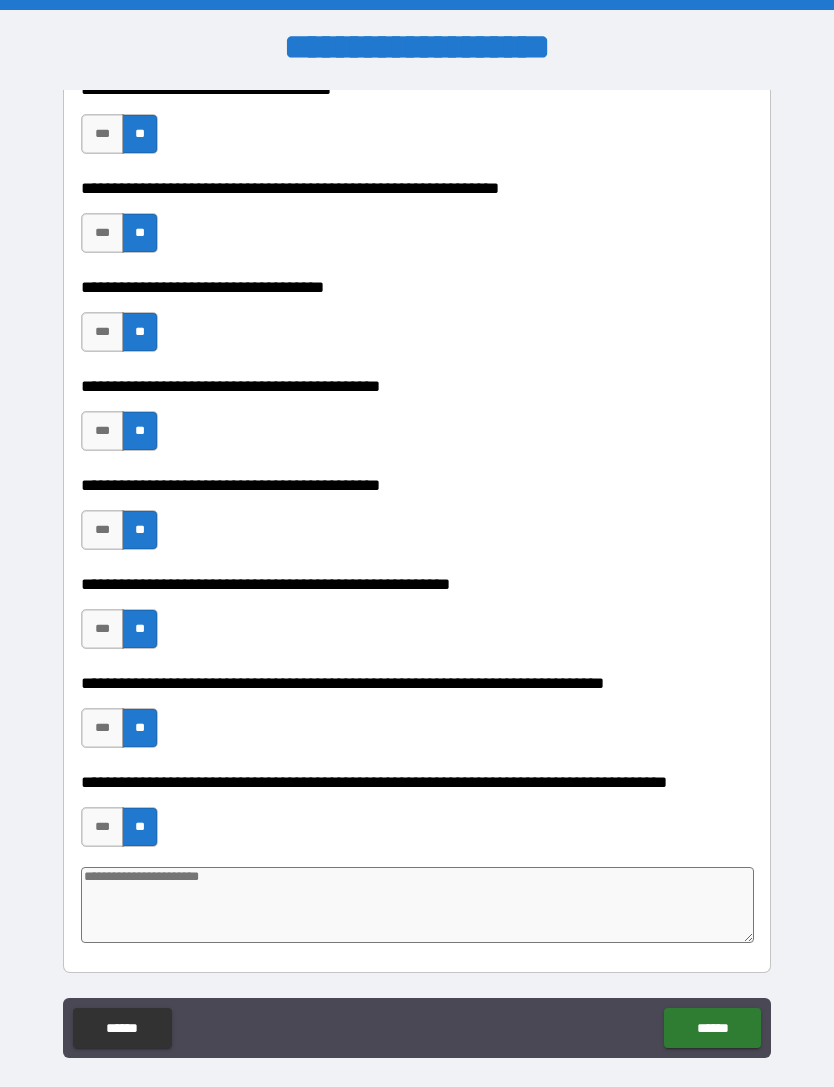 scroll, scrollTop: 4361, scrollLeft: 0, axis: vertical 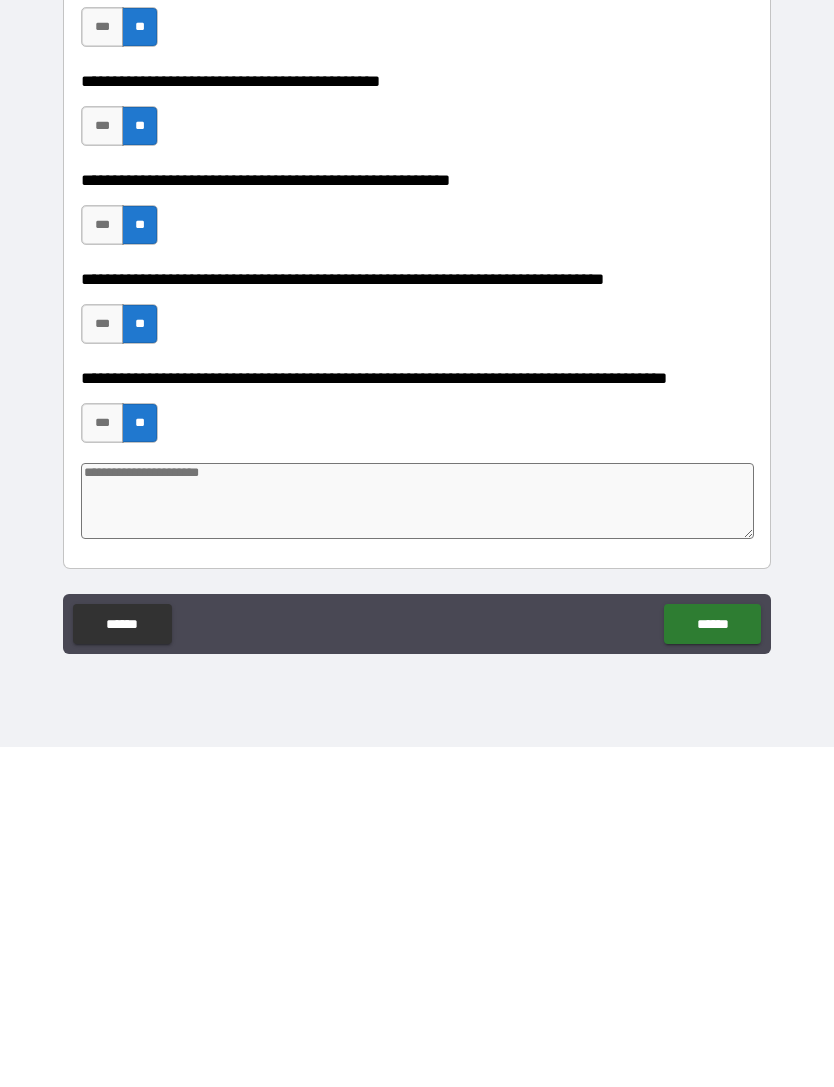 click on "******" at bounding box center [712, 964] 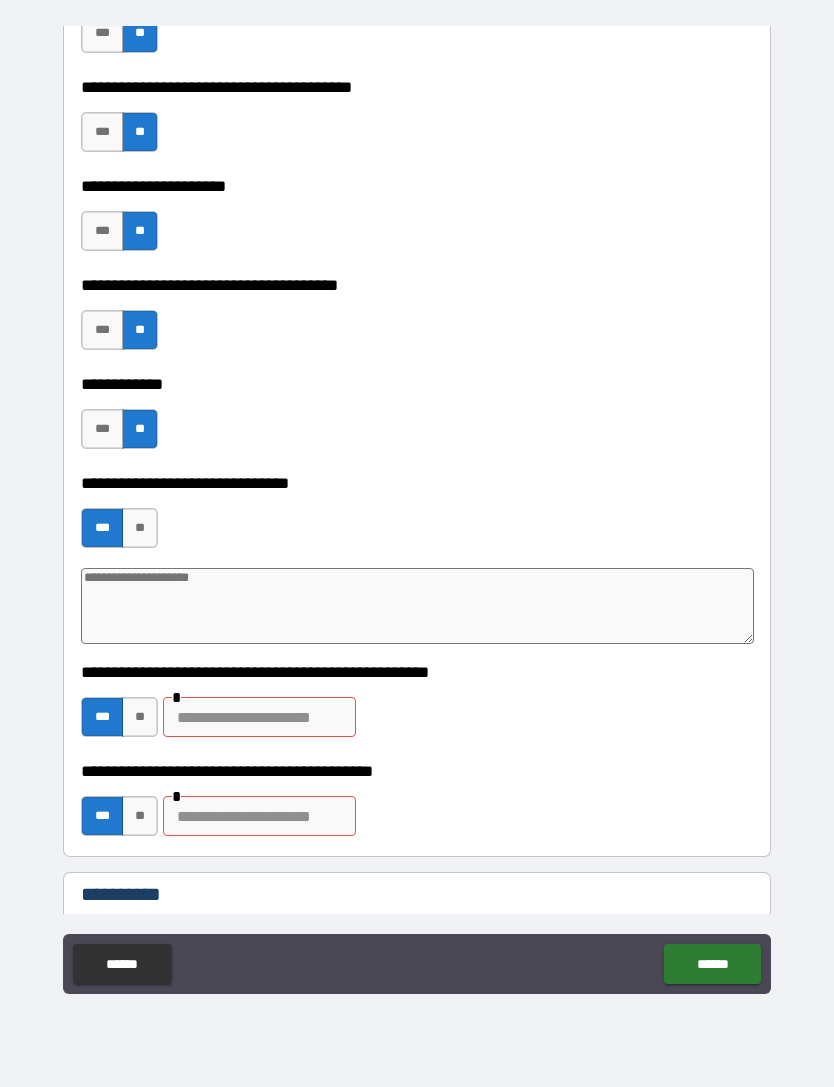 scroll, scrollTop: 3346, scrollLeft: 0, axis: vertical 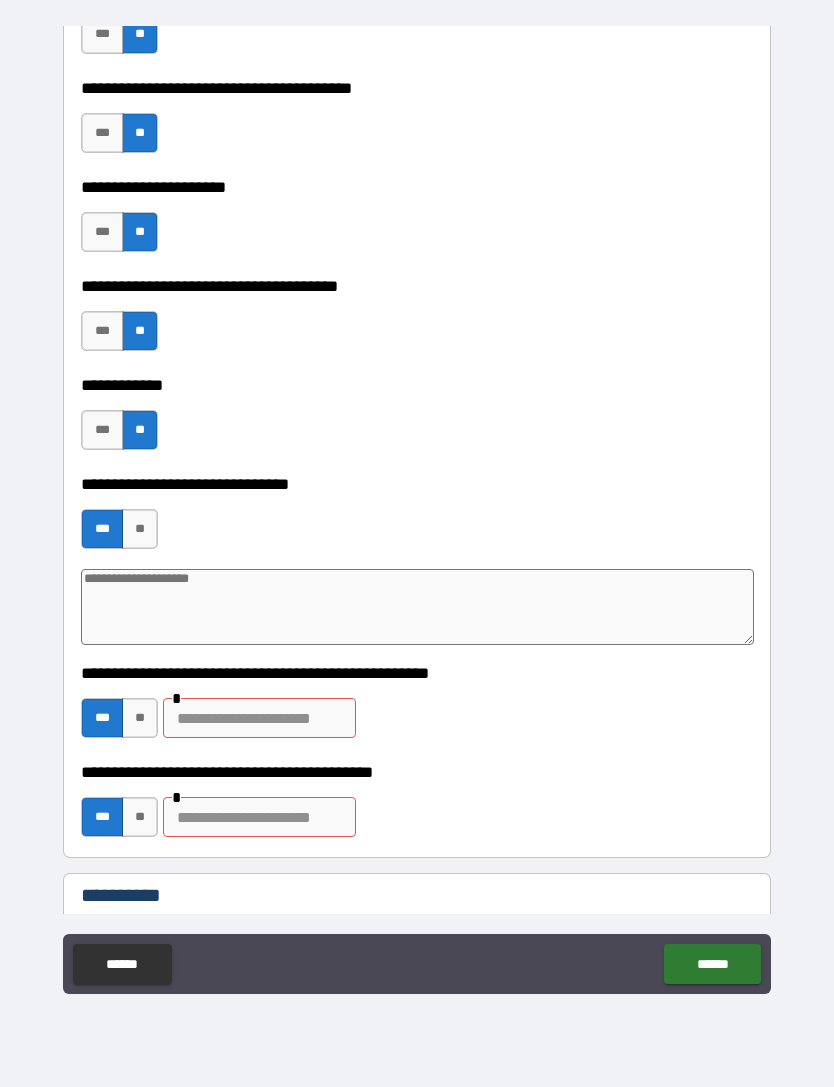 click on "**" at bounding box center (140, 718) 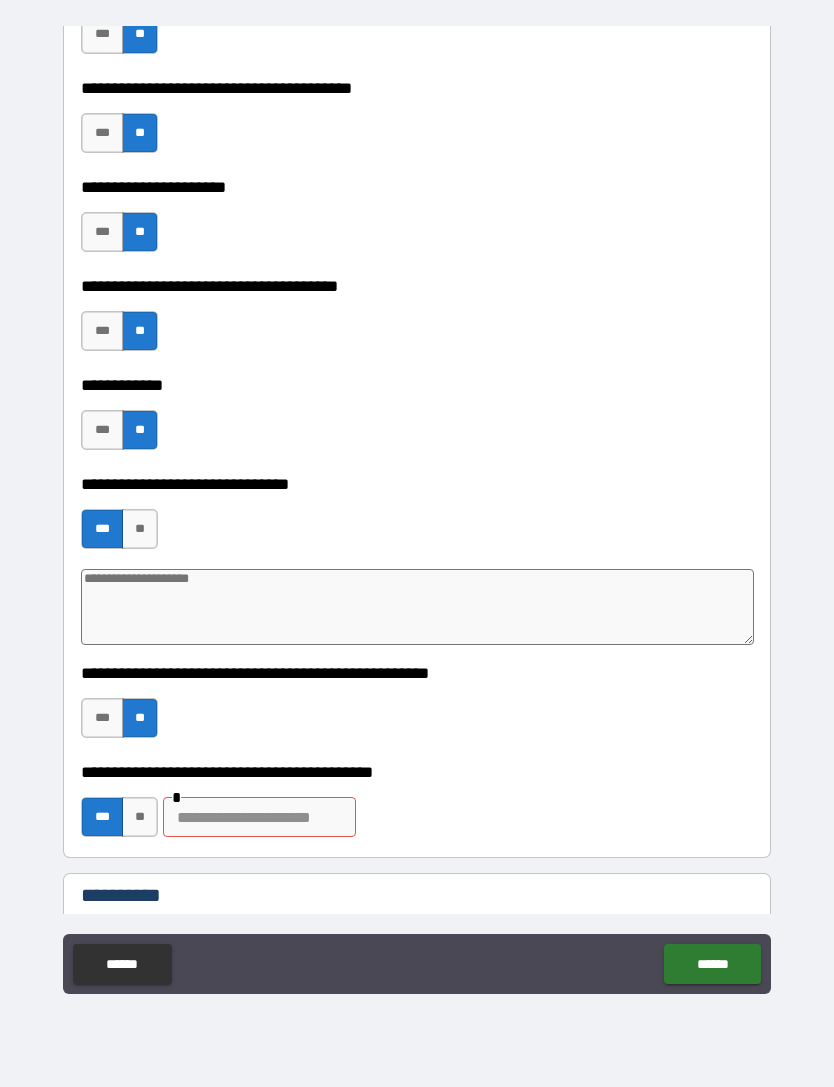 click on "**" at bounding box center (140, 817) 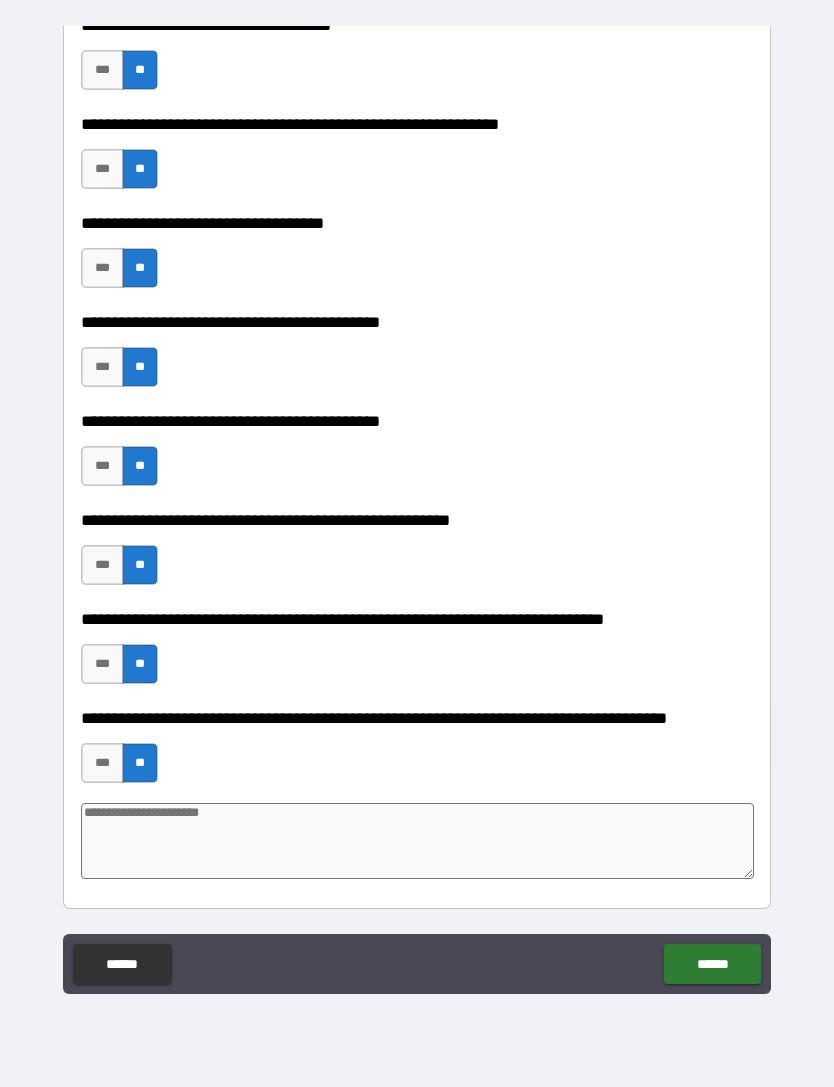 click on "******" at bounding box center [712, 964] 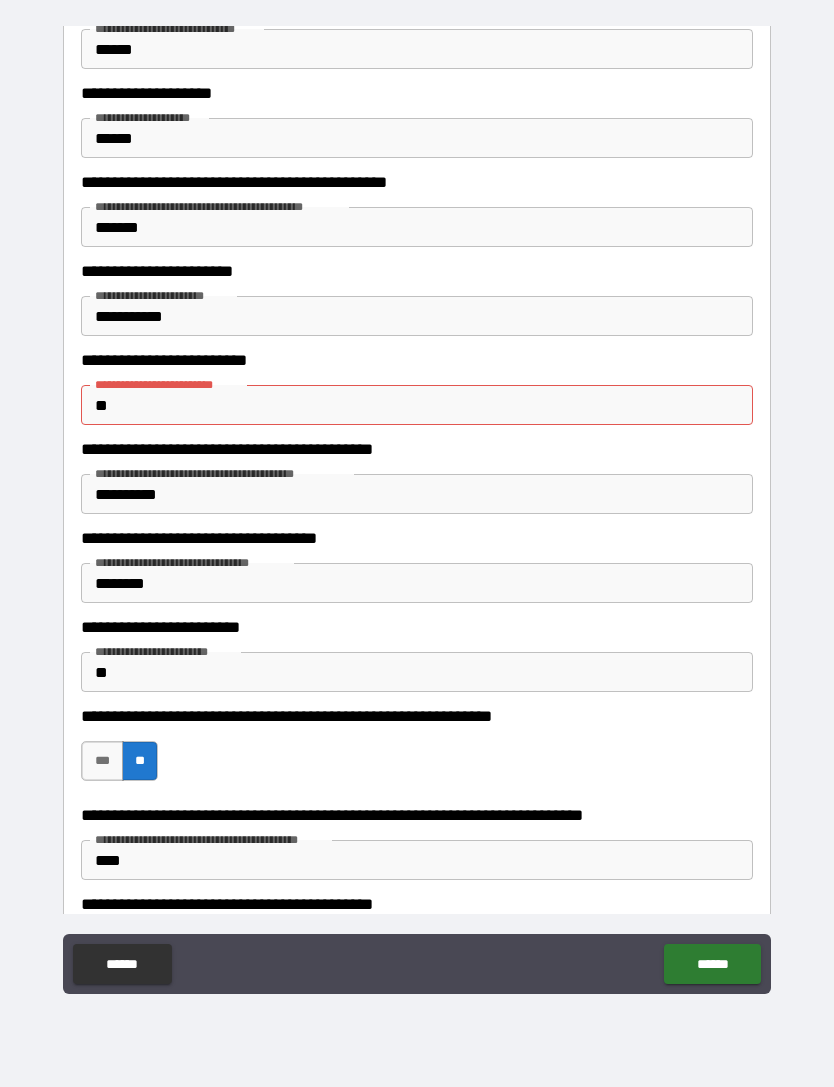 scroll, scrollTop: 458, scrollLeft: 0, axis: vertical 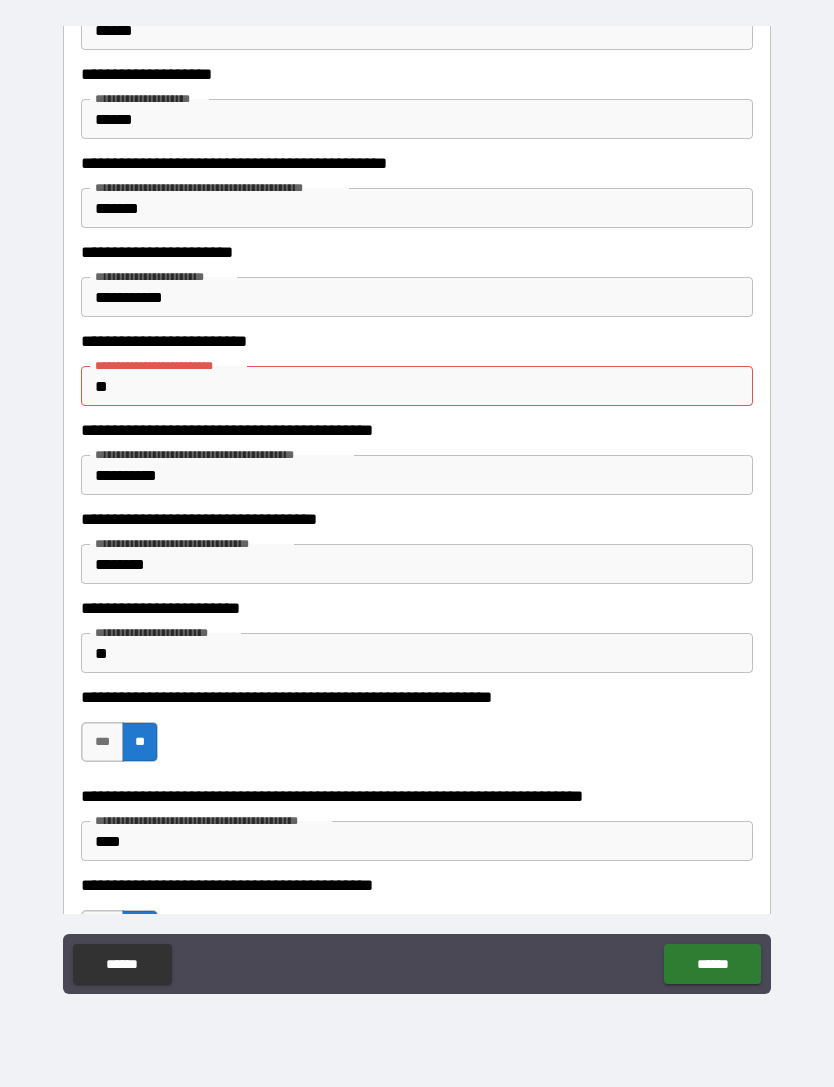 click on "**********" at bounding box center [167, 365] 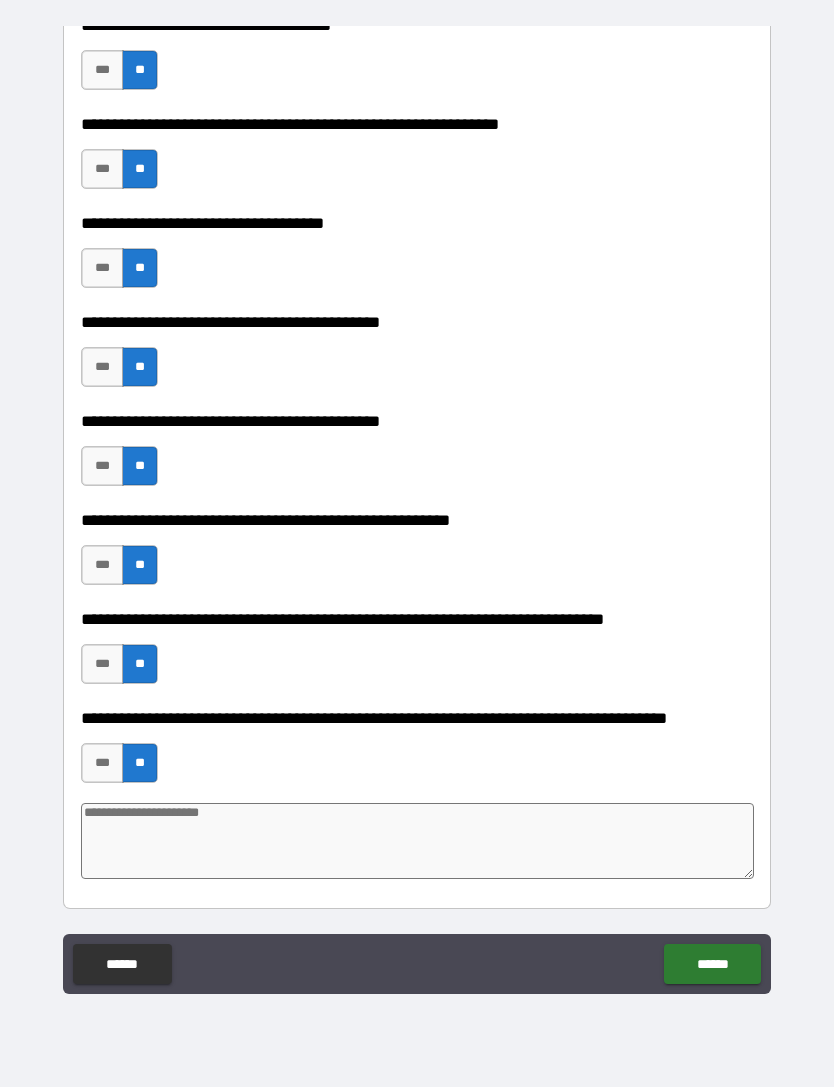 scroll, scrollTop: 4361, scrollLeft: 0, axis: vertical 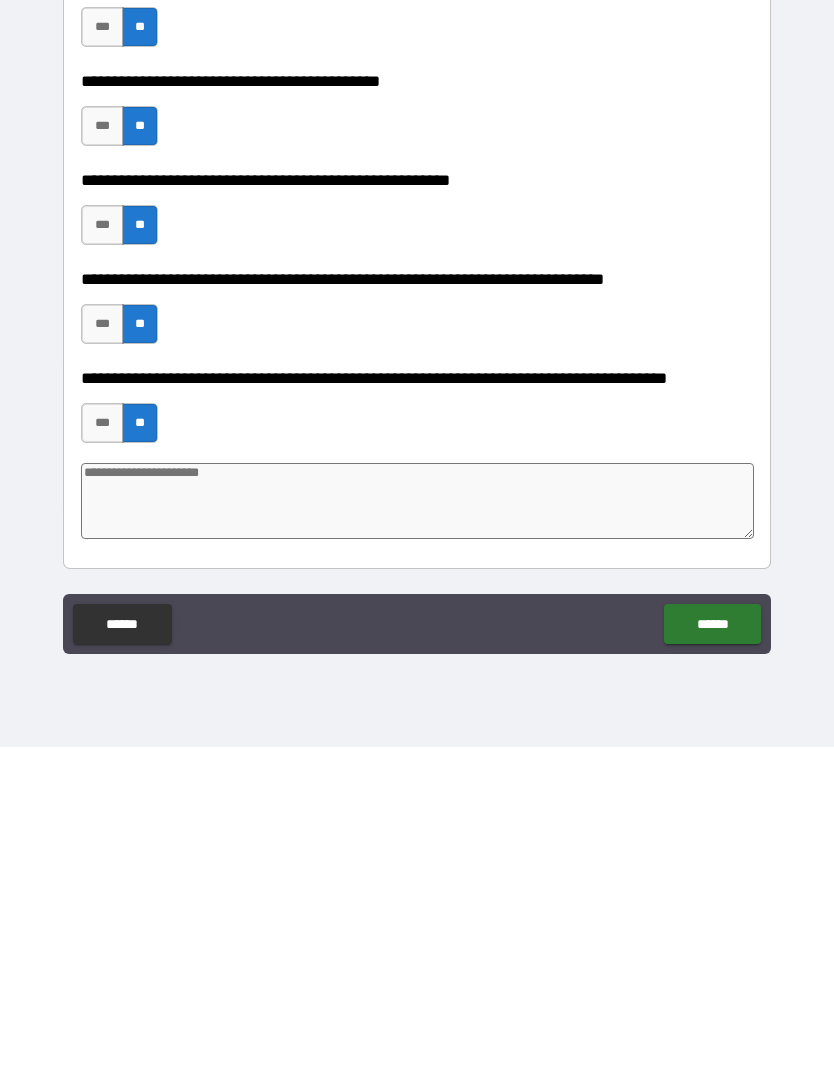 click on "******" at bounding box center (712, 964) 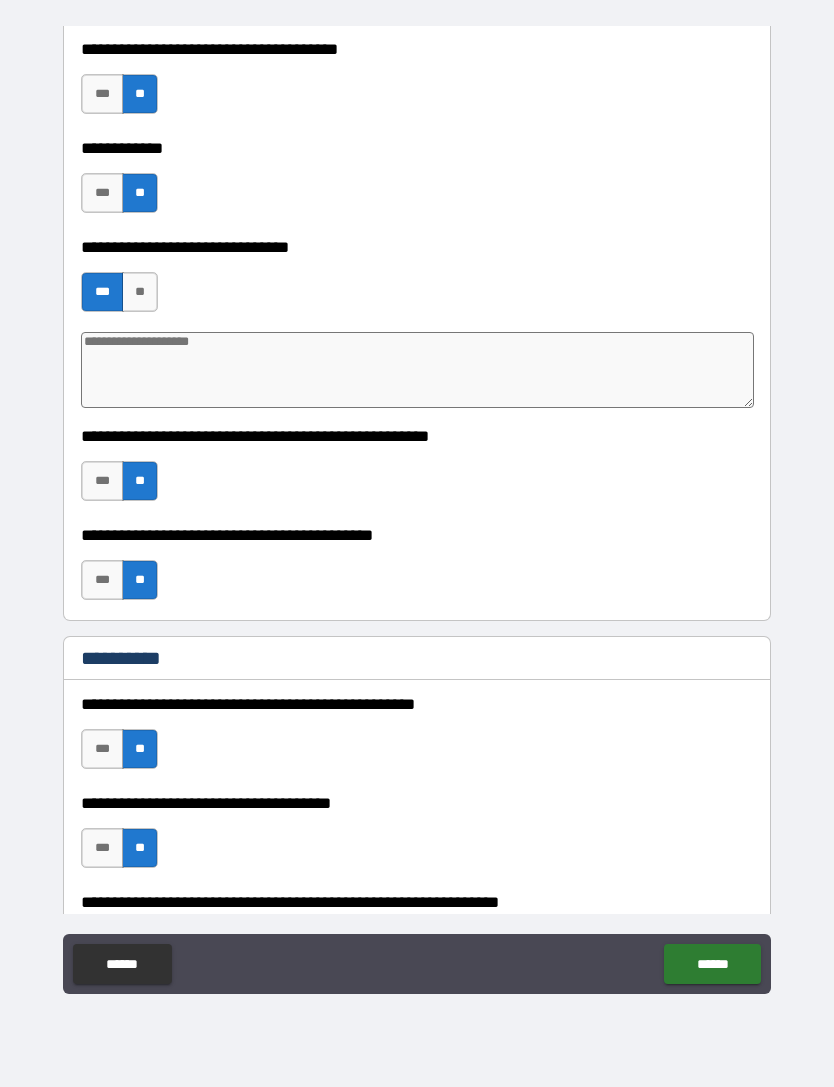 scroll, scrollTop: 3585, scrollLeft: 0, axis: vertical 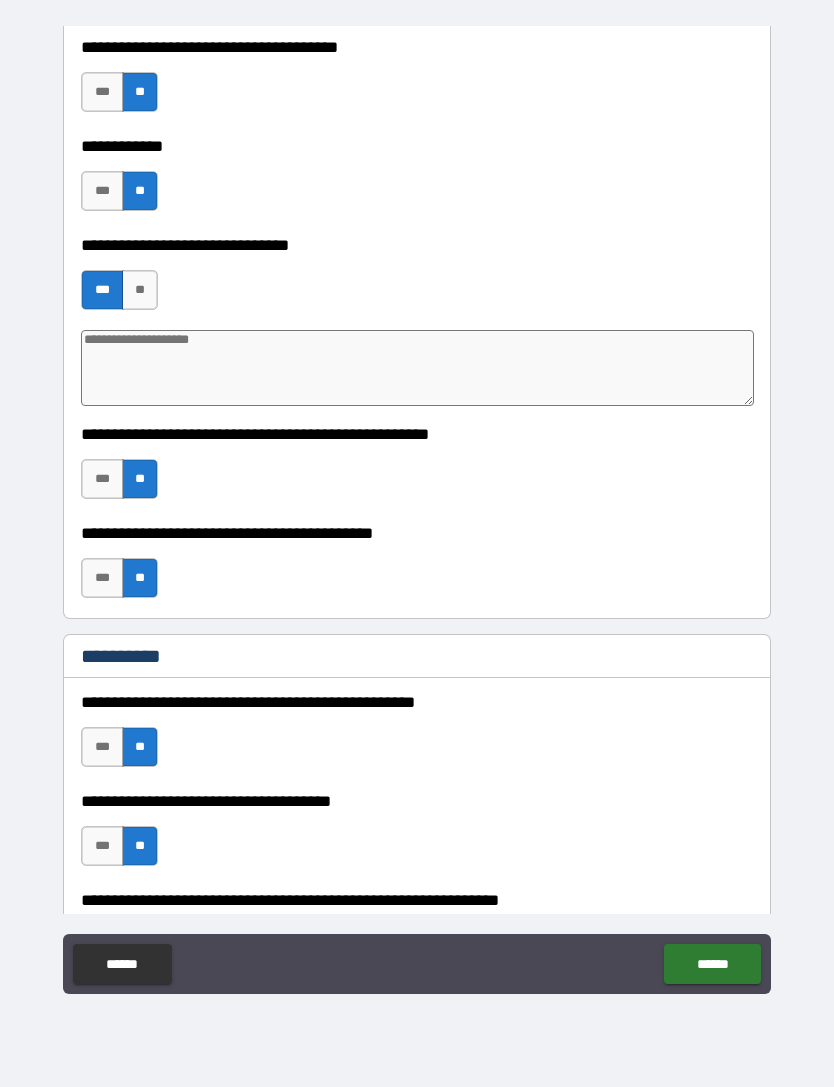 click on "**" at bounding box center (140, 290) 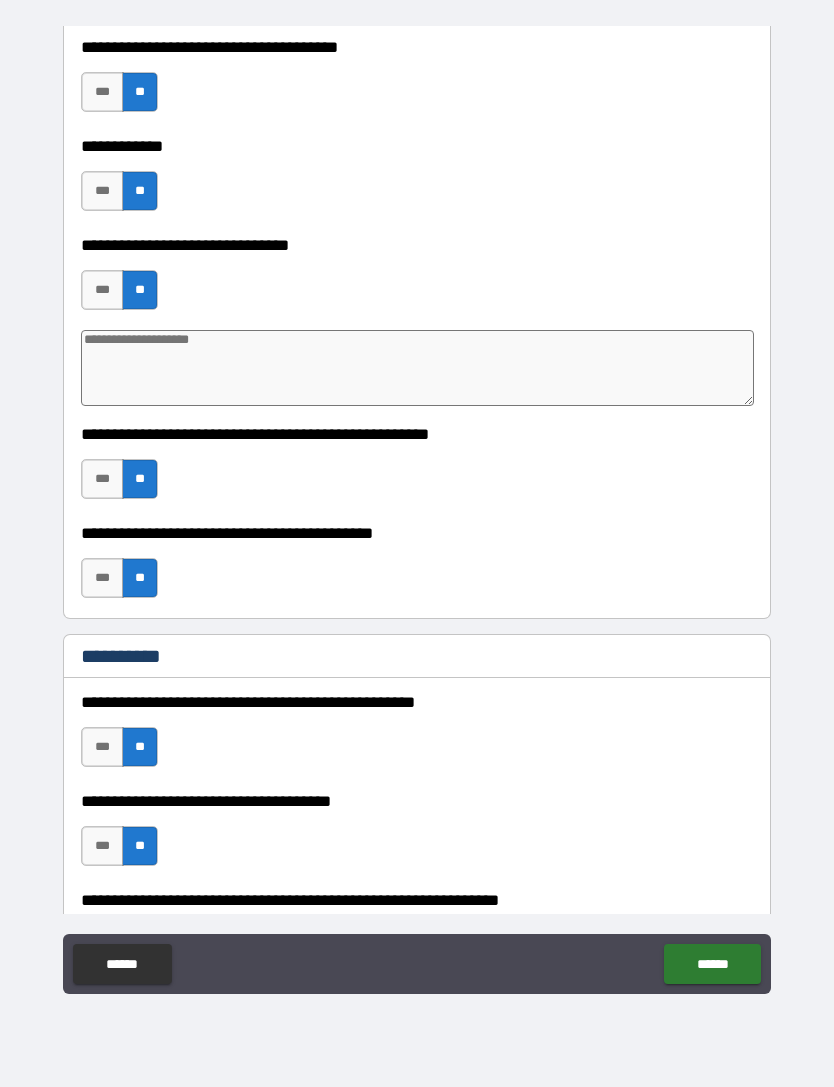 click on "***" at bounding box center [102, 290] 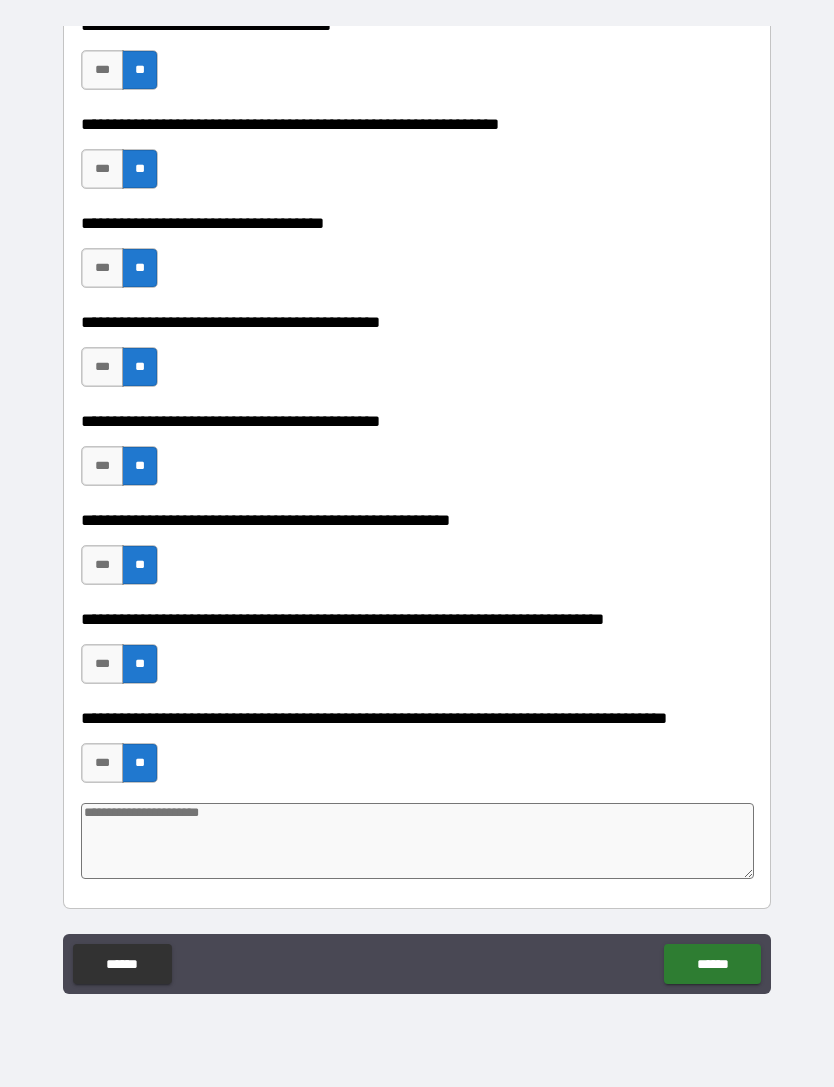 scroll, scrollTop: 4361, scrollLeft: 0, axis: vertical 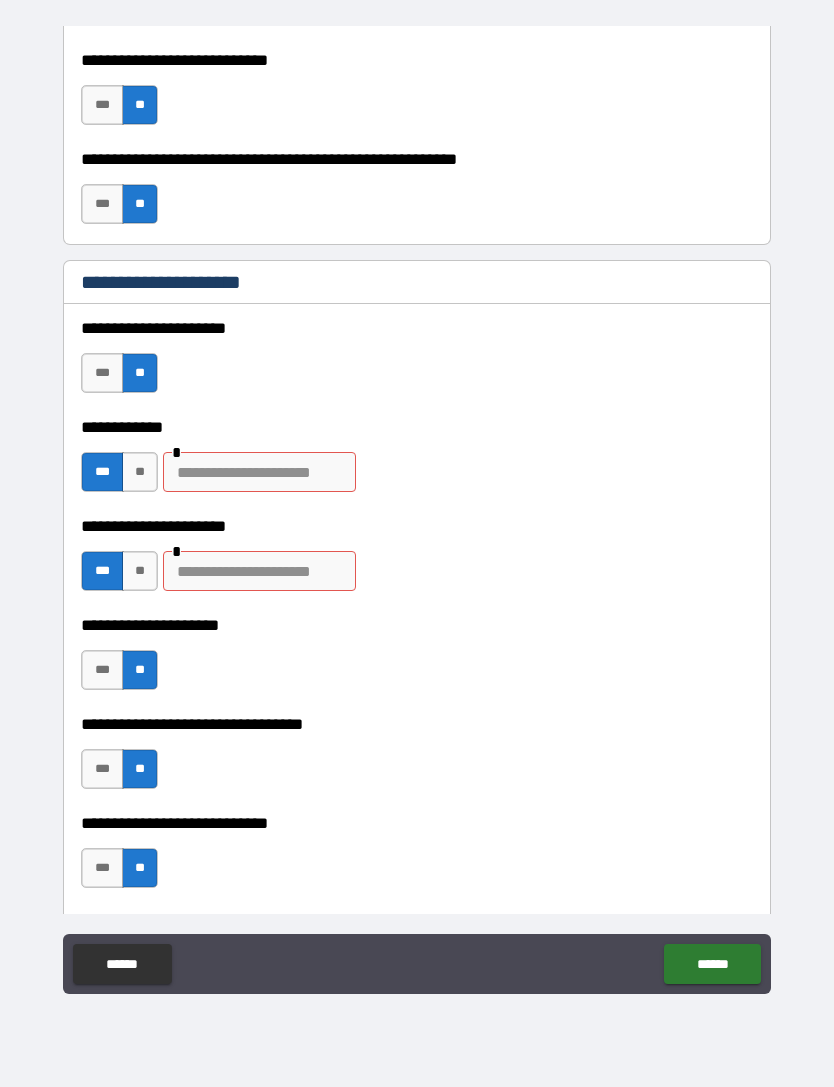 click on "**********" at bounding box center (417, 413) 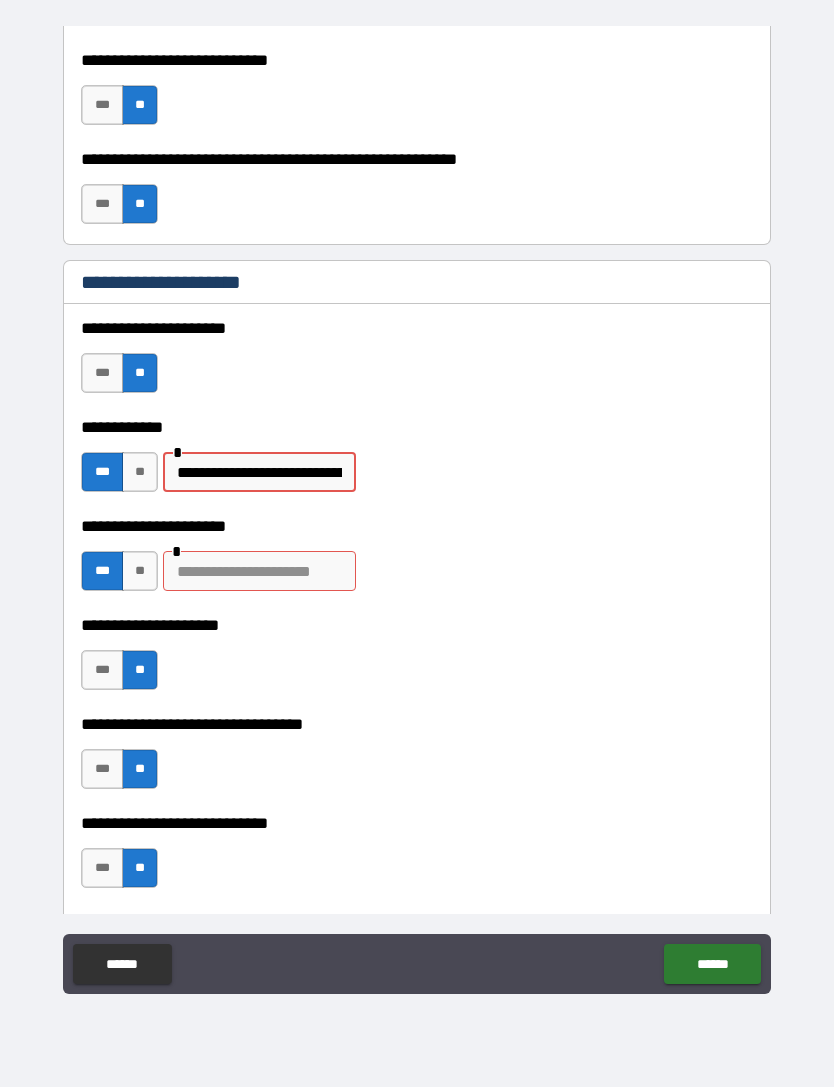 click at bounding box center (259, 571) 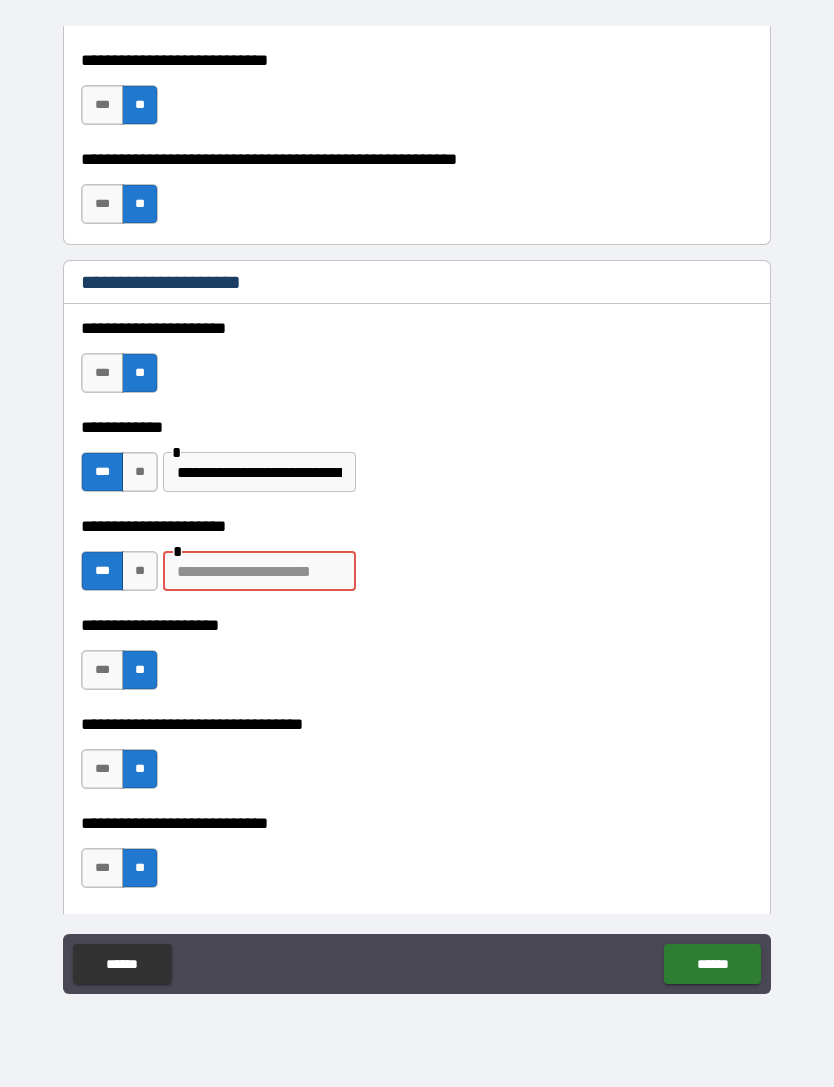 click on "**********" at bounding box center (259, 472) 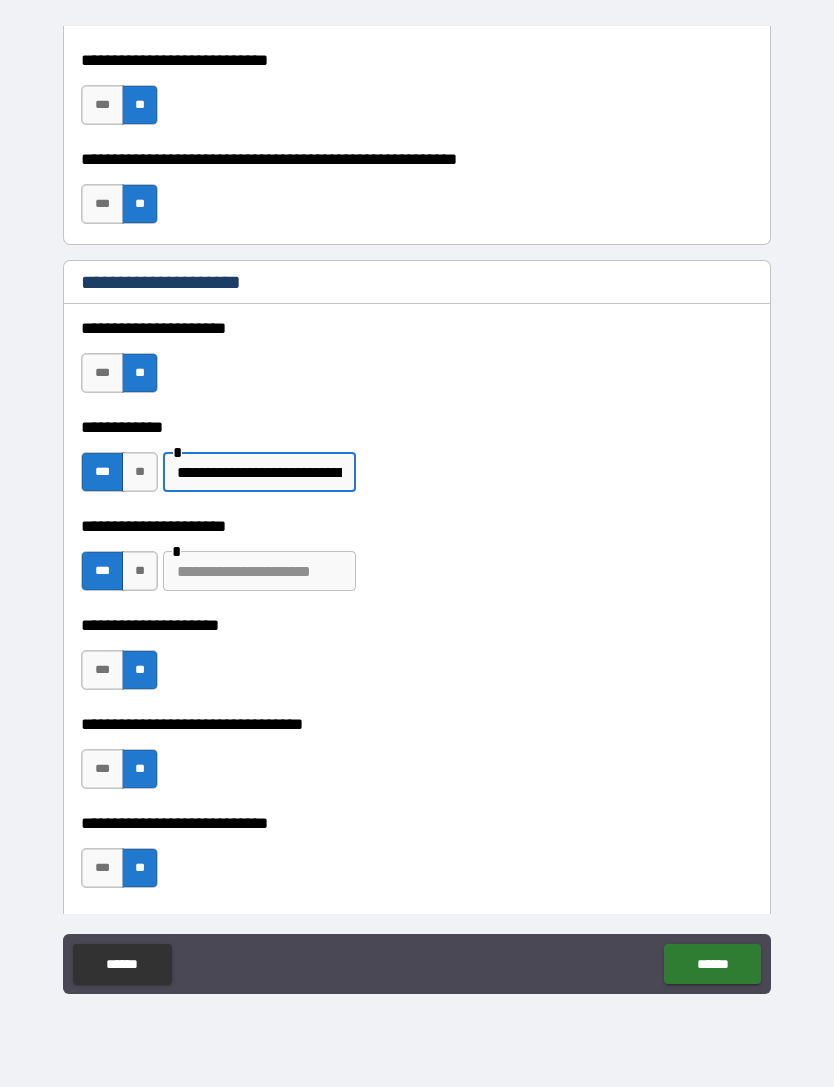 click on "**********" at bounding box center (259, 472) 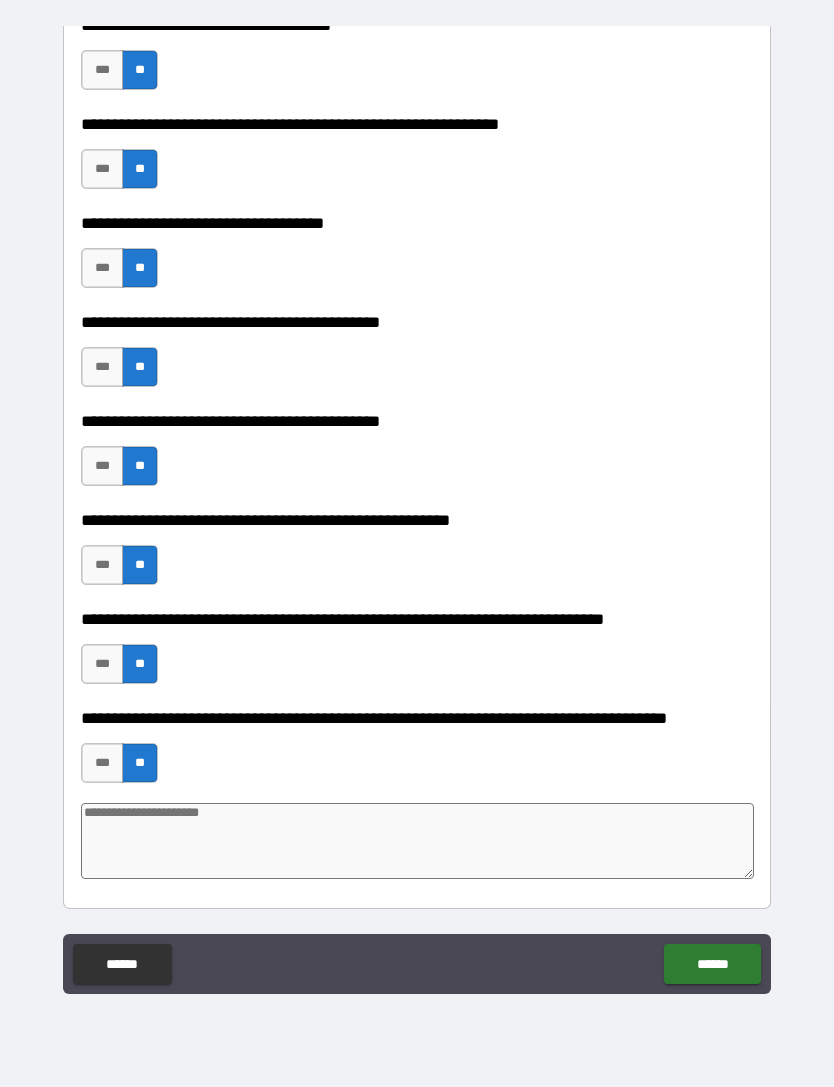 scroll, scrollTop: 4361, scrollLeft: 0, axis: vertical 